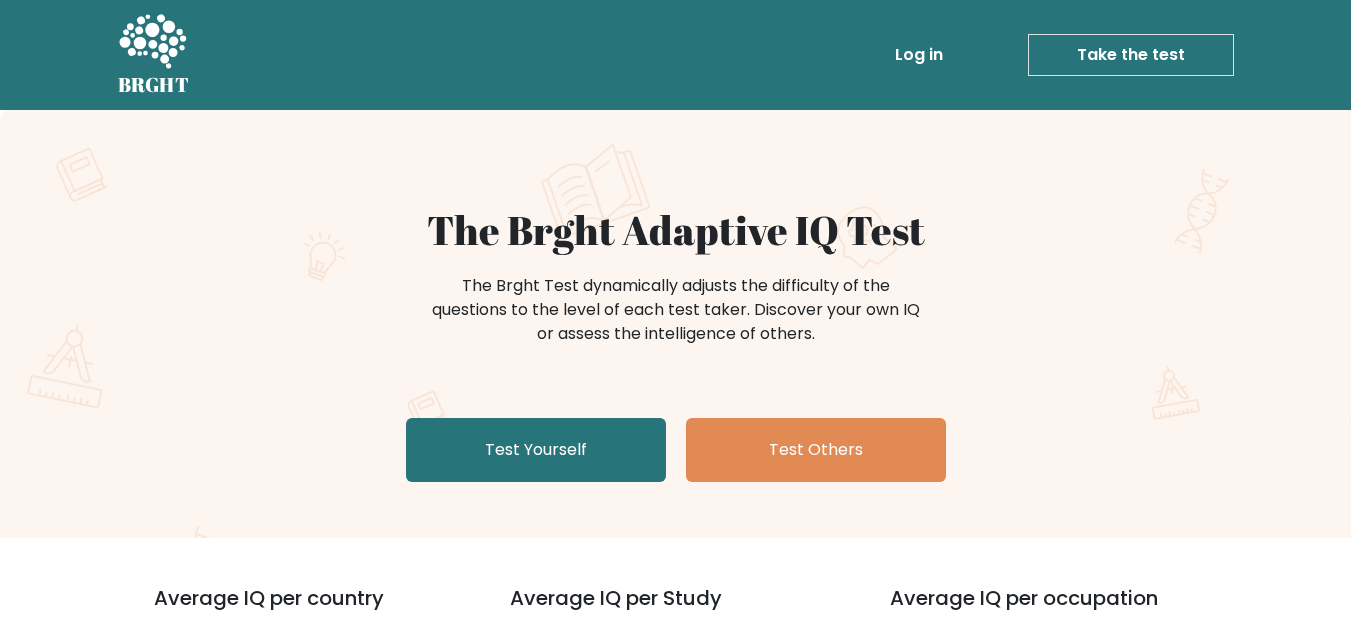 scroll, scrollTop: 0, scrollLeft: 0, axis: both 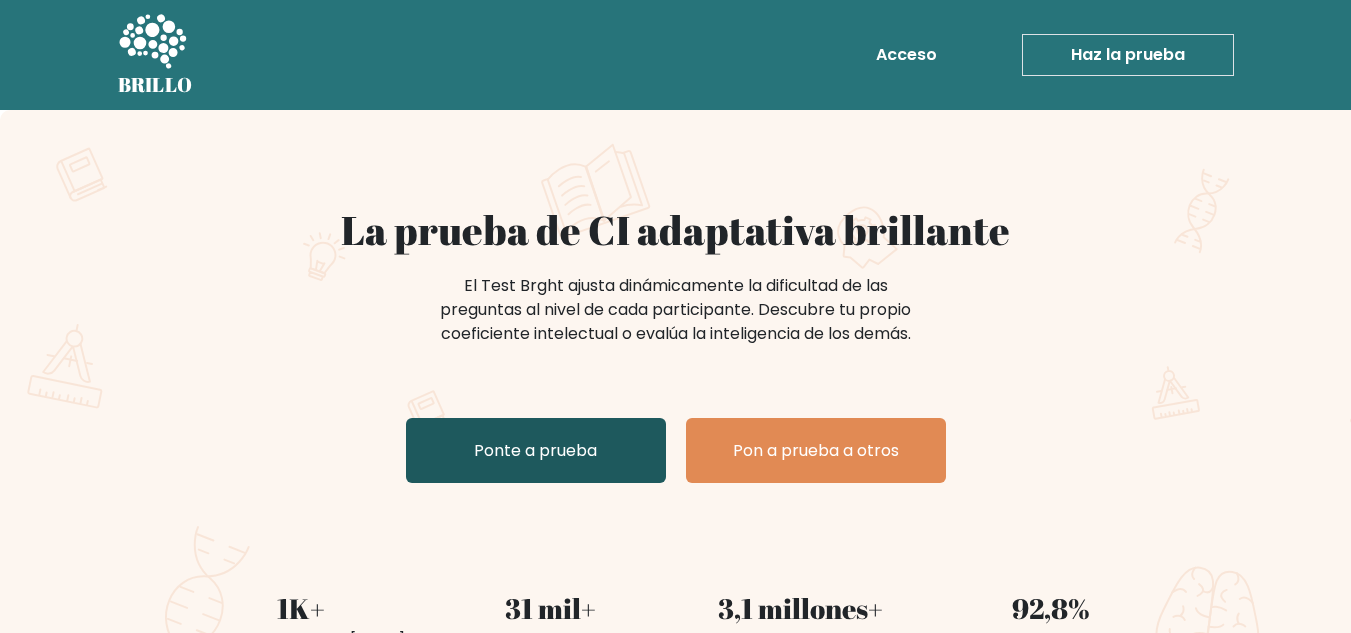 click on "Ponte a prueba" at bounding box center [536, 450] 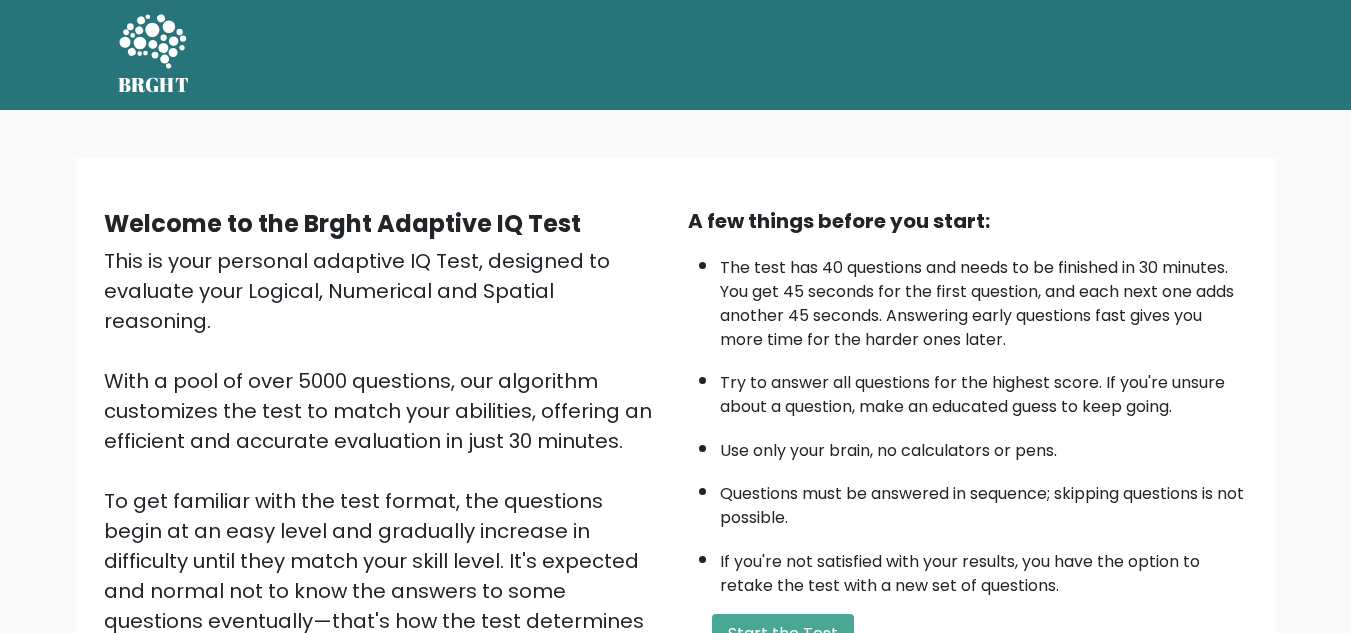 scroll, scrollTop: 0, scrollLeft: 0, axis: both 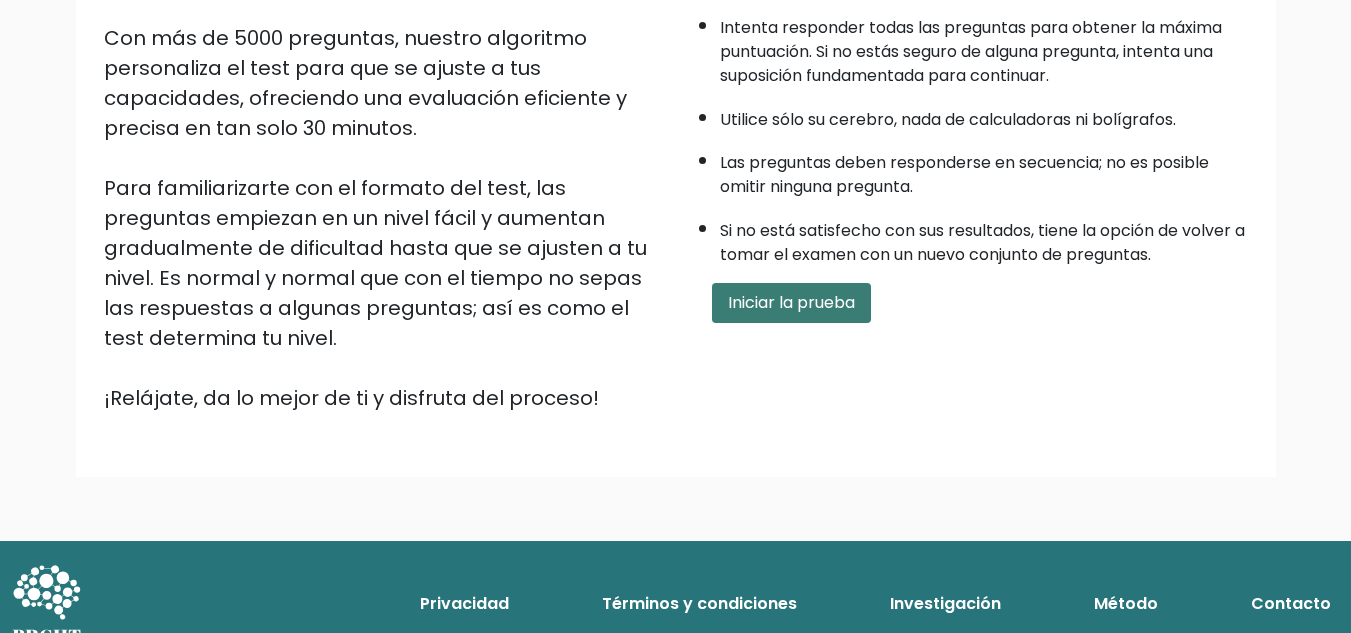 click on "Iniciar la prueba" at bounding box center [791, 302] 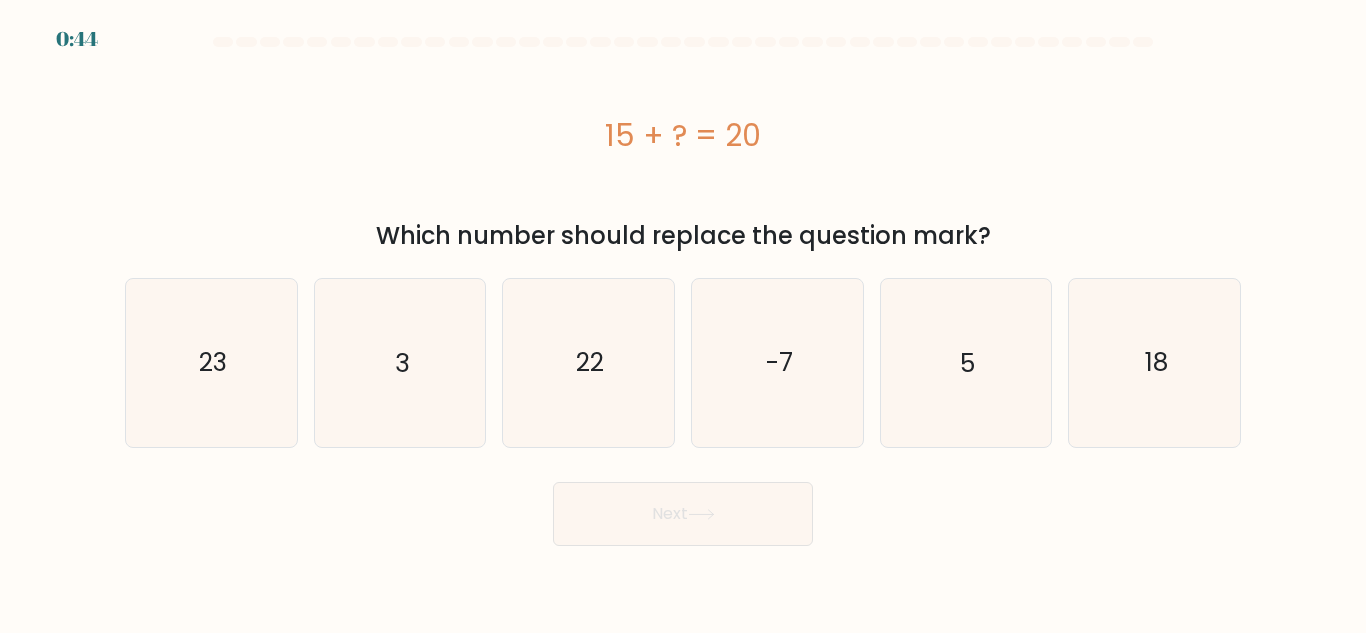 scroll, scrollTop: 0, scrollLeft: 0, axis: both 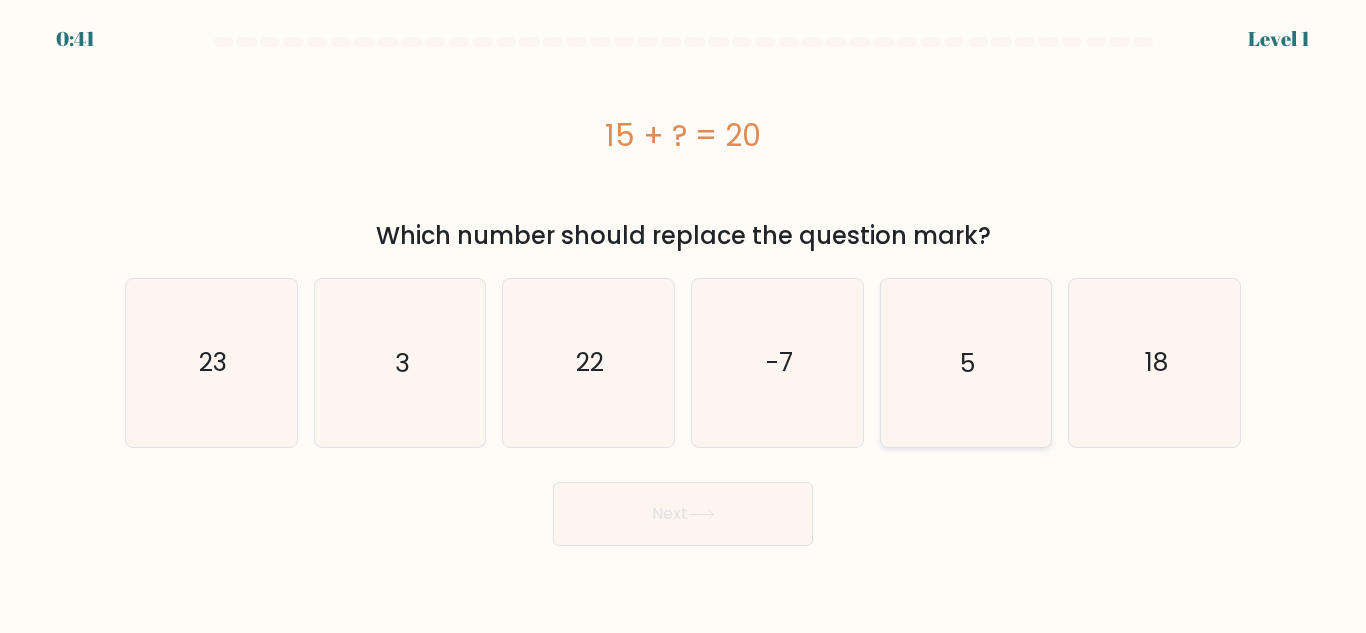 click on "5" 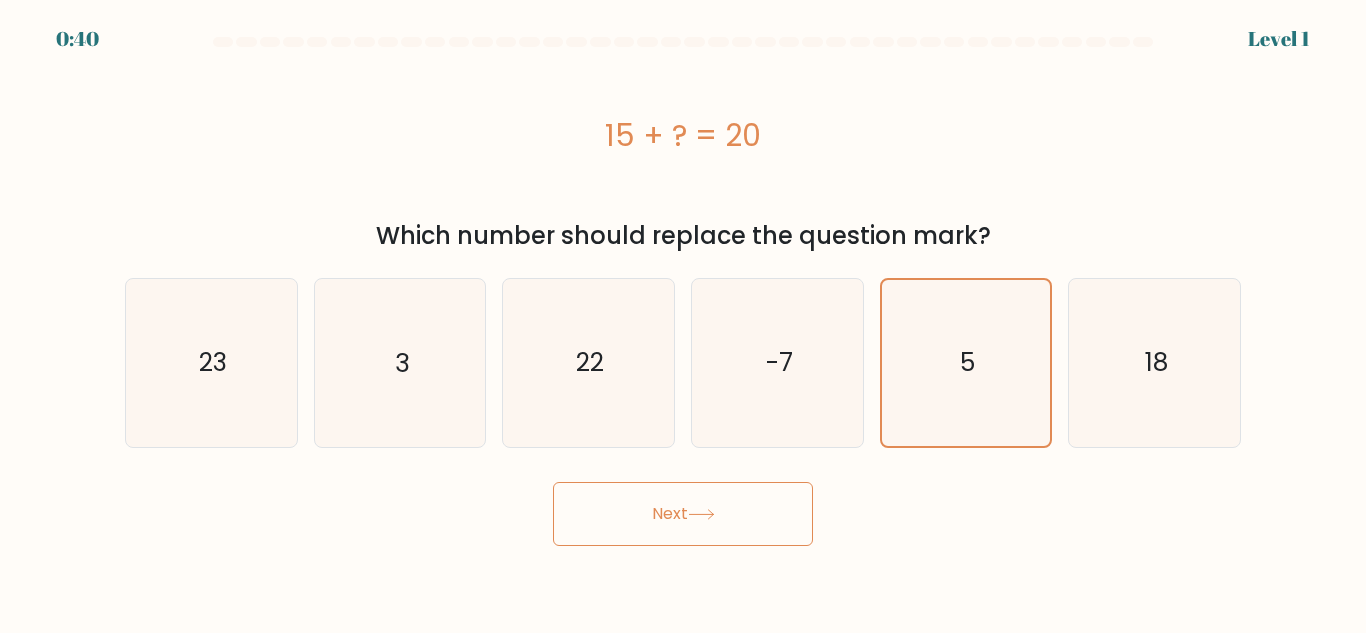 click 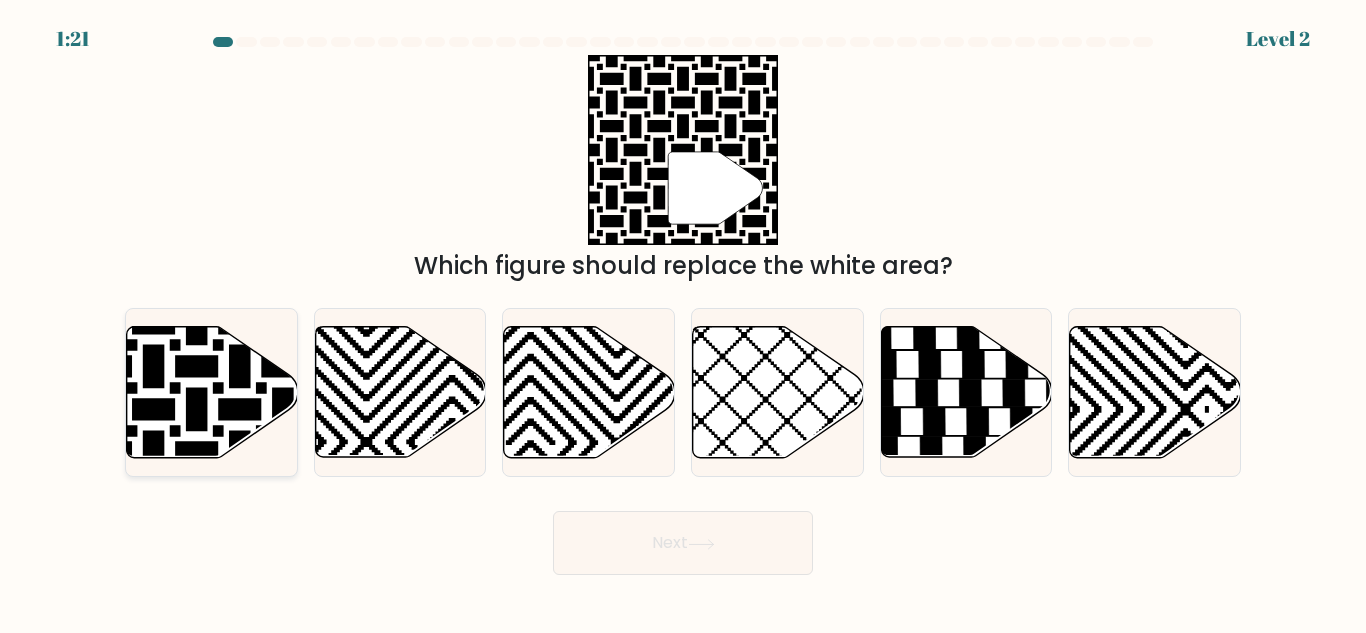 click 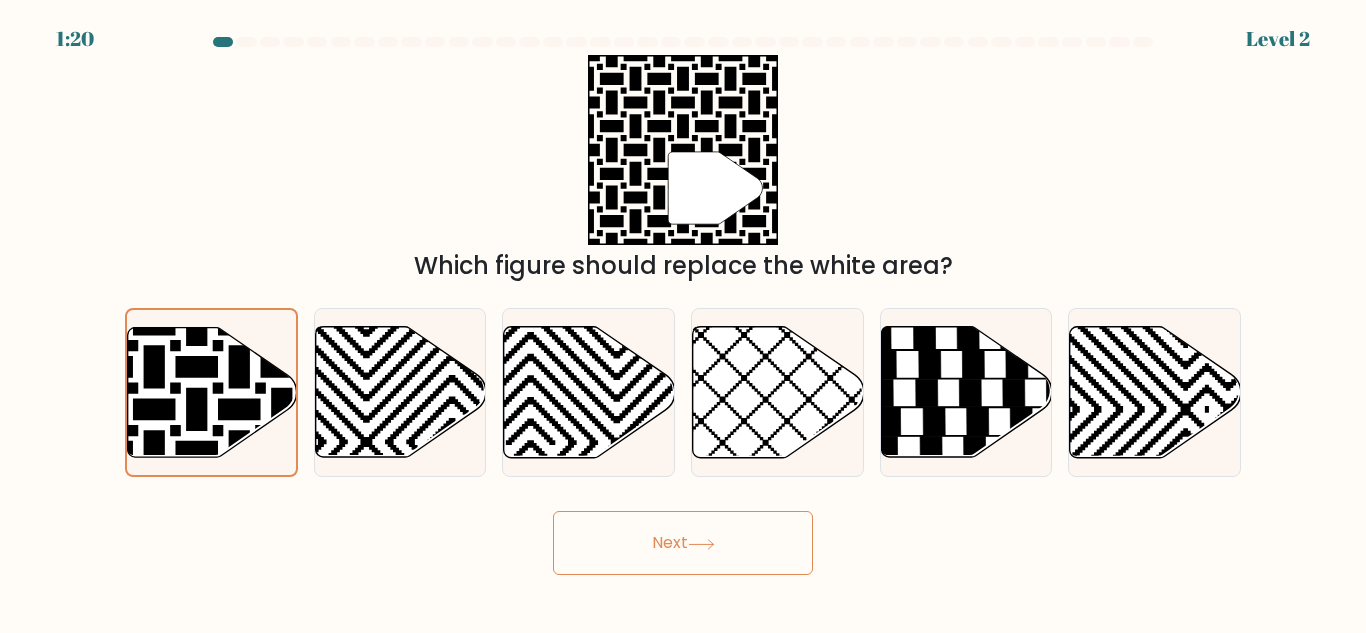 click on "Next" at bounding box center (683, 543) 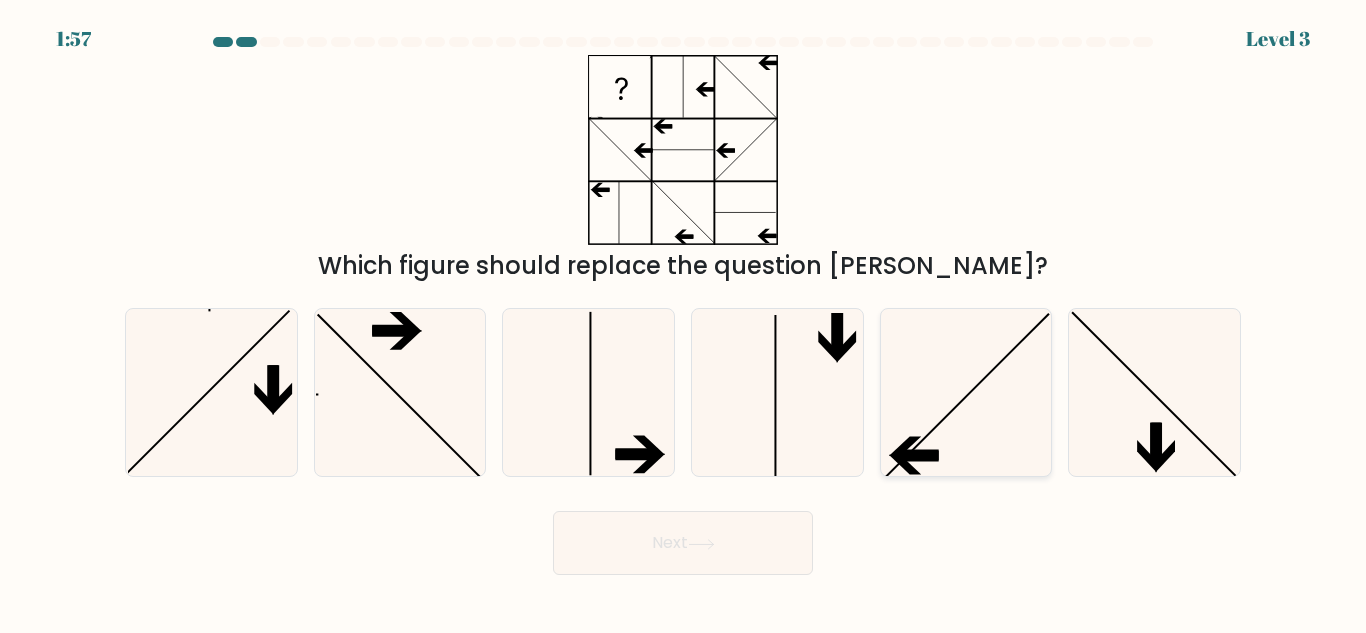 click 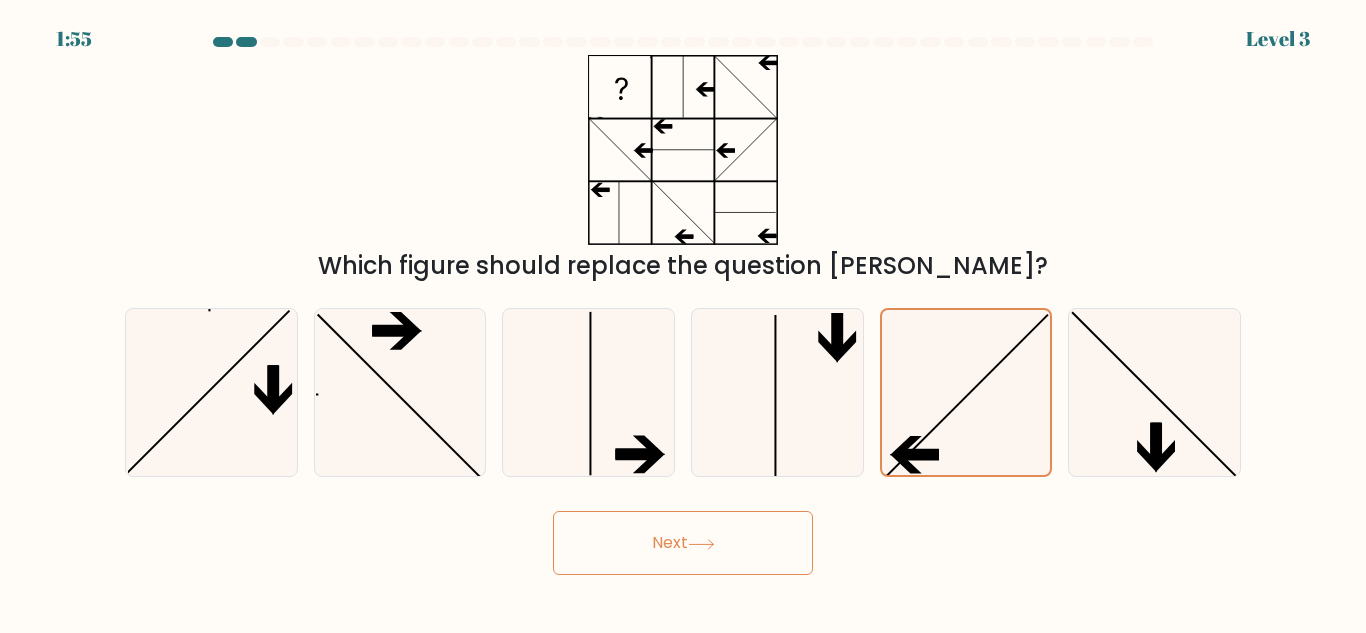 click on "Next" at bounding box center [683, 543] 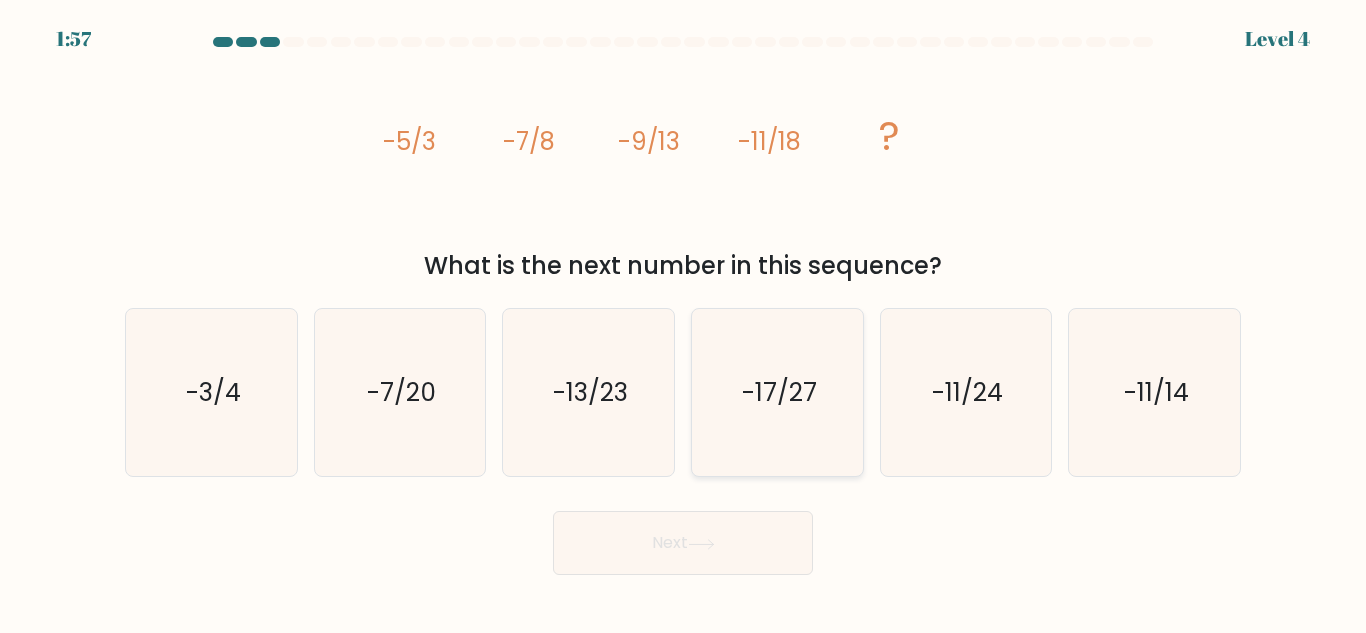 click on "-17/27" 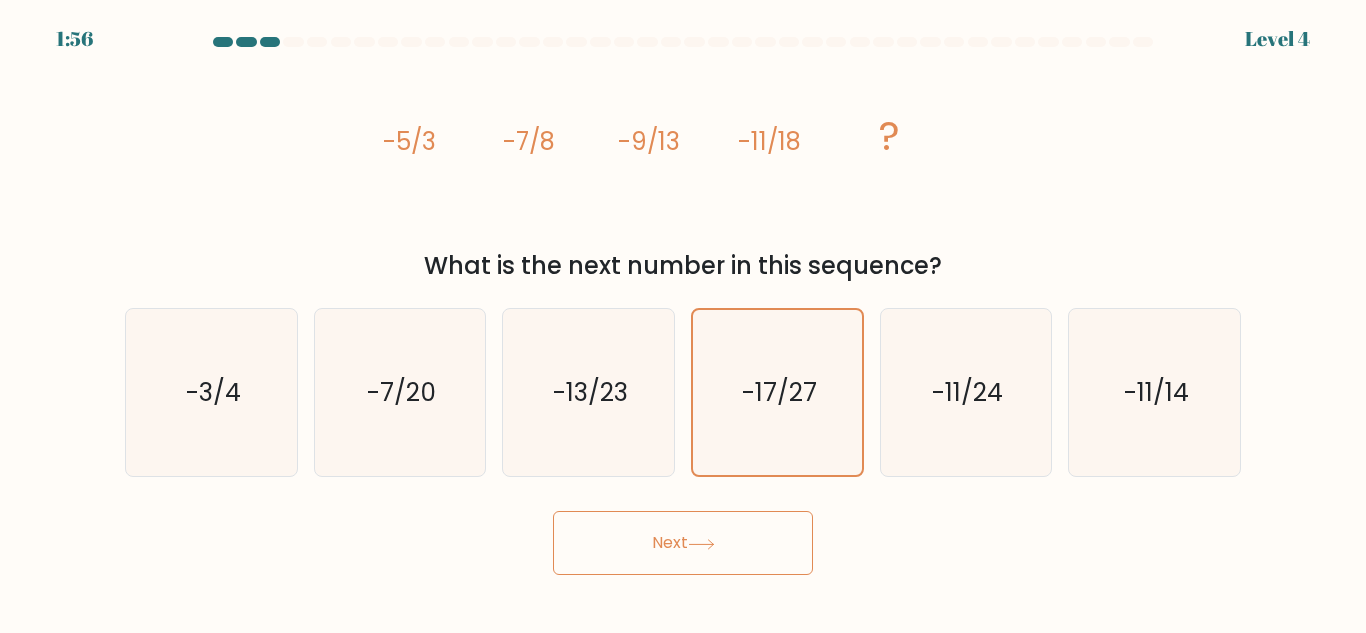 click on "Next" at bounding box center (683, 543) 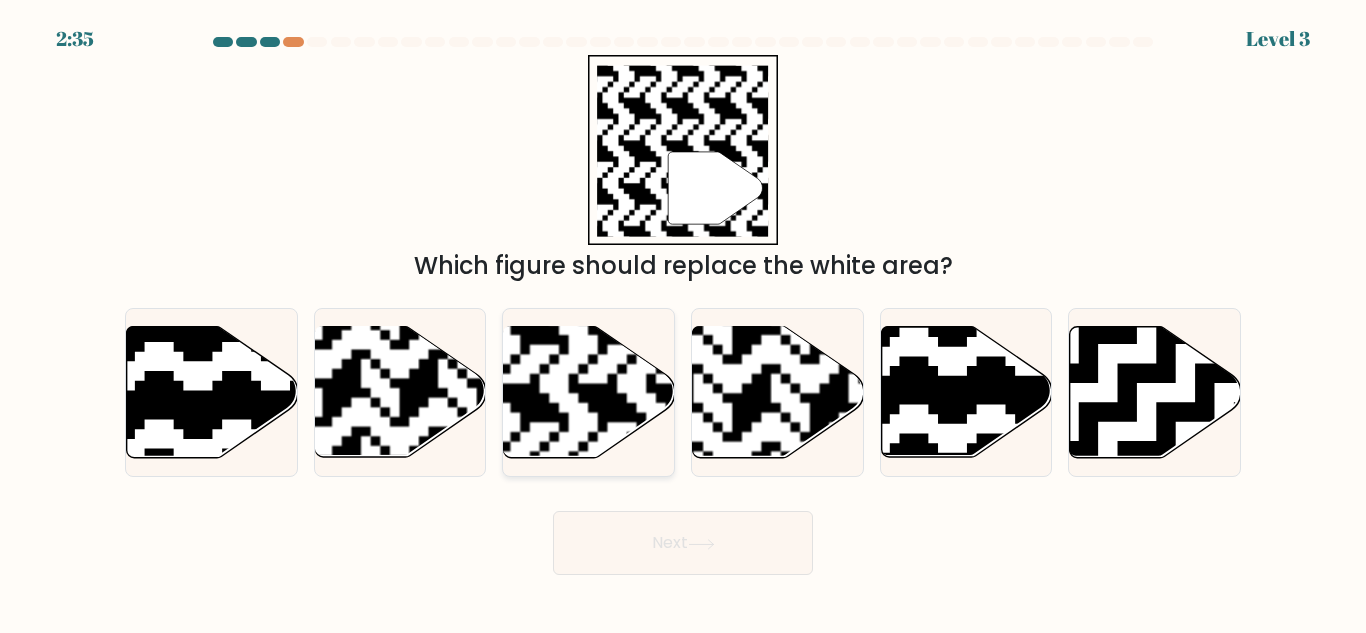 click 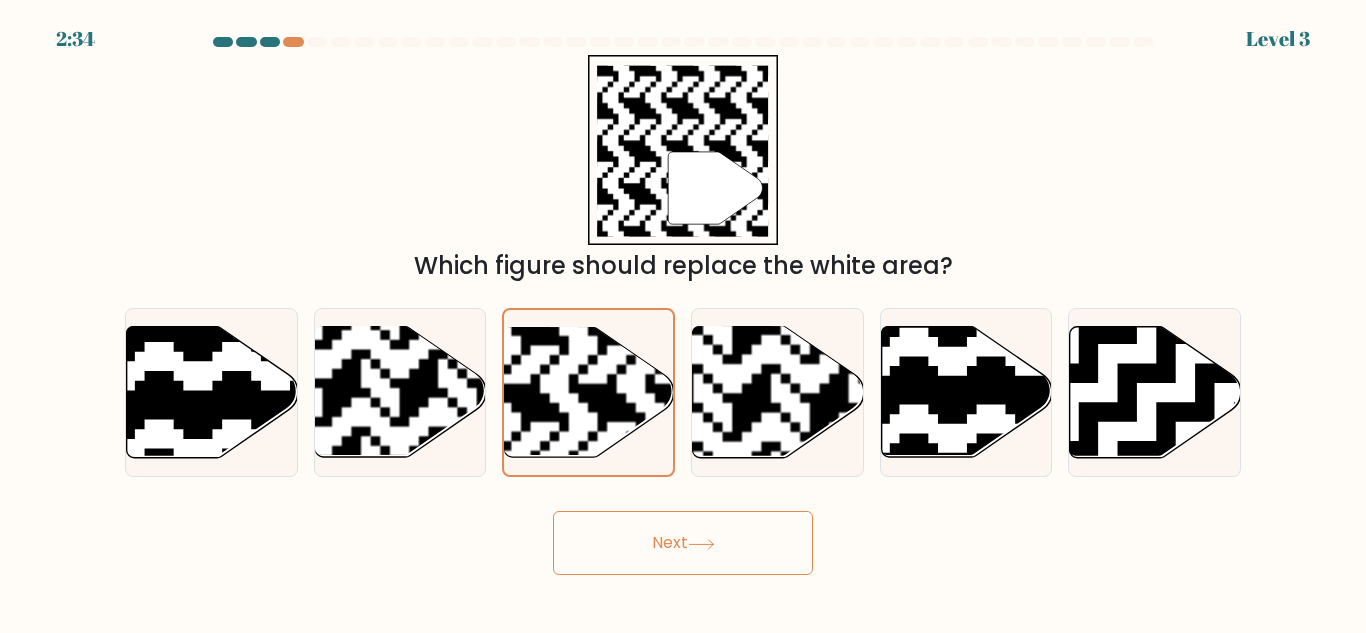 click on "Next" at bounding box center [683, 543] 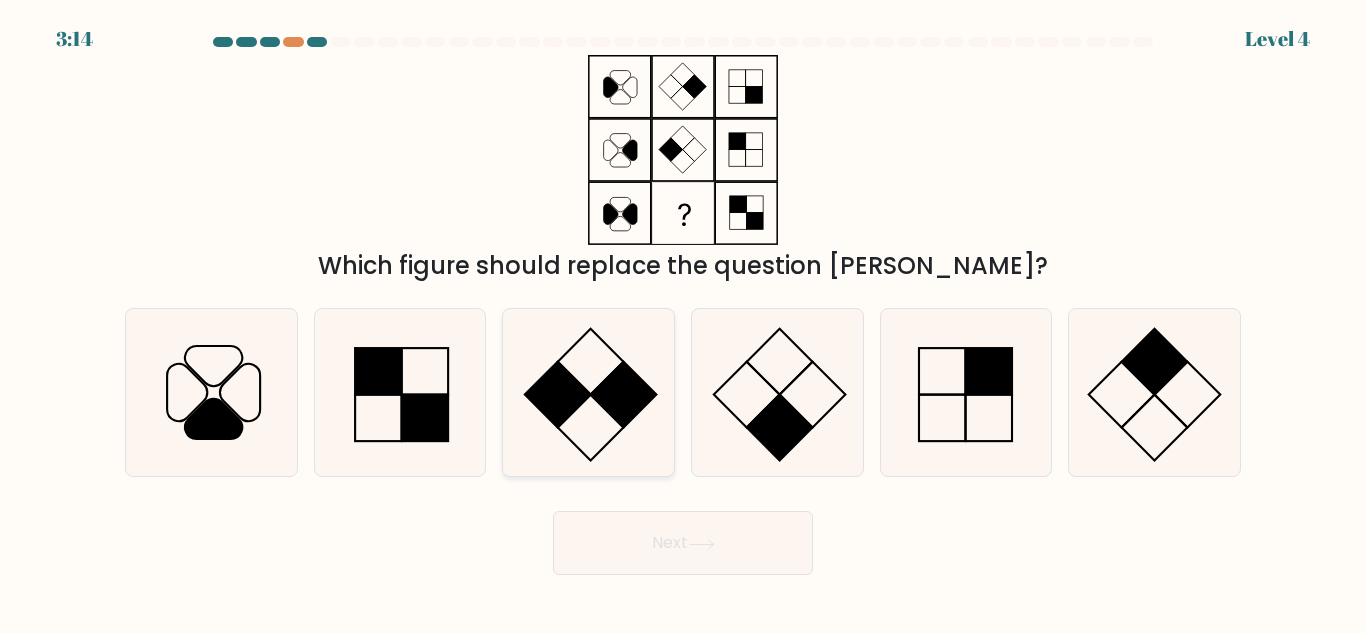click 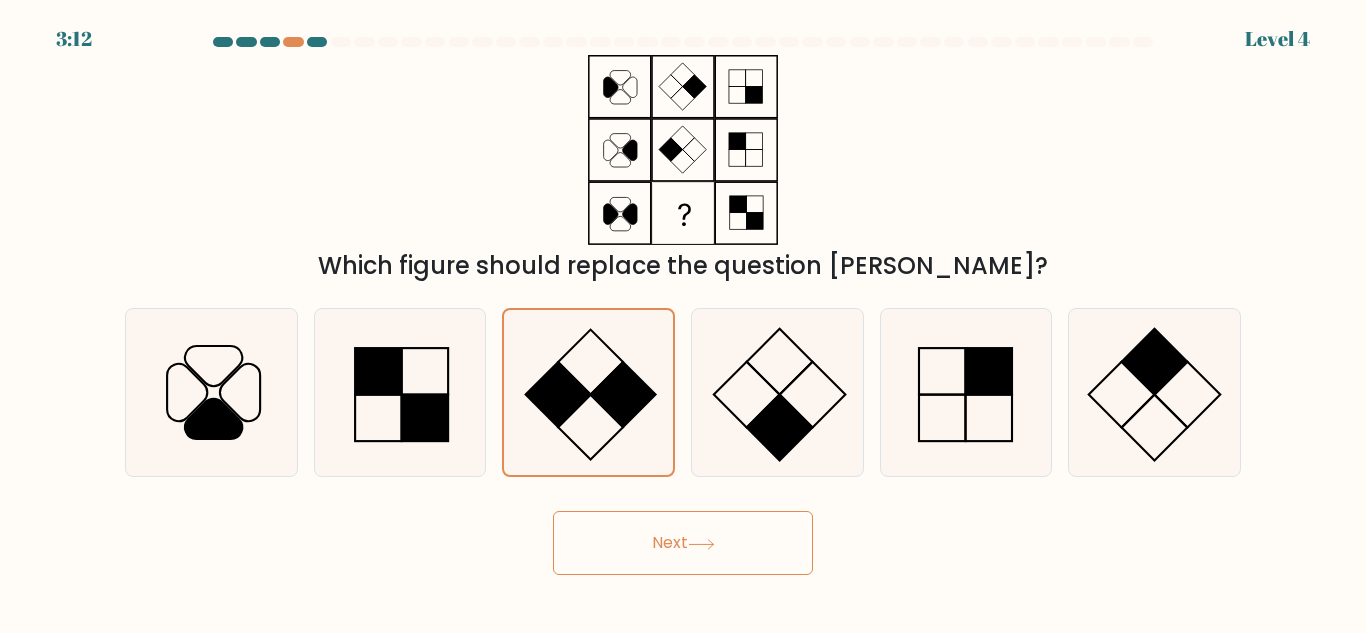 click on "Next" at bounding box center [683, 543] 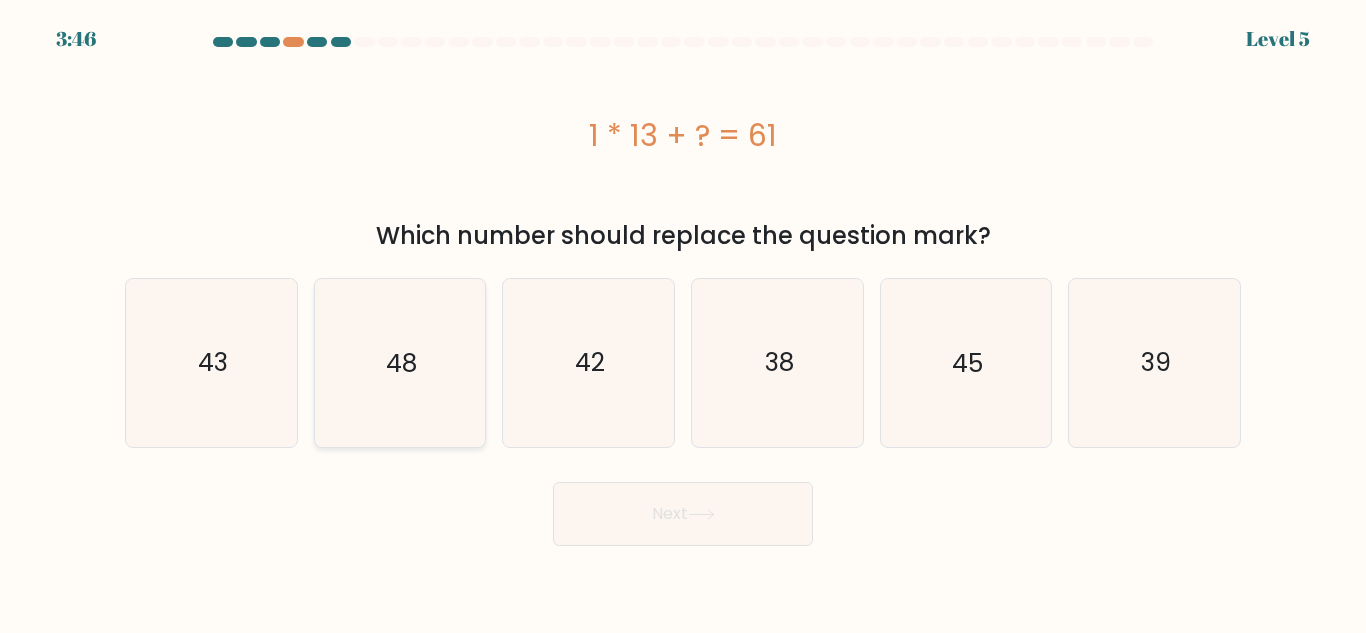 click on "48" 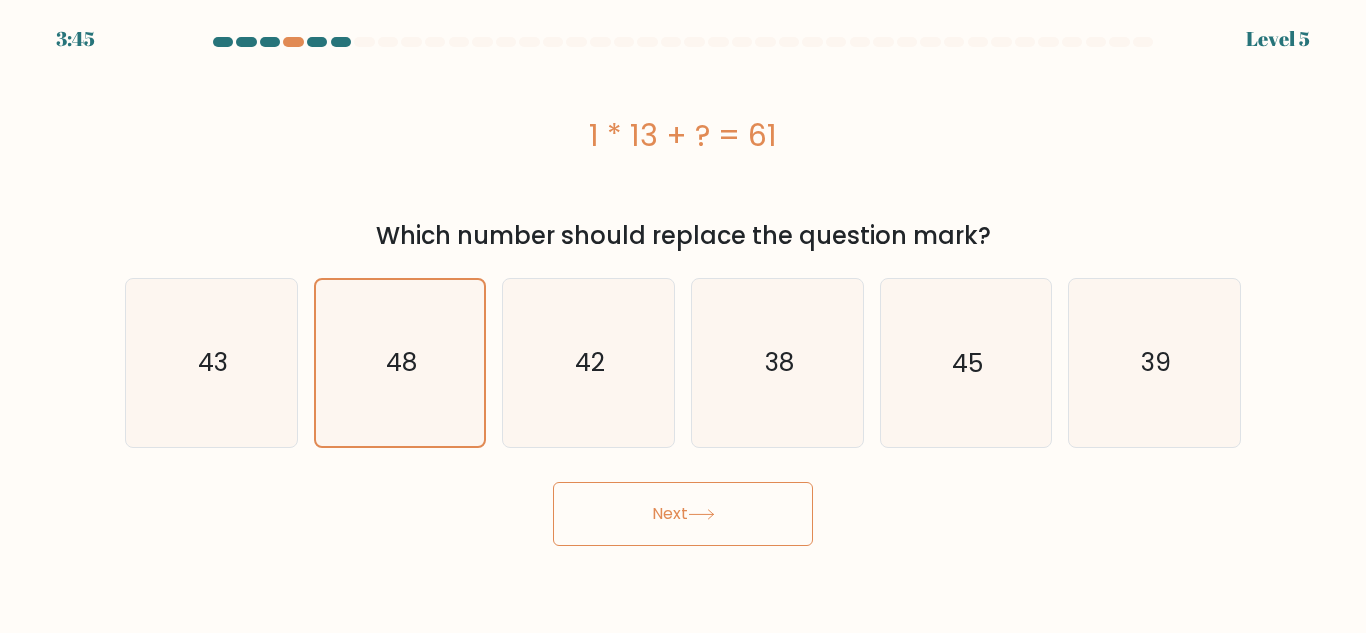 click on "Next" at bounding box center (683, 514) 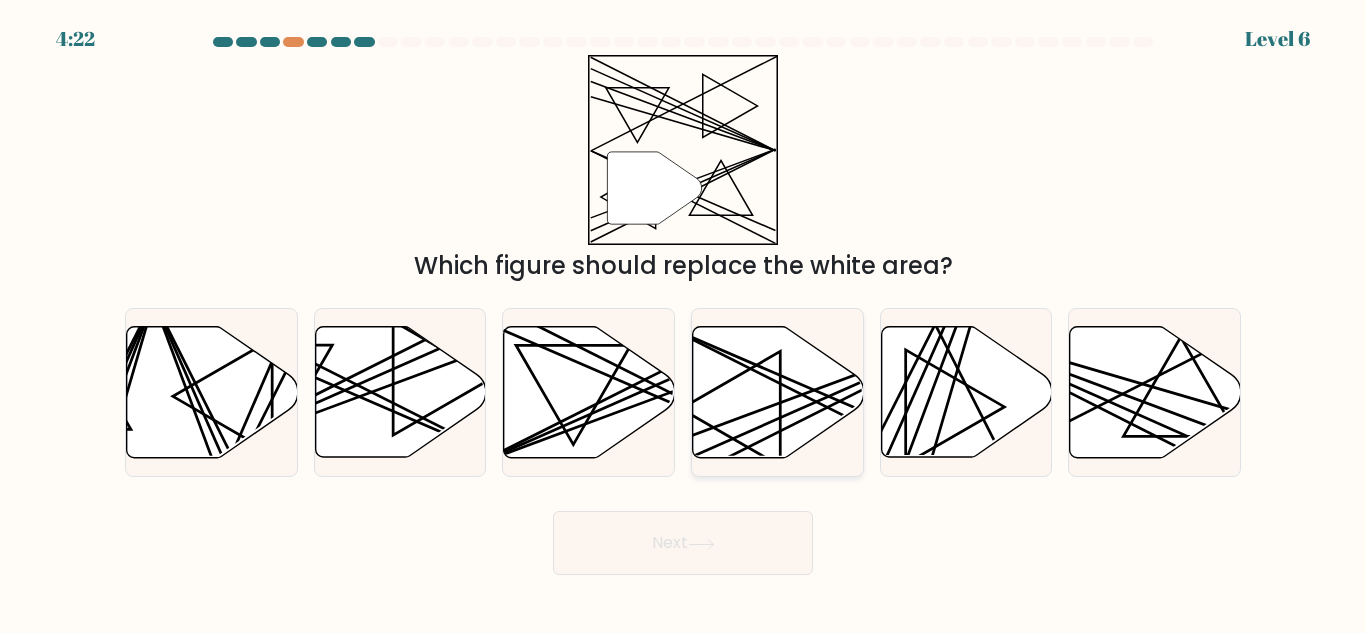 click 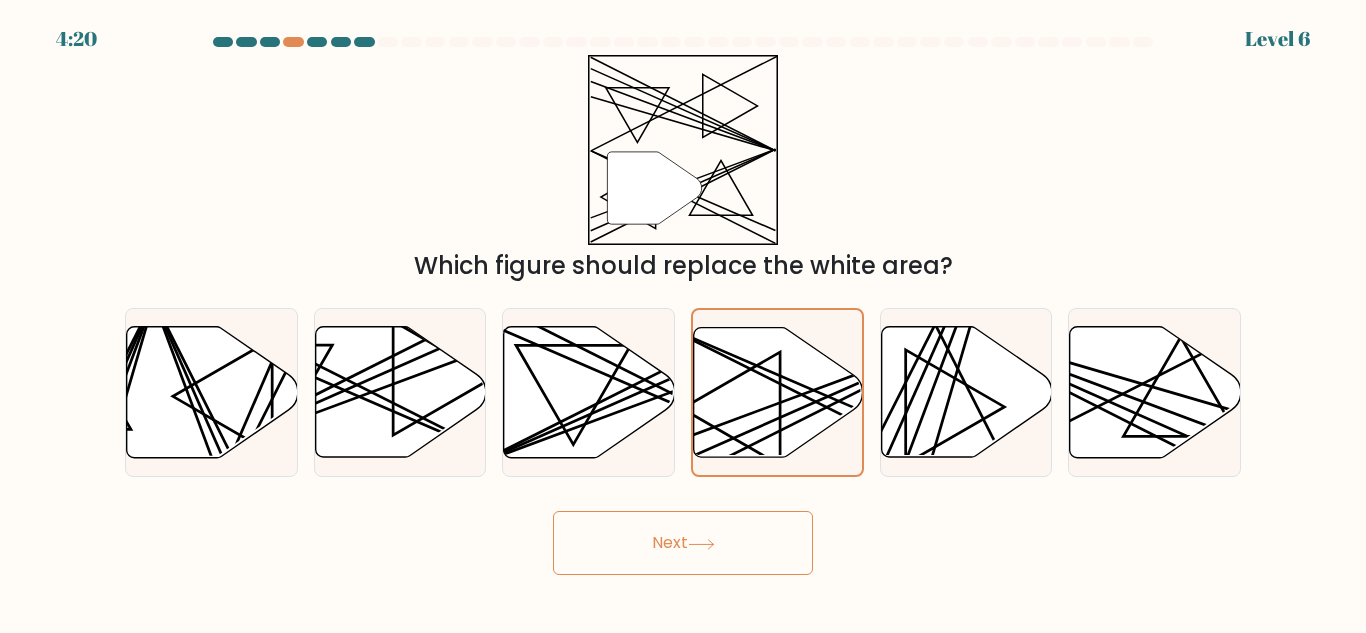 click on "Next" at bounding box center (683, 543) 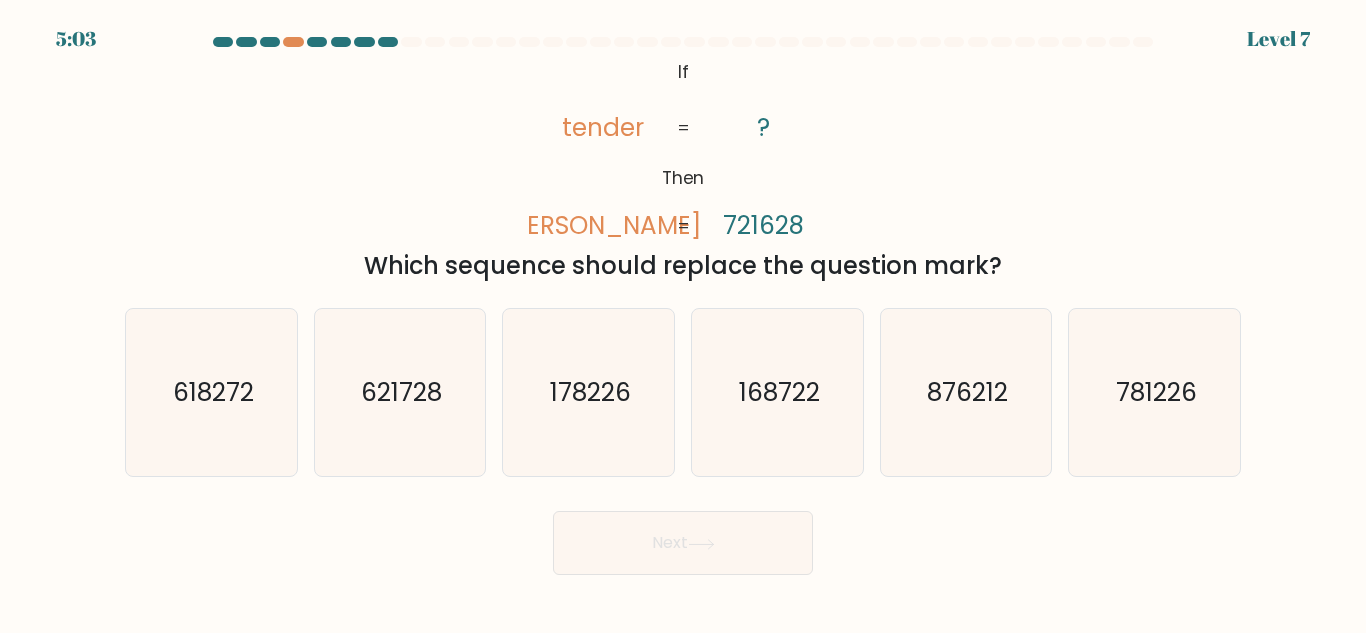 click on "@import url('https://fonts.googleapis.com/css?family=Abril+Fatface:400,100,100italic,300,300italic,400italic,500,500italic,700,700italic,900,900italic');           If       Then       tender       denter       ?       721628       =       =" 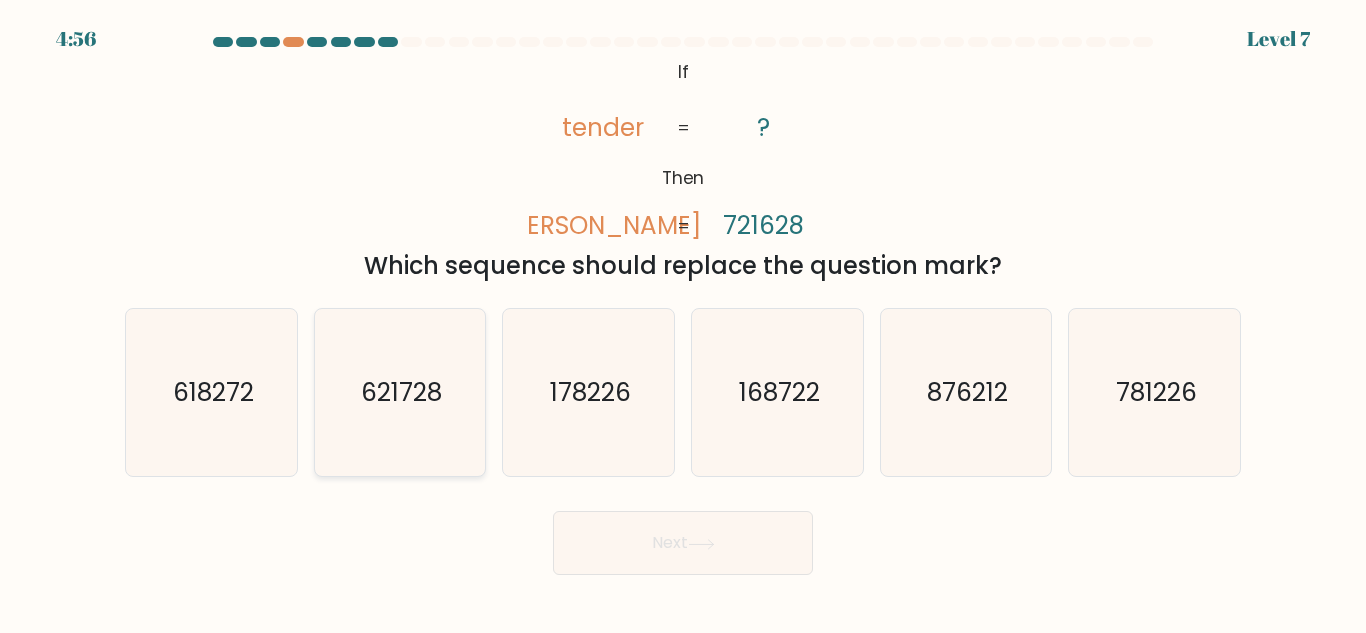 click on "621728" 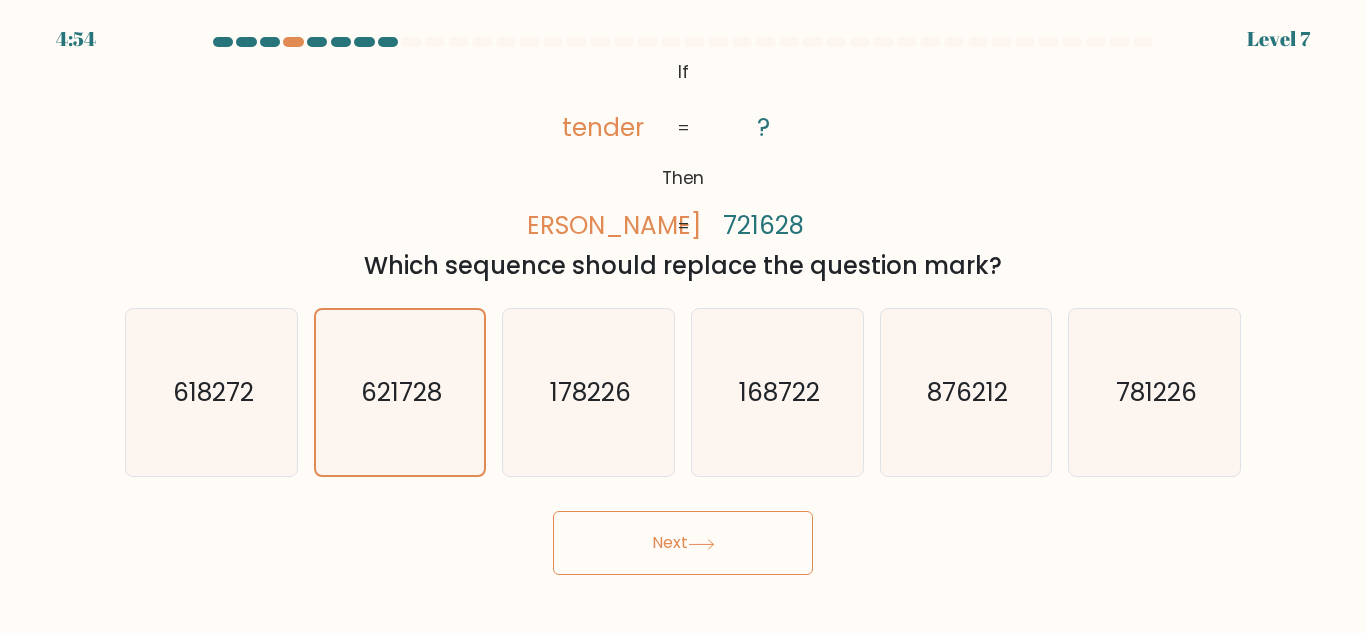 click on "Next" at bounding box center [683, 543] 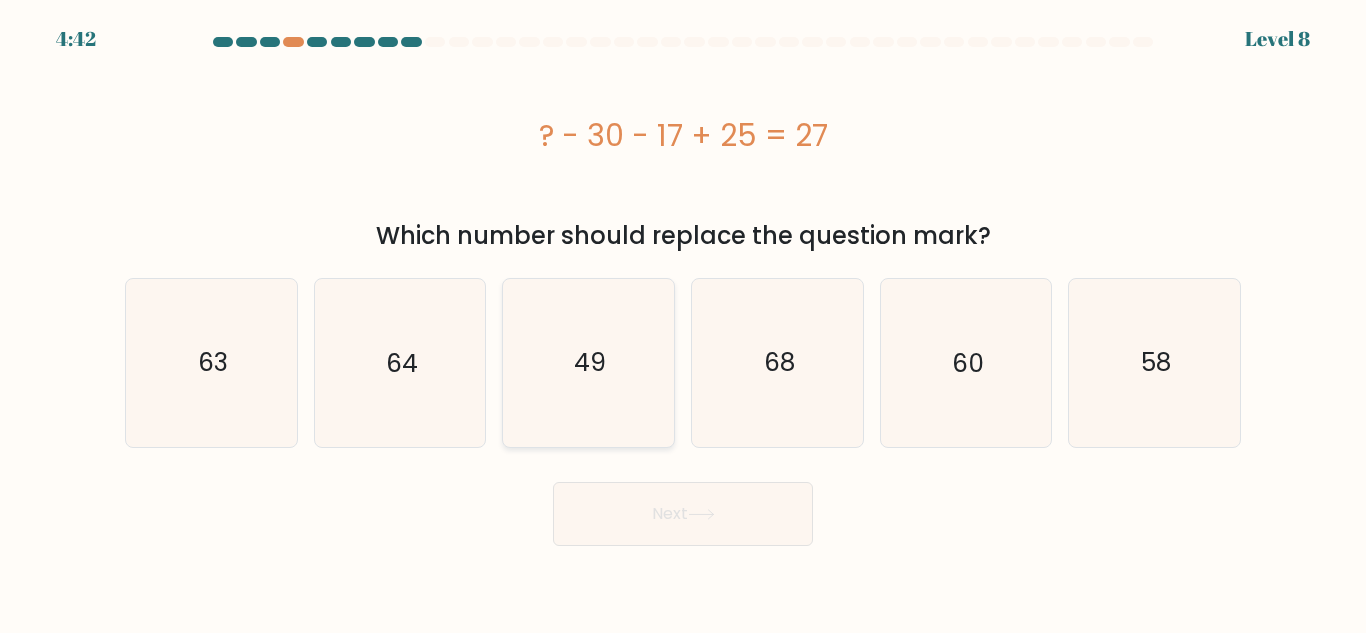 click on "49" 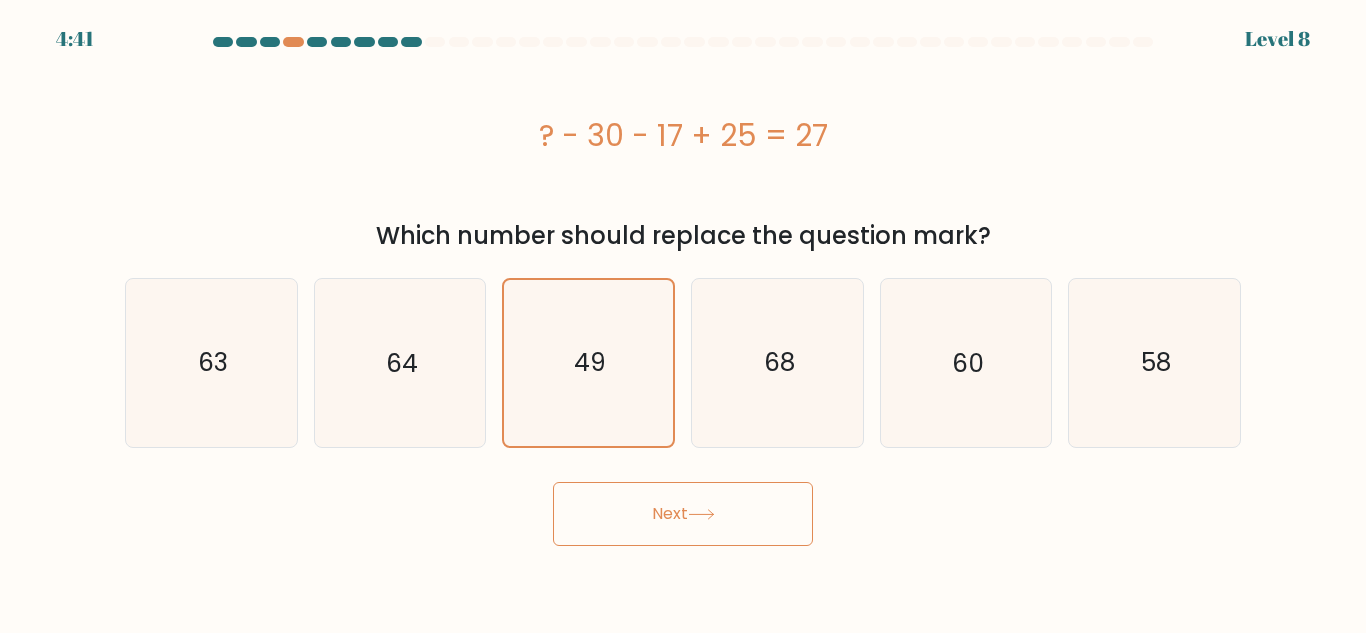 click on "Next" at bounding box center (683, 514) 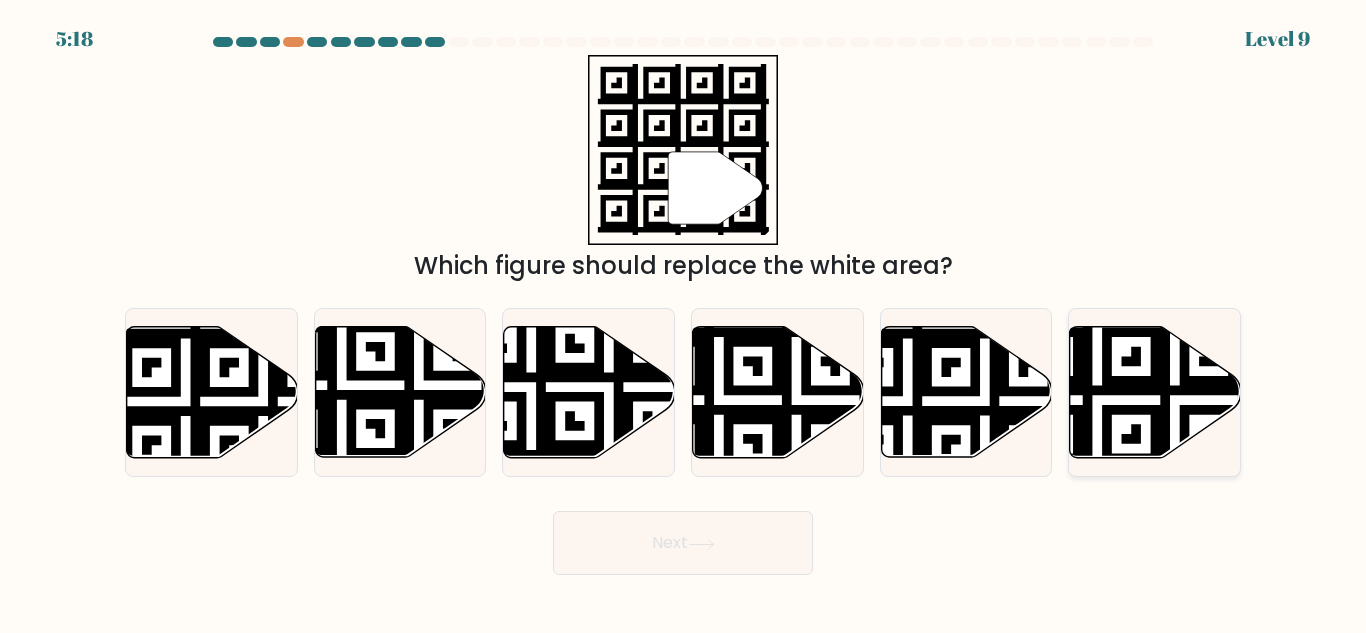 click at bounding box center [1154, 392] 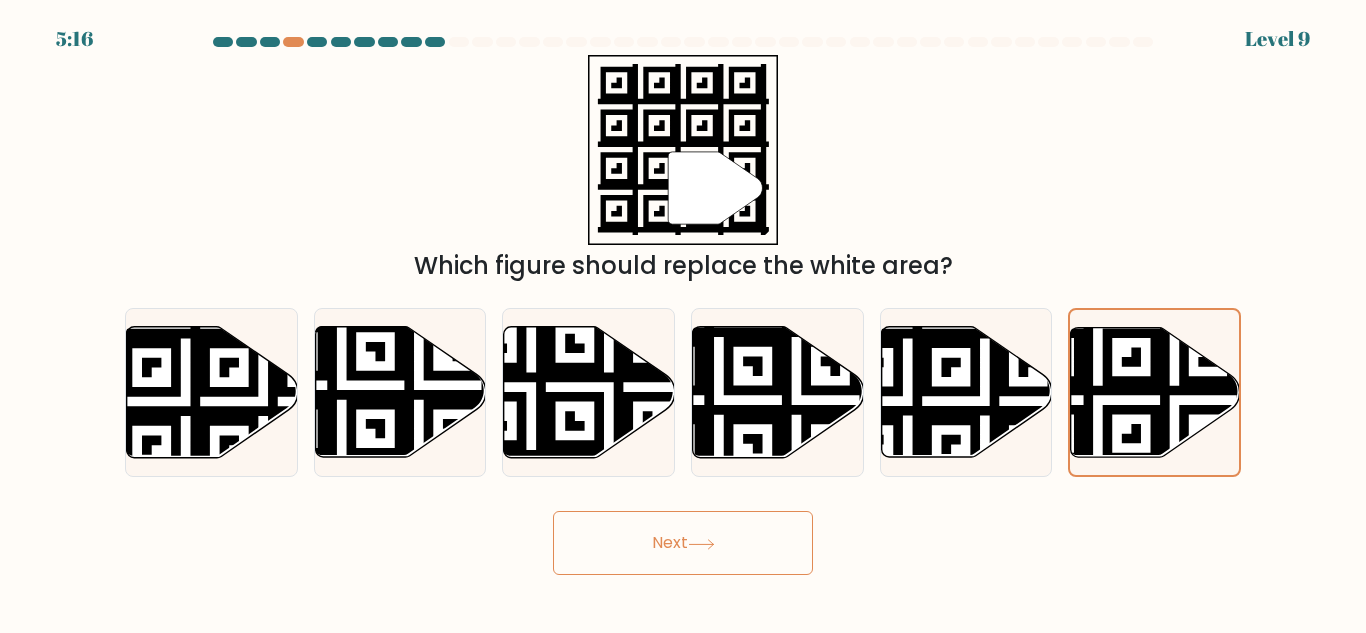 click on "Next" at bounding box center (683, 543) 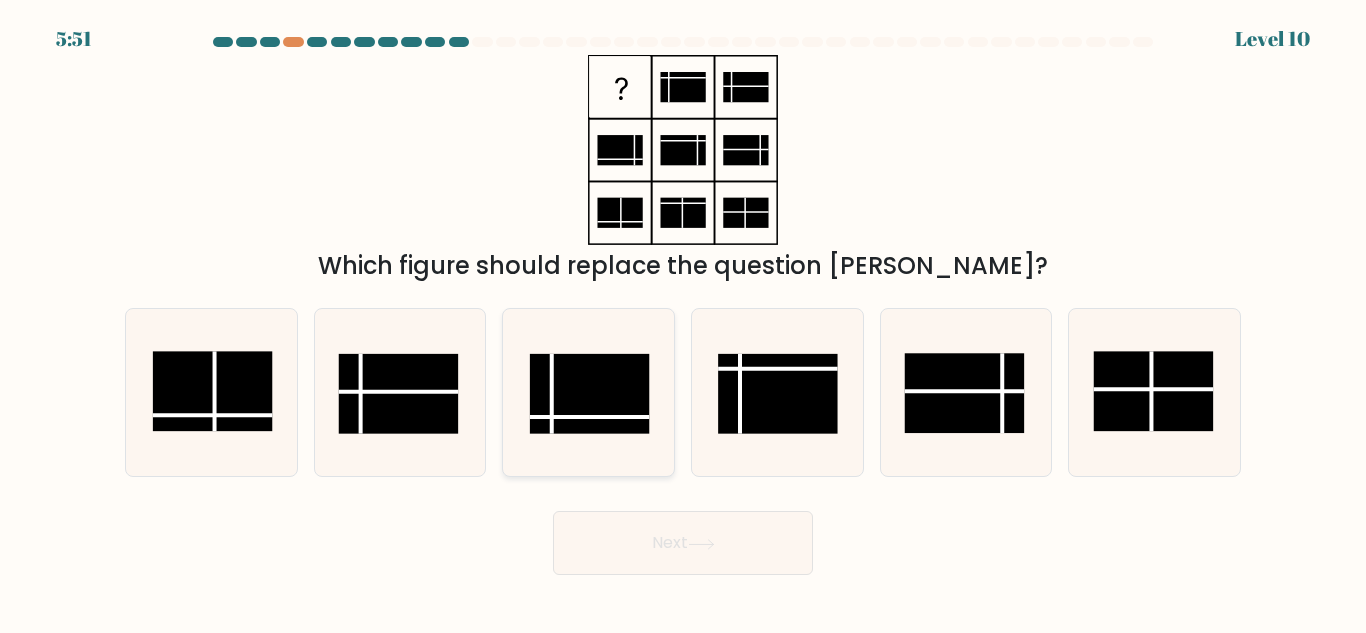 click 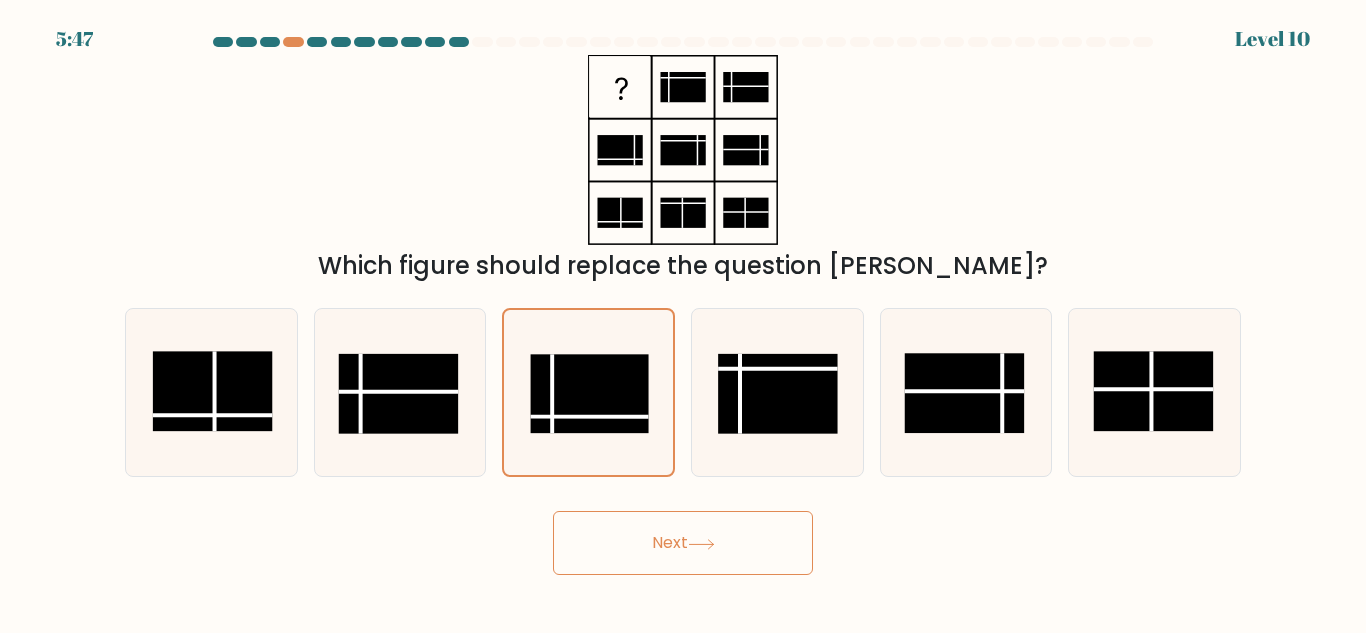 click on "Next" at bounding box center (683, 543) 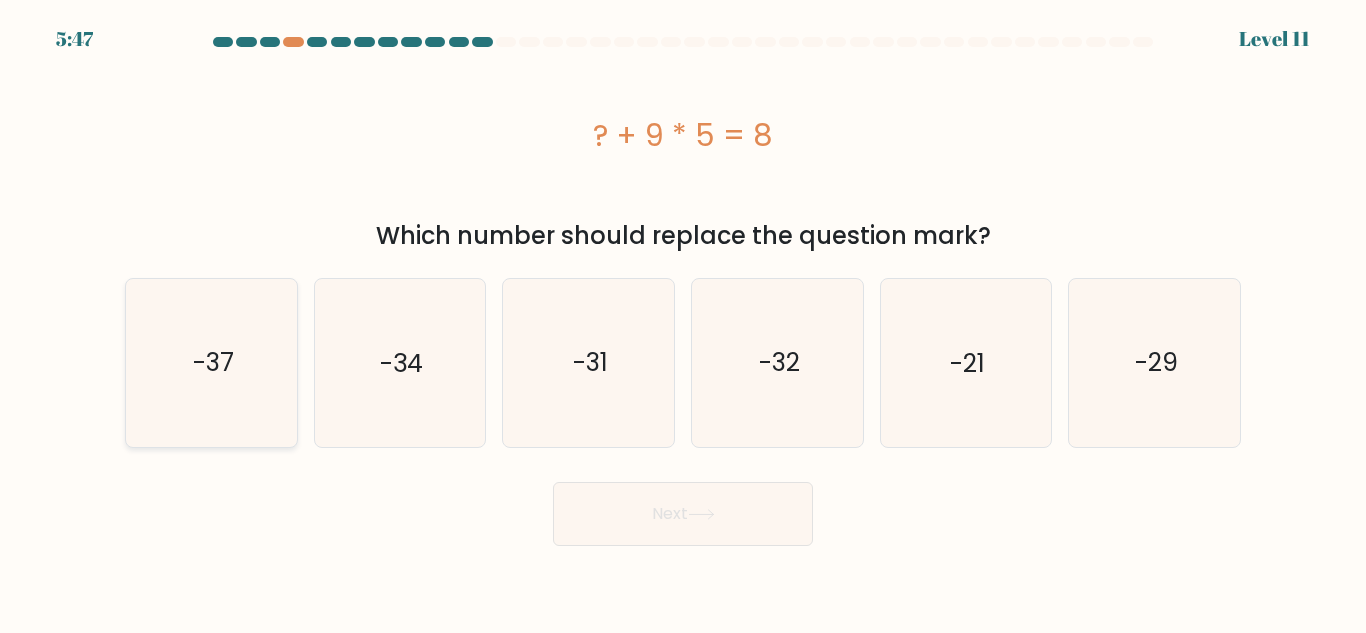 click on "-37" 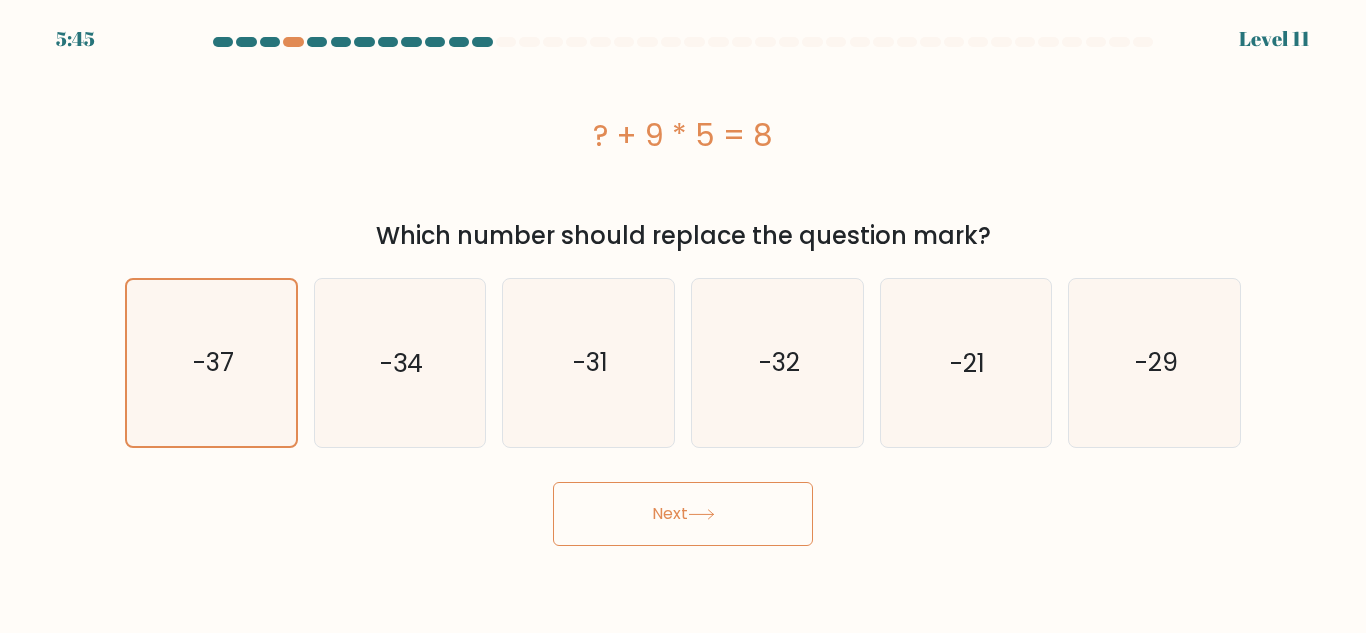 click on "Next" at bounding box center [683, 514] 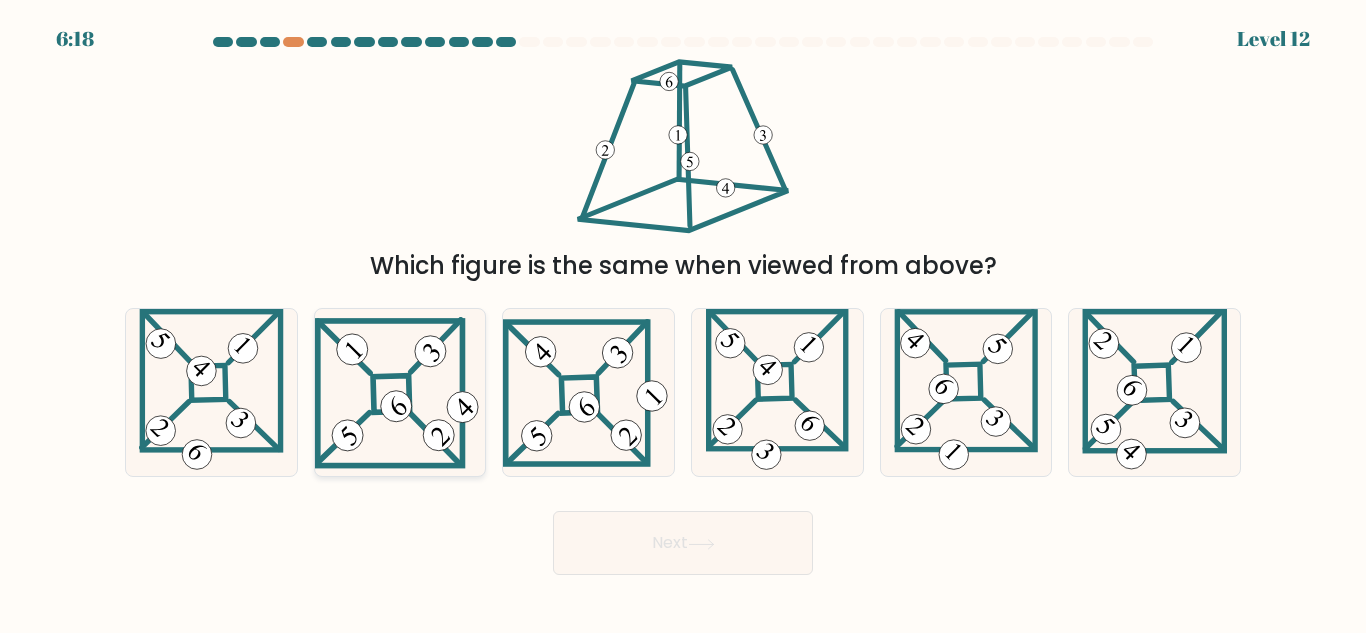 click 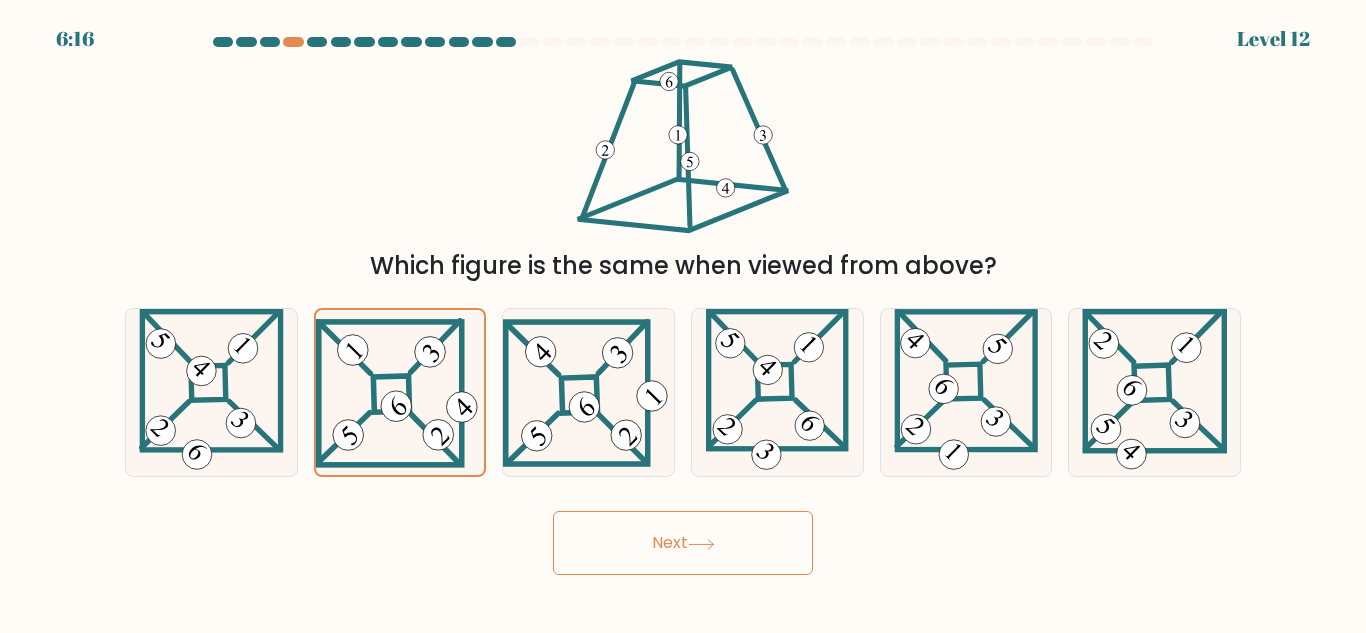 click on "Next" at bounding box center [683, 543] 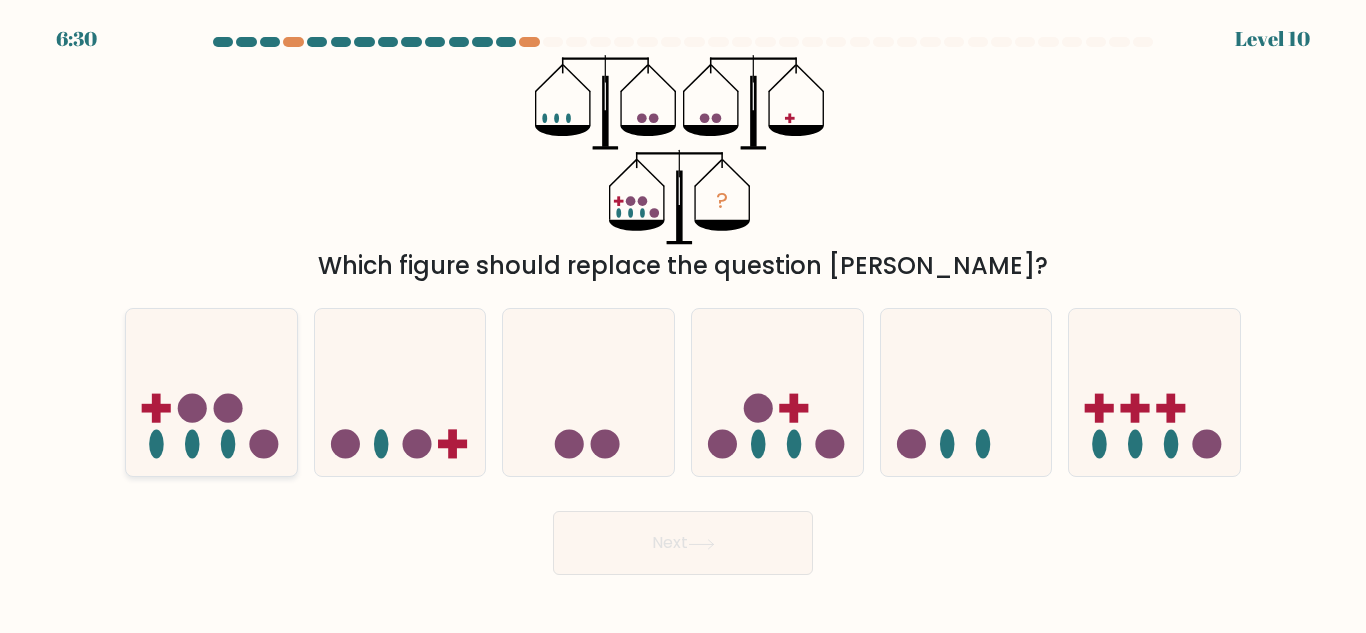 click 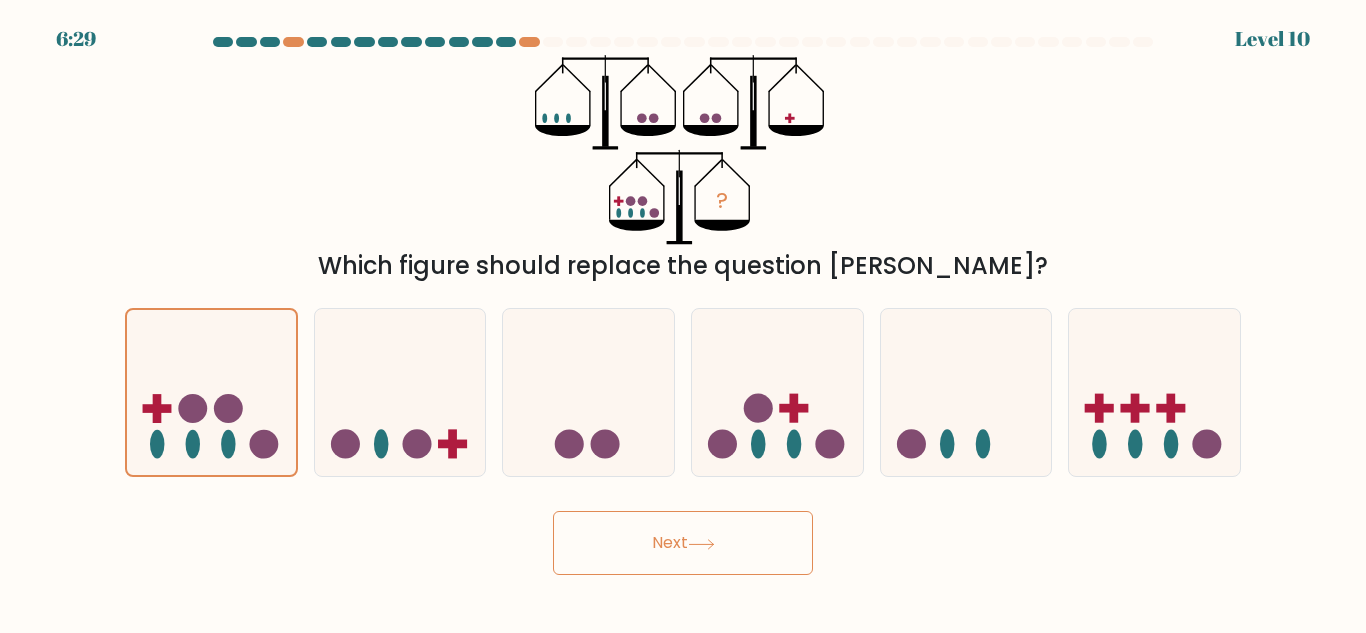 click on "Next" at bounding box center [683, 543] 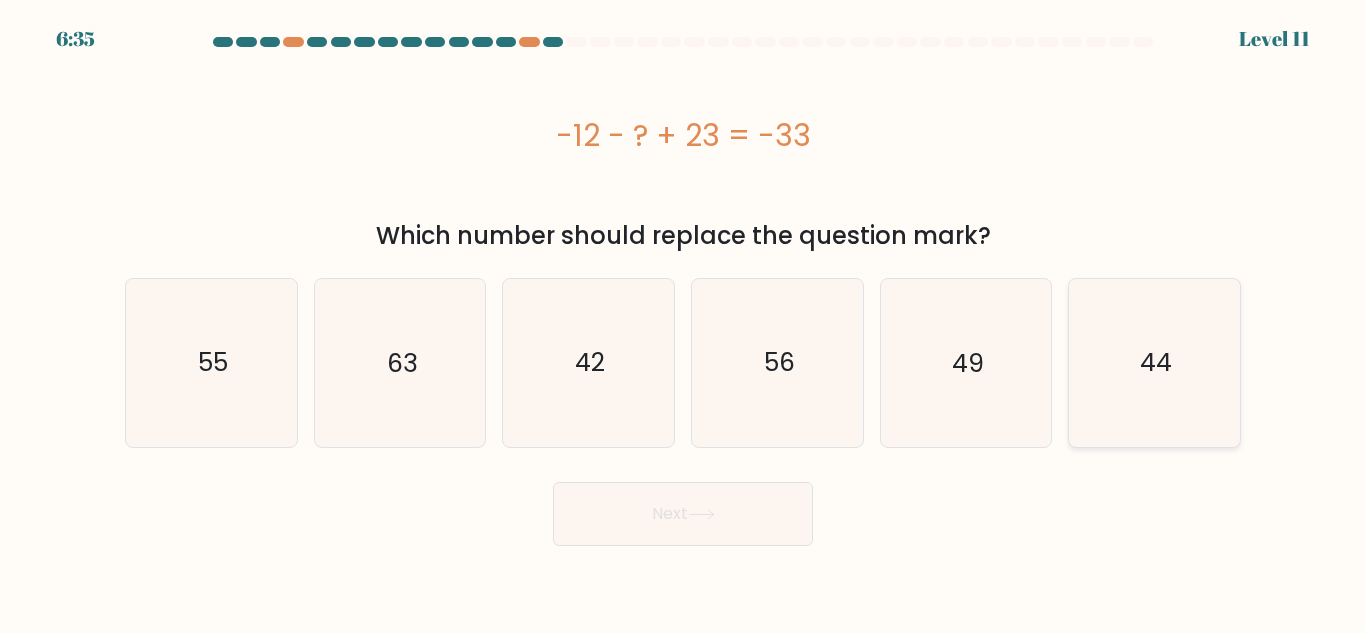 click on "44" 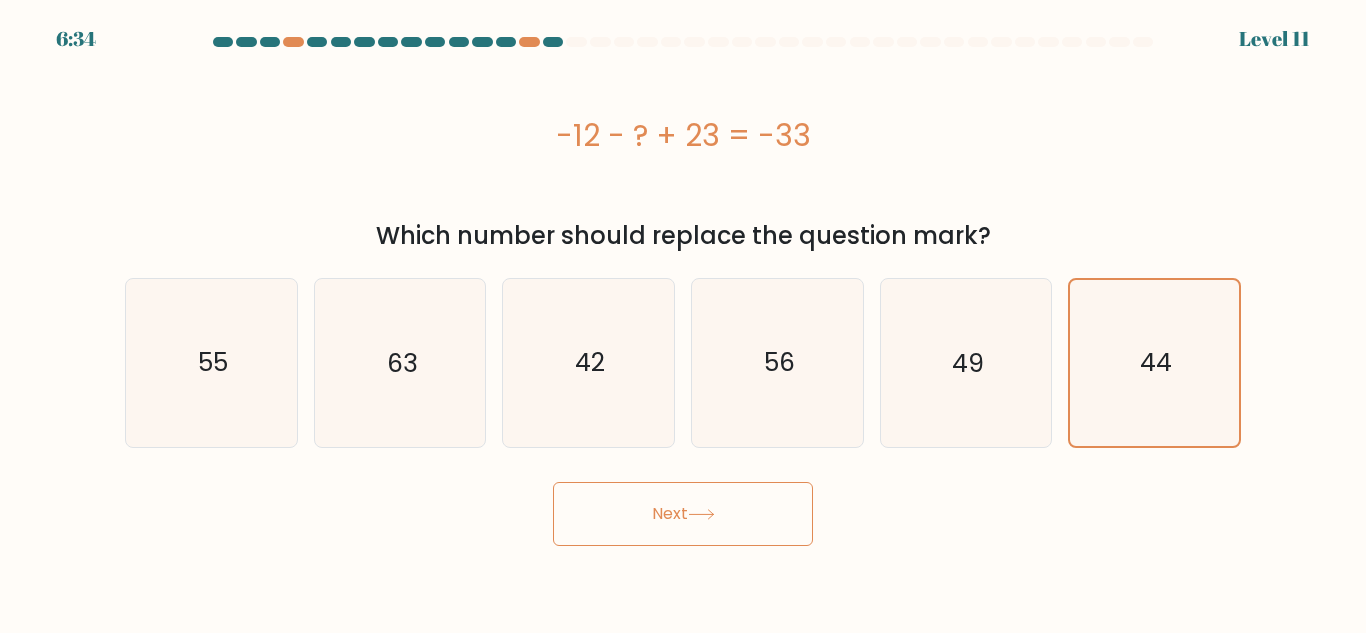 click on "Next" at bounding box center [683, 514] 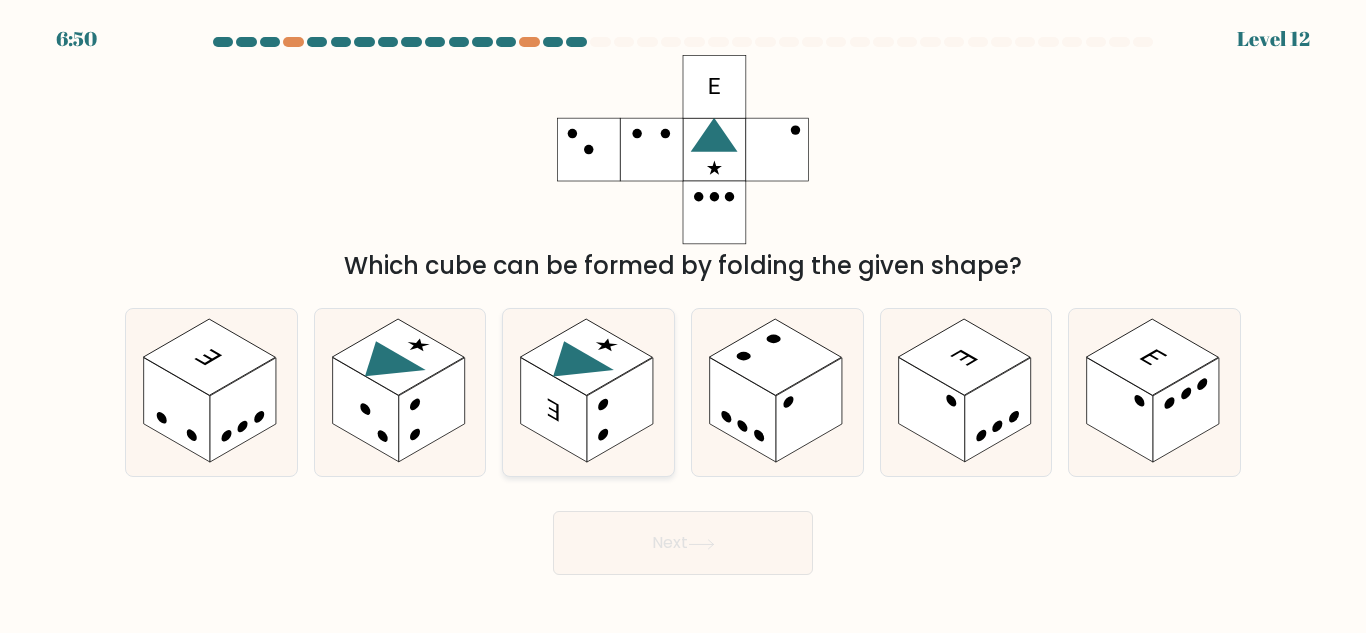 click 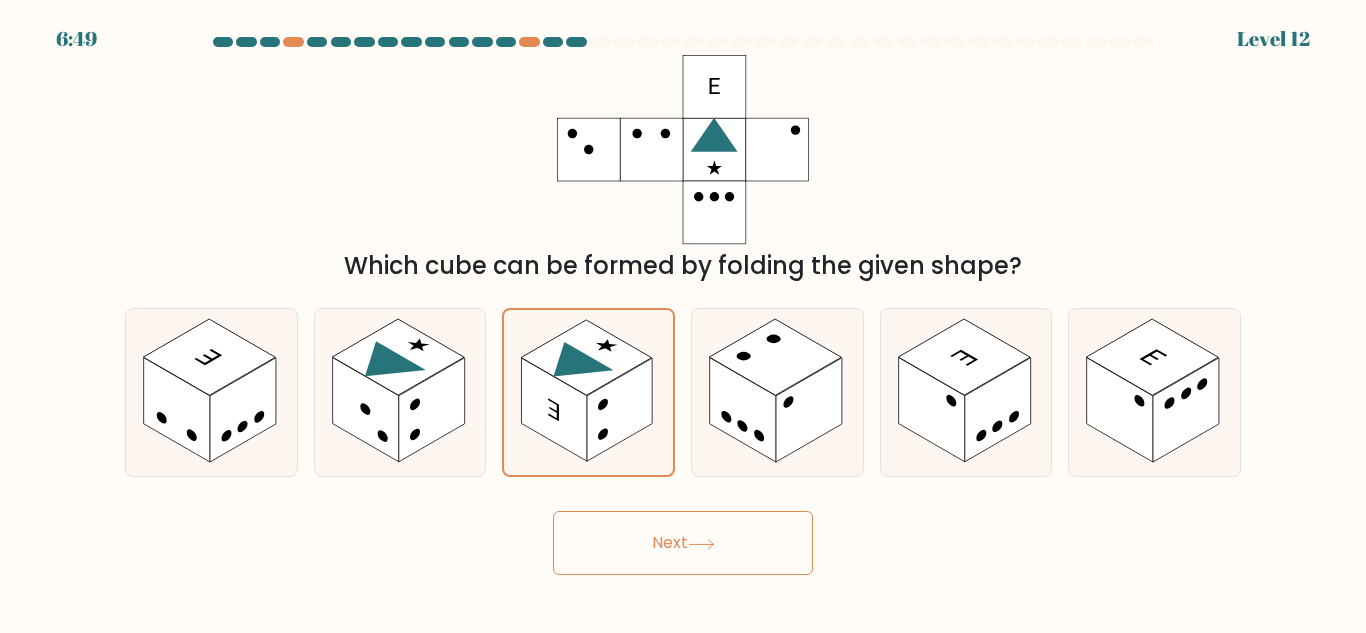 click on "Next" at bounding box center (683, 543) 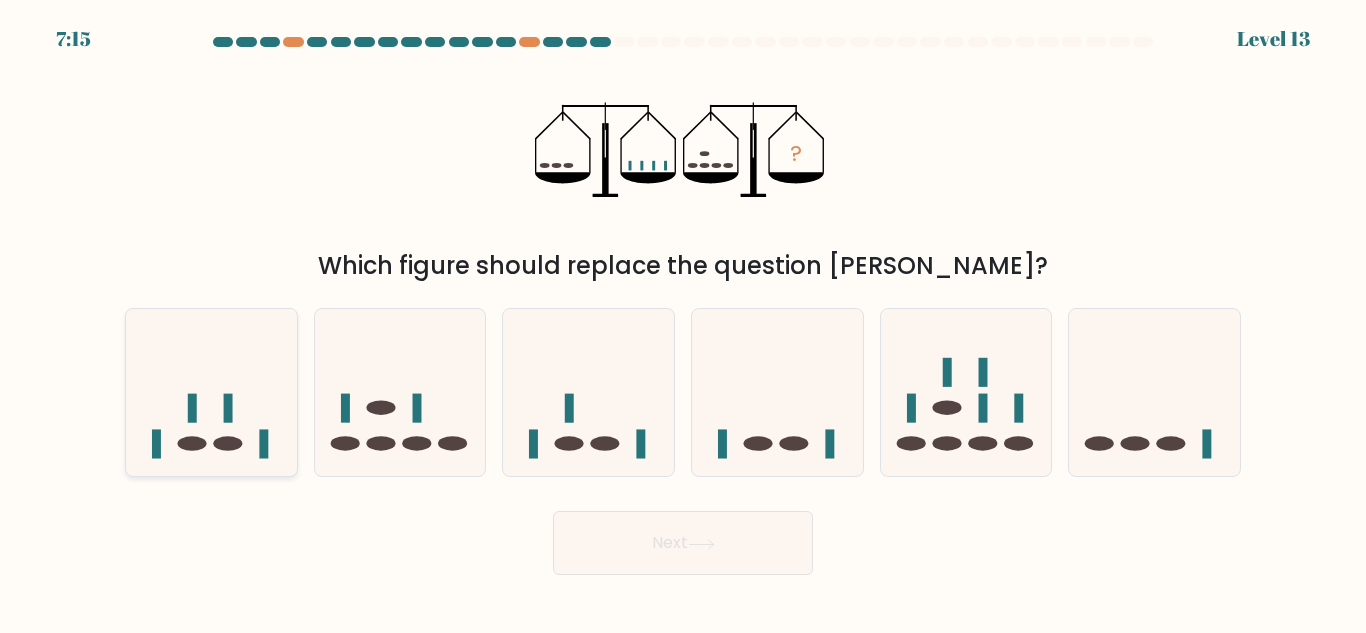 click 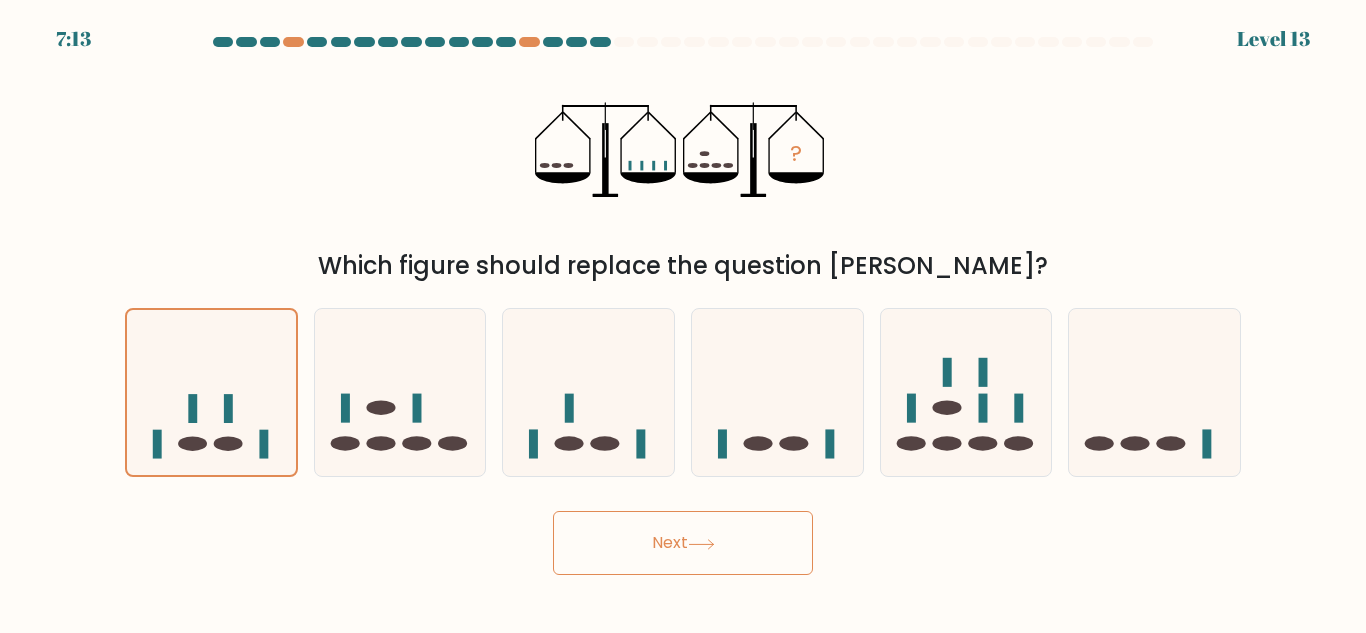click on "Next" at bounding box center (683, 543) 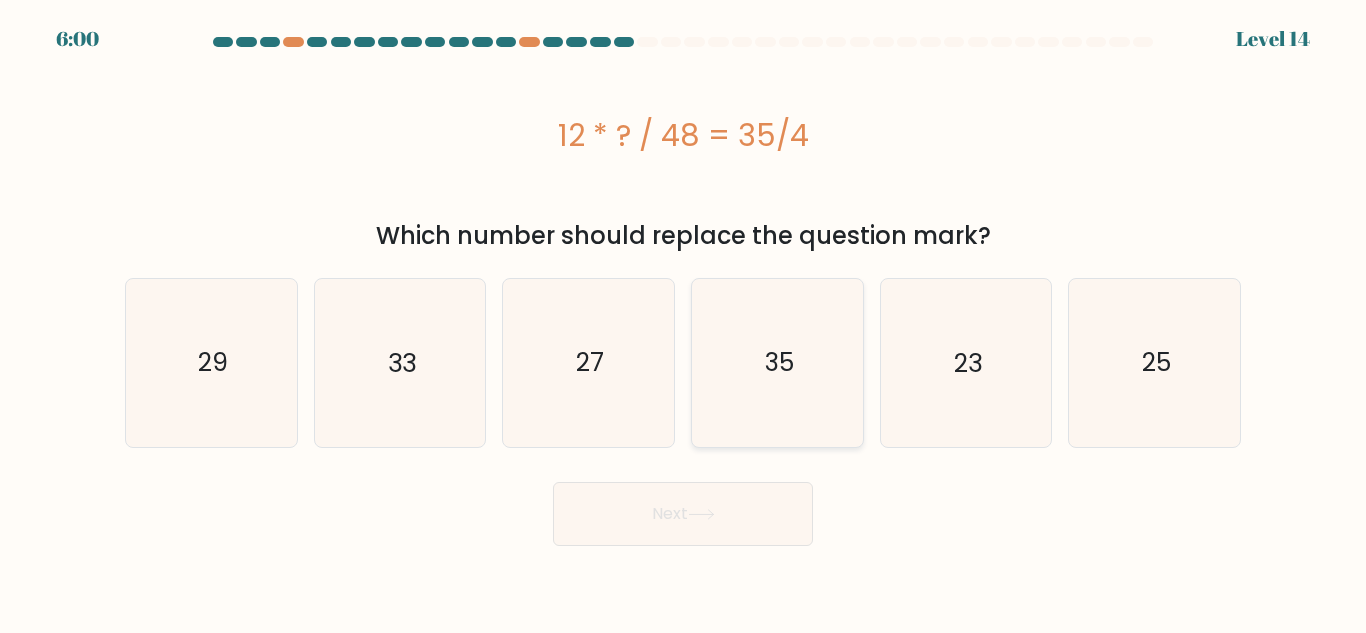 click on "35" 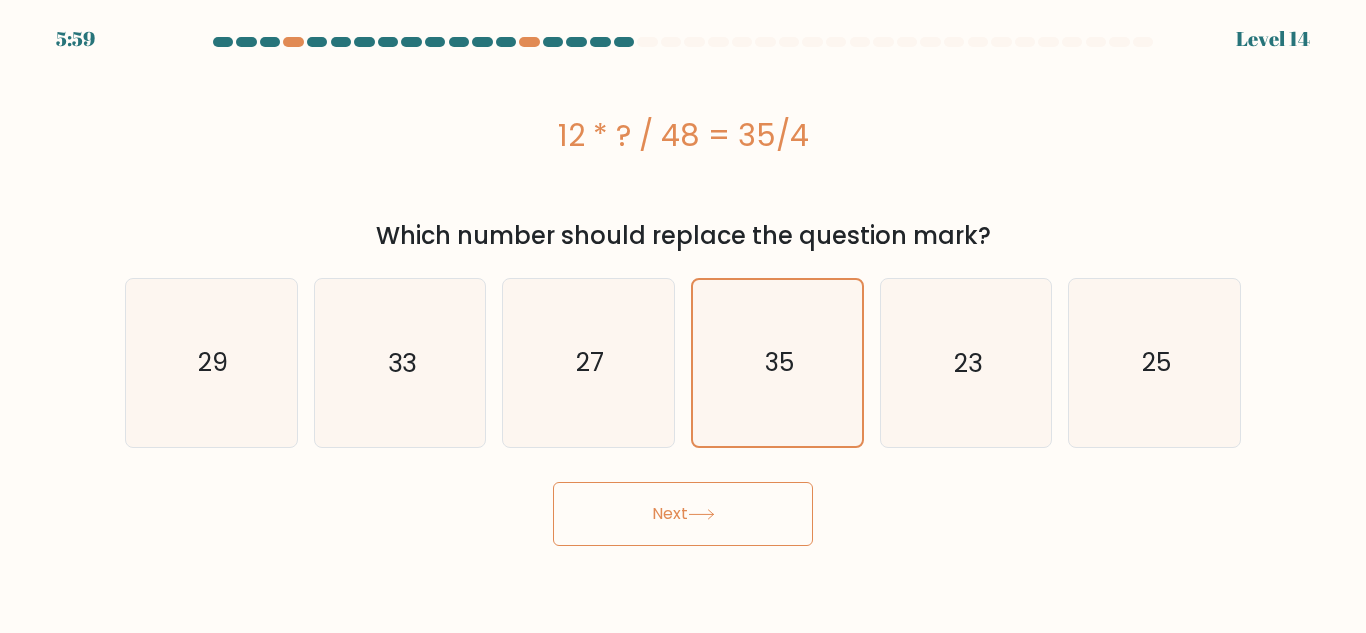 click on "Next" at bounding box center (683, 514) 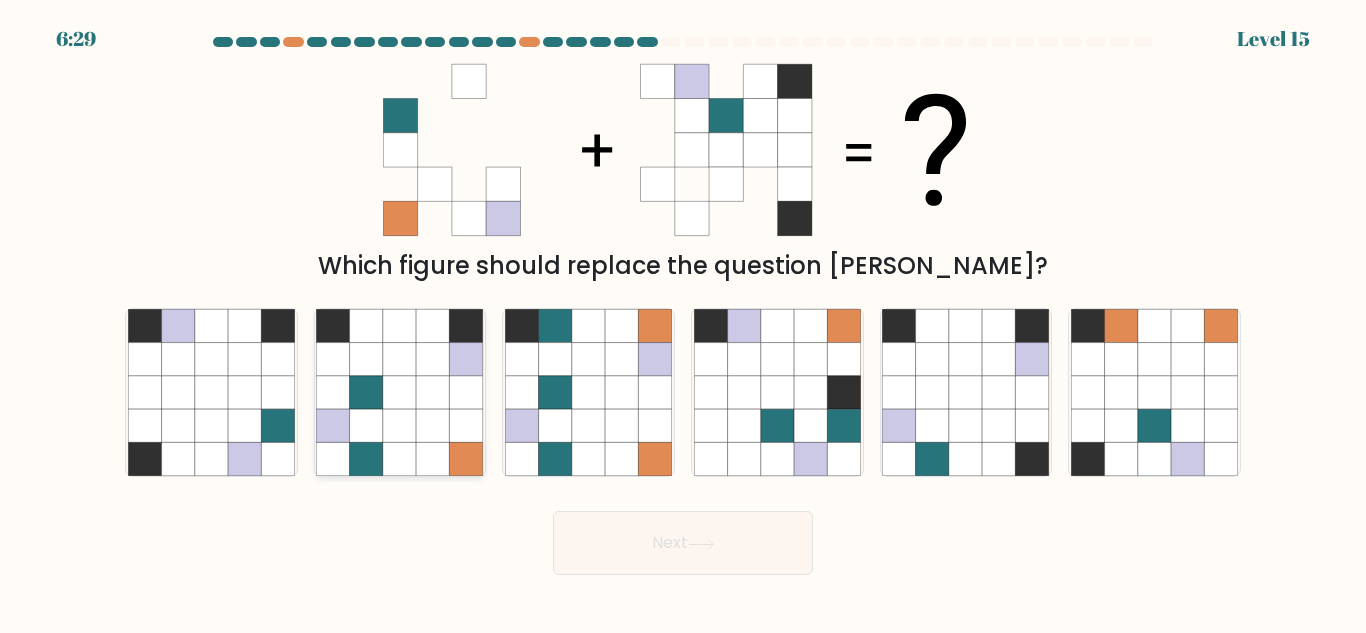 click 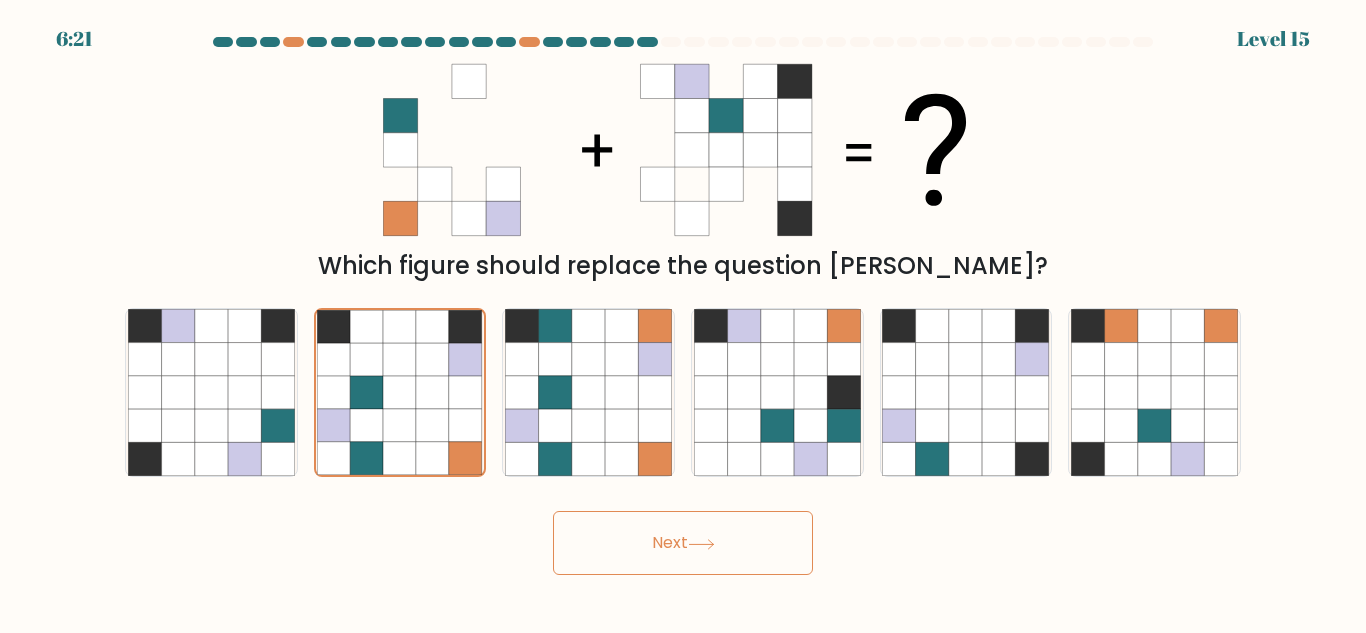 click on "Next" at bounding box center (683, 543) 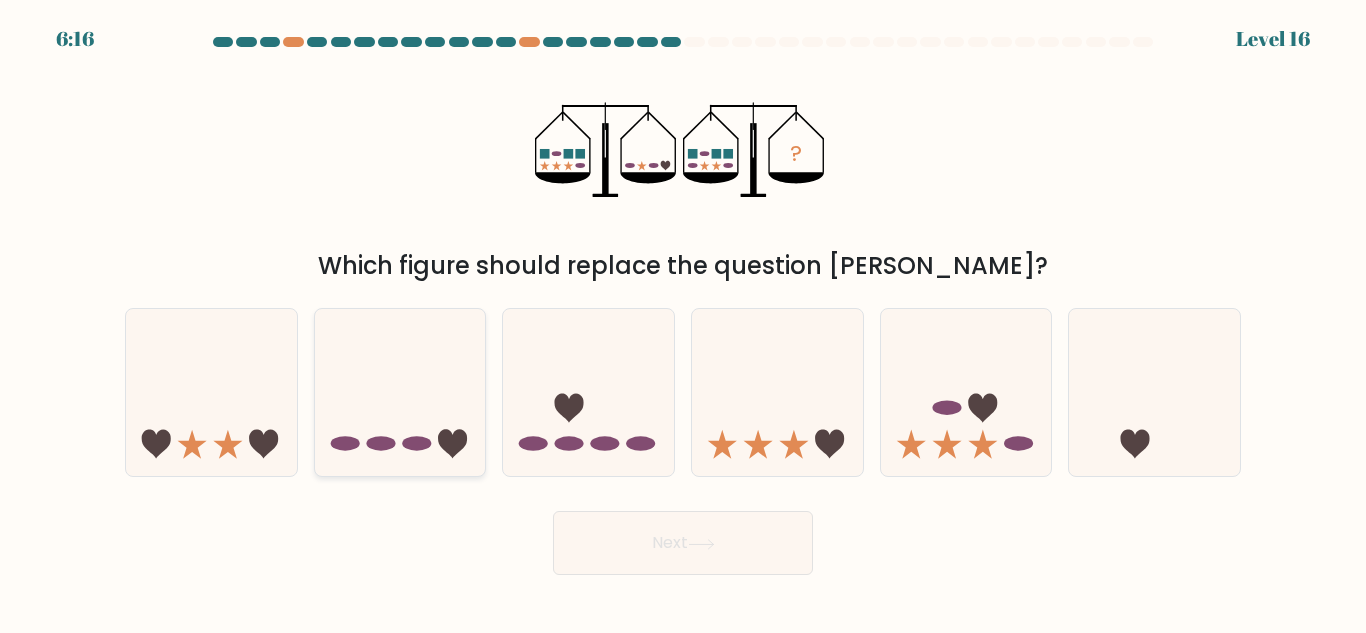 click 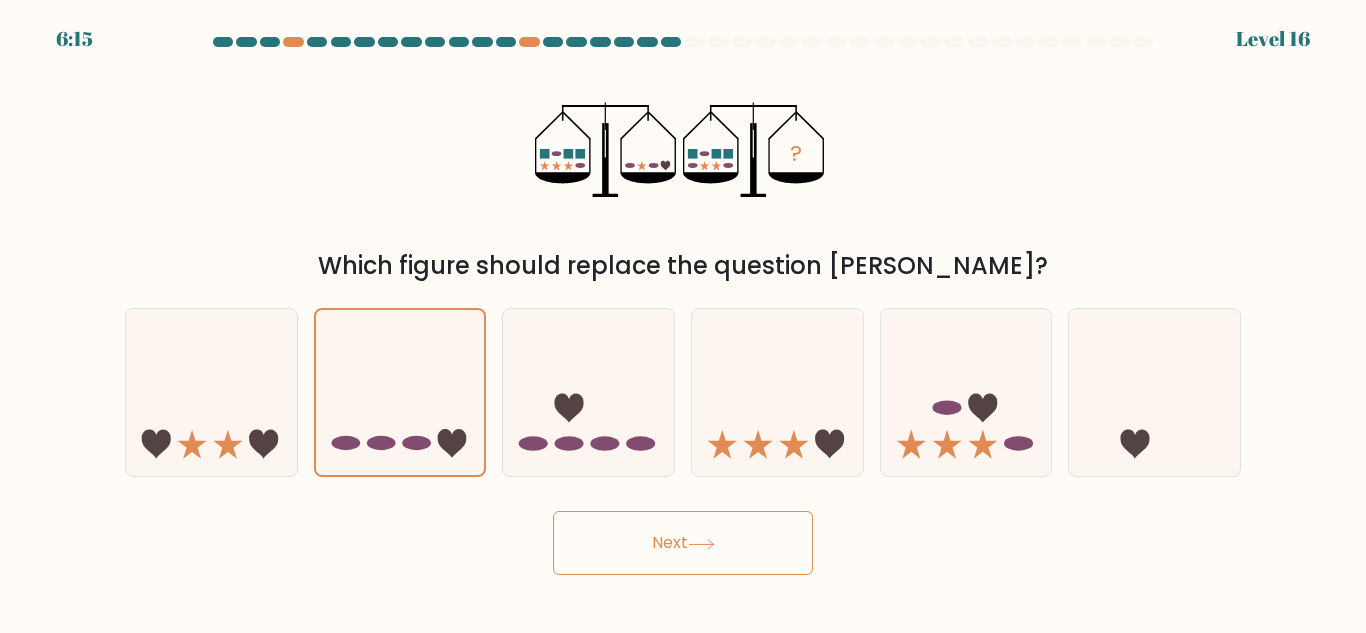click on "Next" at bounding box center (683, 543) 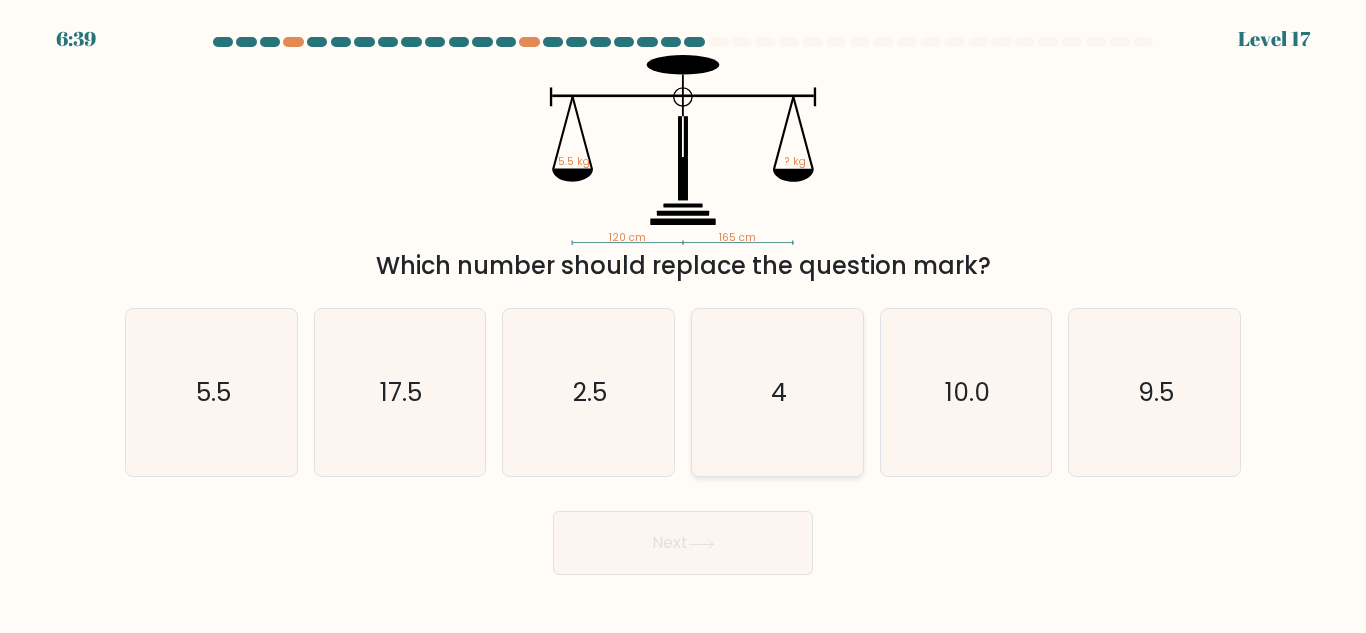 click on "4" 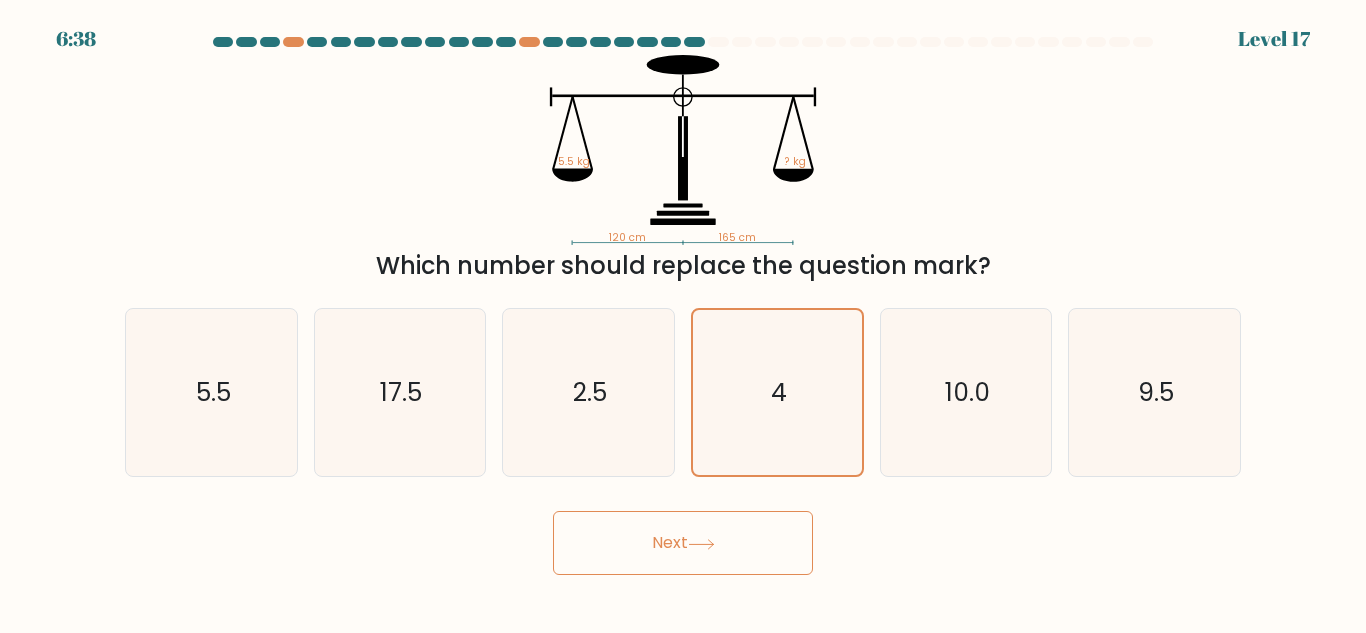 click on "Next" at bounding box center (683, 543) 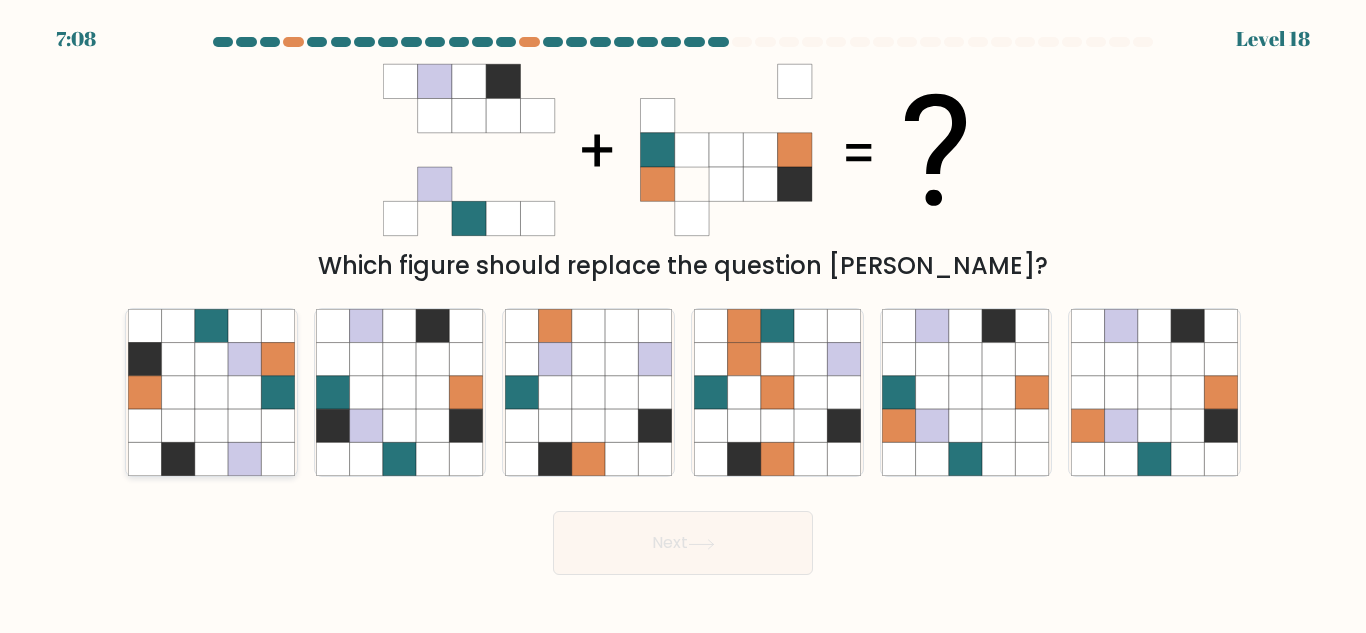 click 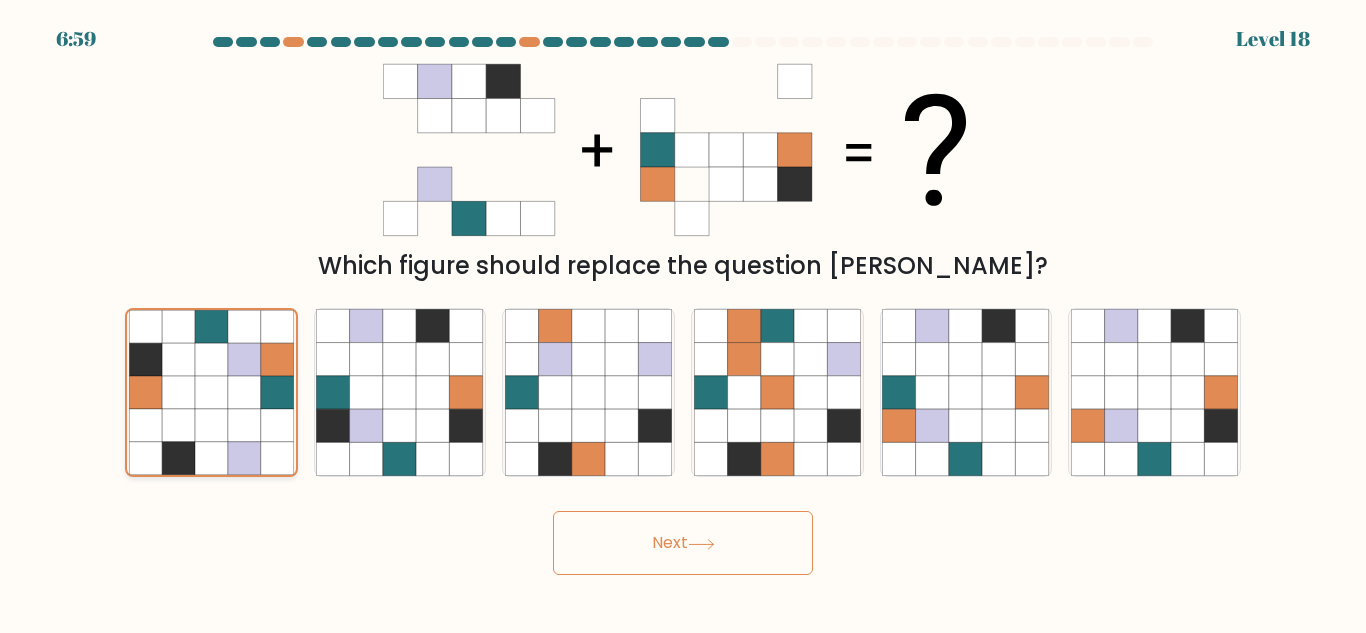 click 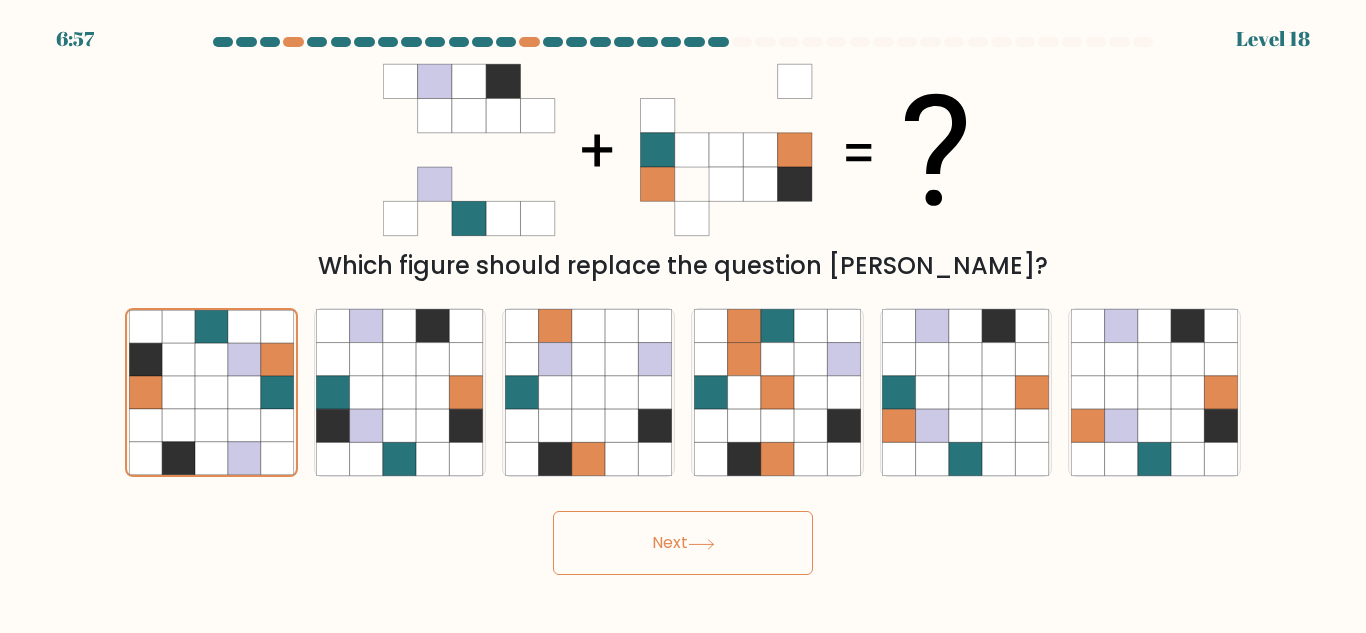 click on "Next" at bounding box center (683, 543) 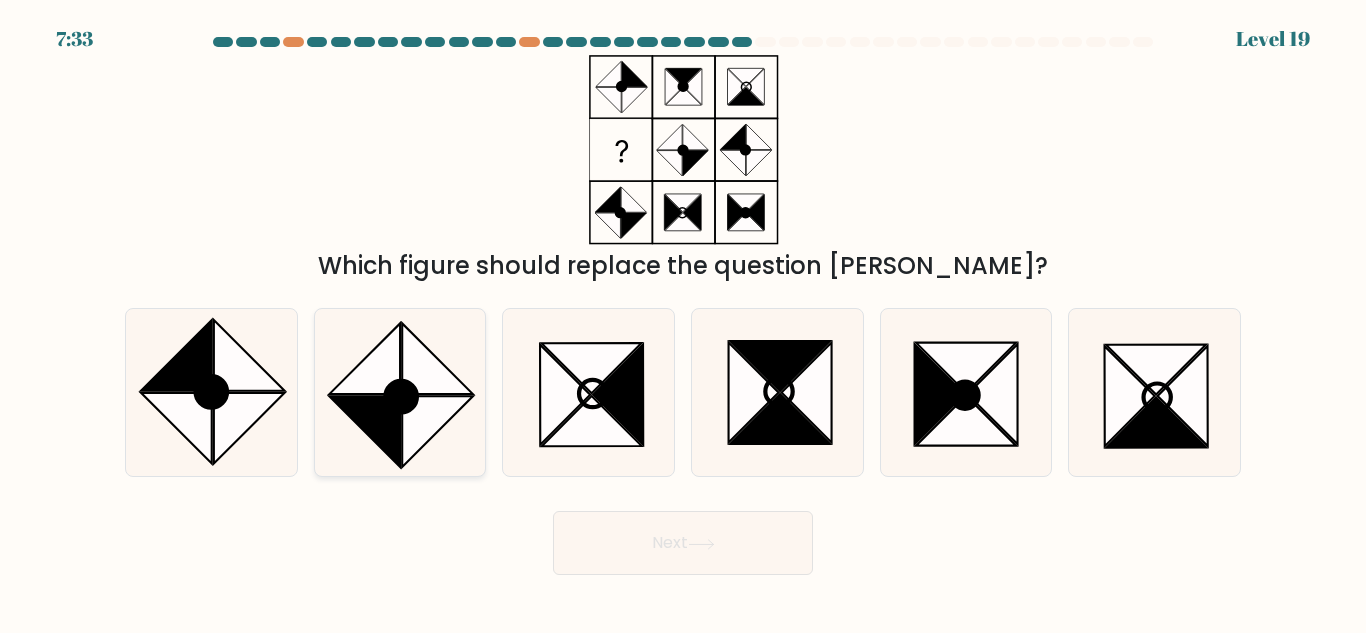 click 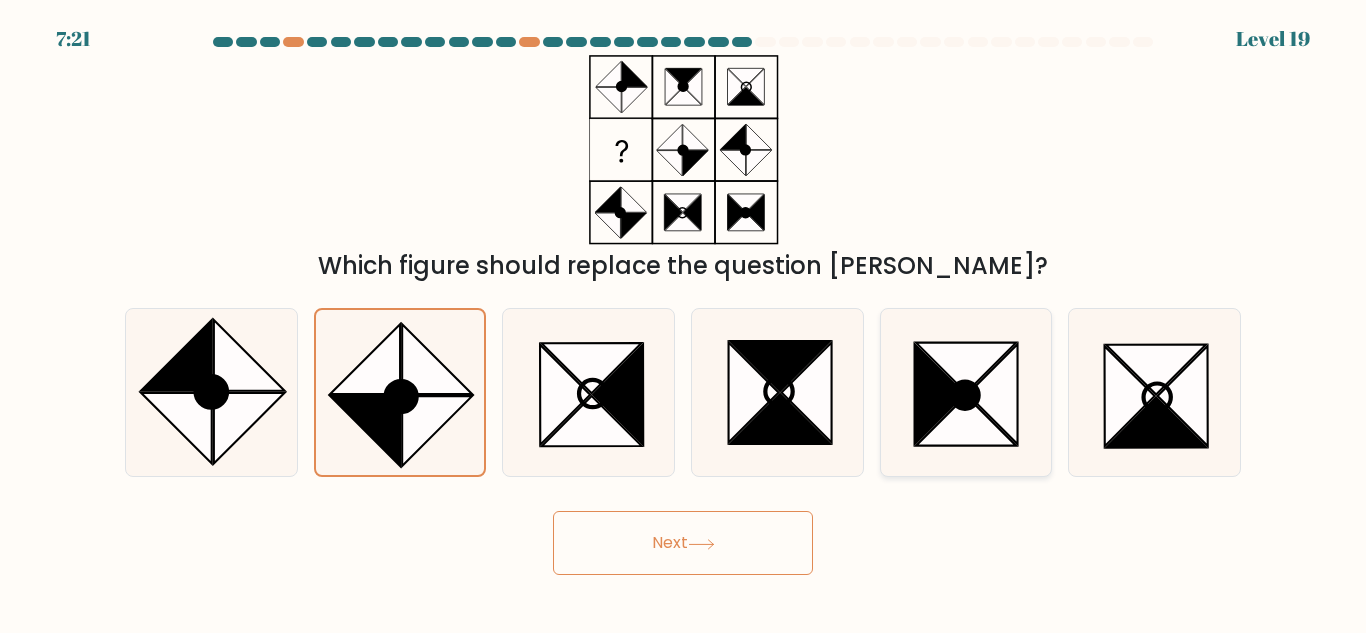 click 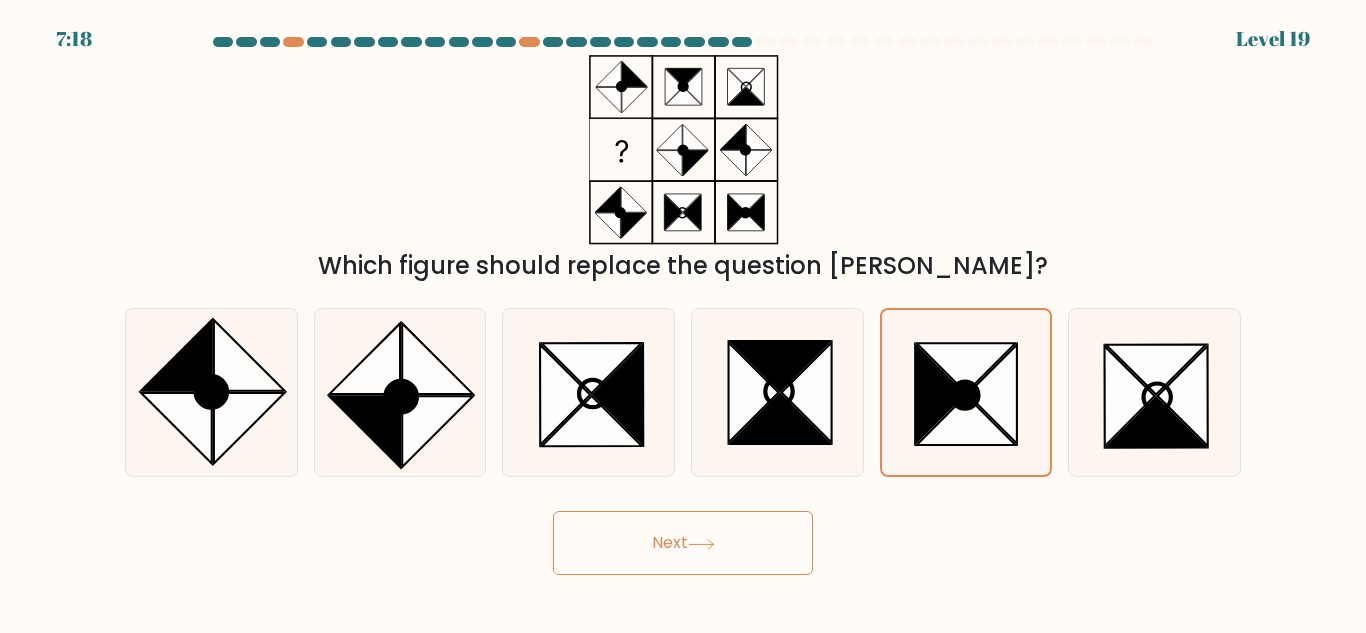 click on "Next" at bounding box center [683, 543] 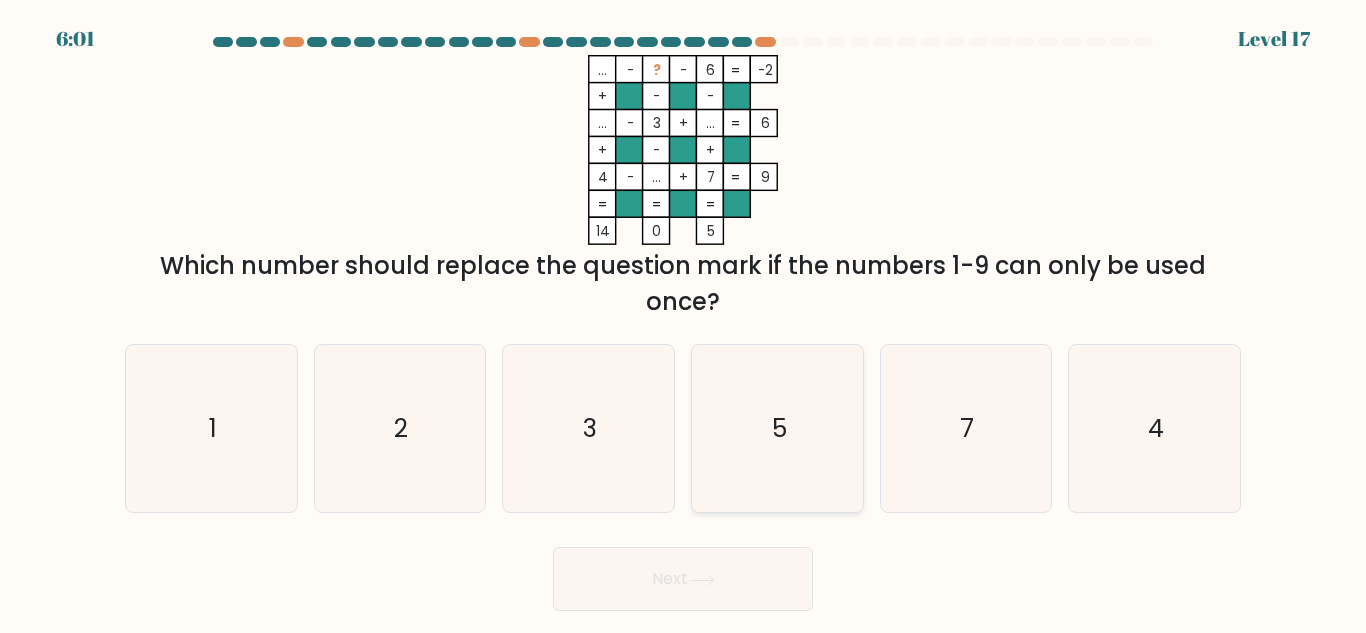 click on "5" 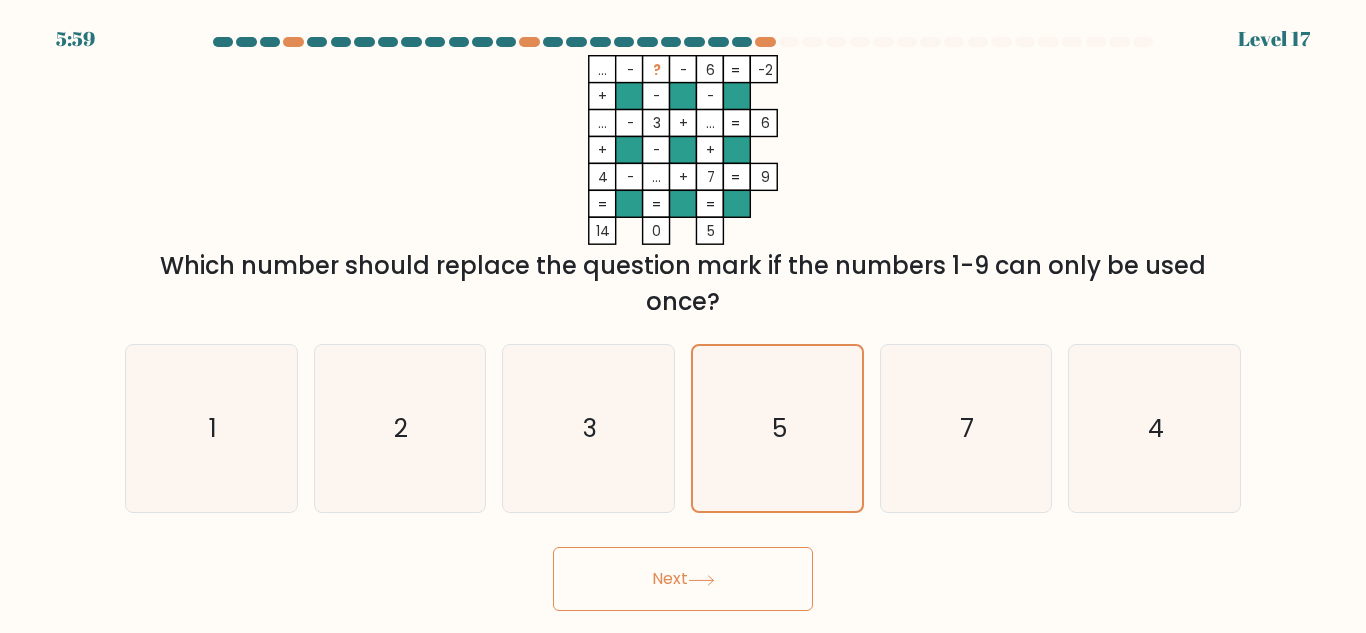 click on "Next" at bounding box center (683, 579) 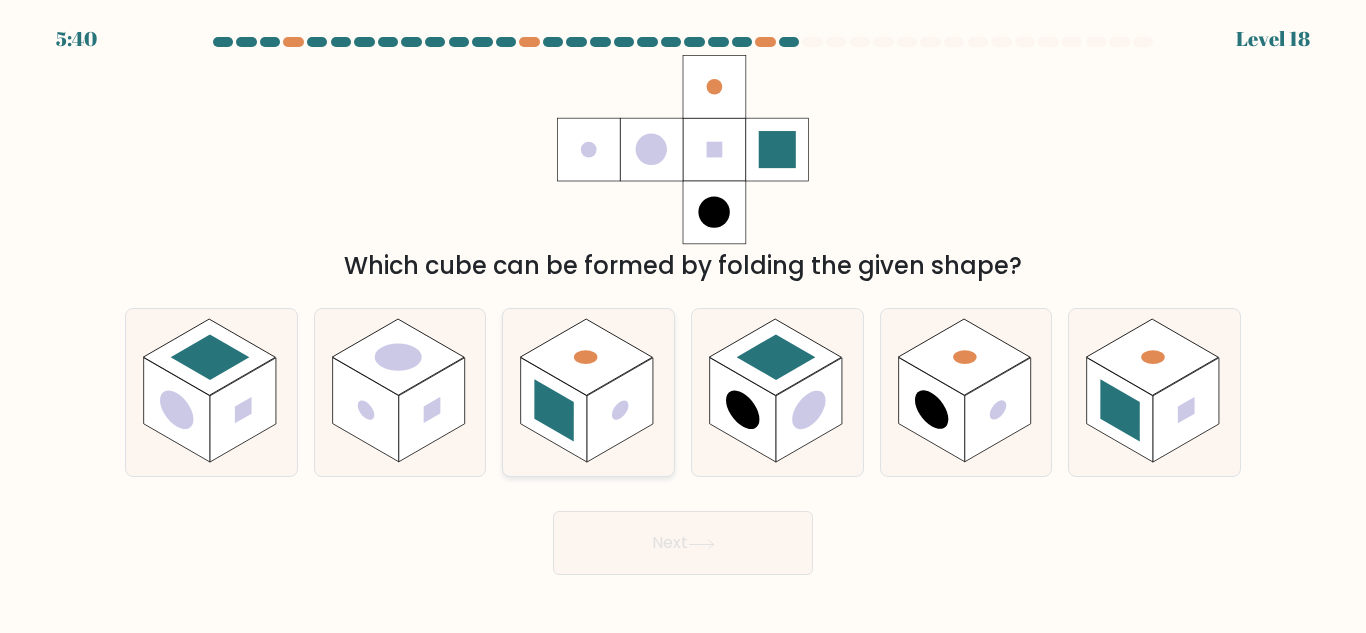 click 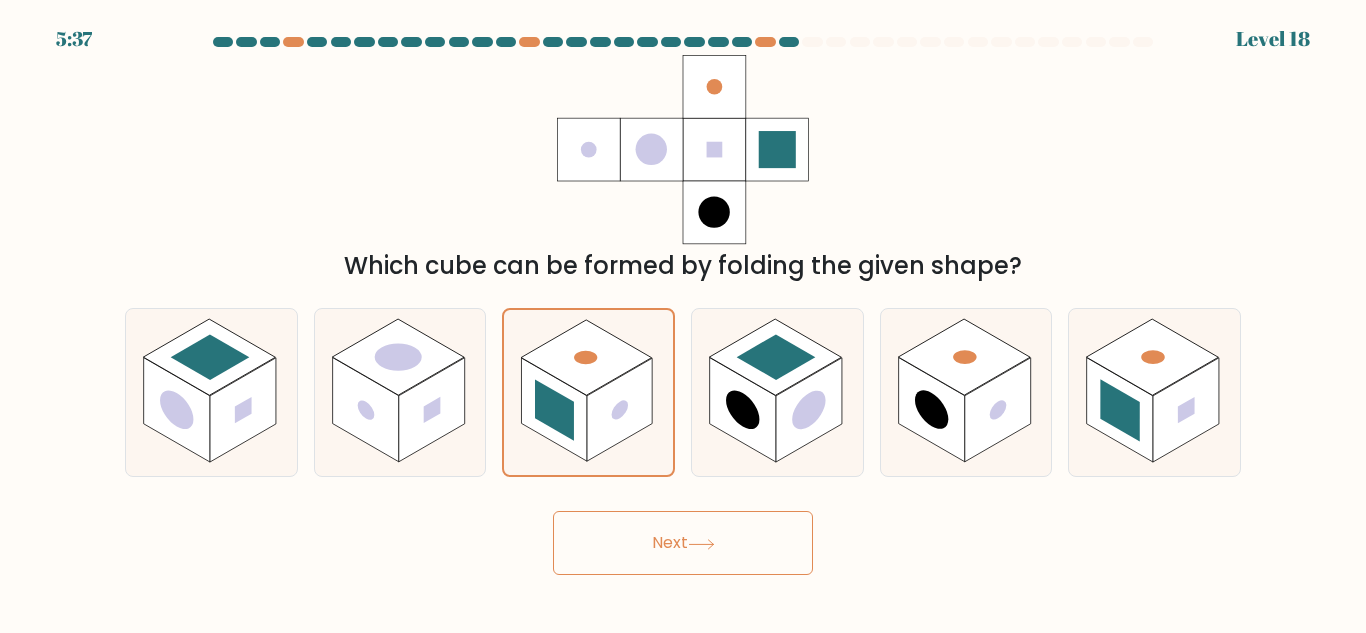click 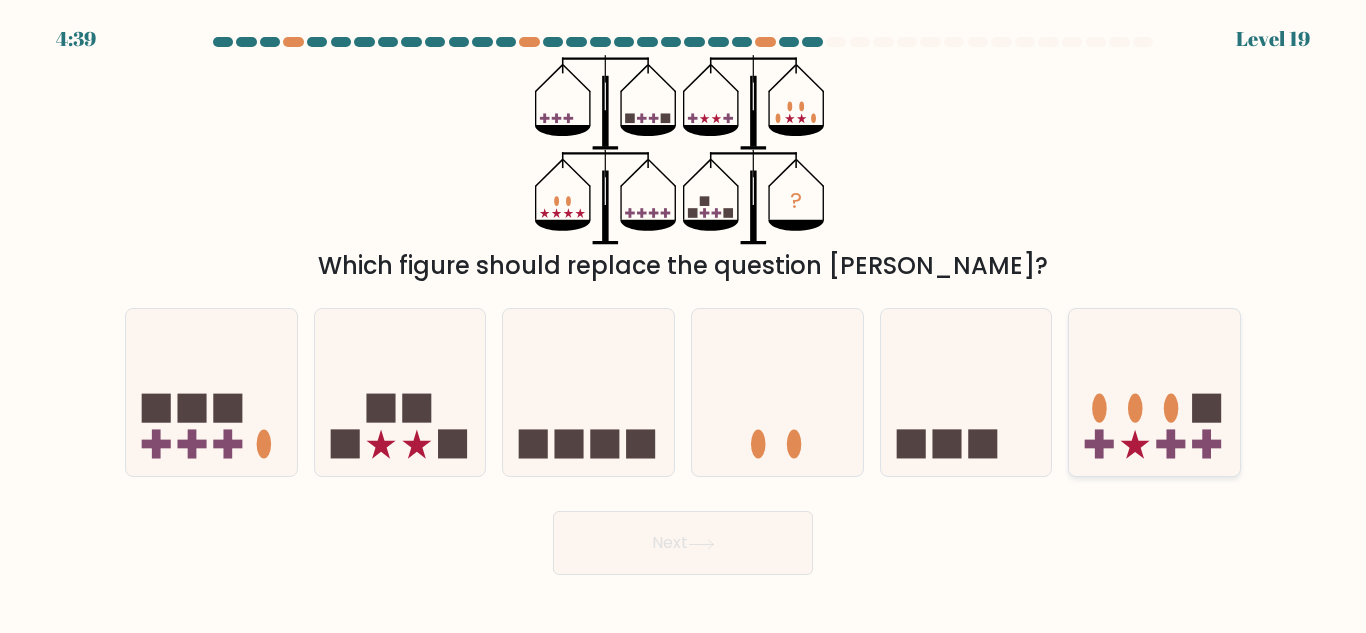 drag, startPoint x: 1131, startPoint y: 408, endPoint x: 1151, endPoint y: 410, distance: 20.09975 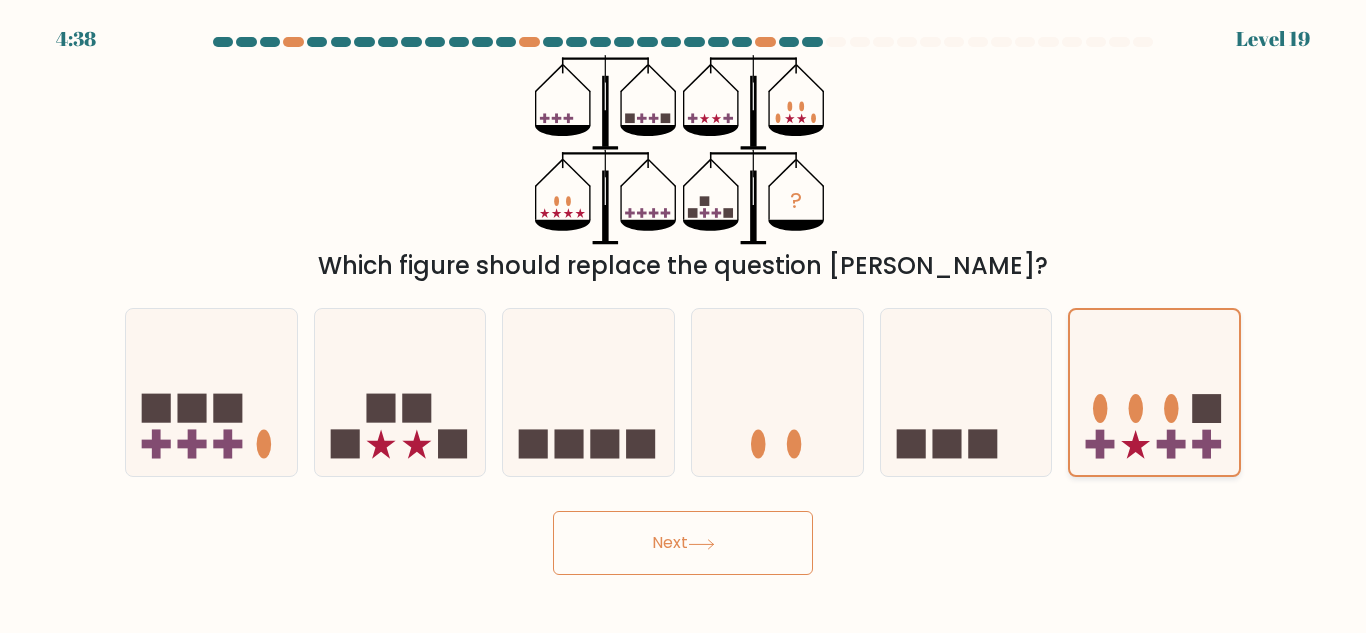 click 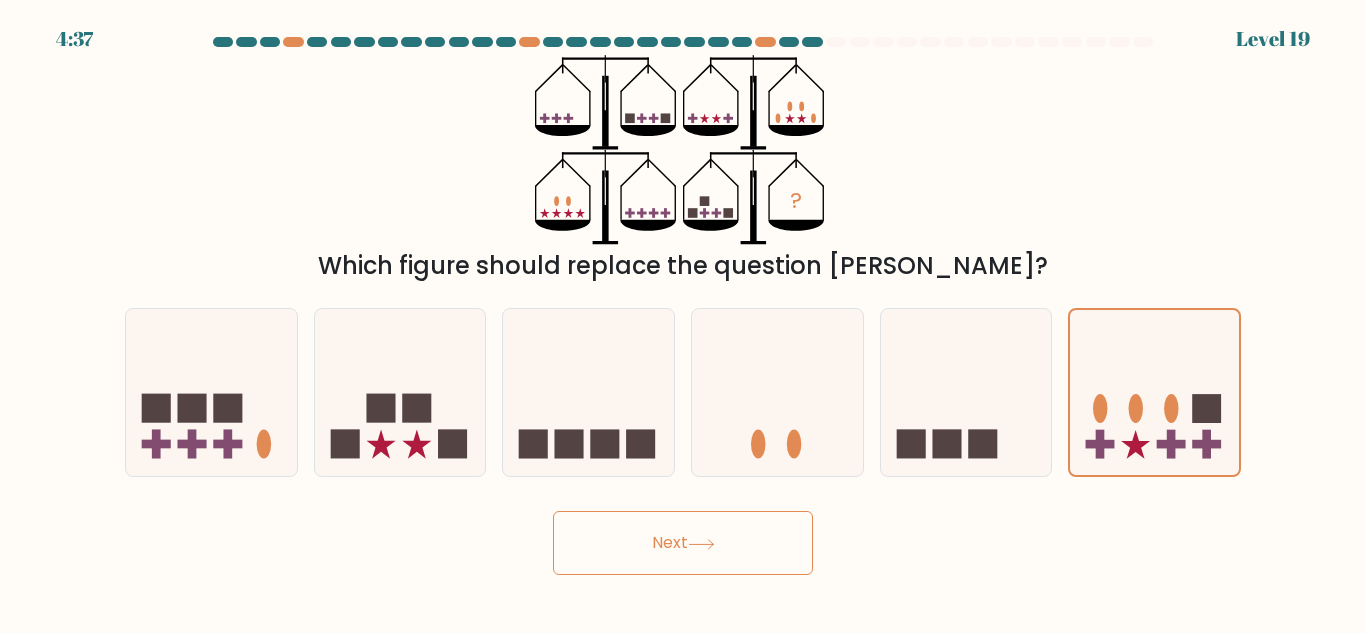 click on "Next" at bounding box center (683, 543) 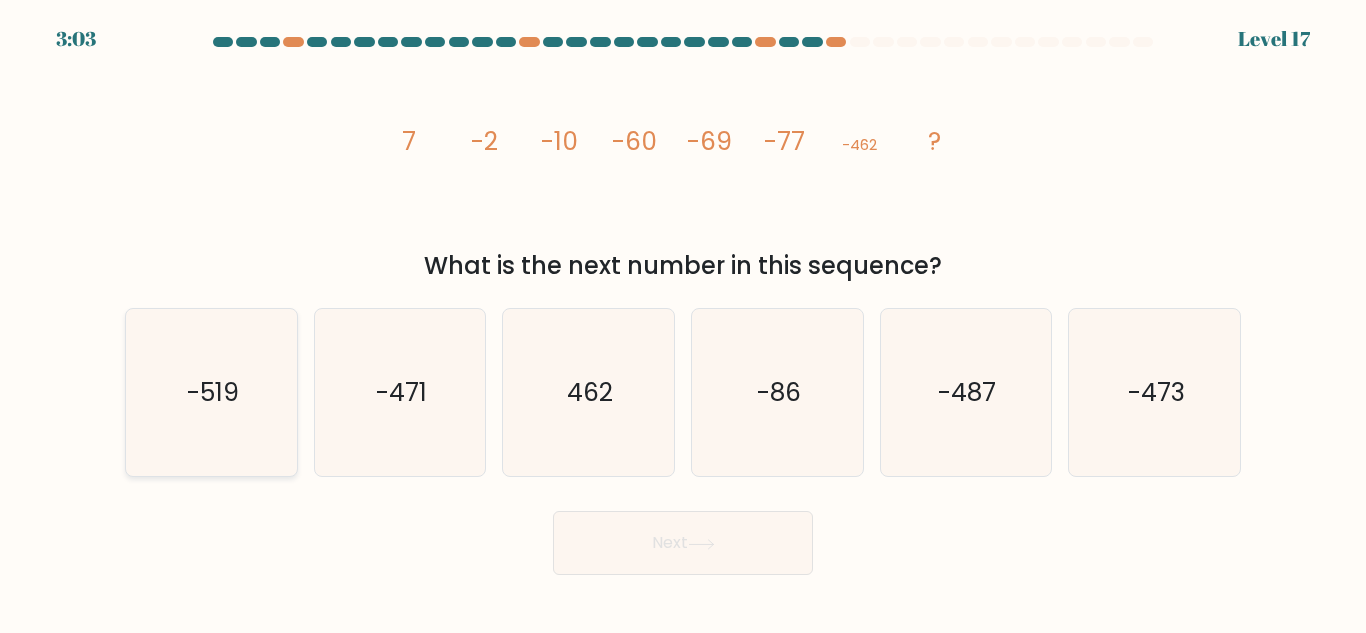 drag, startPoint x: 266, startPoint y: 415, endPoint x: 241, endPoint y: 454, distance: 46.32494 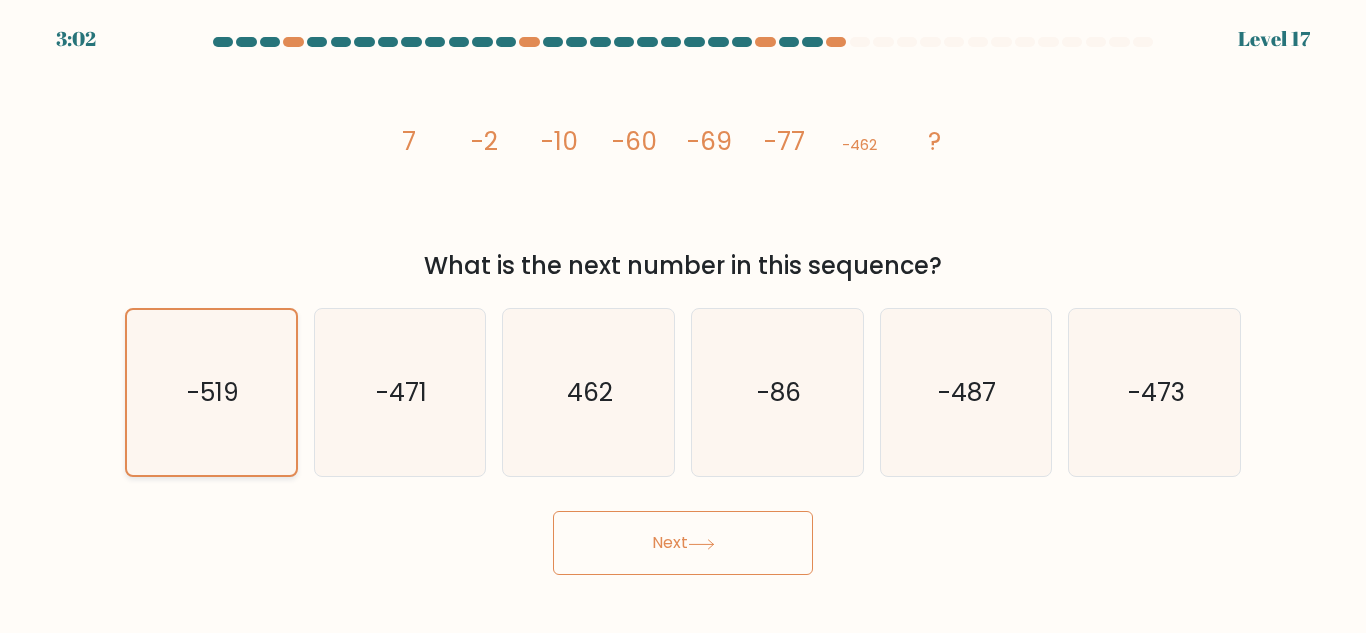 click on "-519" 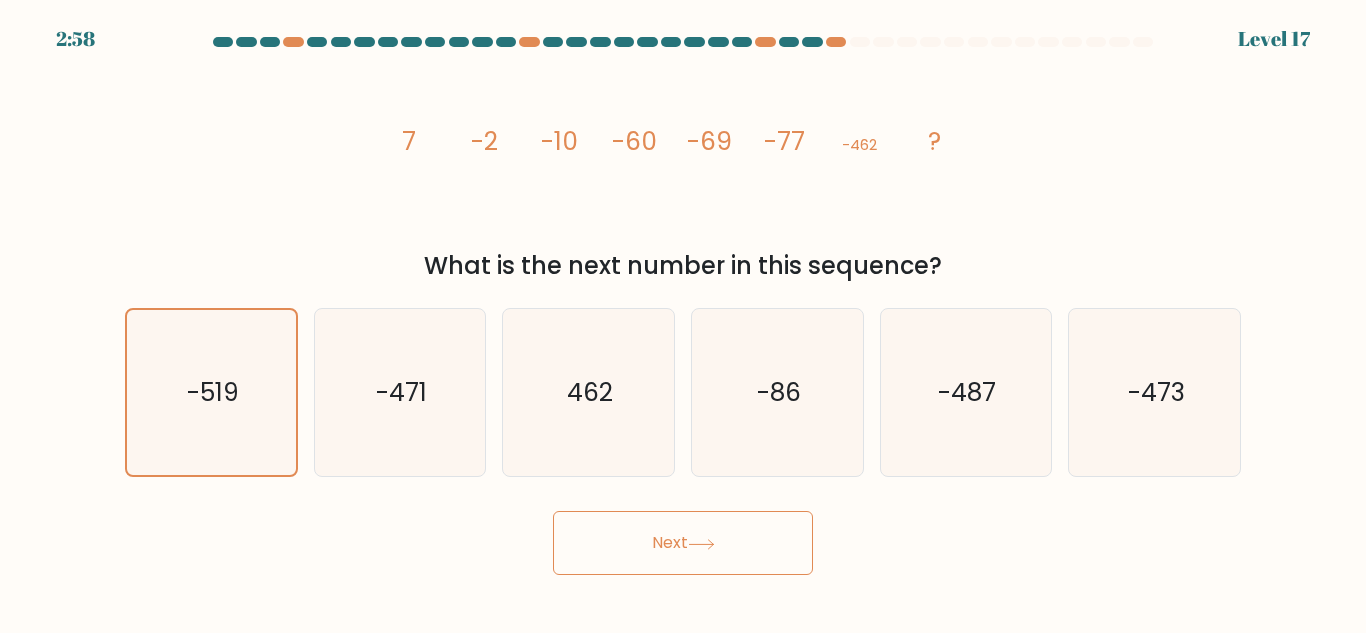 click on "Next" at bounding box center (683, 543) 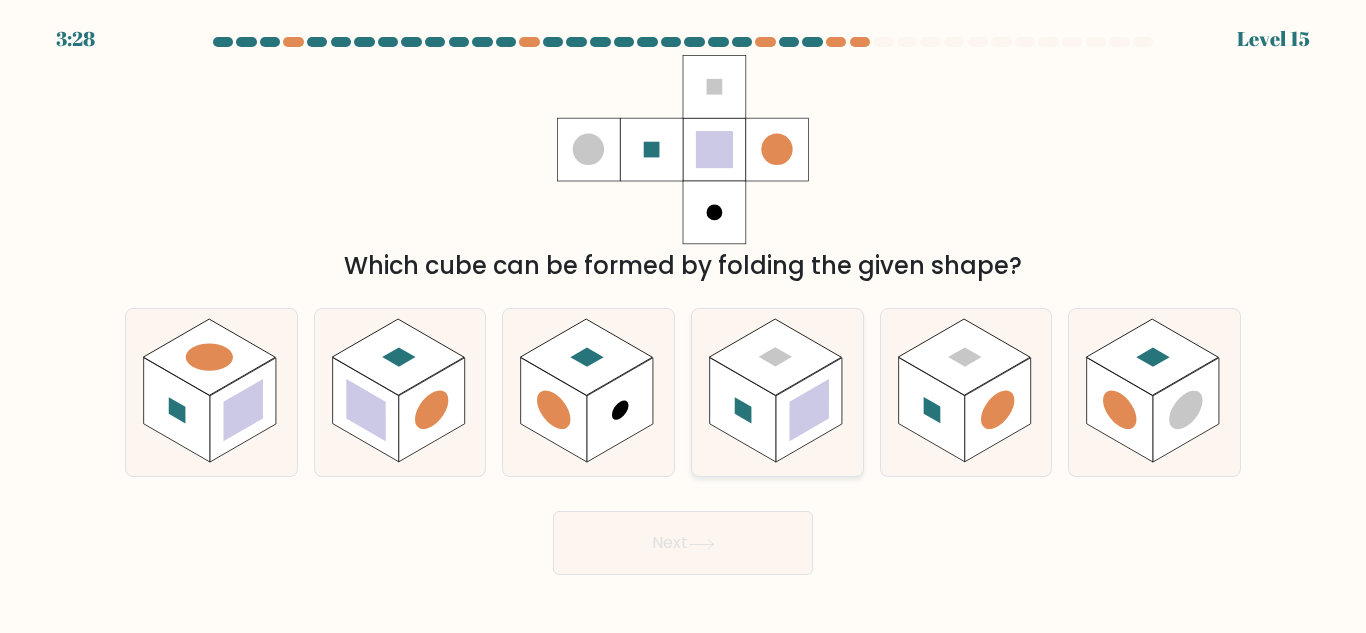 click 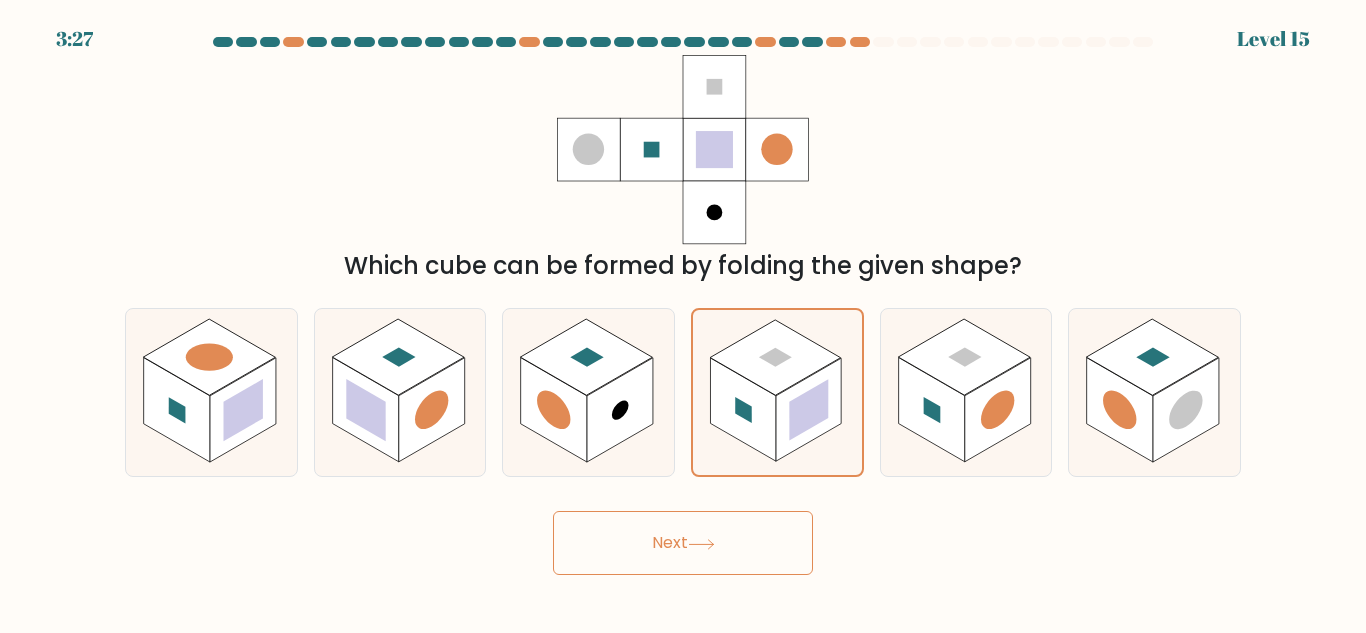 click on "Next" at bounding box center (683, 543) 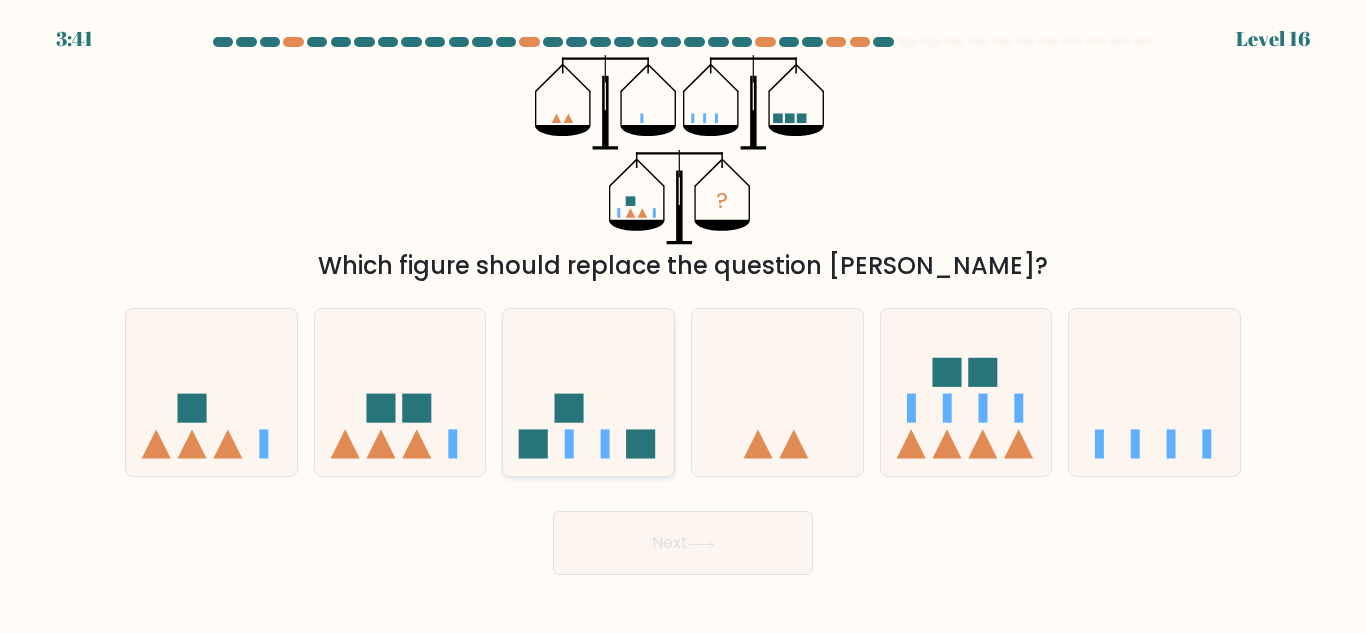 click 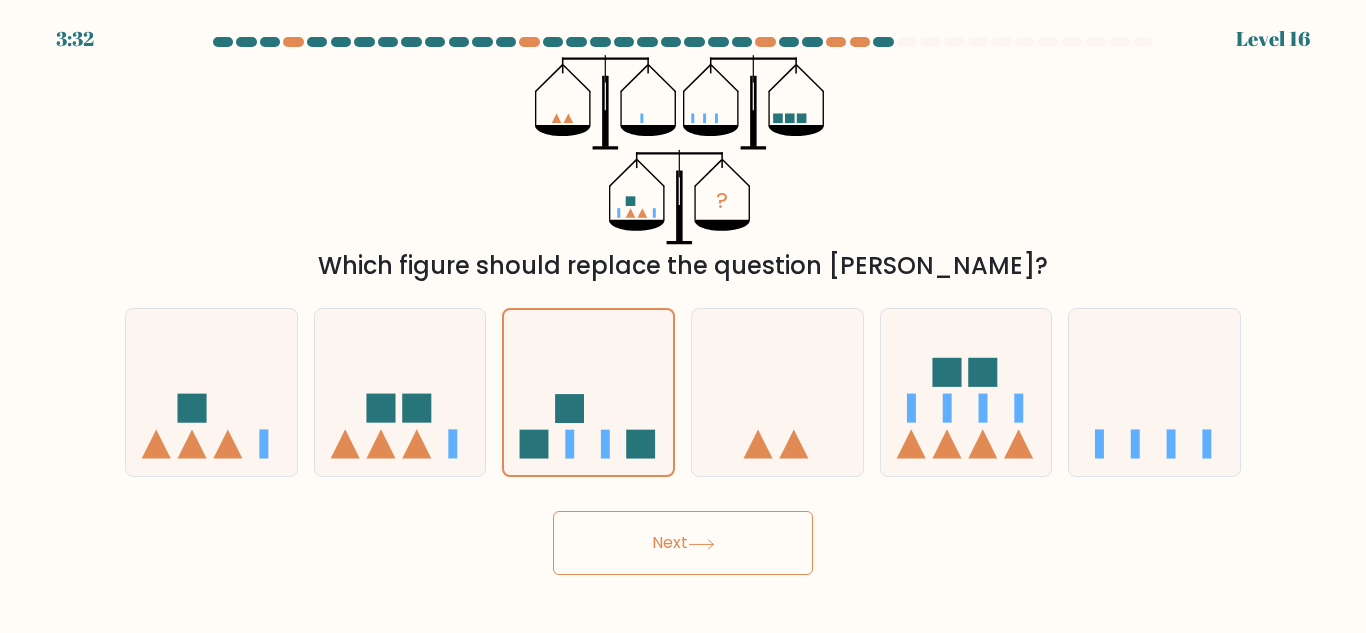 click on "Next" at bounding box center [683, 543] 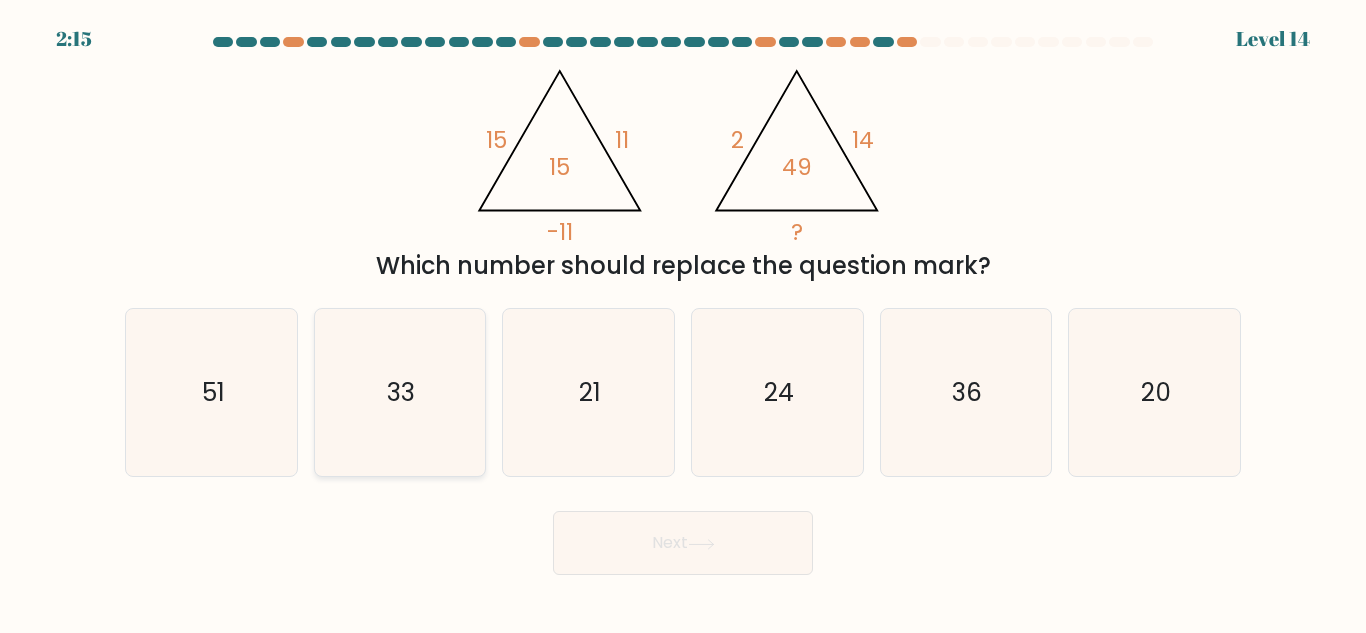 click on "33" 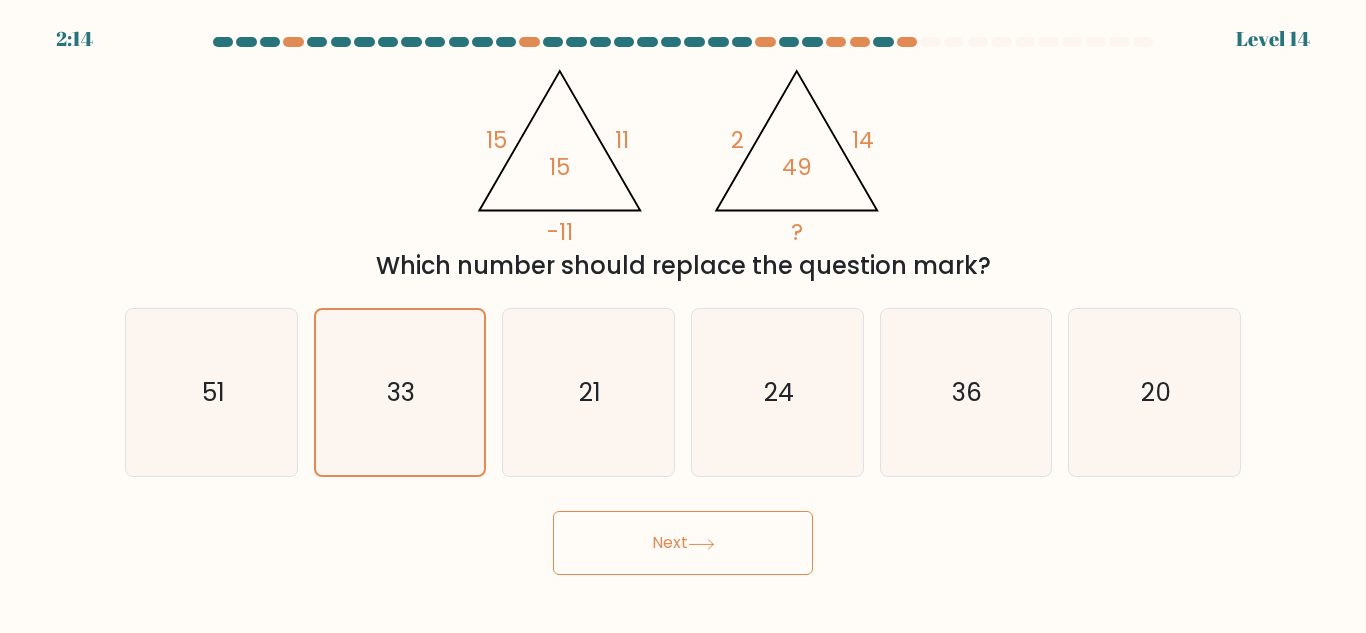 click on "Next" at bounding box center (683, 543) 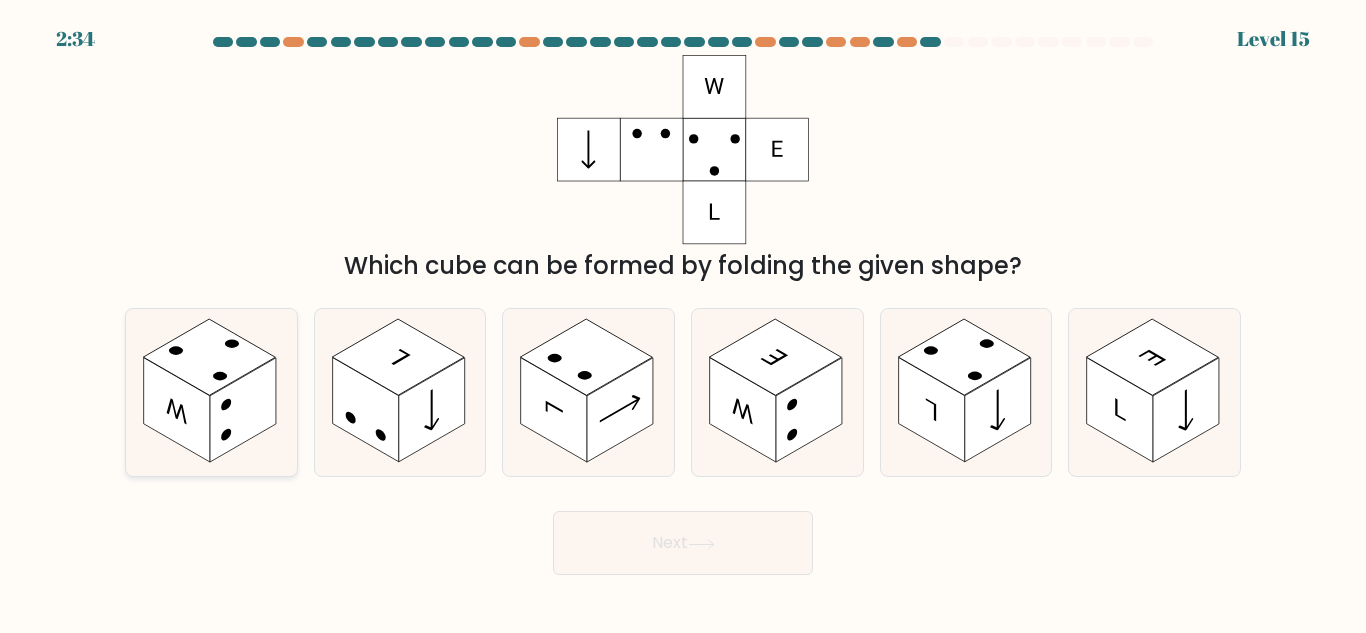 click 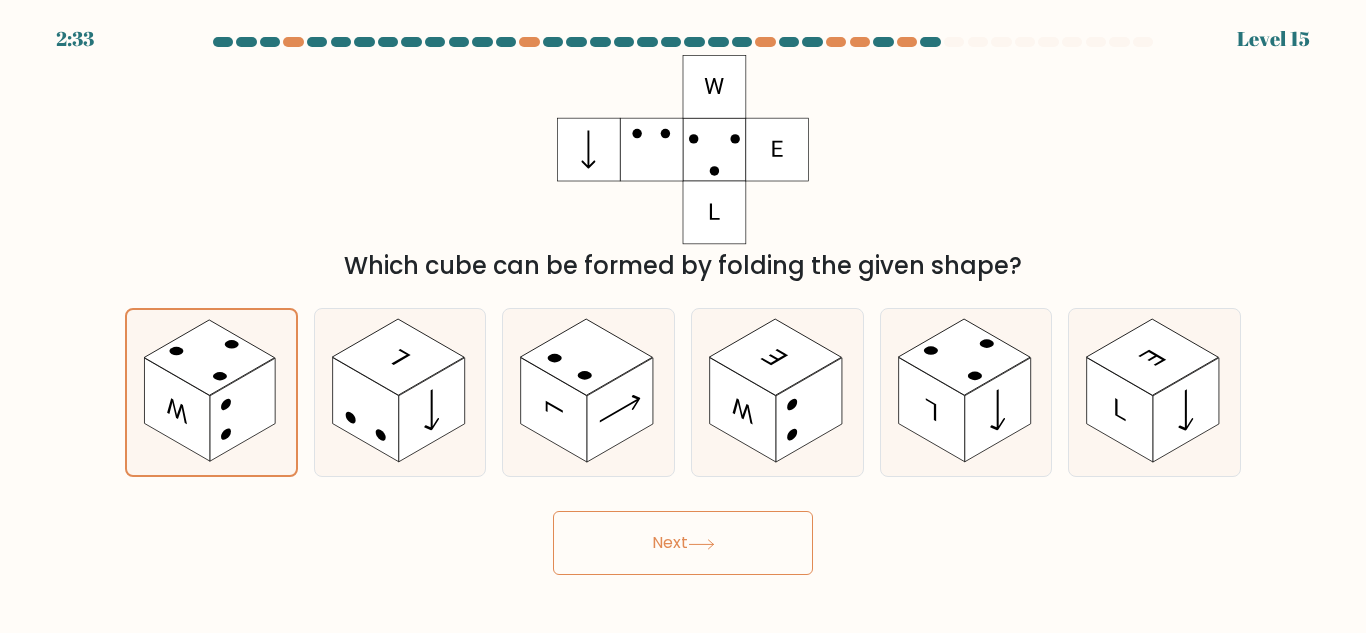 click on "Next" at bounding box center (683, 543) 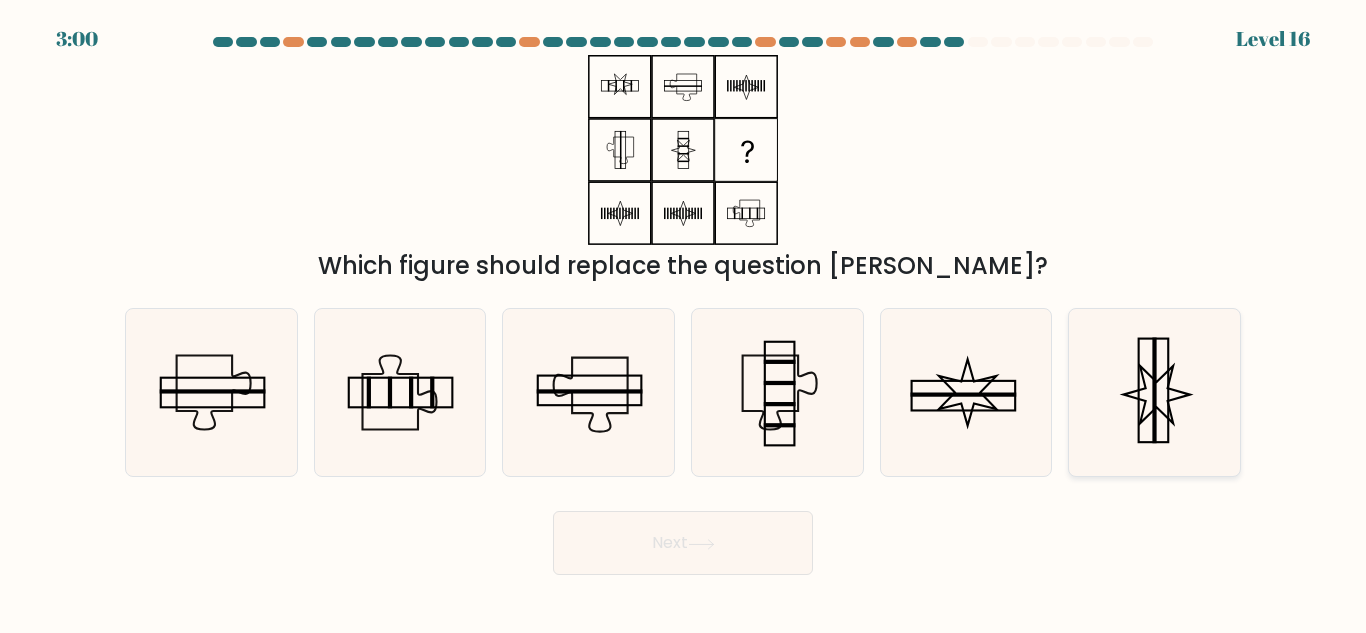 click 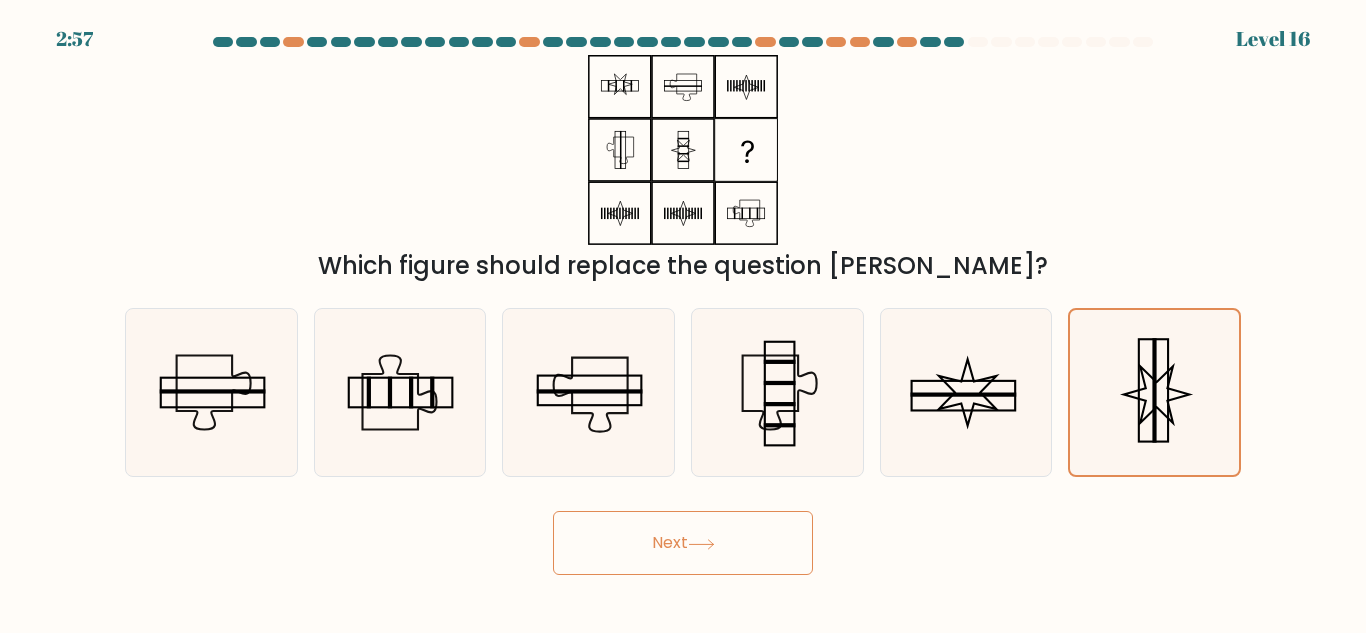 click on "Next" at bounding box center [683, 543] 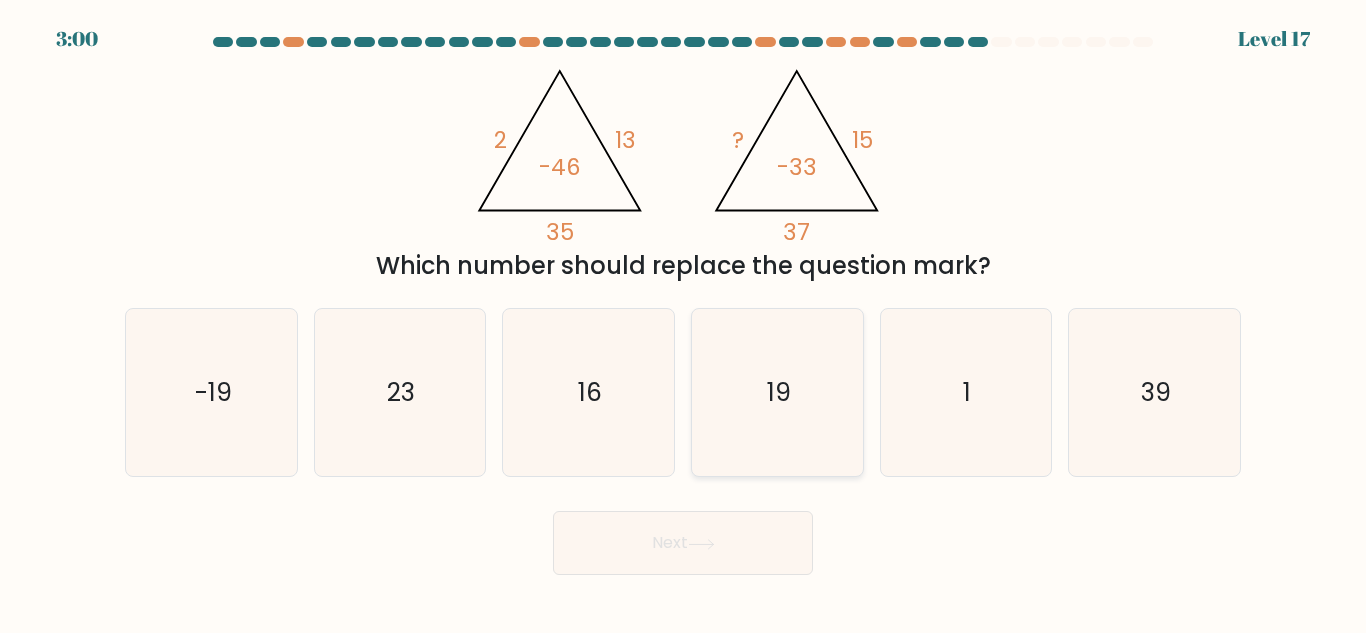 click on "19" 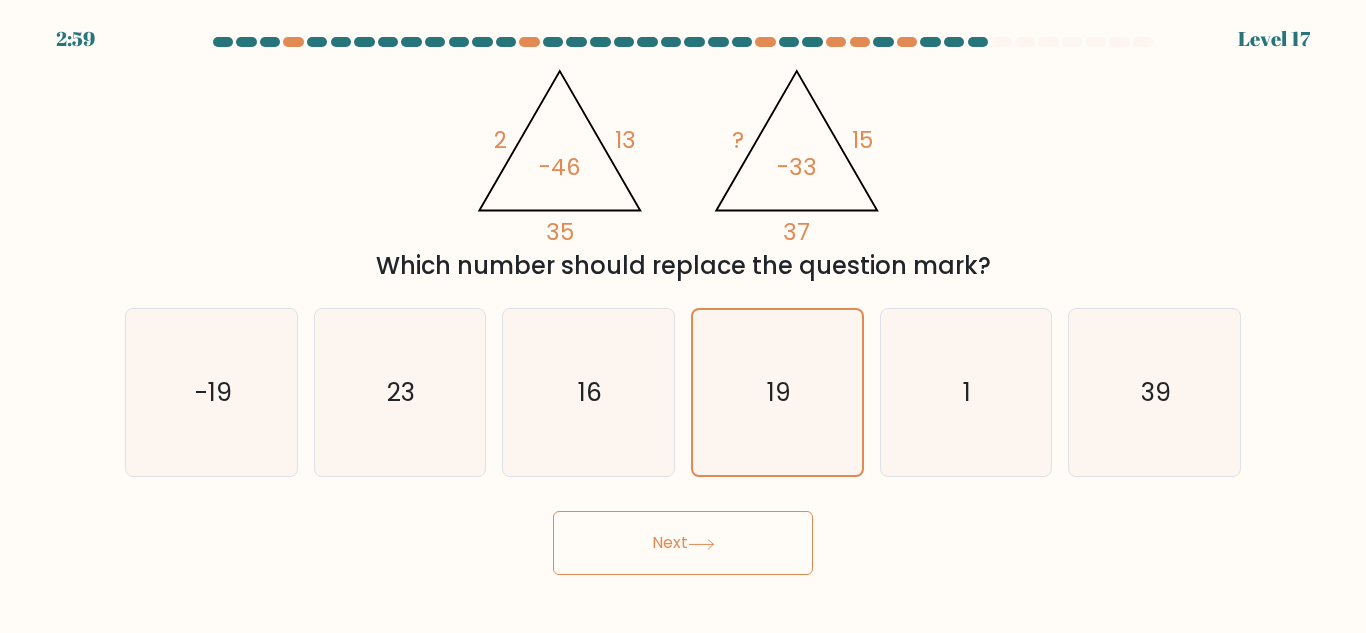 click on "Next" at bounding box center (683, 543) 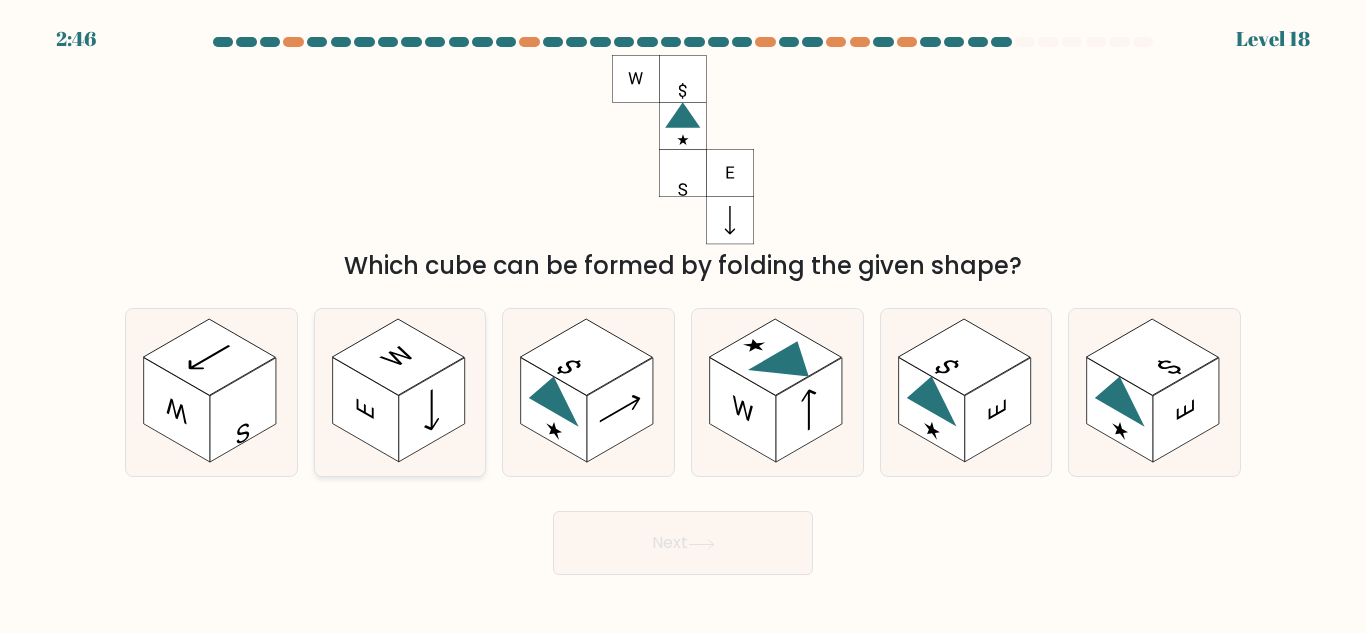 click 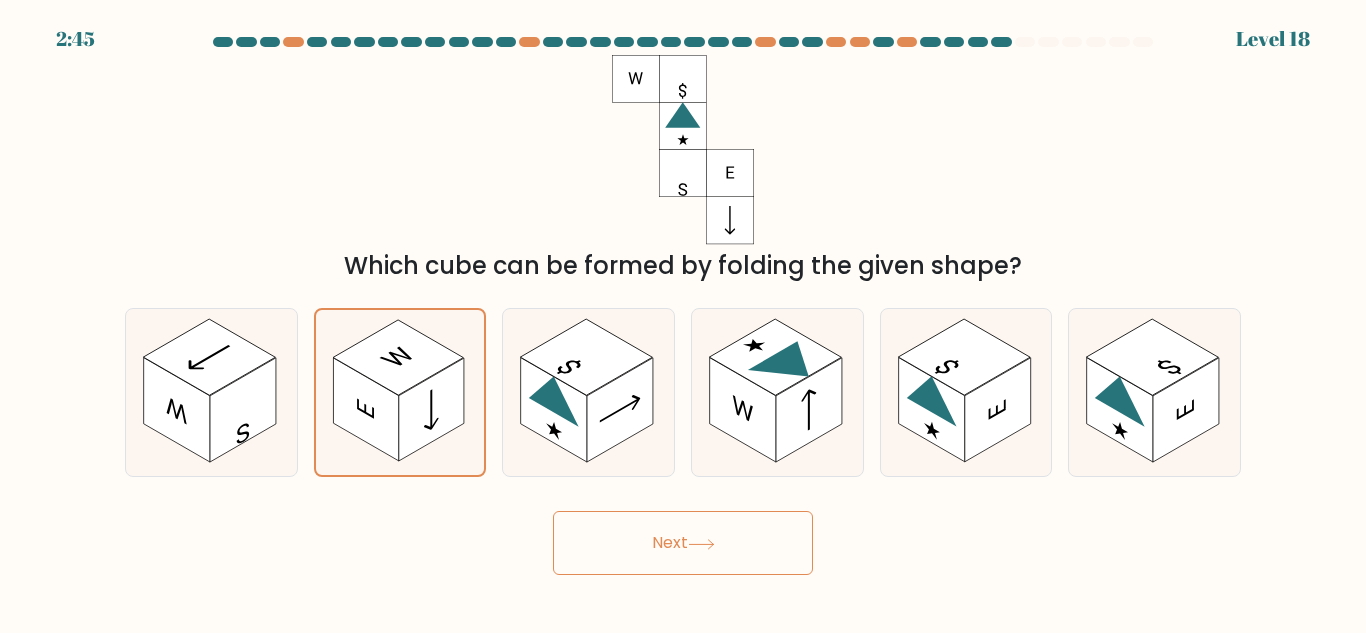 click on "Next" at bounding box center (683, 543) 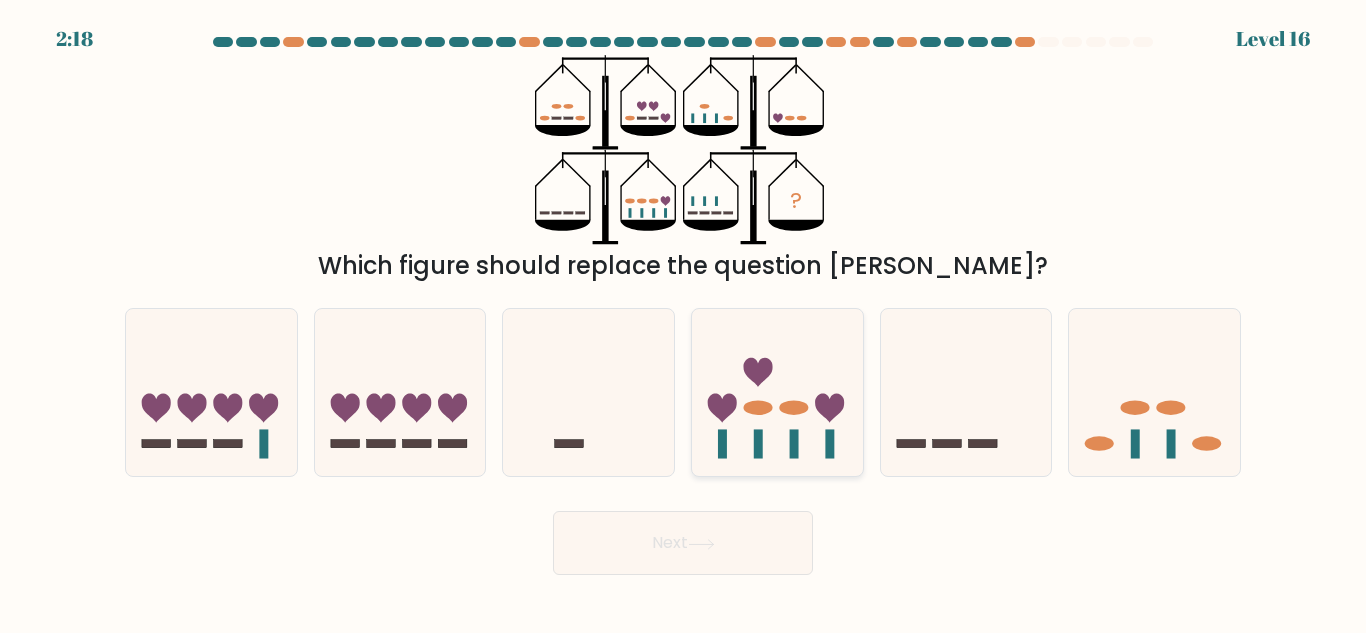 click 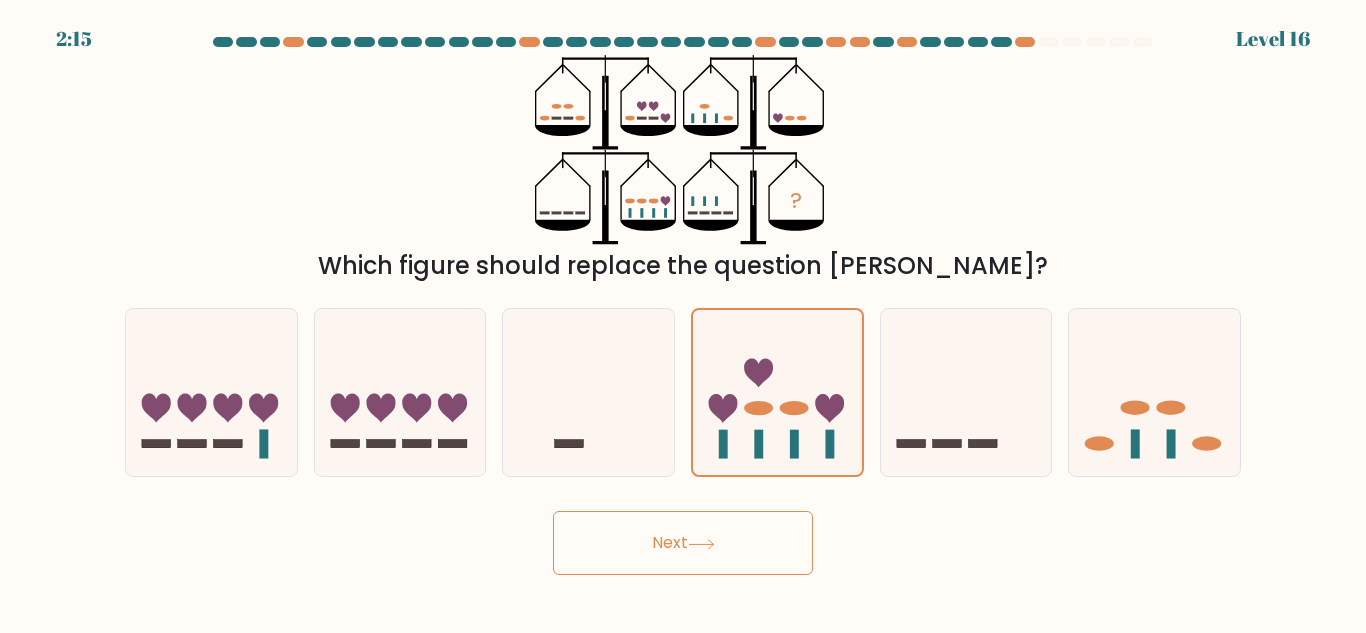 click on "Next" at bounding box center [683, 543] 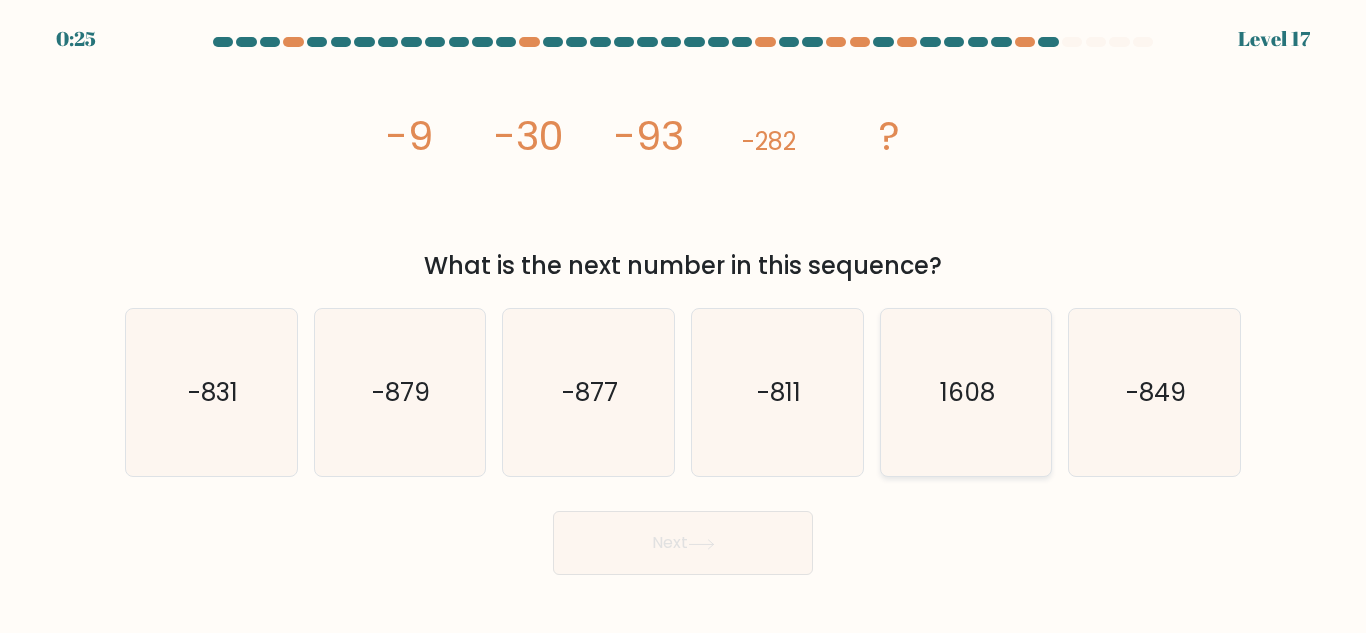 click on "1608" 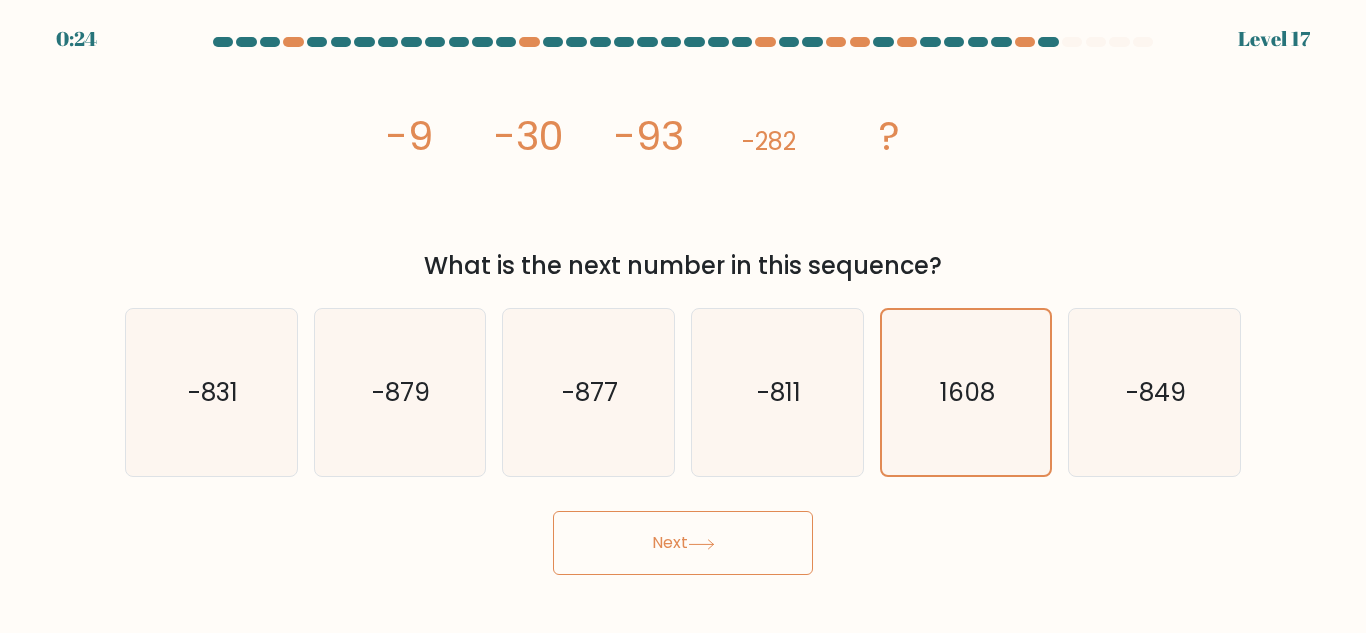 click on "Next" at bounding box center [683, 543] 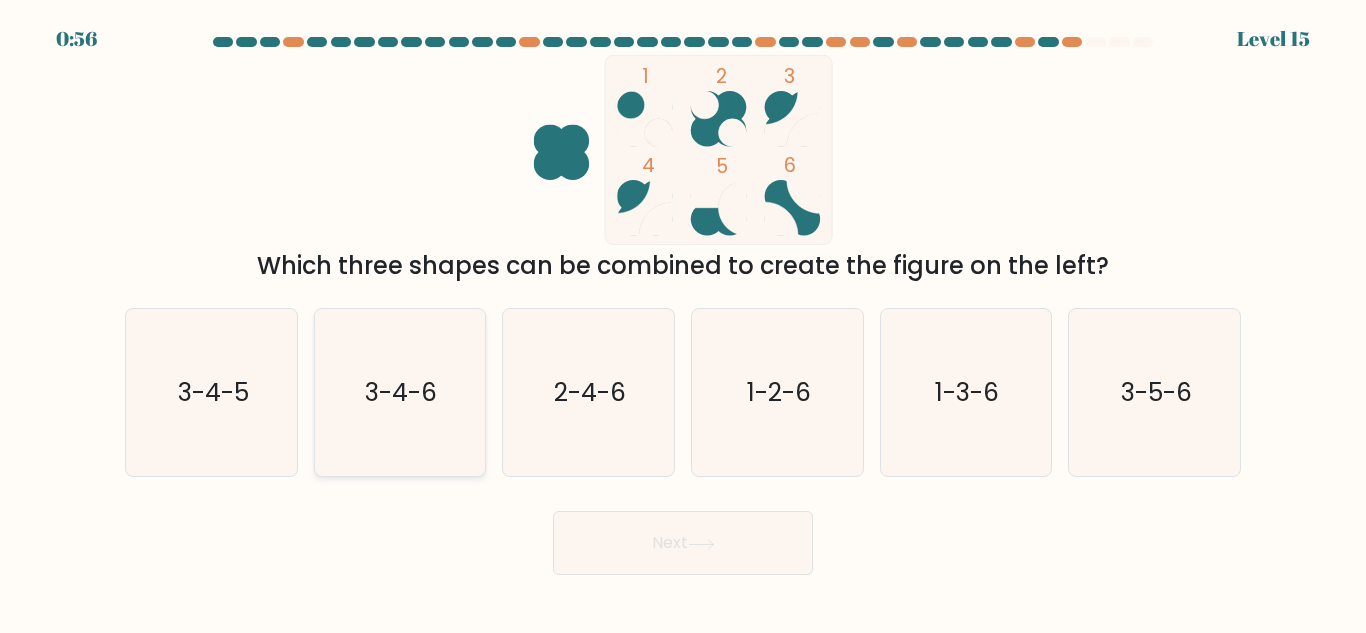 click on "3-4-6" 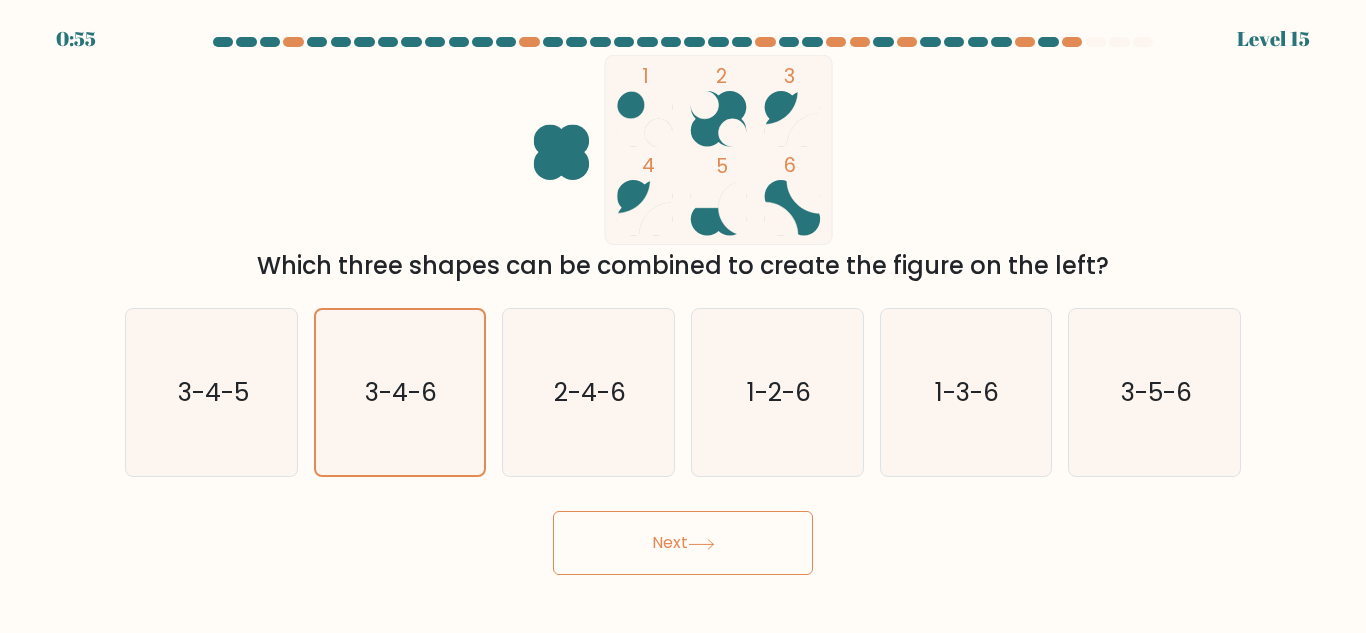click on "Next" at bounding box center [683, 543] 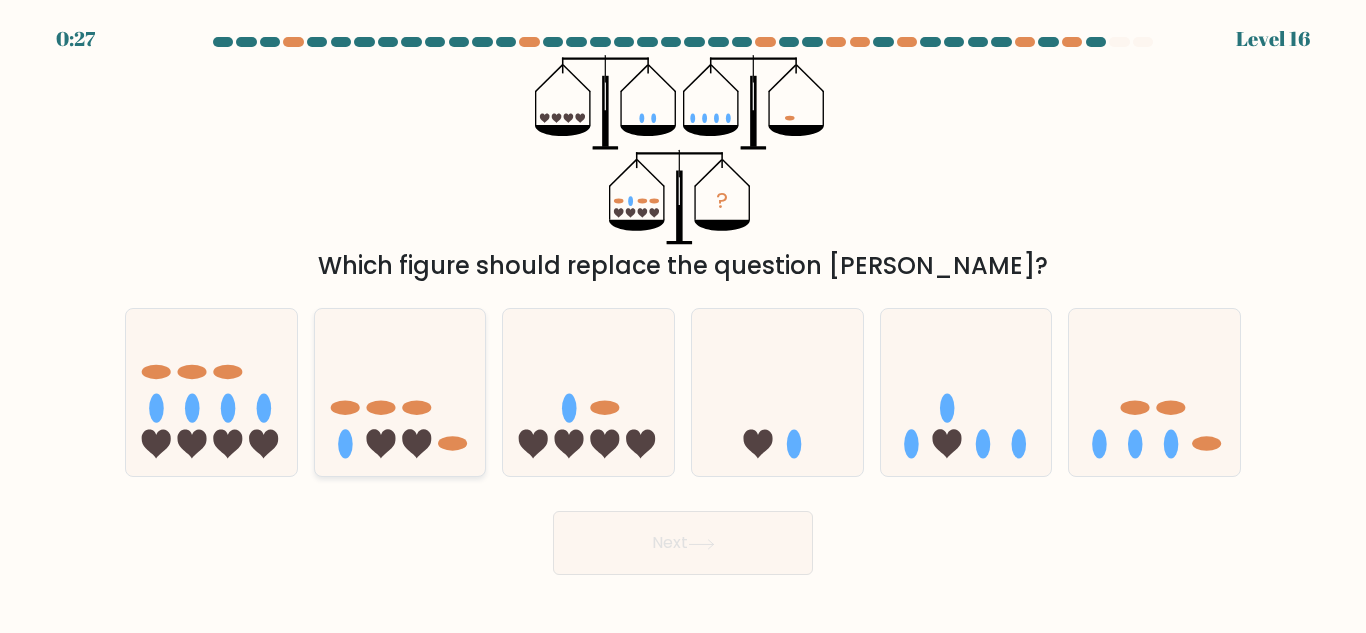click 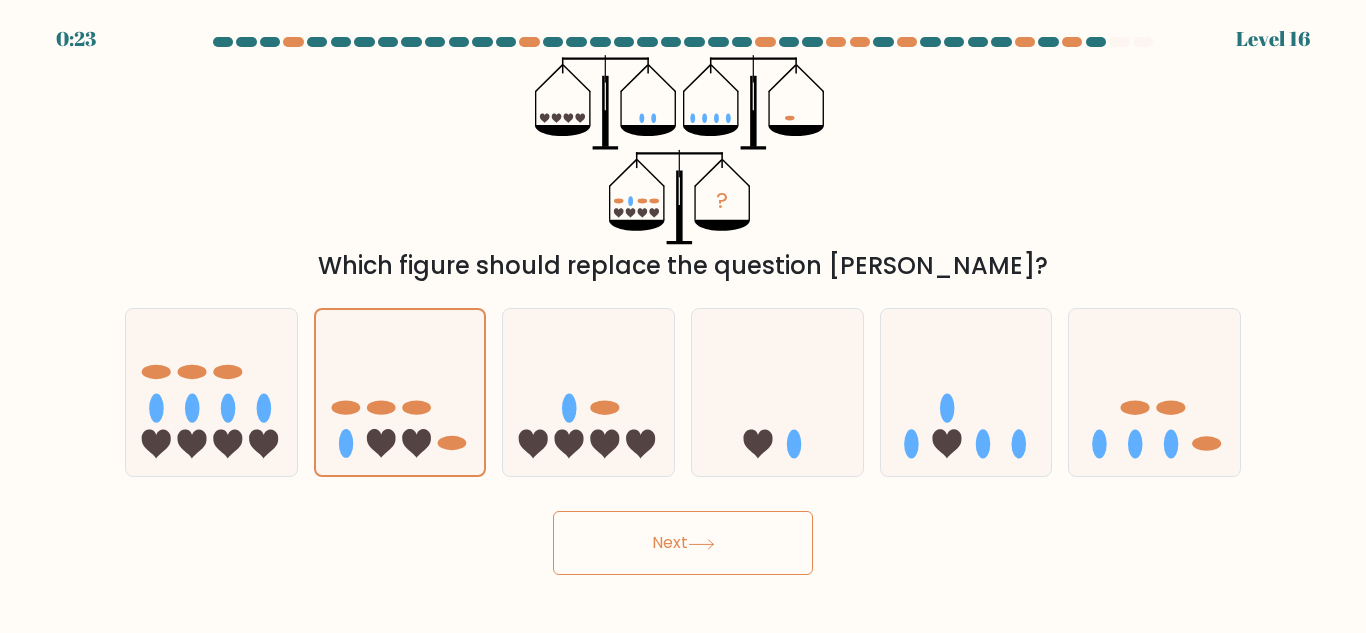 click on "Next" at bounding box center [683, 543] 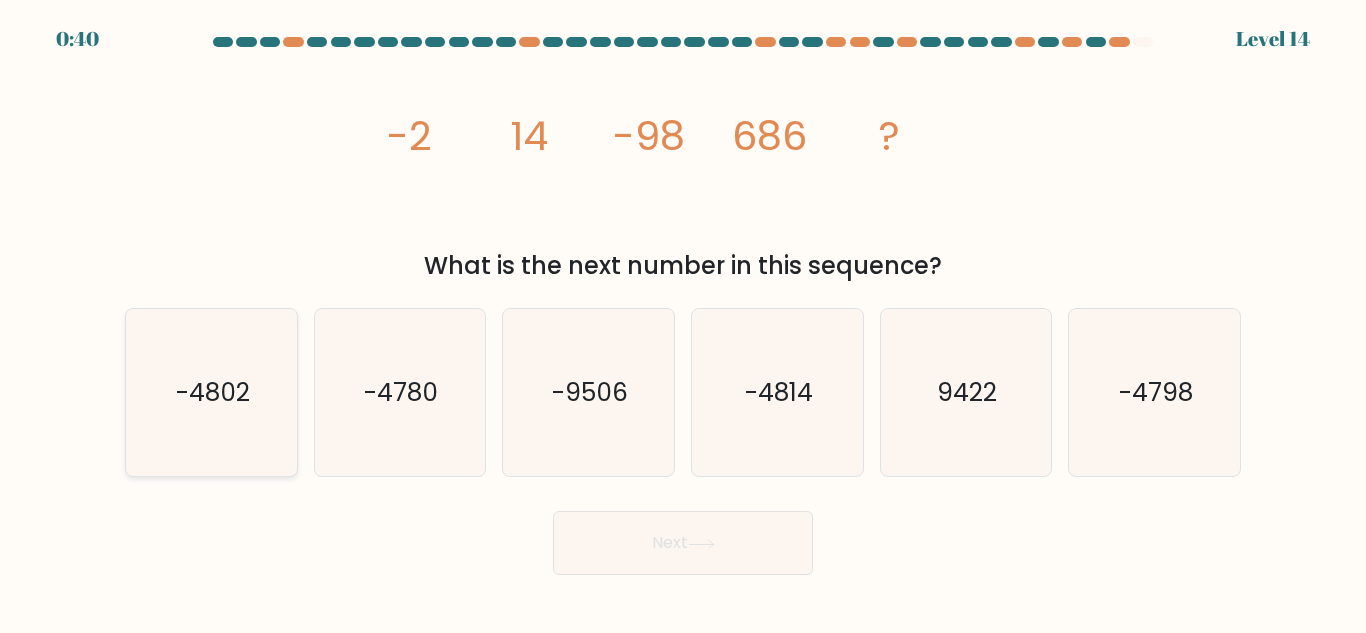 click on "-4802" 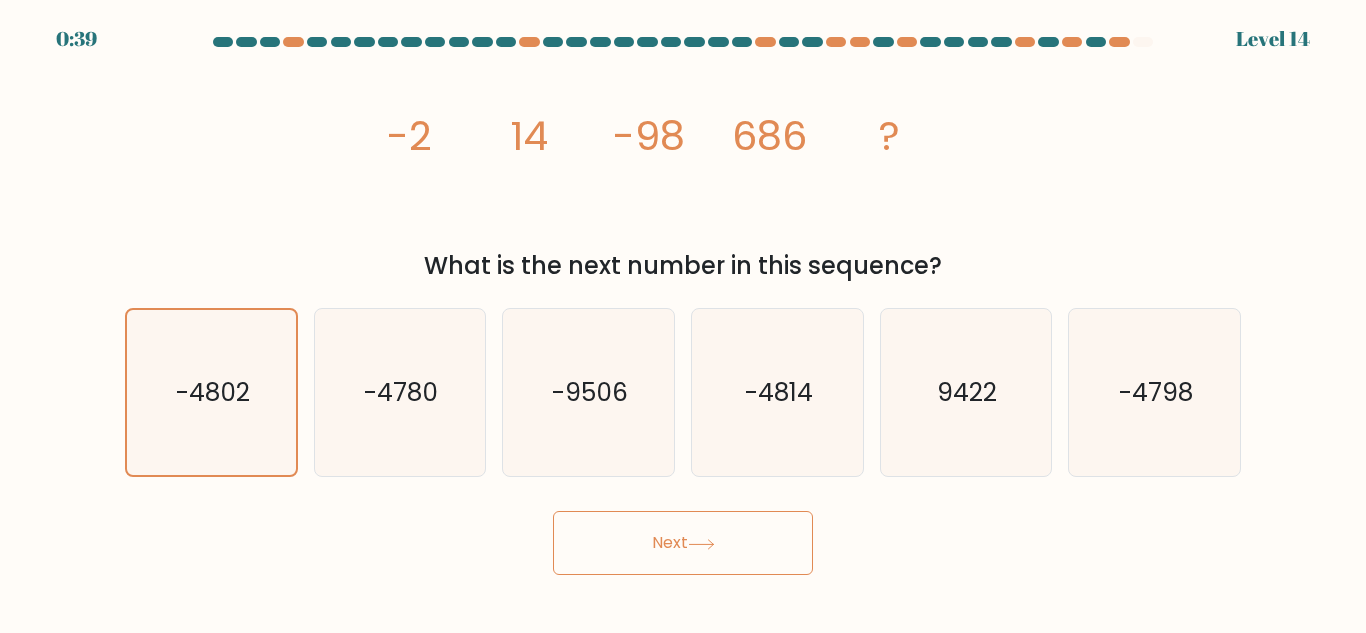 click on "Next" at bounding box center [683, 543] 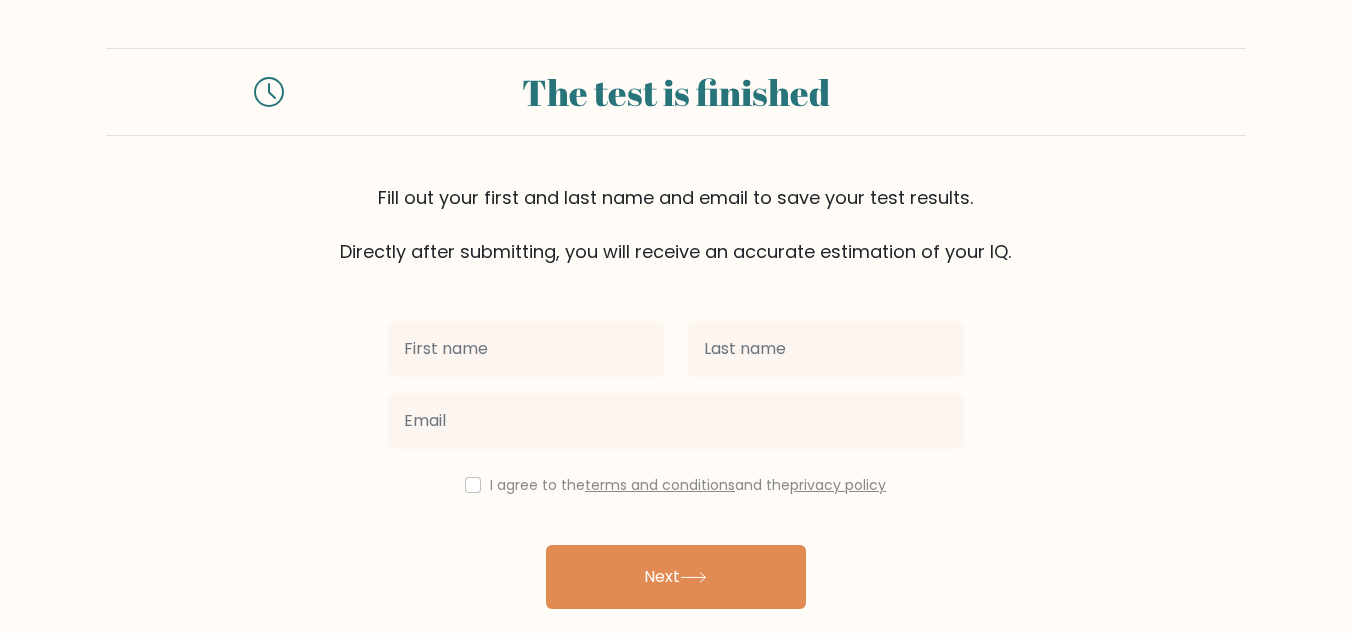 scroll, scrollTop: 0, scrollLeft: 0, axis: both 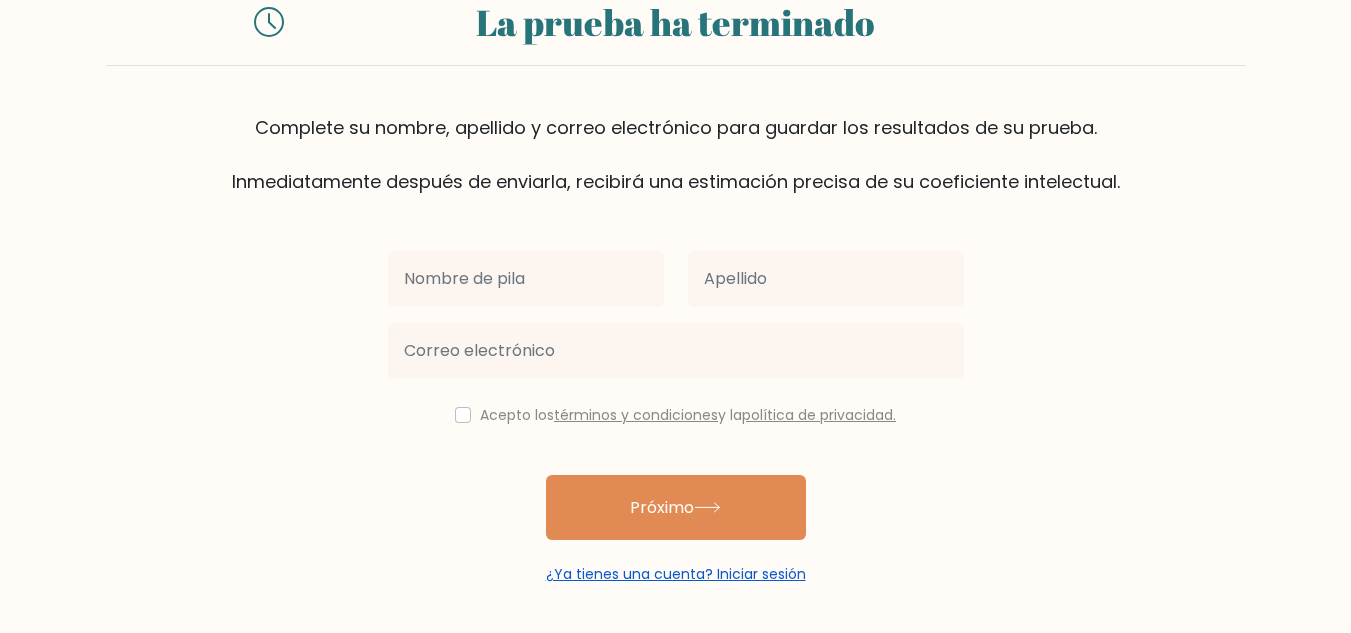 click on "¿Ya tienes una cuenta? Iniciar sesión" at bounding box center [676, 574] 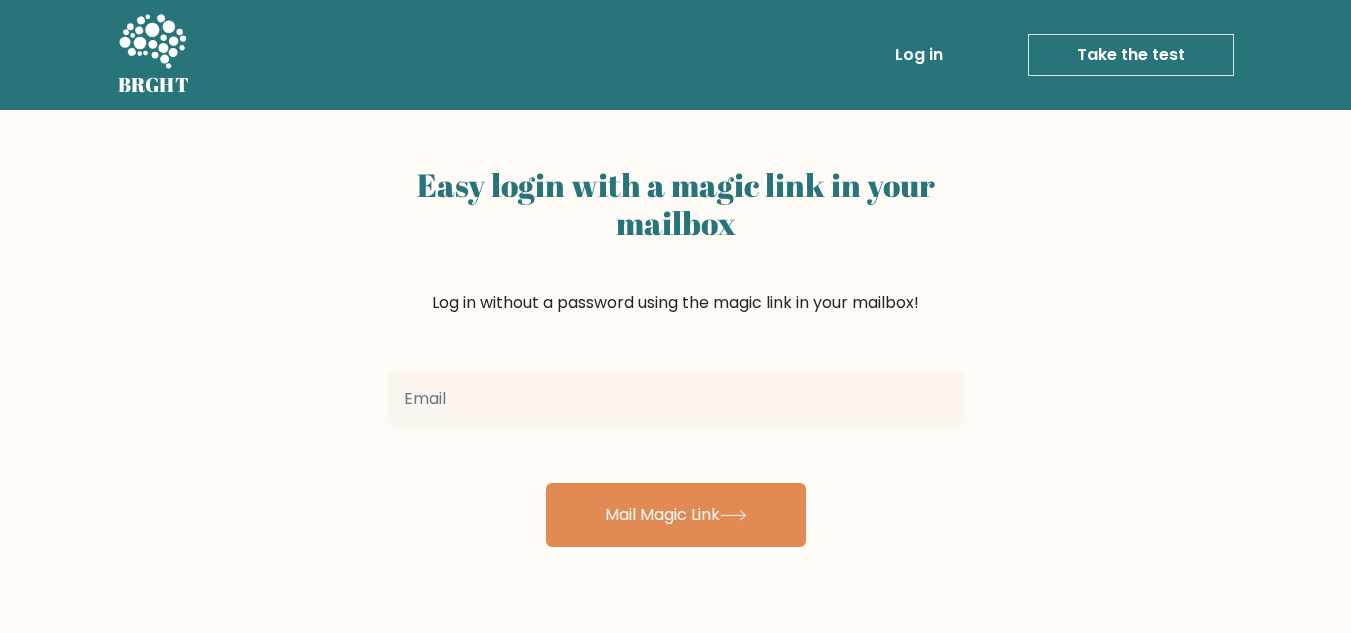 scroll, scrollTop: 0, scrollLeft: 0, axis: both 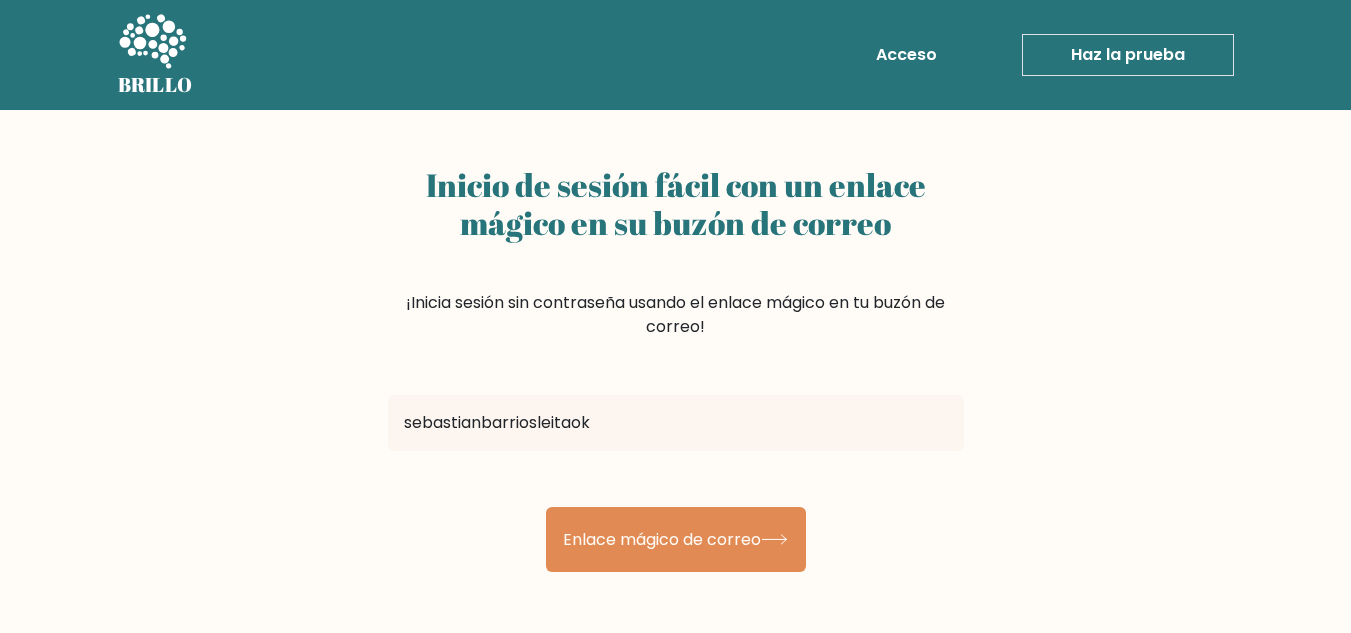 click on "sebastianbarriosleitaok" at bounding box center [676, 423] 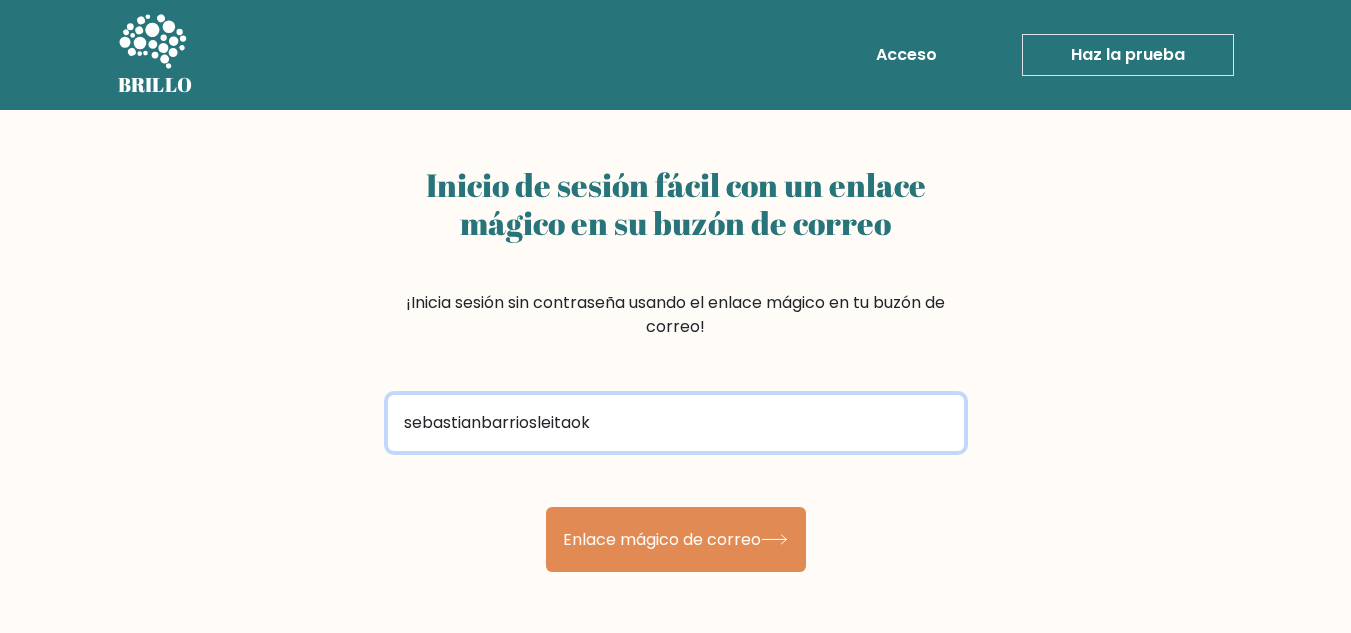 click on "sebastianbarriosleitaok" at bounding box center (676, 423) 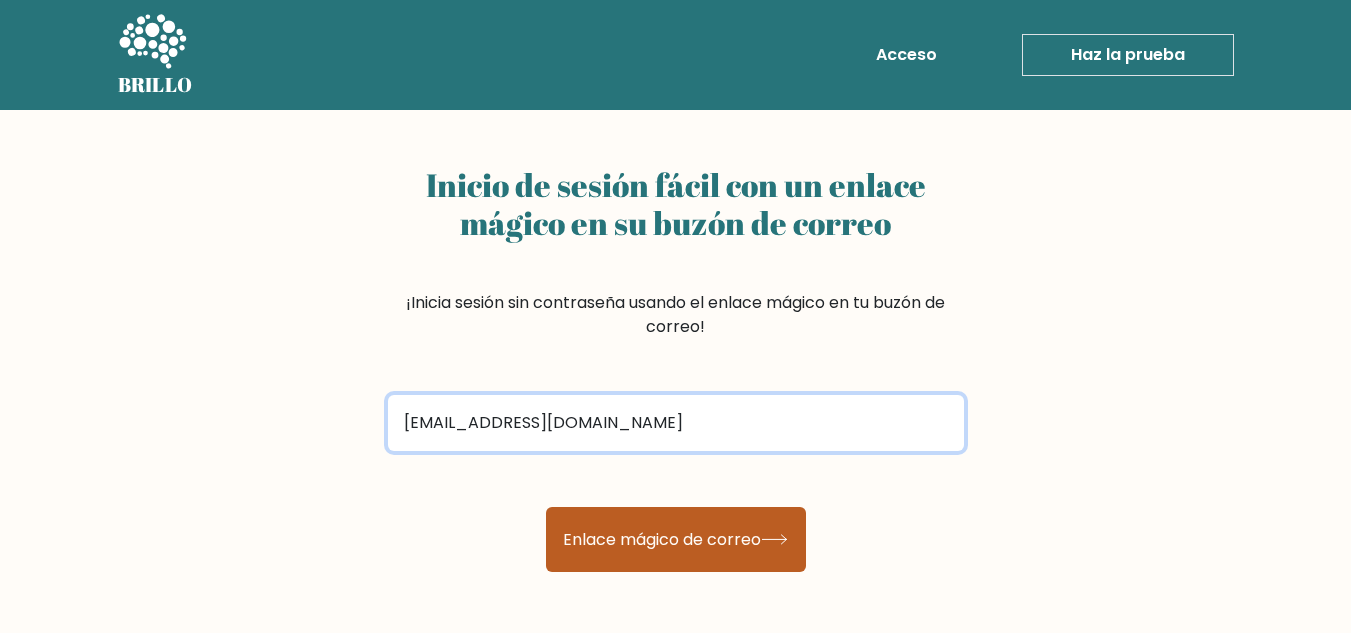 type on "sebastianbarriosleitaok@gmail.com" 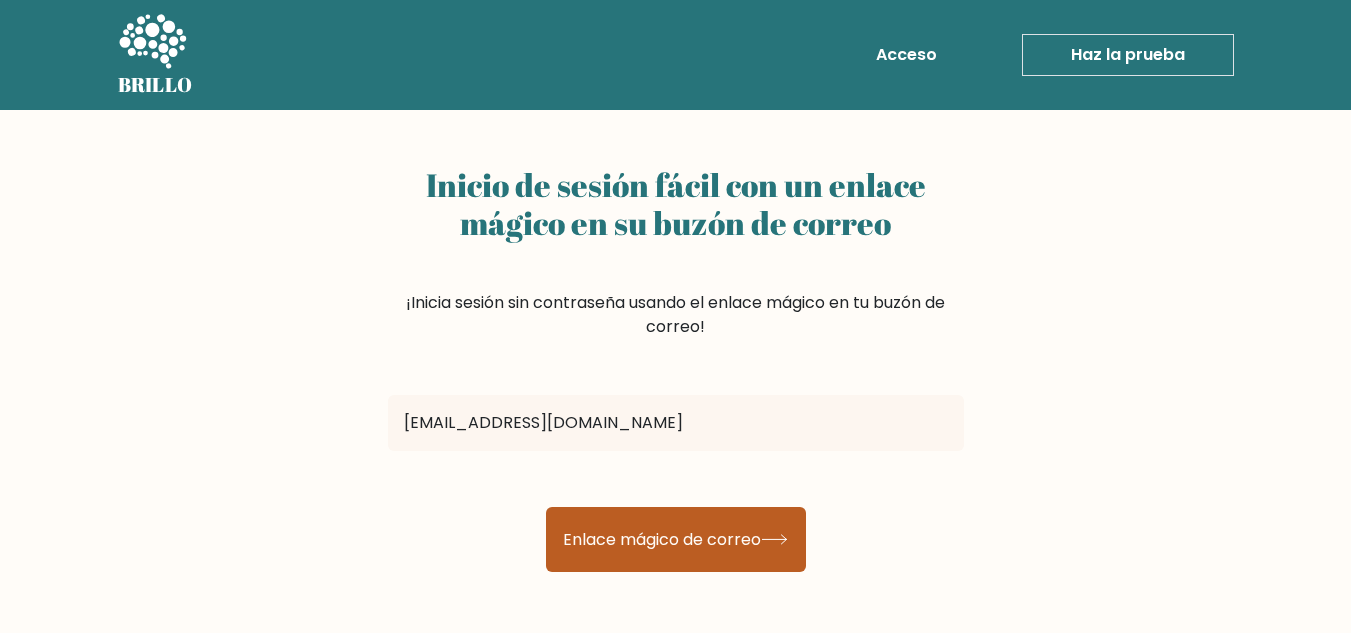 click on "Enlace mágico de correo" at bounding box center (662, 539) 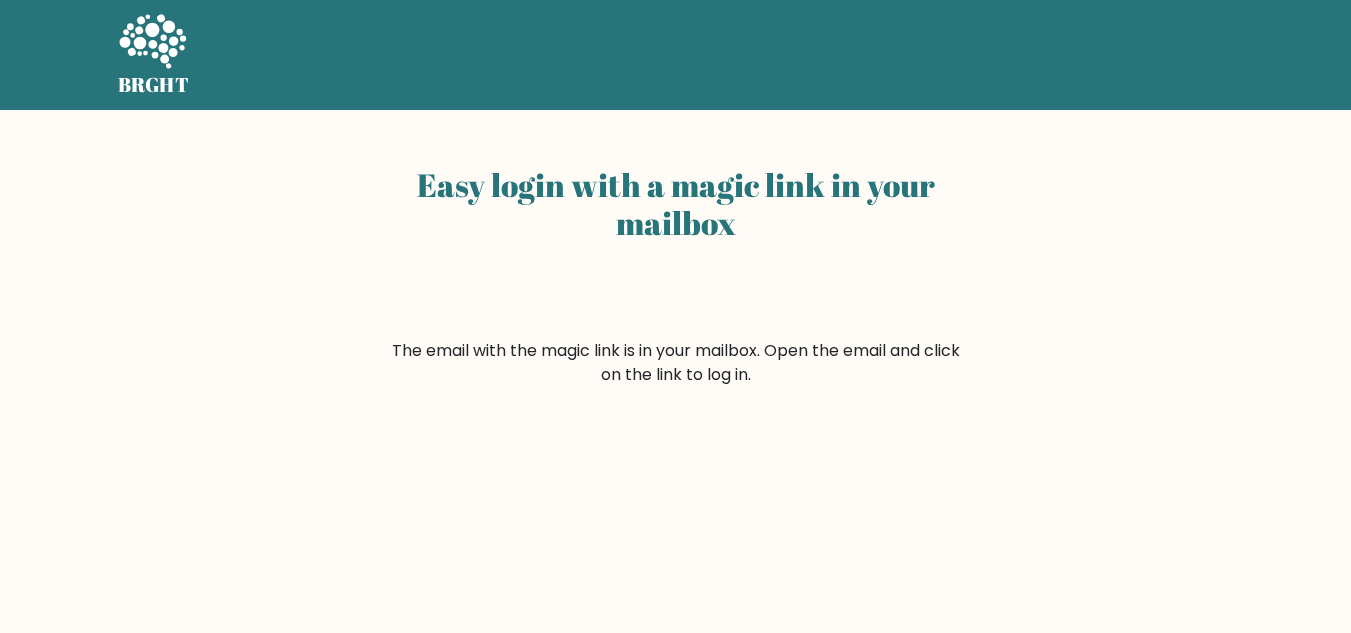 scroll, scrollTop: 0, scrollLeft: 0, axis: both 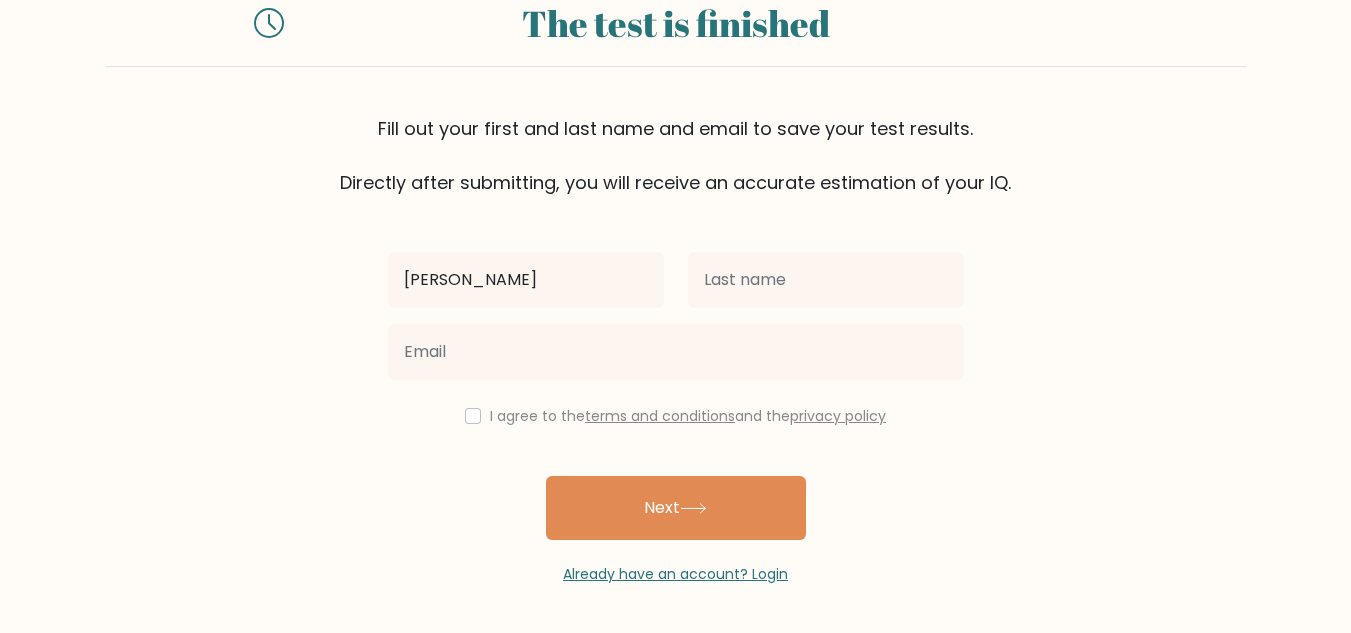 type on "[PERSON_NAME]" 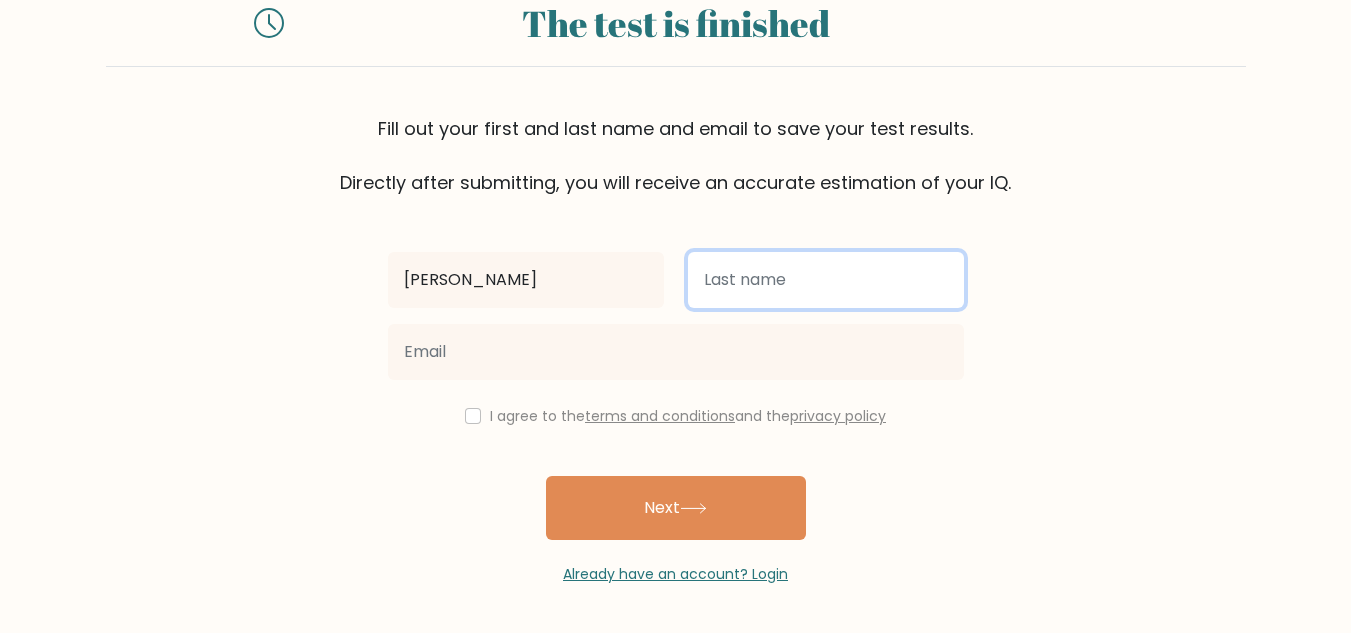 click at bounding box center [826, 280] 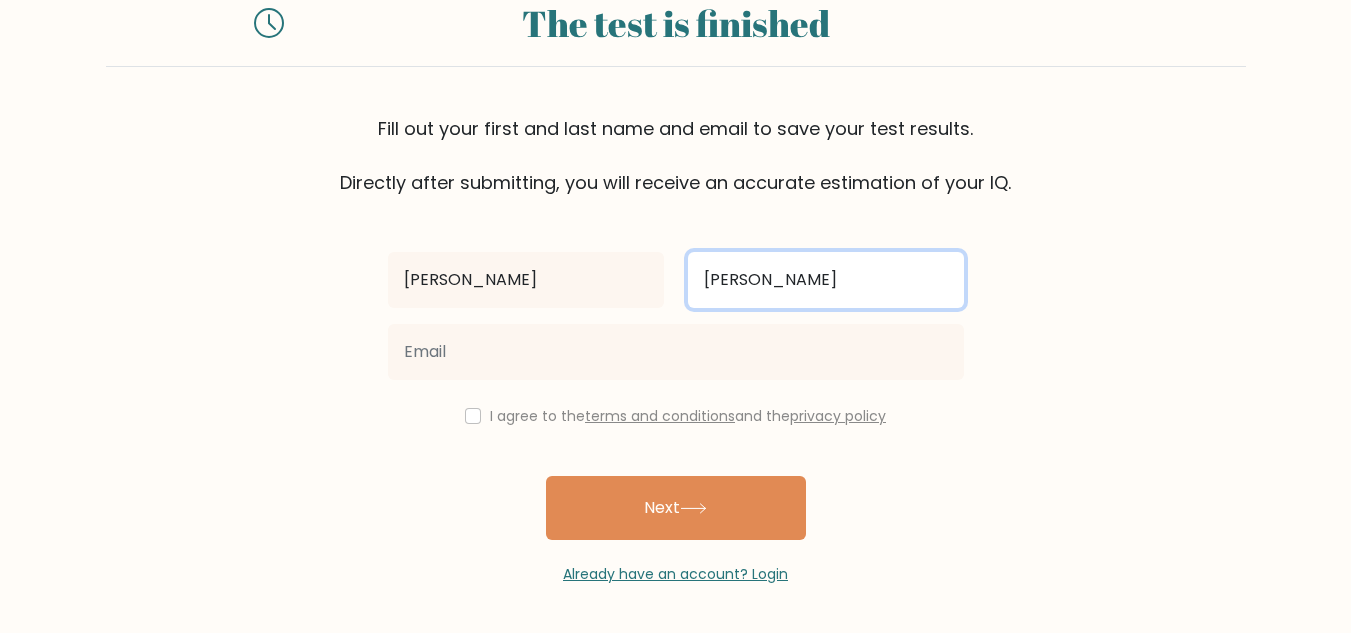 type on "[PERSON_NAME]" 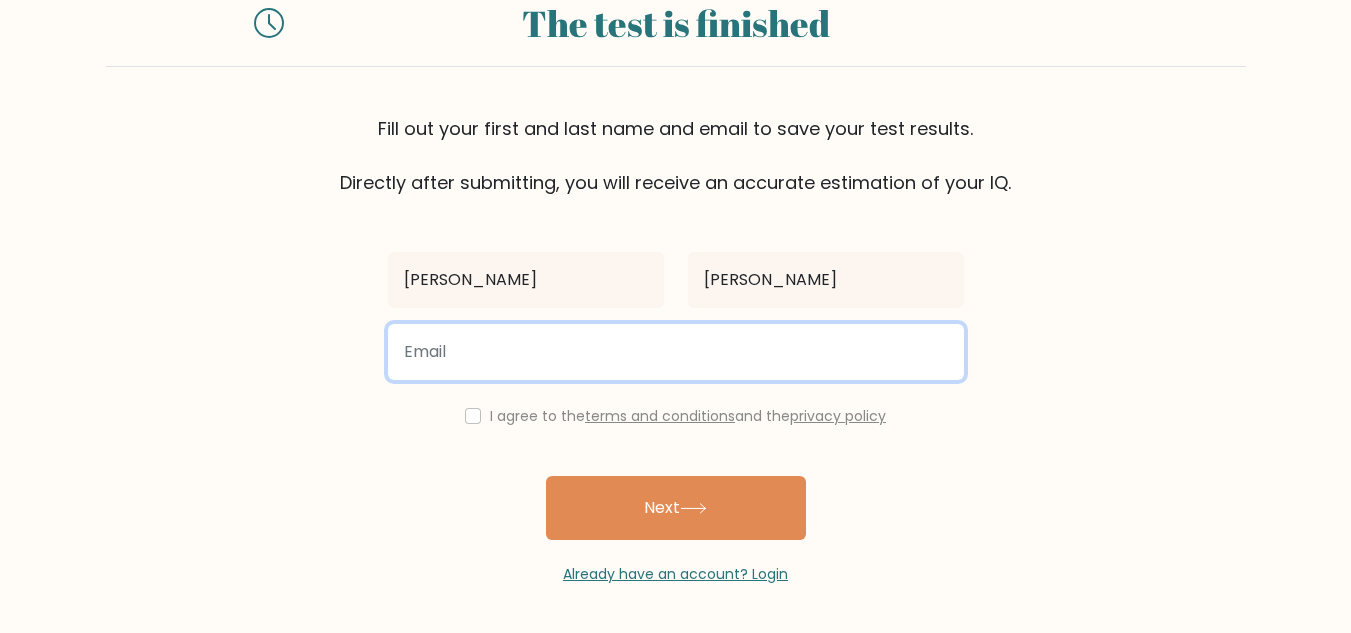 click at bounding box center (676, 352) 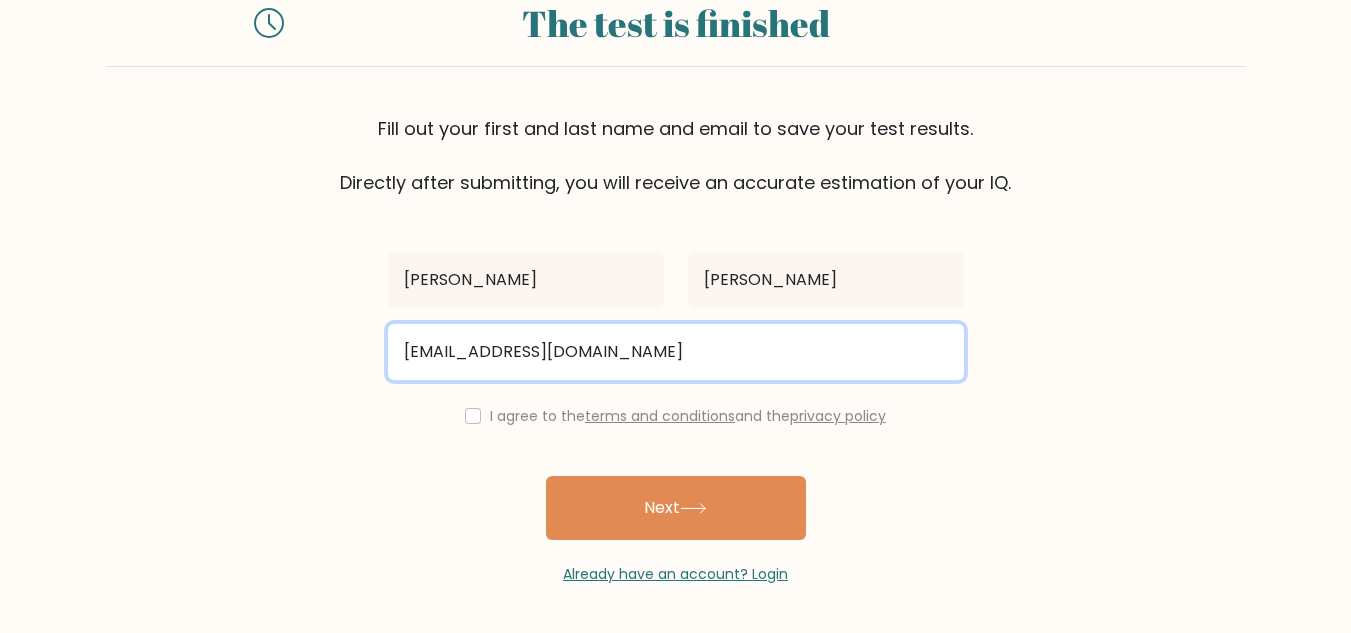 type on "sebastianok060@gmail.com" 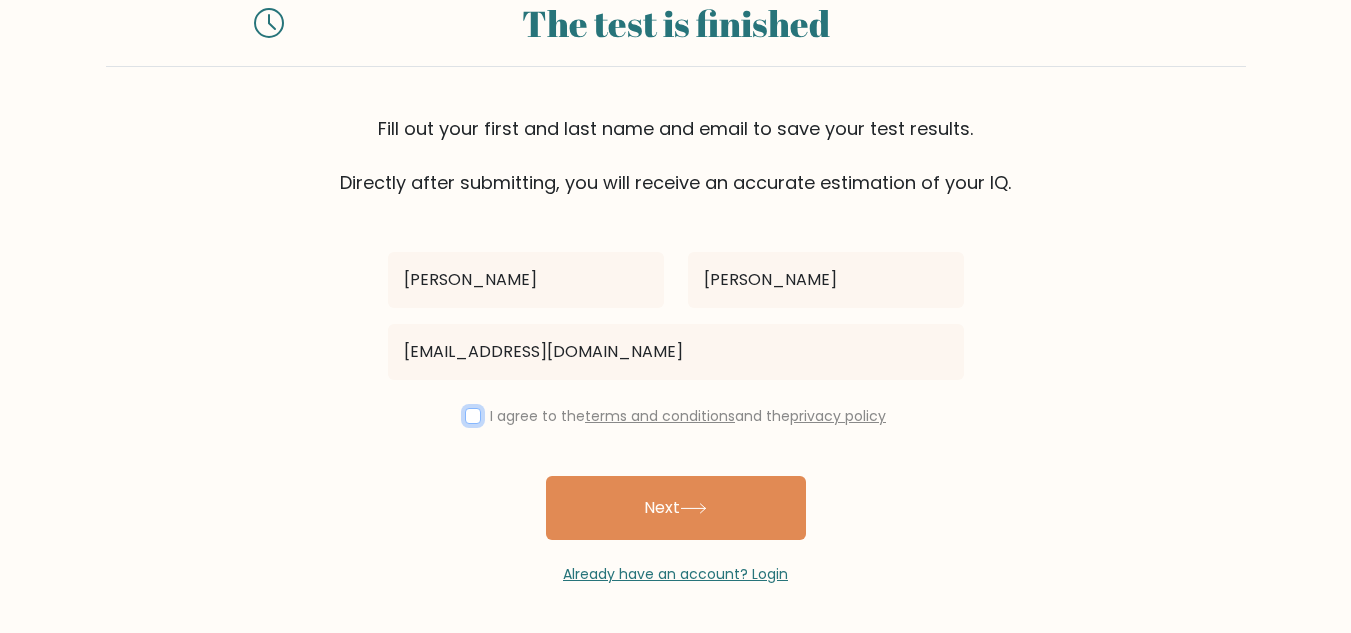 click at bounding box center (473, 416) 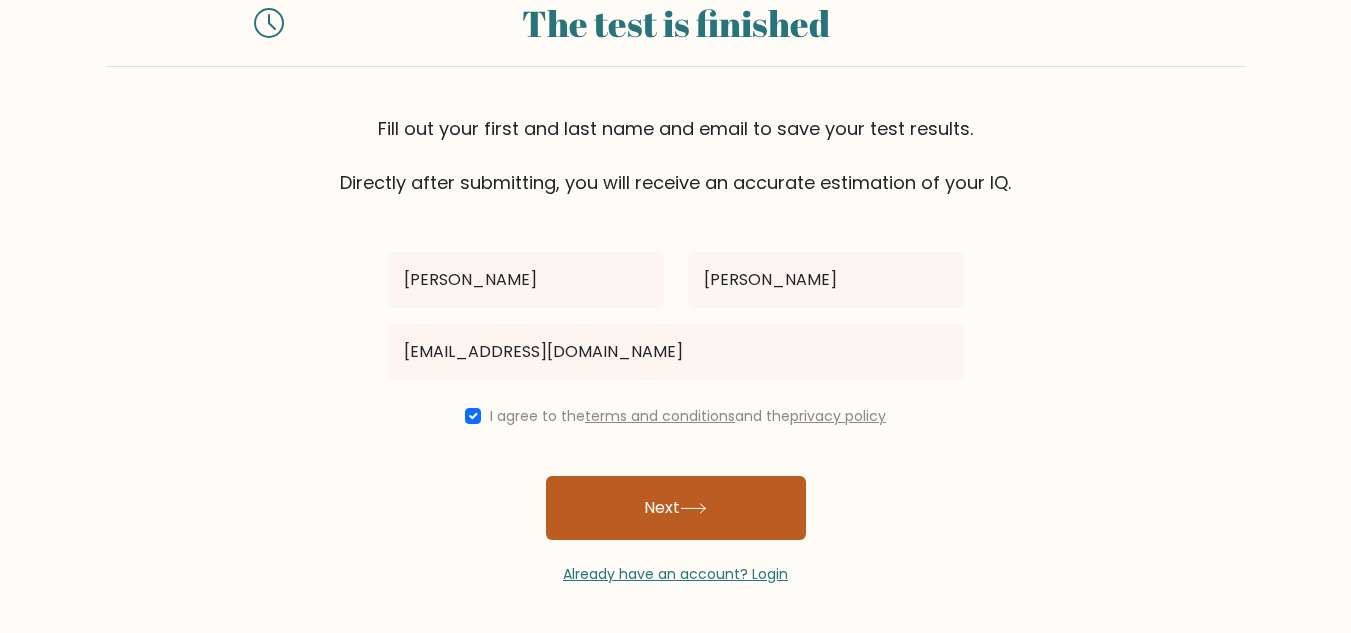click on "Next" at bounding box center [676, 508] 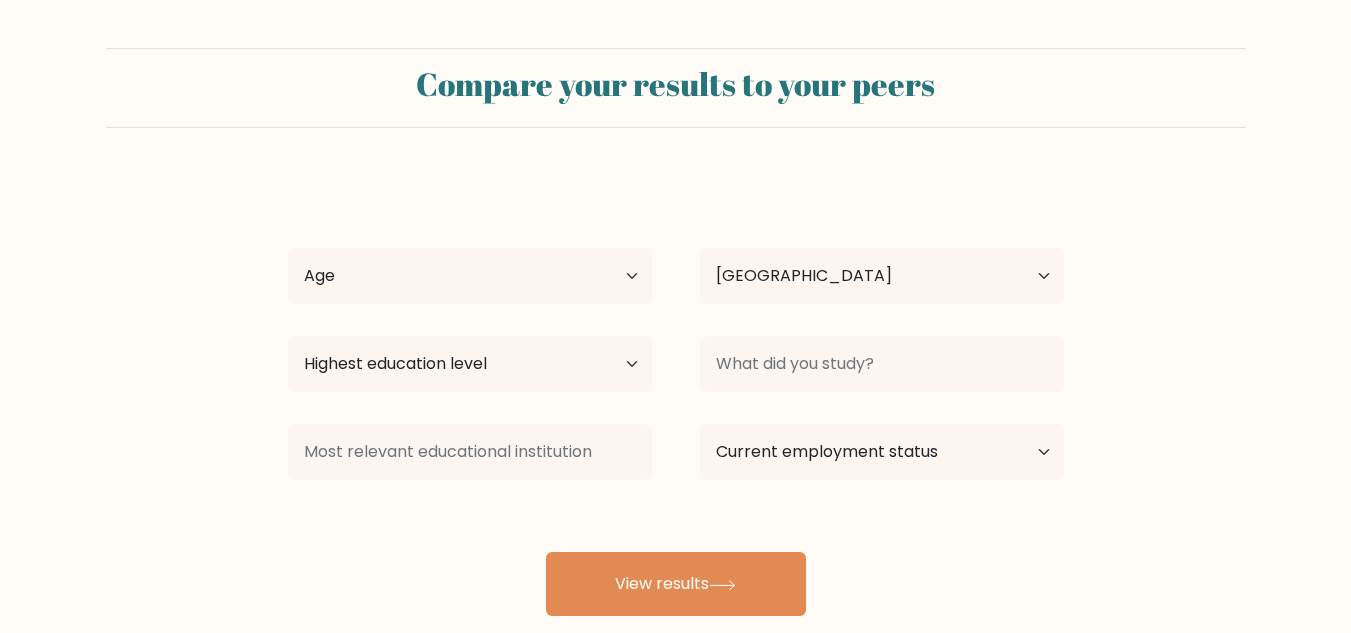 select on "AR" 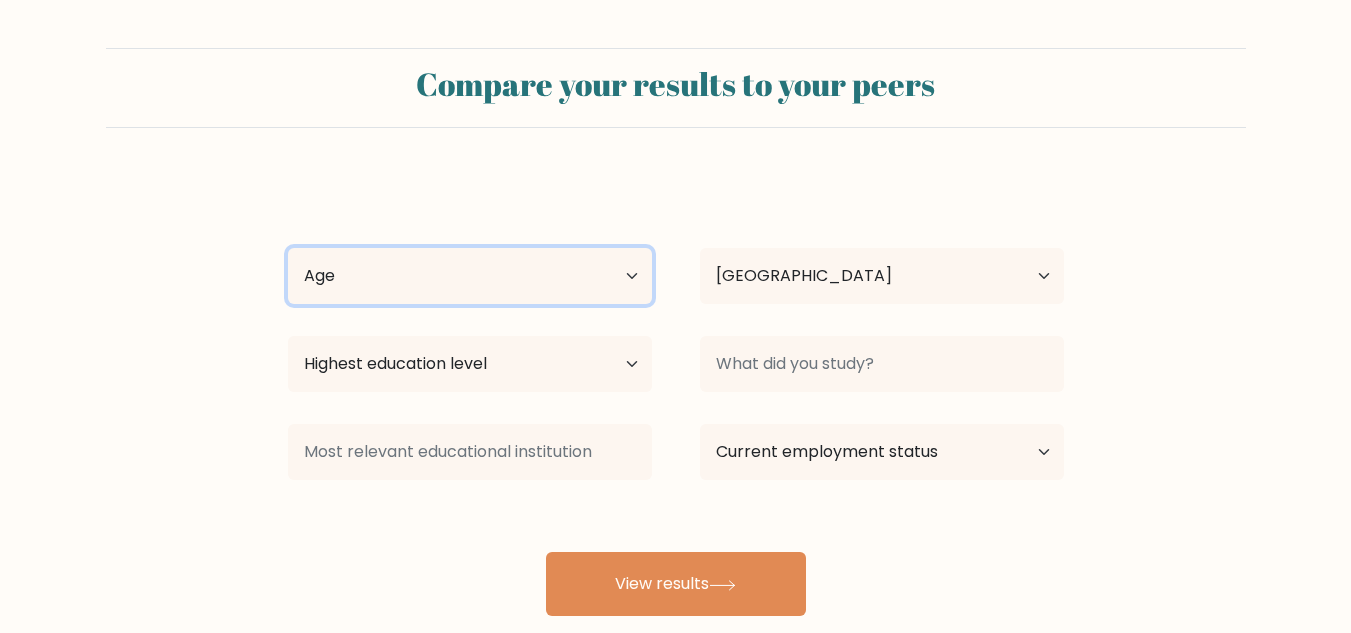 click on "Age
Under [DEMOGRAPHIC_DATA]
[DEMOGRAPHIC_DATA]
[DEMOGRAPHIC_DATA]
[DEMOGRAPHIC_DATA]
[DEMOGRAPHIC_DATA]
[DEMOGRAPHIC_DATA]
[DEMOGRAPHIC_DATA] and above" at bounding box center (470, 276) 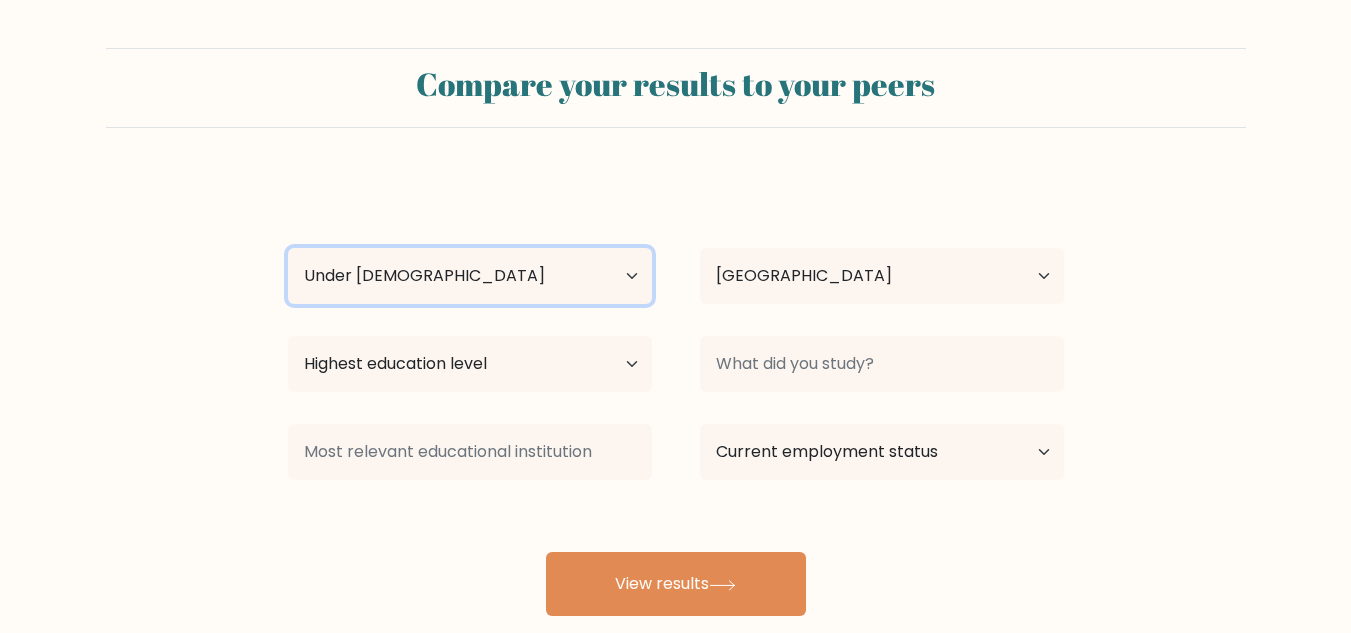 click on "Age
Under [DEMOGRAPHIC_DATA]
[DEMOGRAPHIC_DATA]
[DEMOGRAPHIC_DATA]
[DEMOGRAPHIC_DATA]
[DEMOGRAPHIC_DATA]
[DEMOGRAPHIC_DATA]
[DEMOGRAPHIC_DATA] and above" at bounding box center [470, 276] 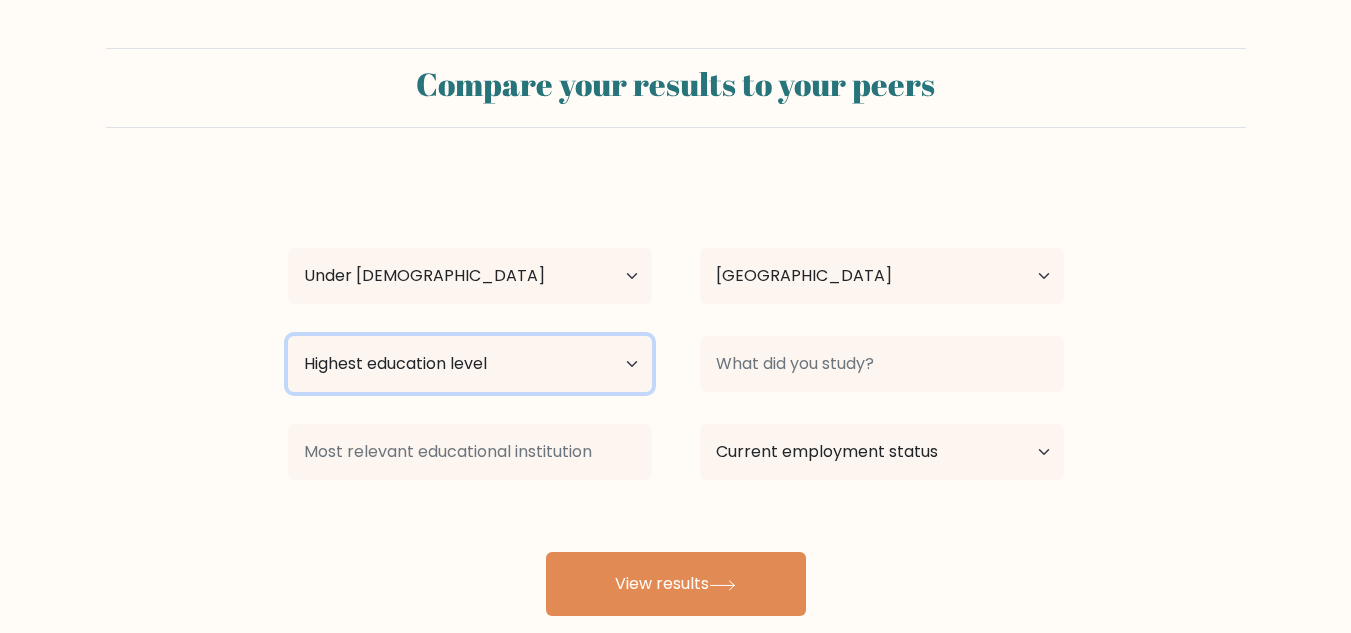 click on "Highest education level
No schooling
Primary
Lower Secondary
Upper Secondary
Occupation Specific
Bachelor's degree
Master's degree
Doctoral degree" at bounding box center (470, 364) 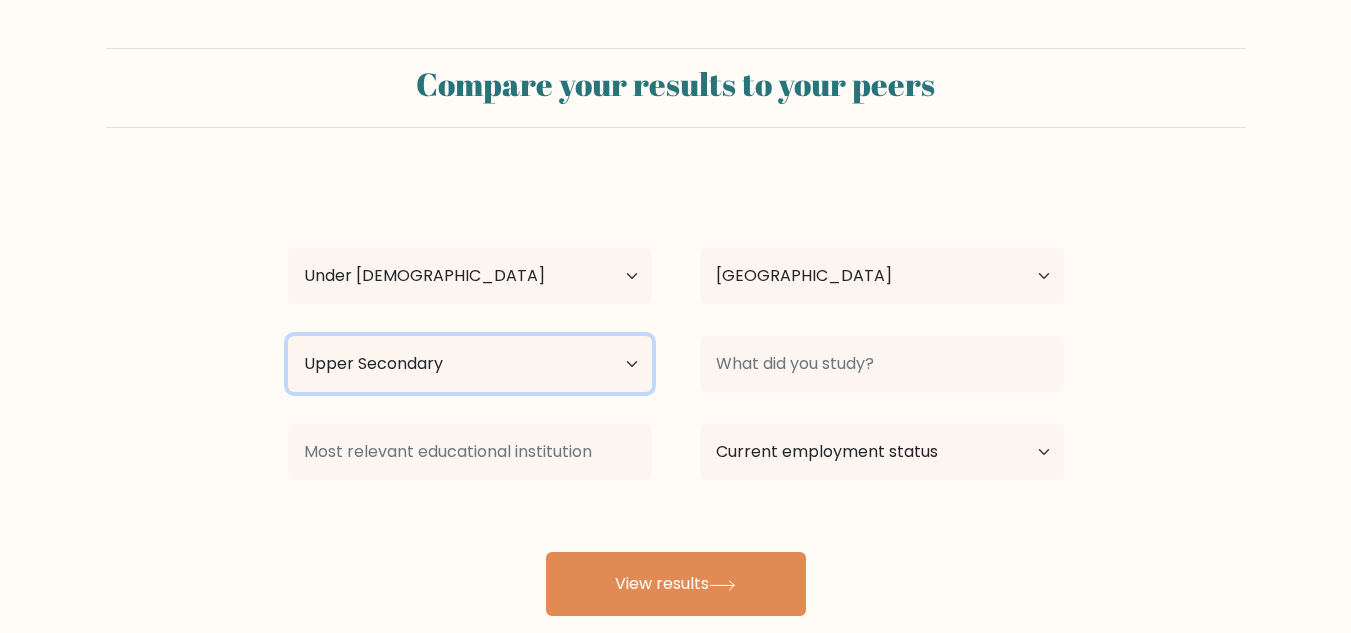 click on "Highest education level
No schooling
Primary
Lower Secondary
Upper Secondary
Occupation Specific
Bachelor's degree
Master's degree
Doctoral degree" at bounding box center [470, 364] 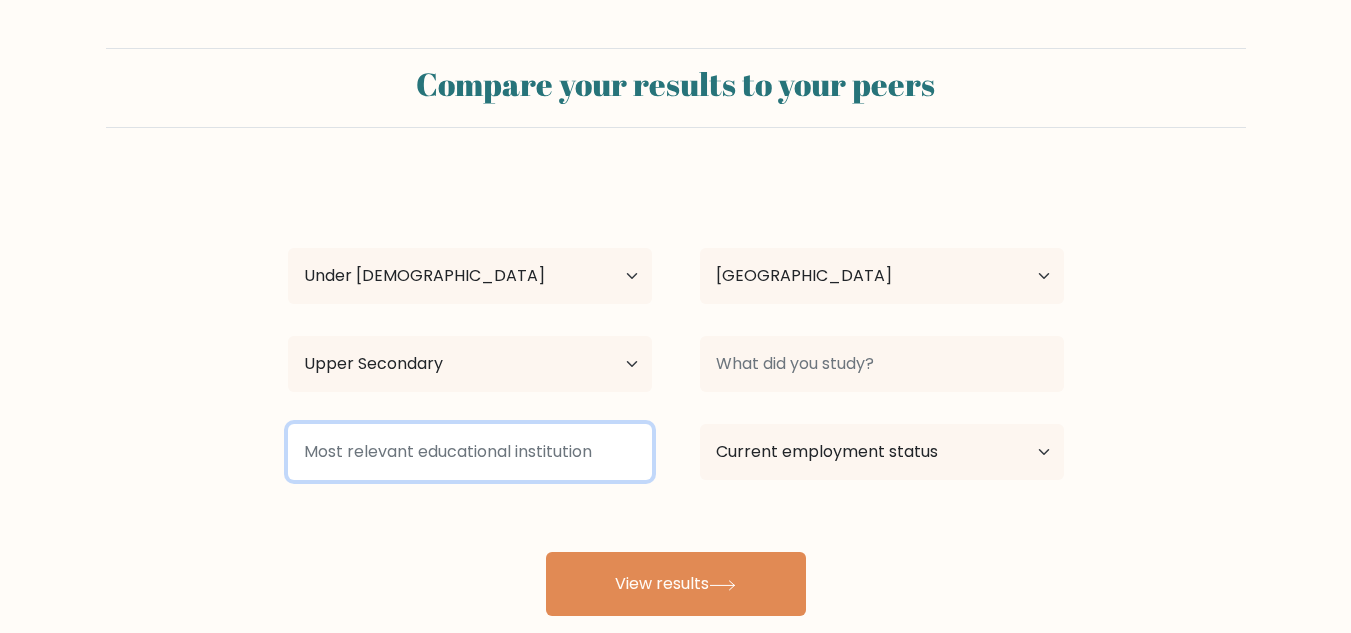 click at bounding box center (470, 452) 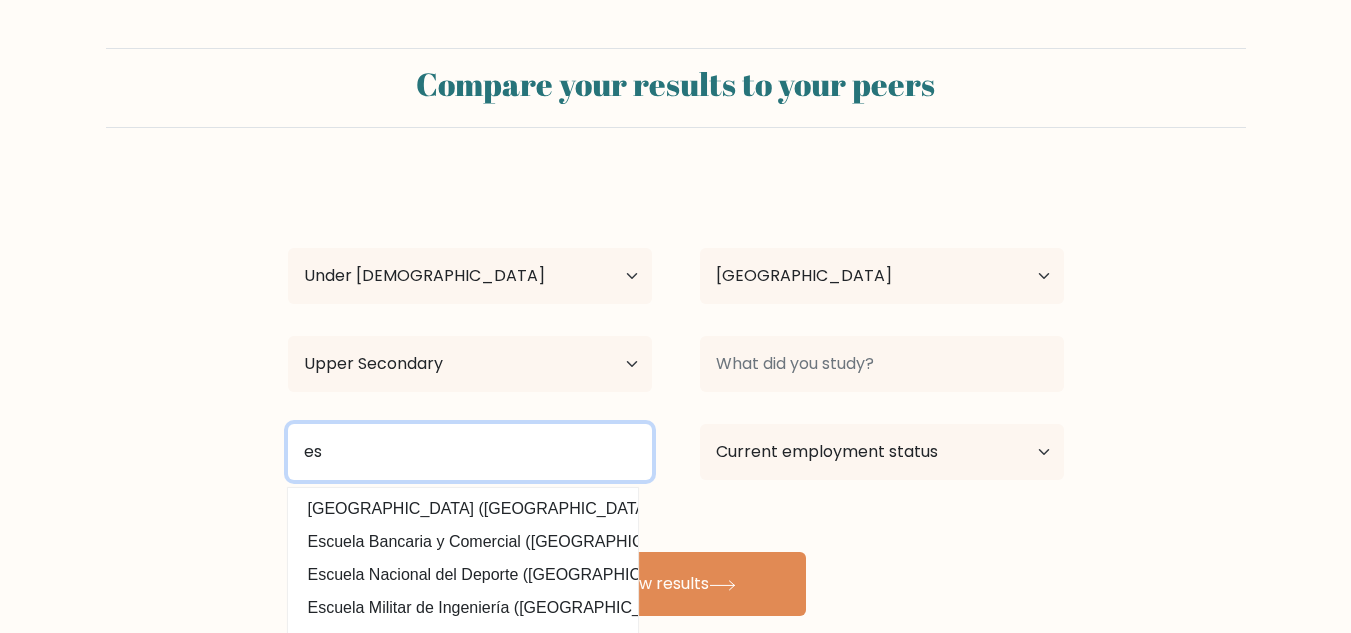 type on "e" 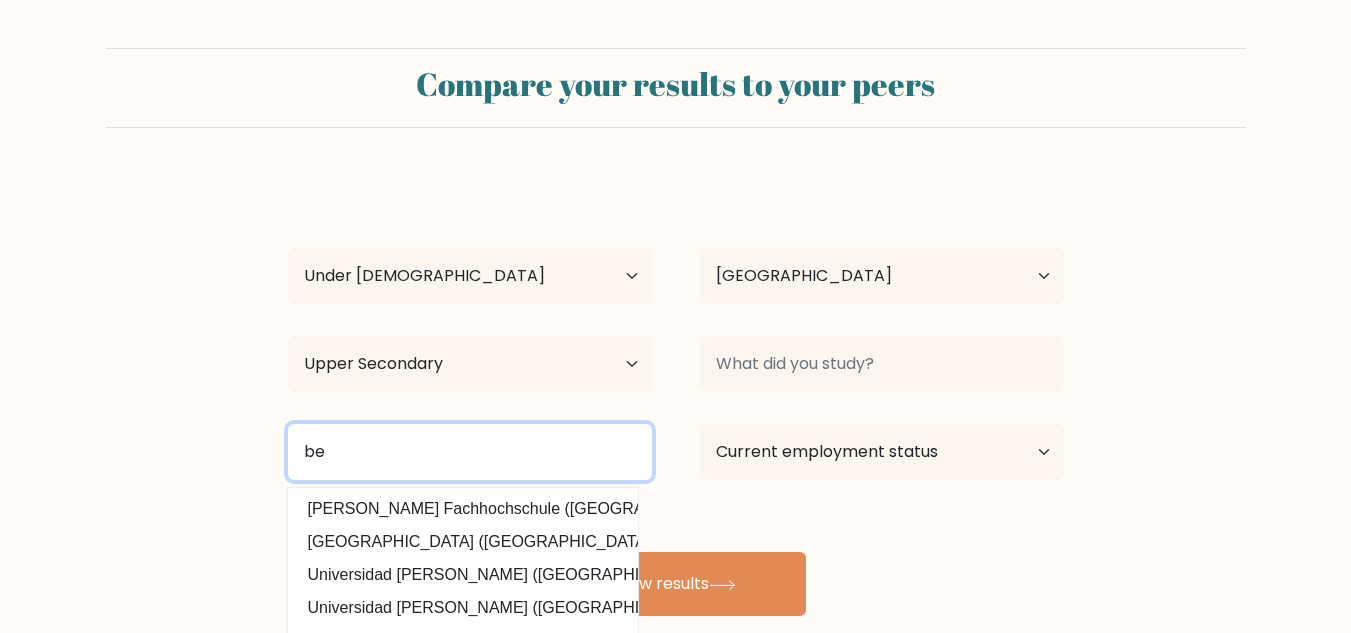 type on "b" 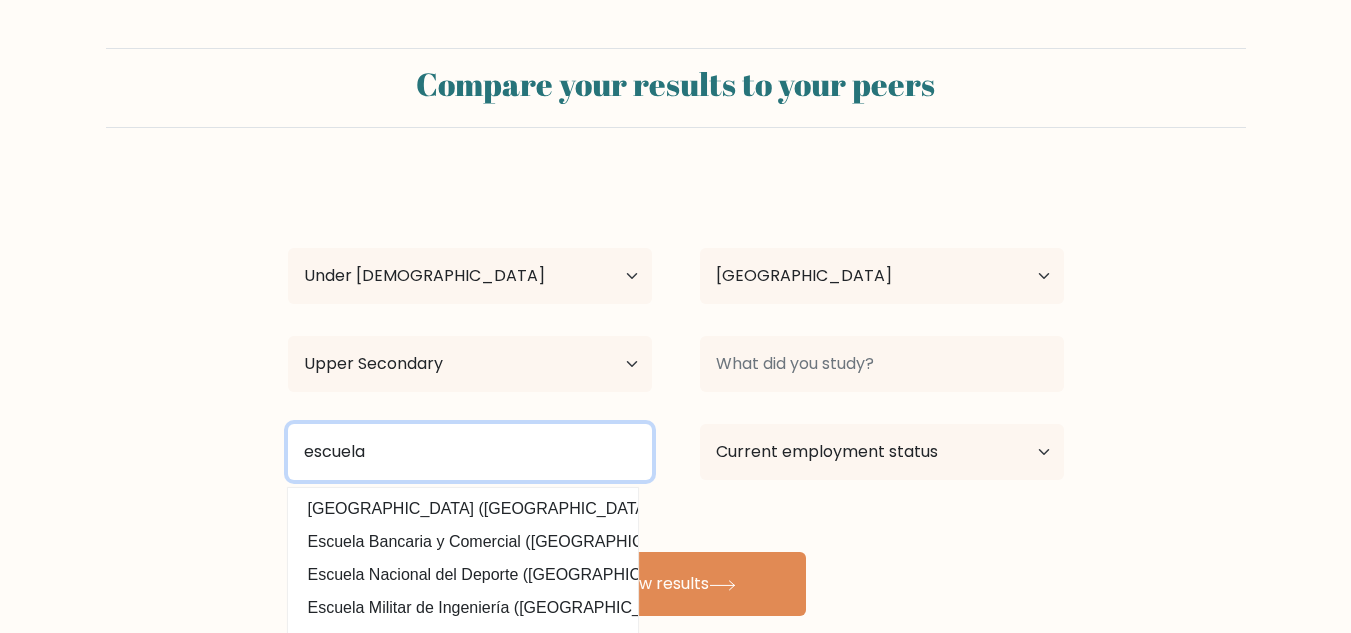 type on "escuela" 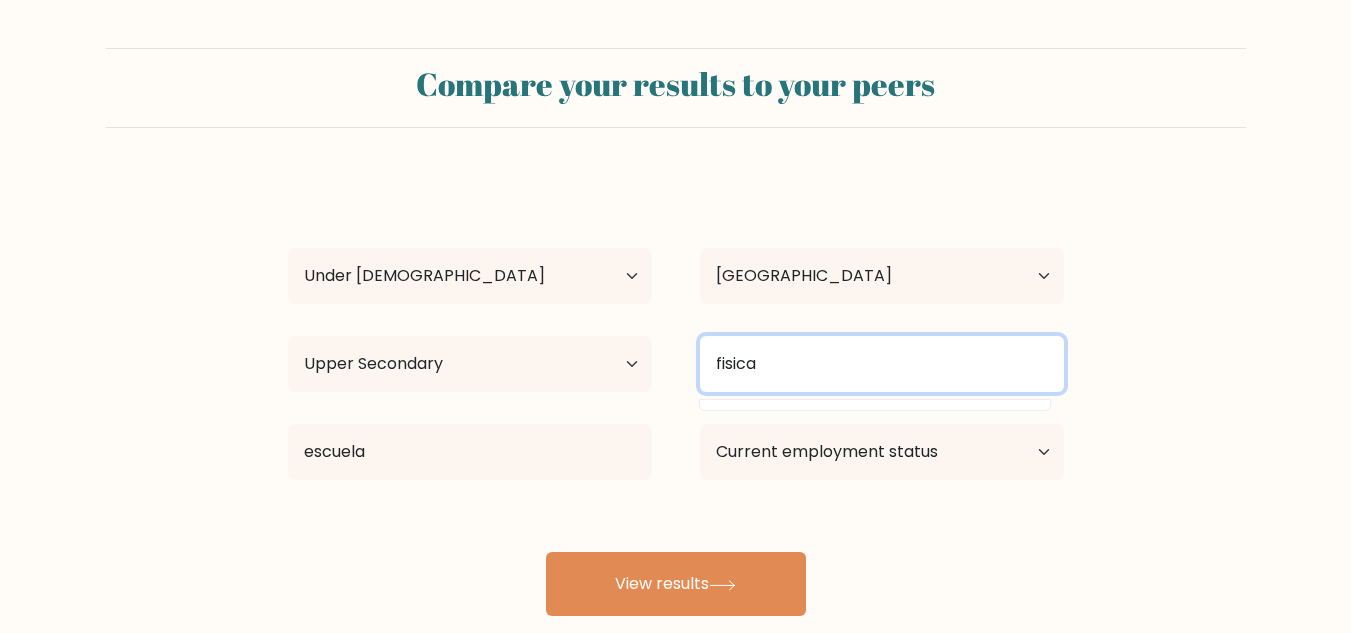type on "fisica" 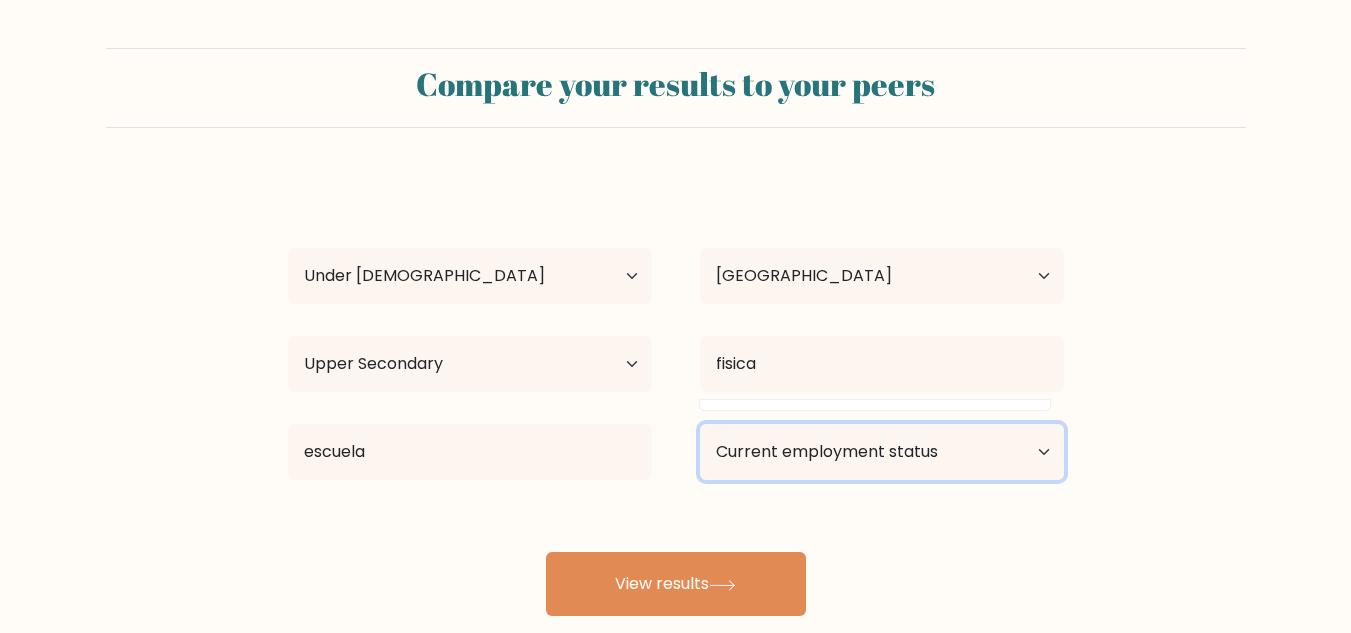 click on "Current employment status
Employed
Student
Retired
Other / prefer not to answer" at bounding box center [882, 452] 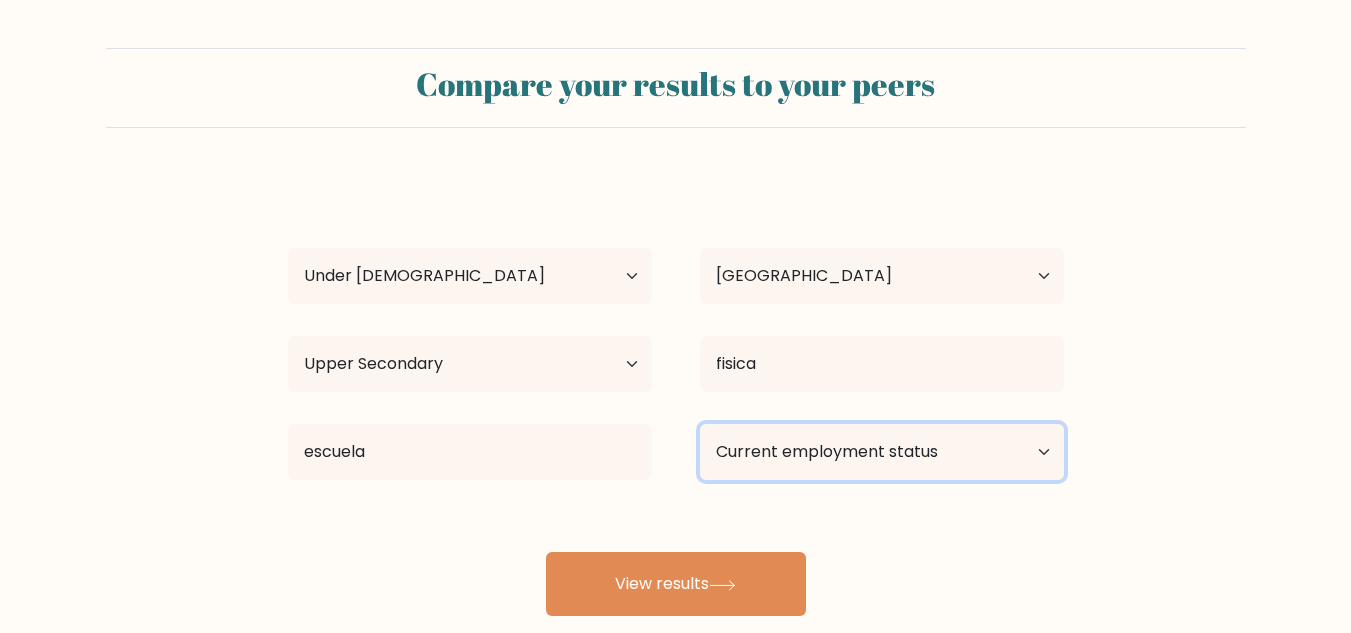 select on "student" 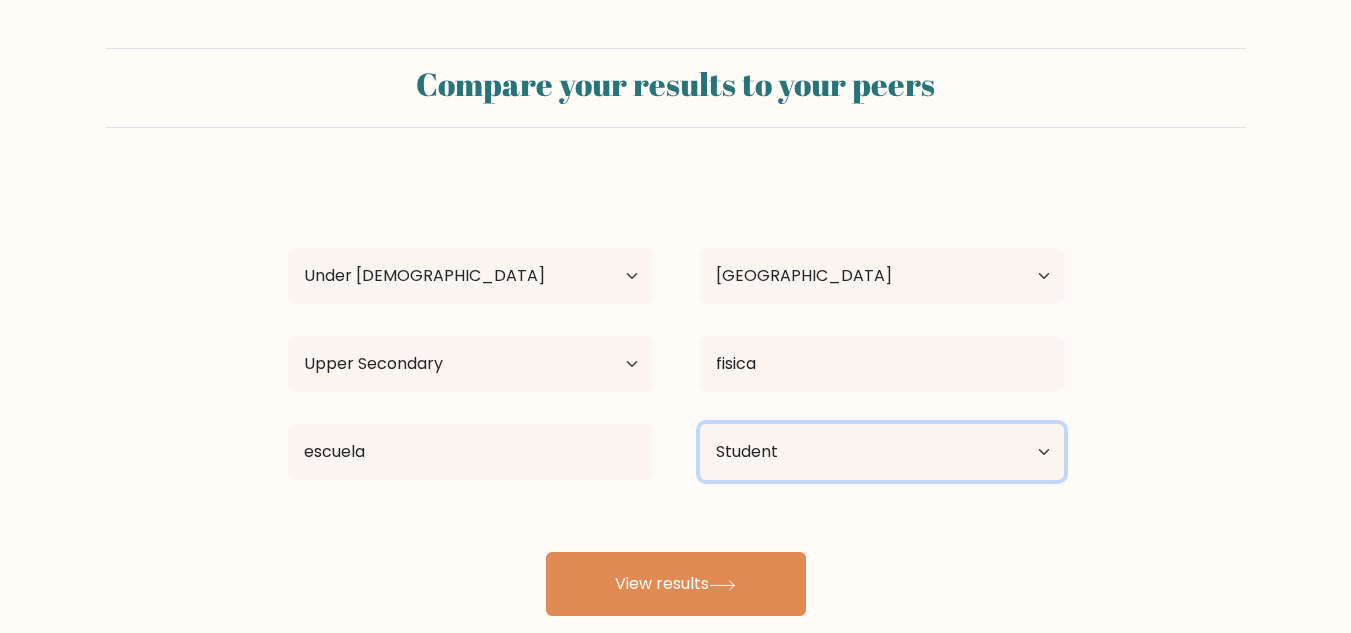 click on "Current employment status
Employed
Student
Retired
Other / prefer not to answer" at bounding box center [882, 452] 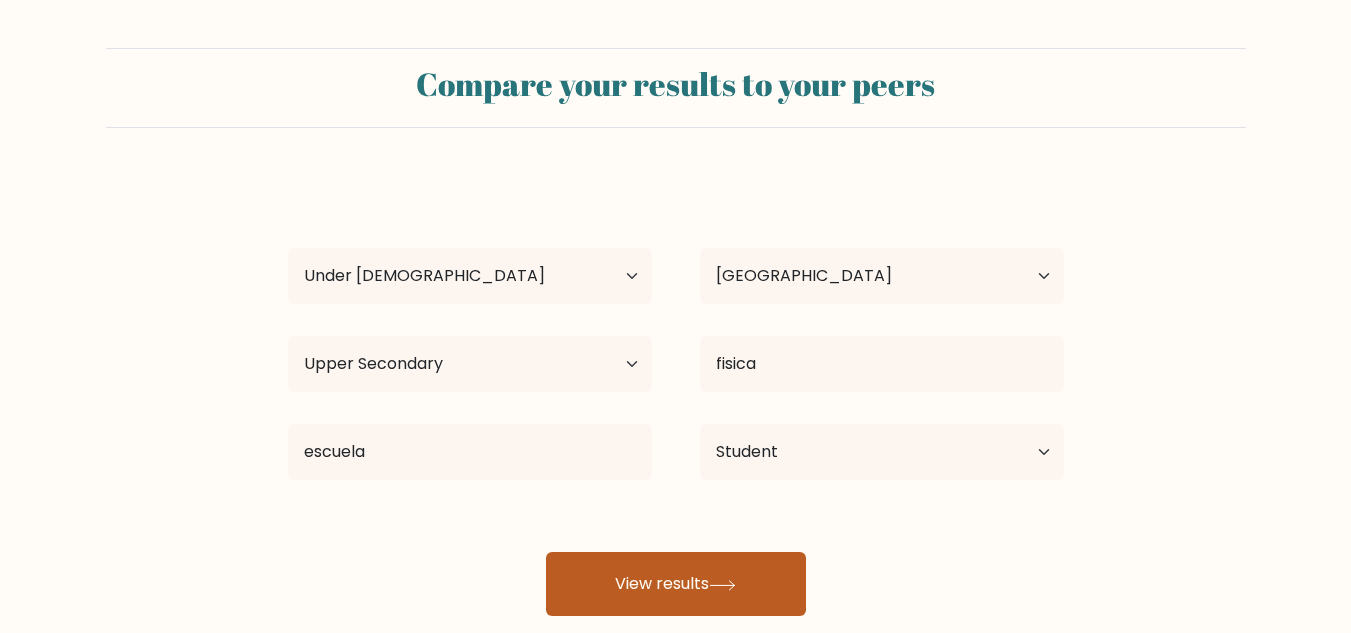 click on "View results" at bounding box center [676, 584] 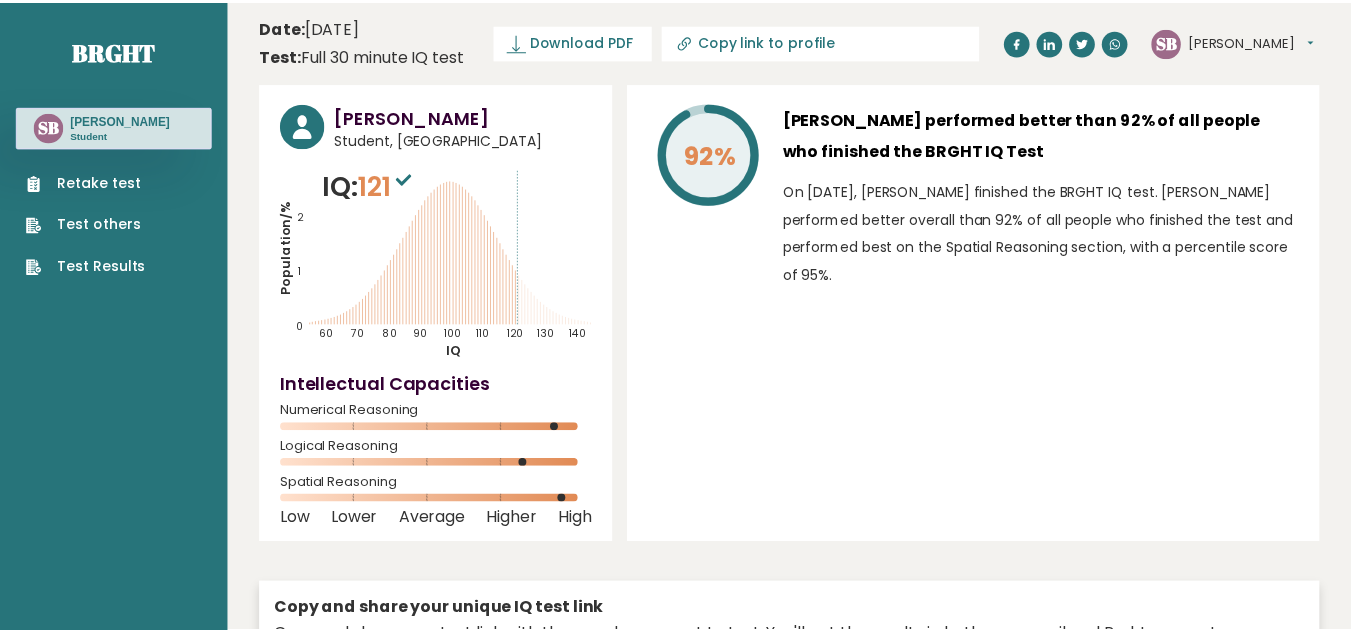 scroll, scrollTop: 0, scrollLeft: 0, axis: both 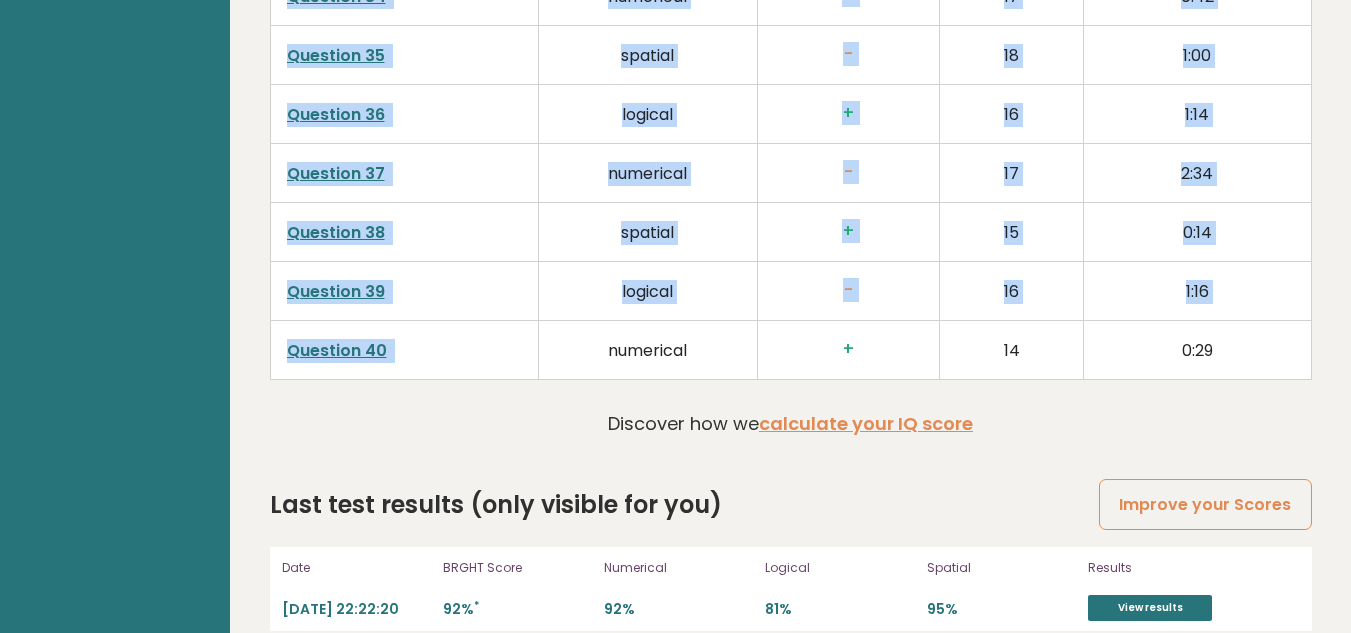 drag, startPoint x: 255, startPoint y: 283, endPoint x: 577, endPoint y: 318, distance: 323.89658 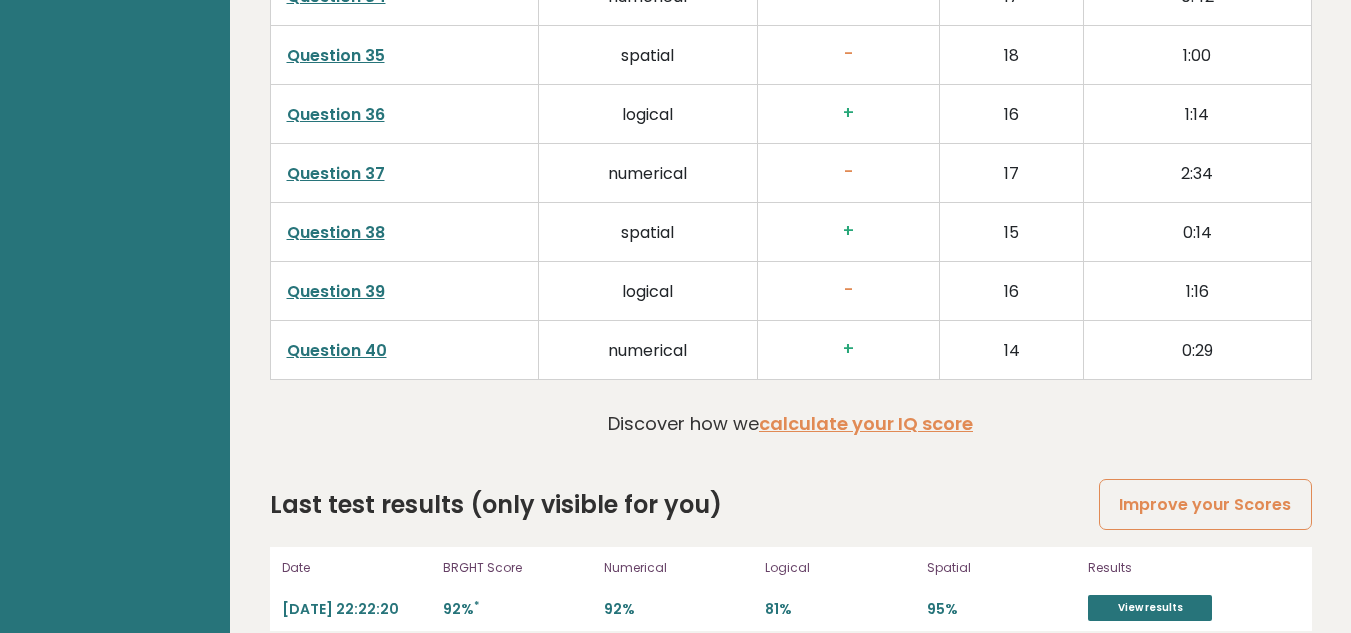 click on "14" at bounding box center [1011, 349] 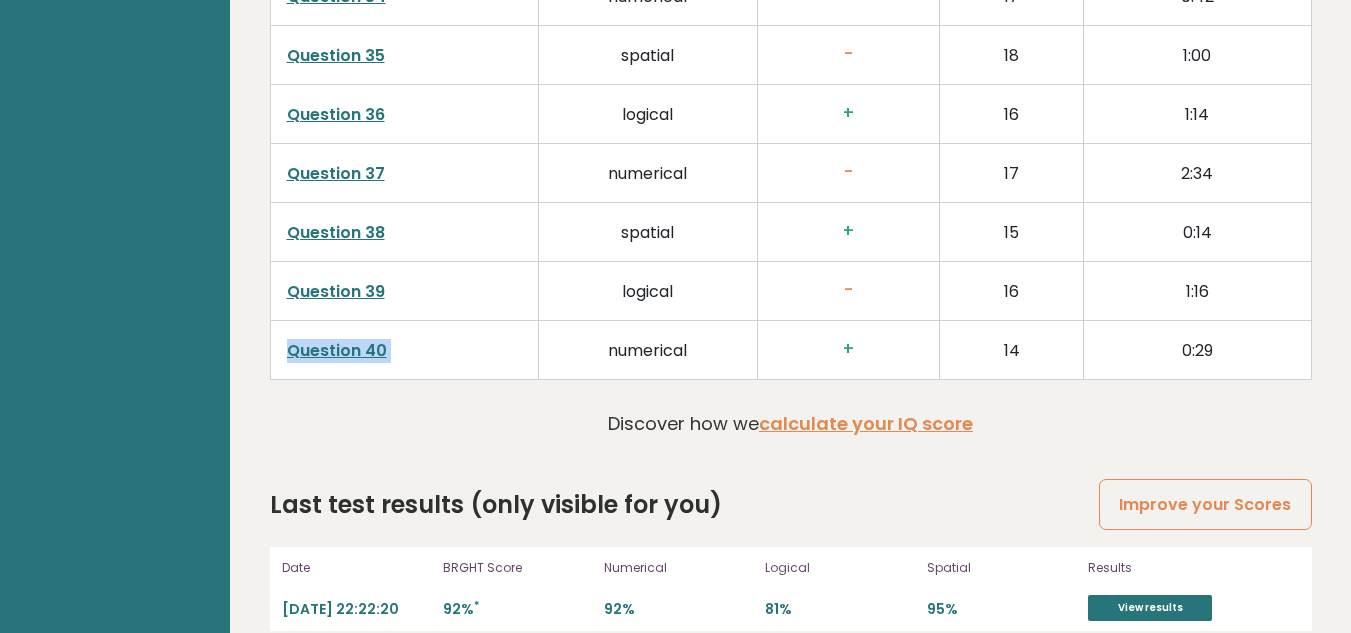 drag, startPoint x: 271, startPoint y: 309, endPoint x: 415, endPoint y: 292, distance: 145 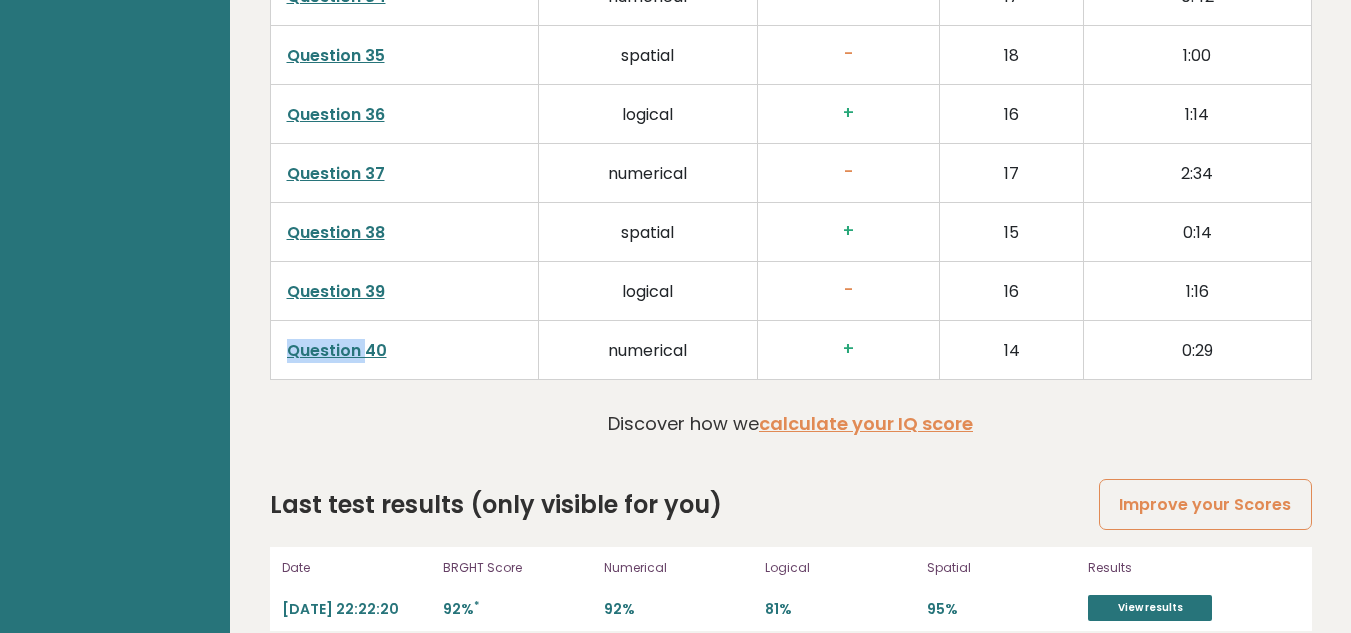 click on "Question
40" at bounding box center [404, 349] 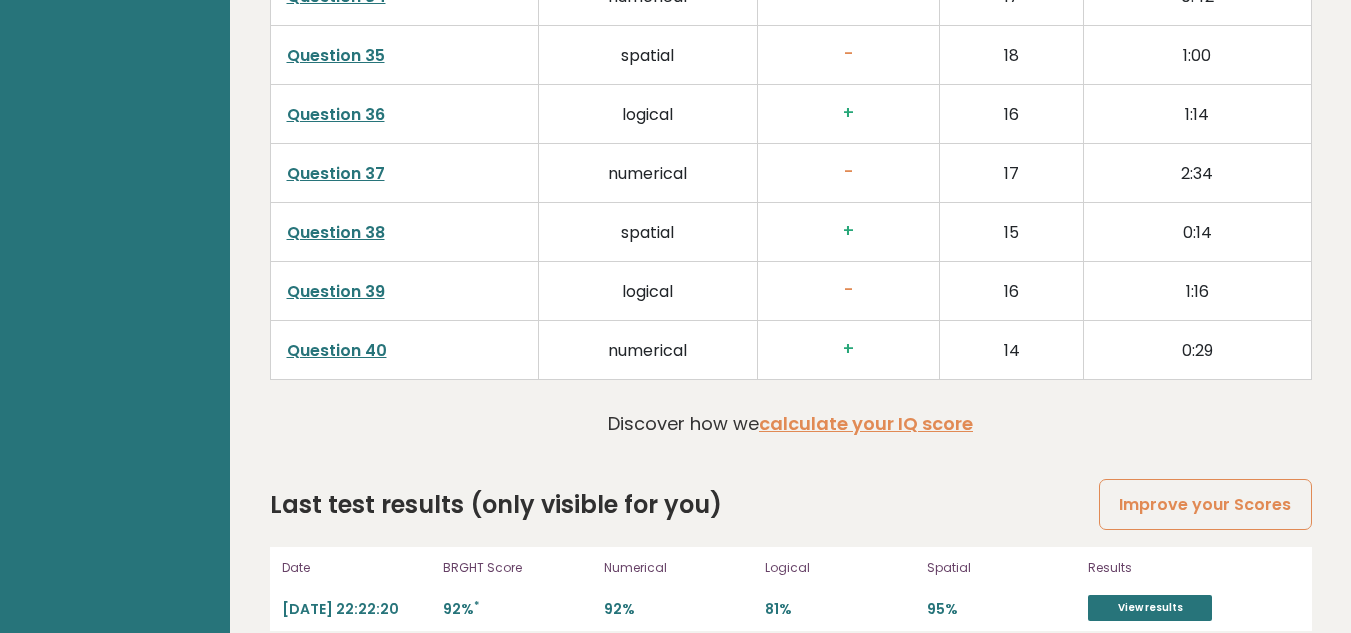 click on "Date:  July 06, 2025
Test:   Full 30 minute IQ test
Download PDF
Downloading...
Downloading
✓ Your PDF is downloaded...
Copy link to profile
SB
Sebastian
Dashboard
Profile
Settings
Logout
Sebastian Barrios Leita
Student,
Argentina
IQ:  121
Population/%
IQ
0" at bounding box center (790, -2248) 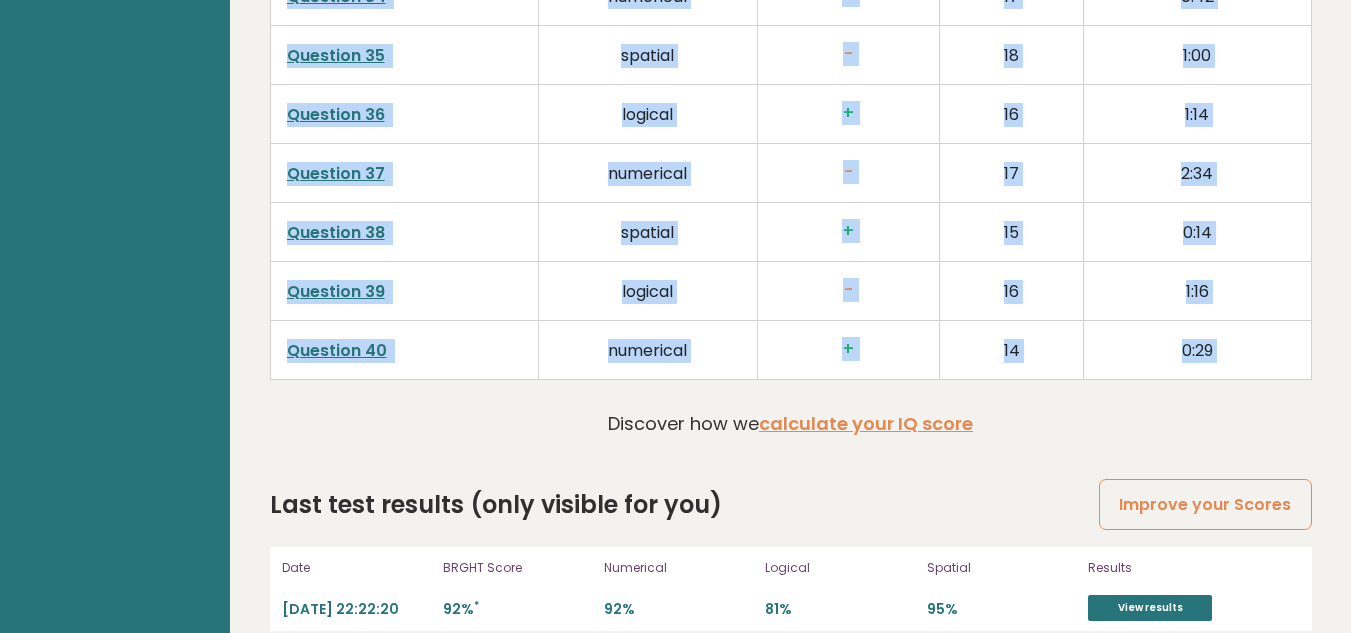 drag, startPoint x: 249, startPoint y: 317, endPoint x: 261, endPoint y: 320, distance: 12.369317 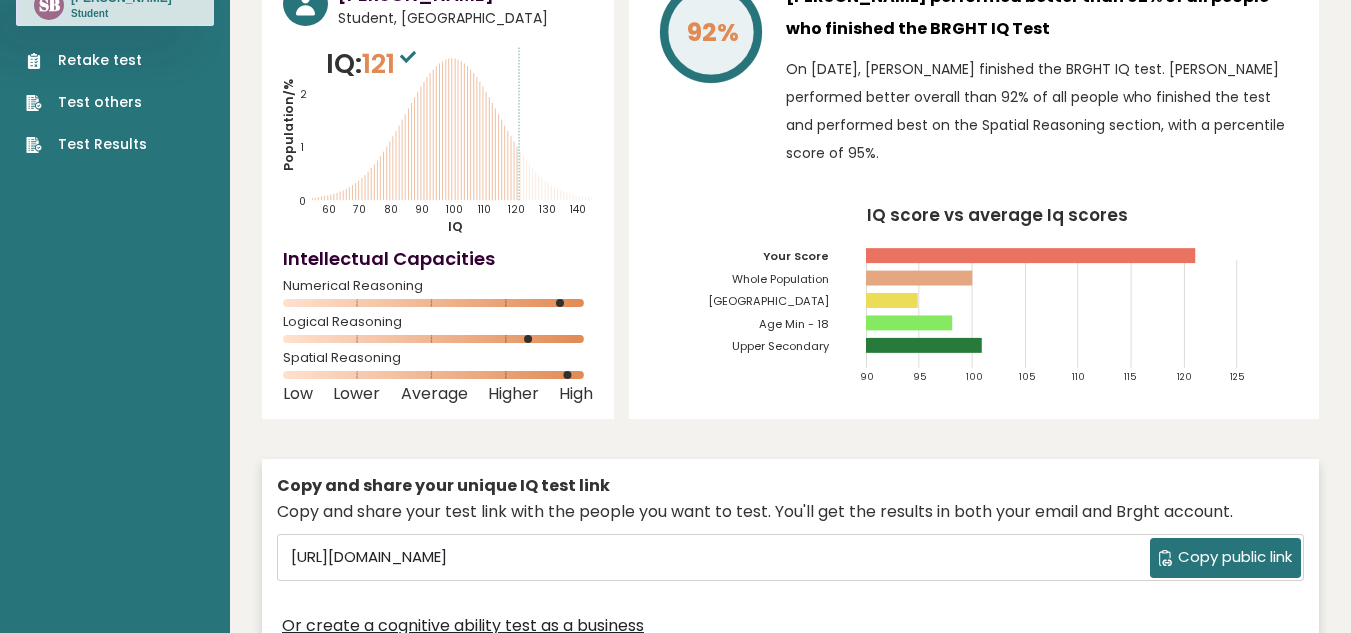 scroll, scrollTop: 0, scrollLeft: 0, axis: both 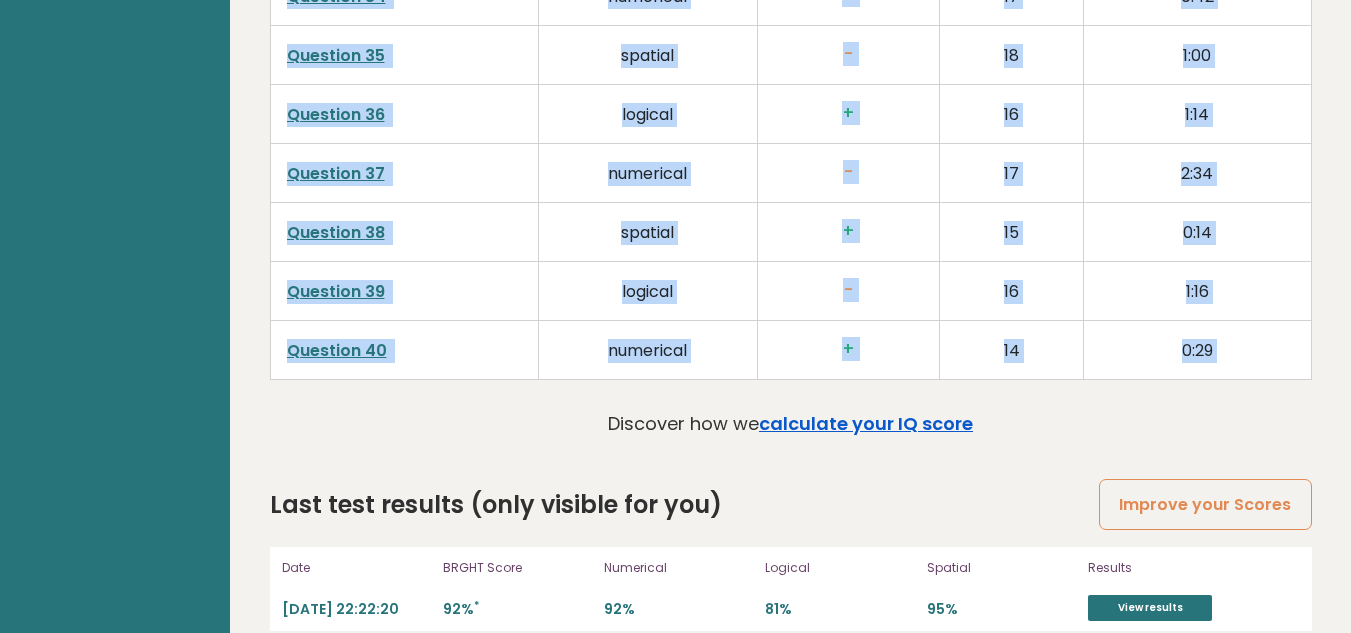 click on "calculate your IQ score" at bounding box center (866, 423) 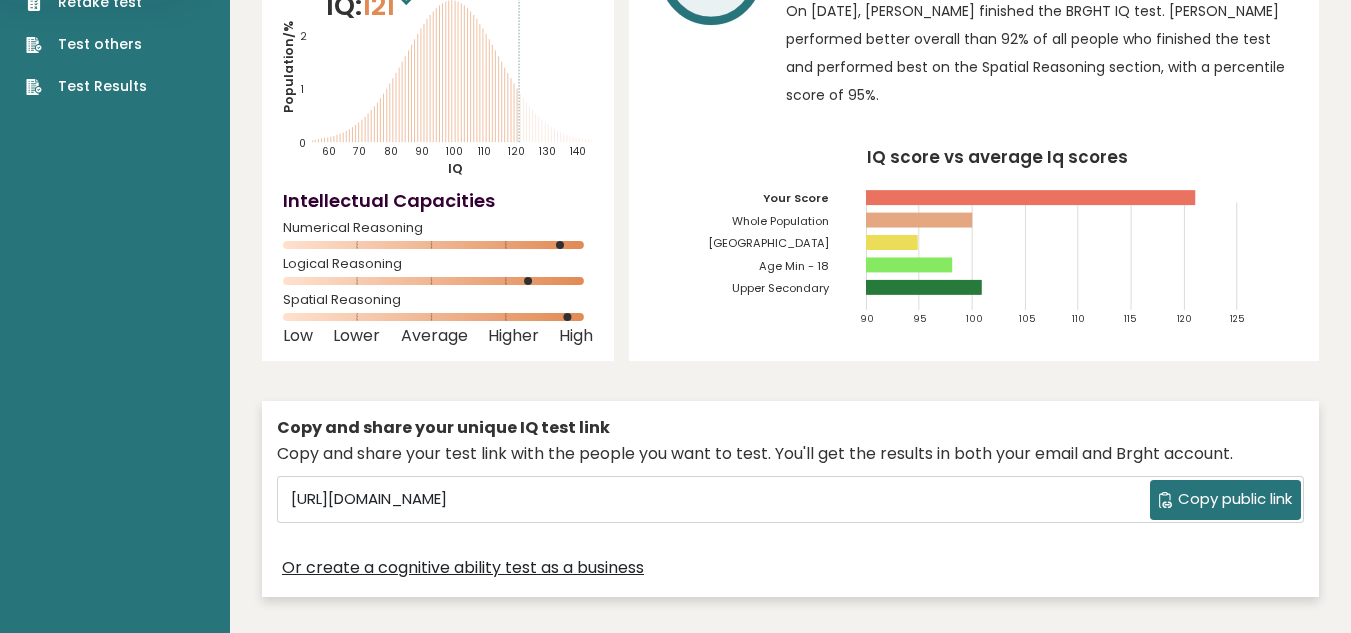scroll, scrollTop: 0, scrollLeft: 0, axis: both 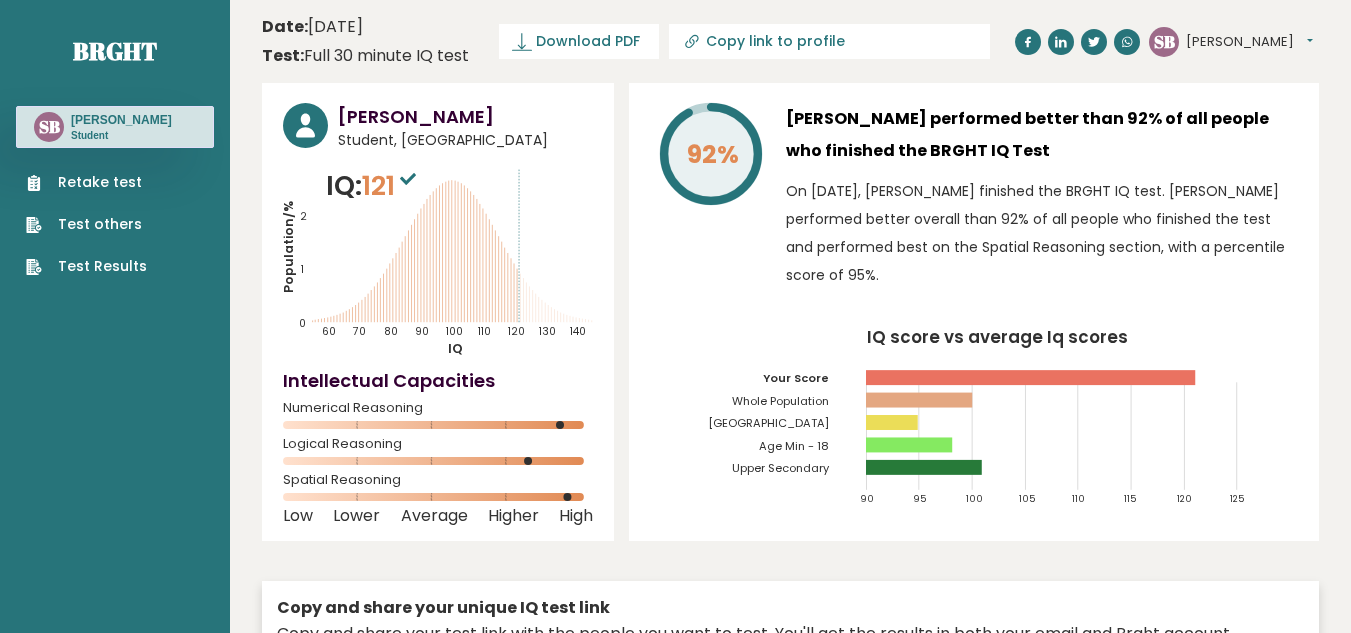 click on "Retake test" at bounding box center [86, 182] 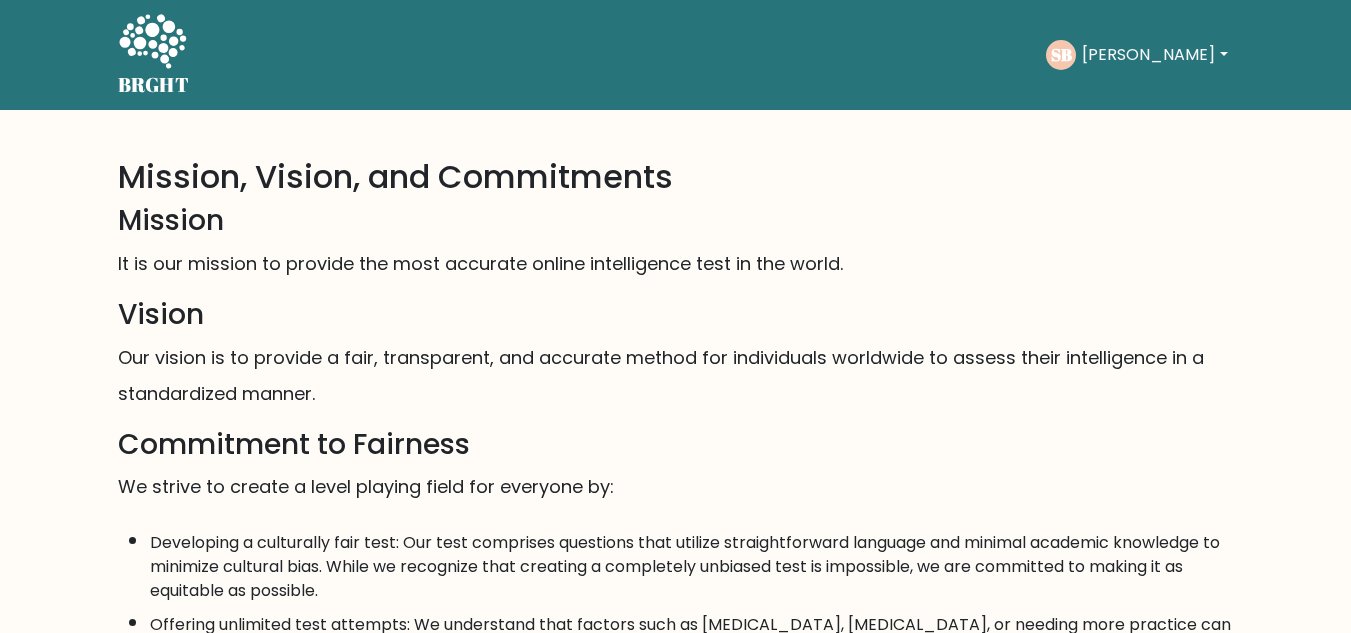 scroll, scrollTop: 0, scrollLeft: 0, axis: both 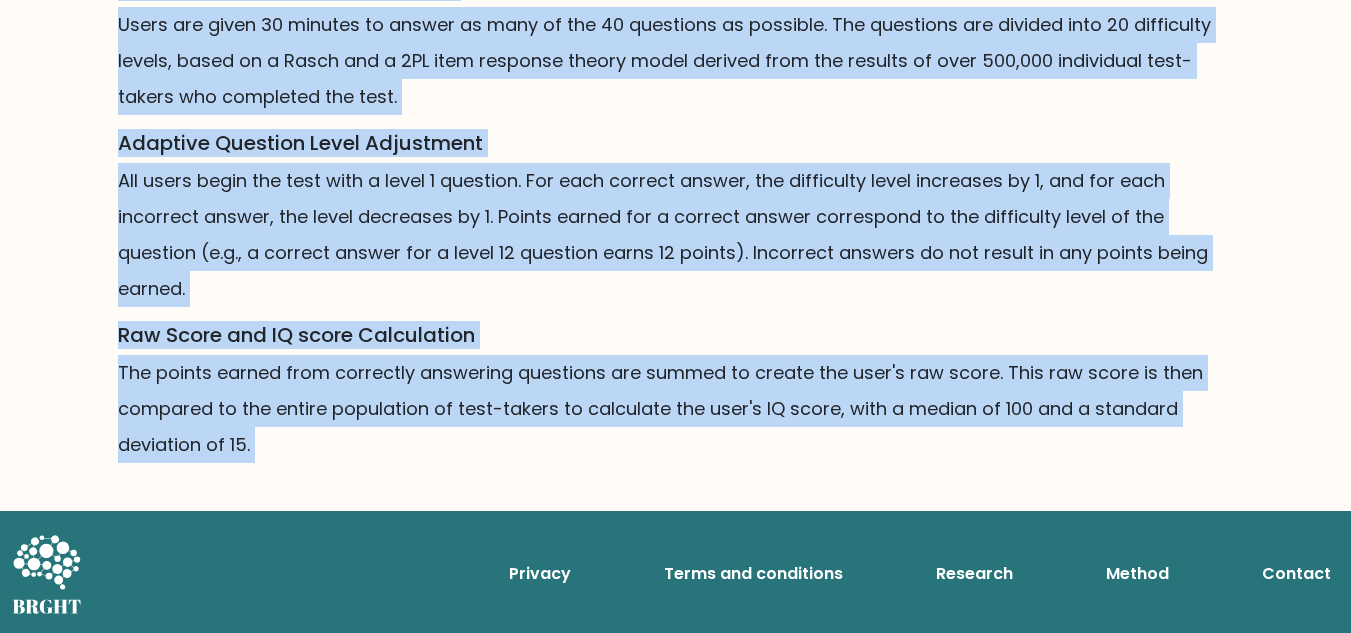 drag, startPoint x: 104, startPoint y: 165, endPoint x: 450, endPoint y: 470, distance: 461.23856 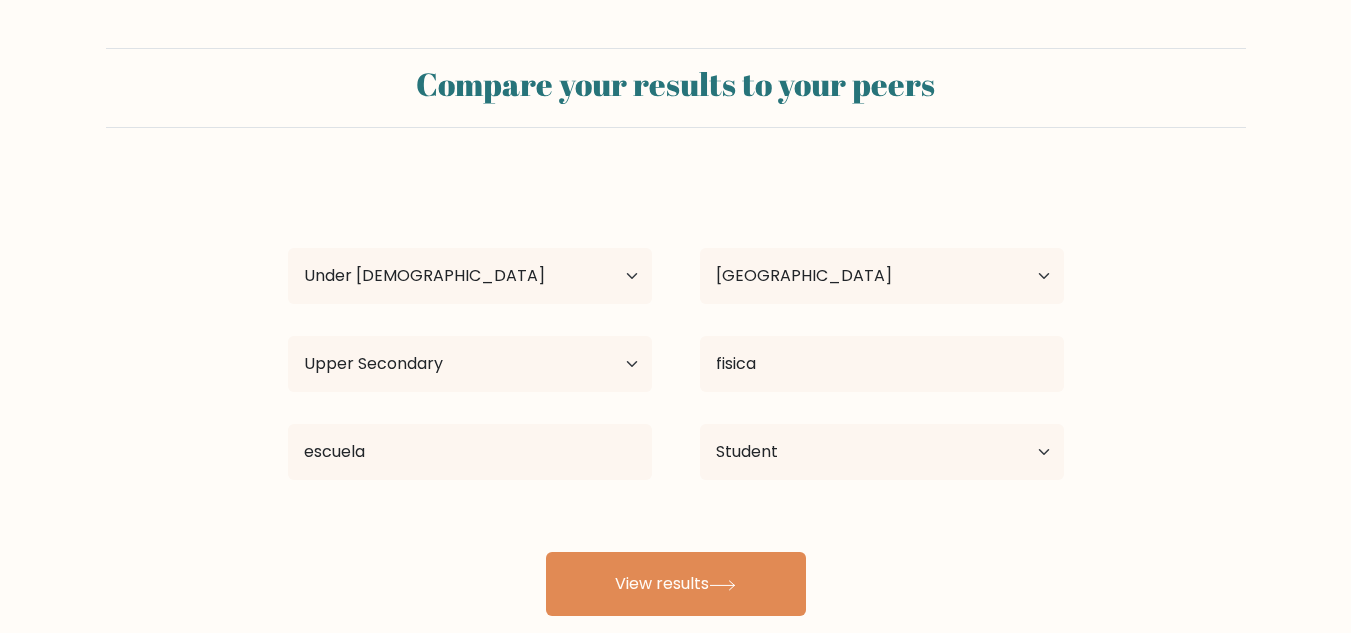 select on "min_18" 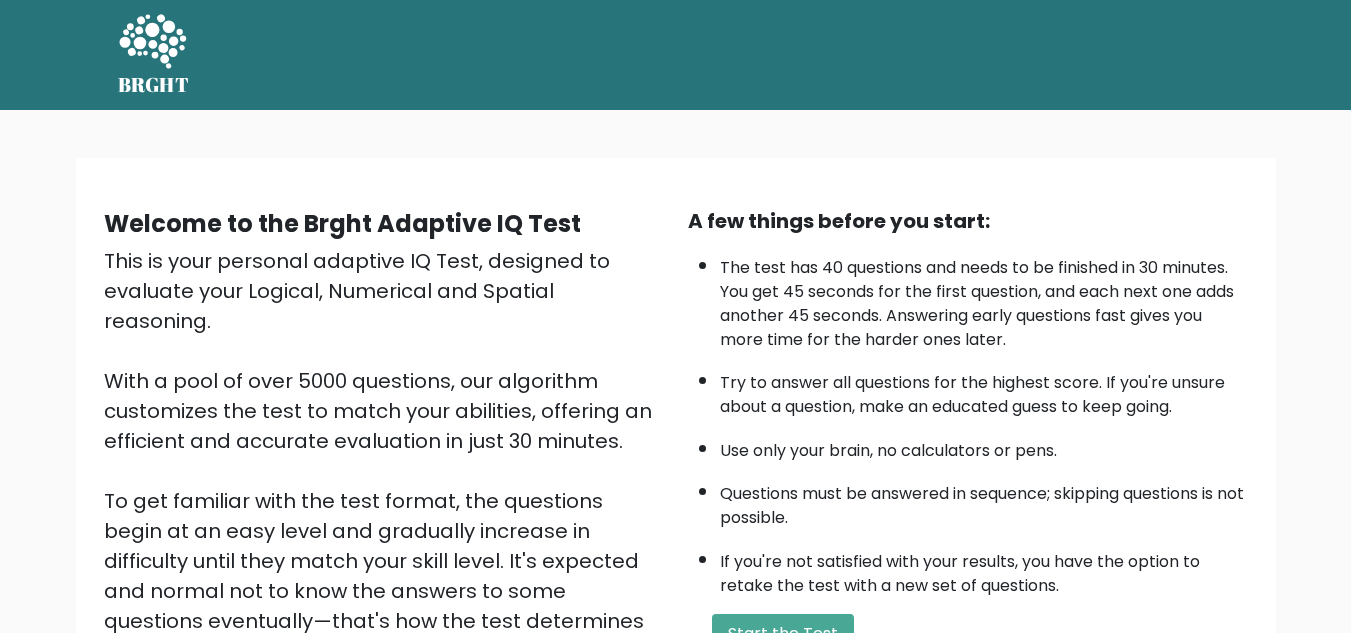 scroll, scrollTop: 0, scrollLeft: 0, axis: both 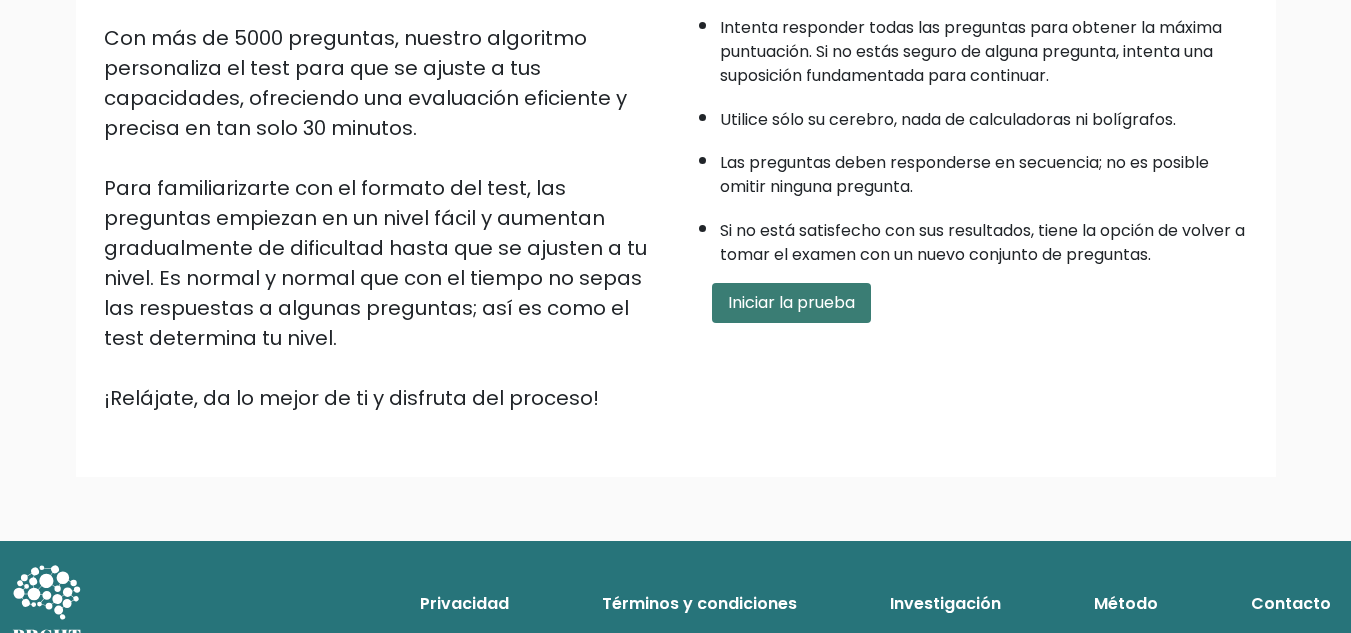 click on "Iniciar la prueba" at bounding box center (791, 302) 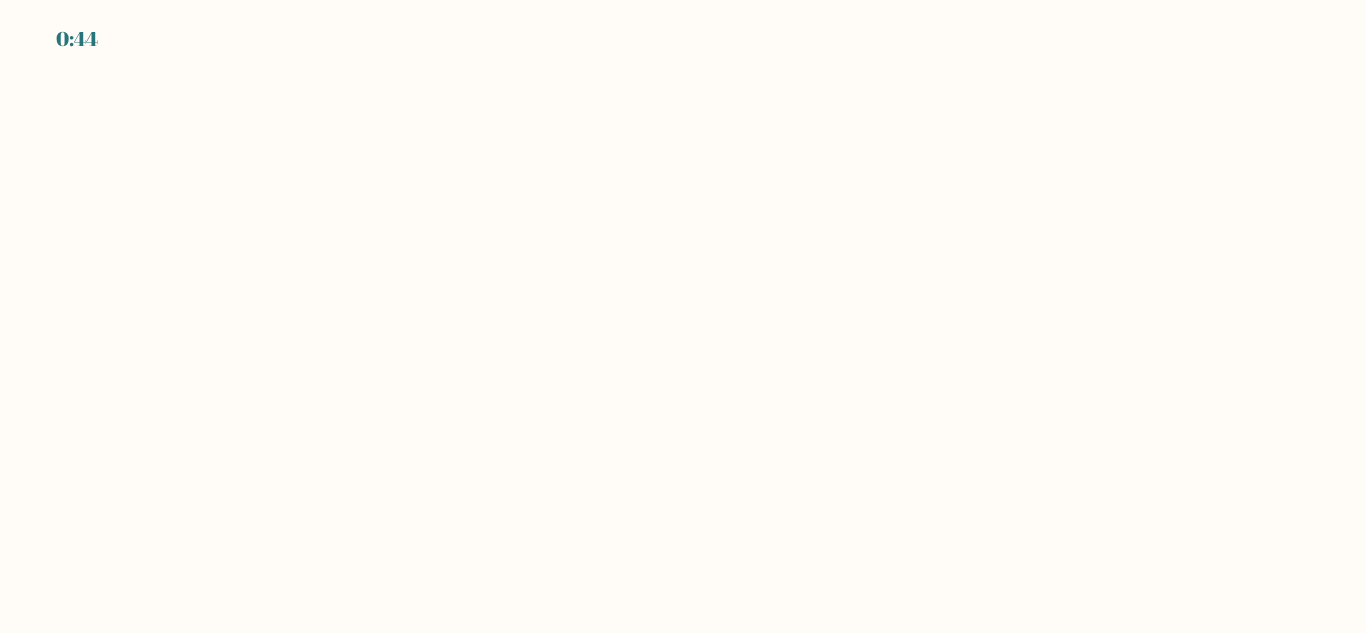 scroll, scrollTop: 0, scrollLeft: 0, axis: both 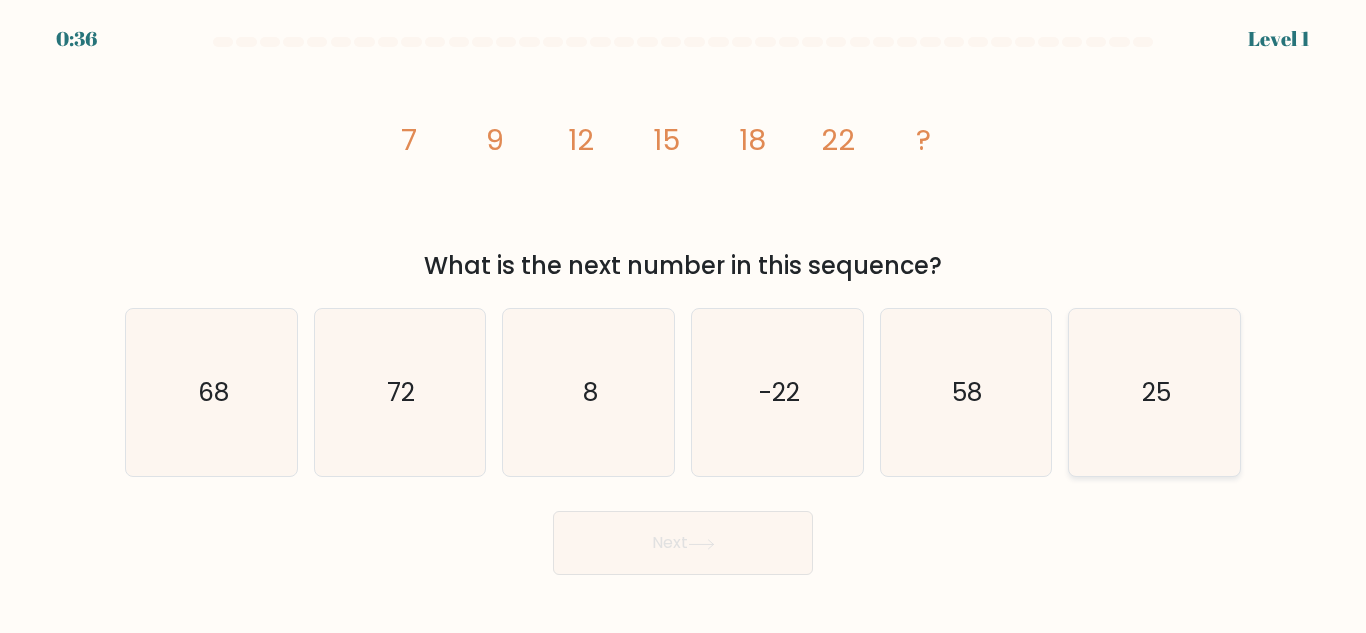 click on "25" 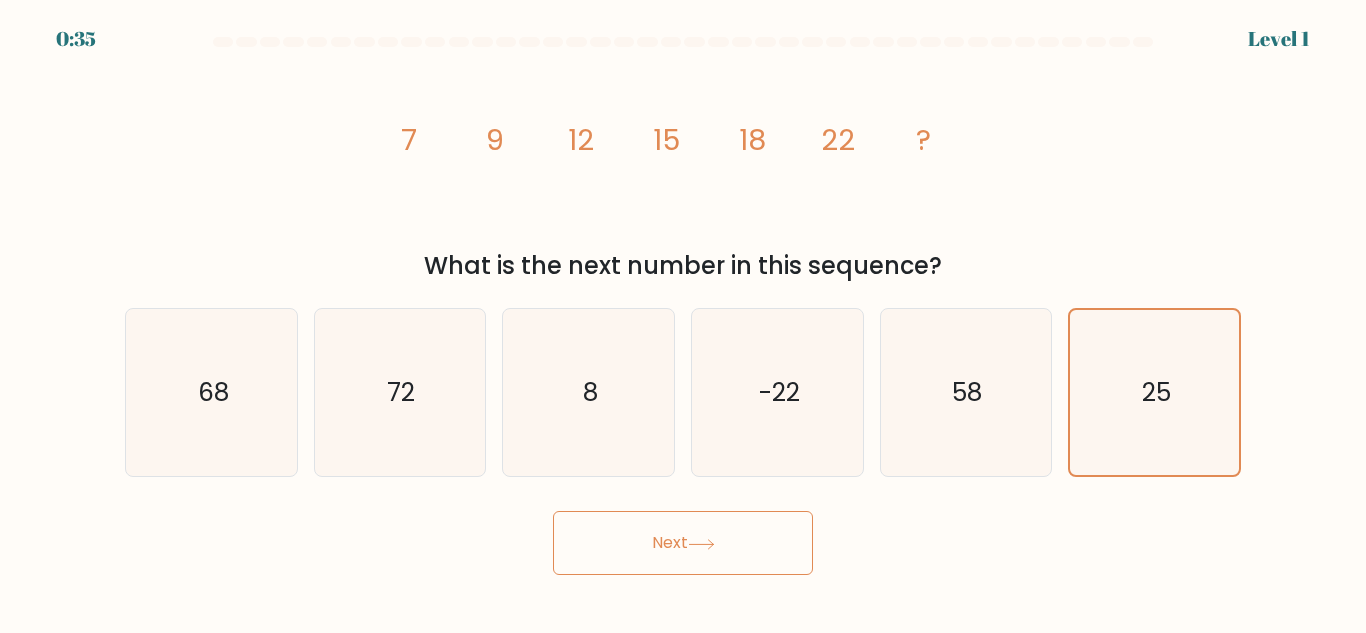 click on "Next" at bounding box center [683, 543] 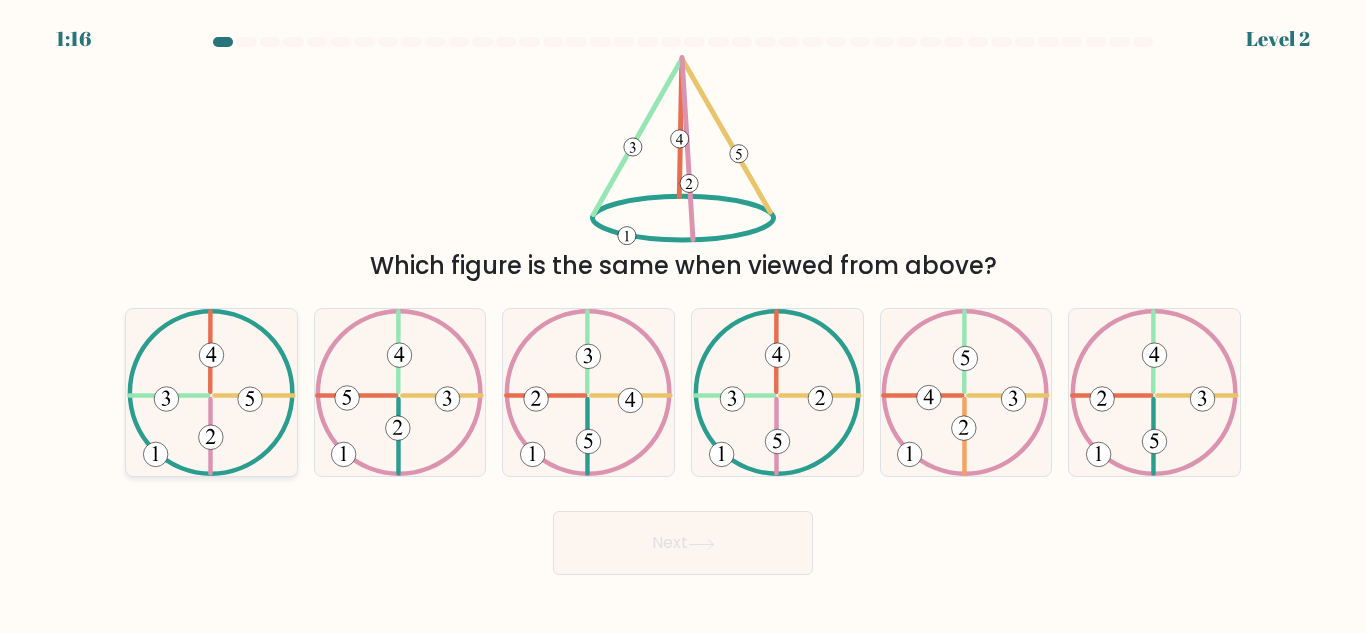 click 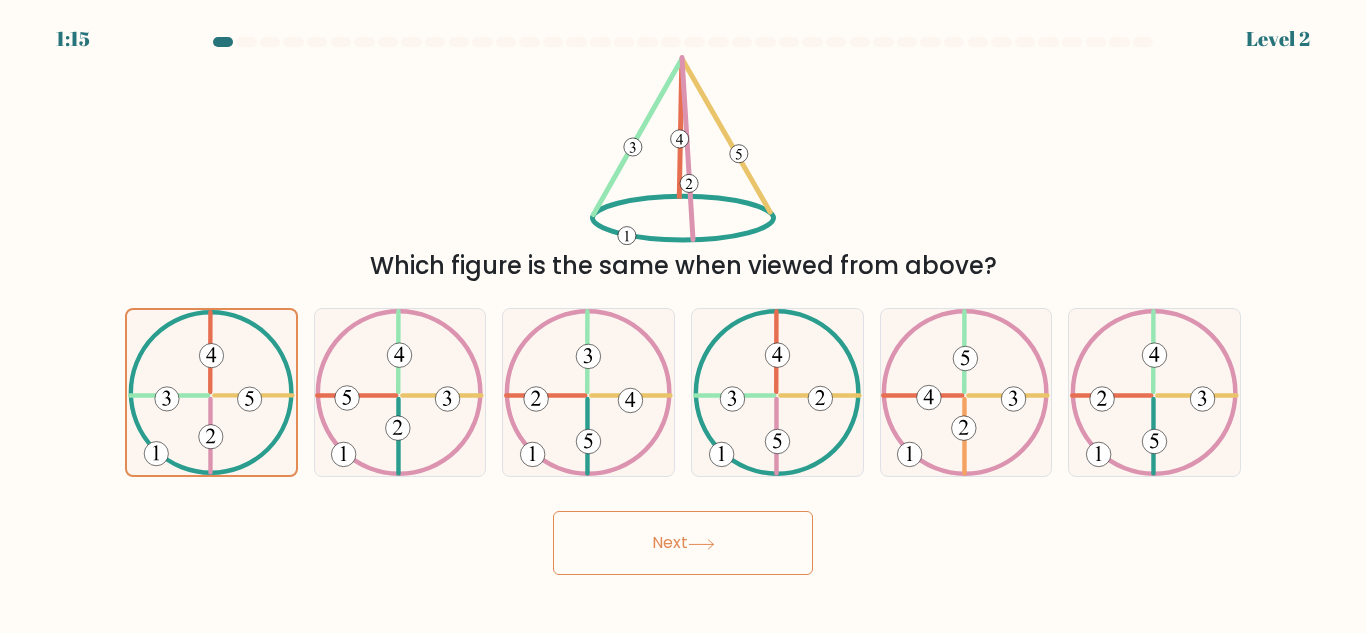 click on "Next" at bounding box center [683, 543] 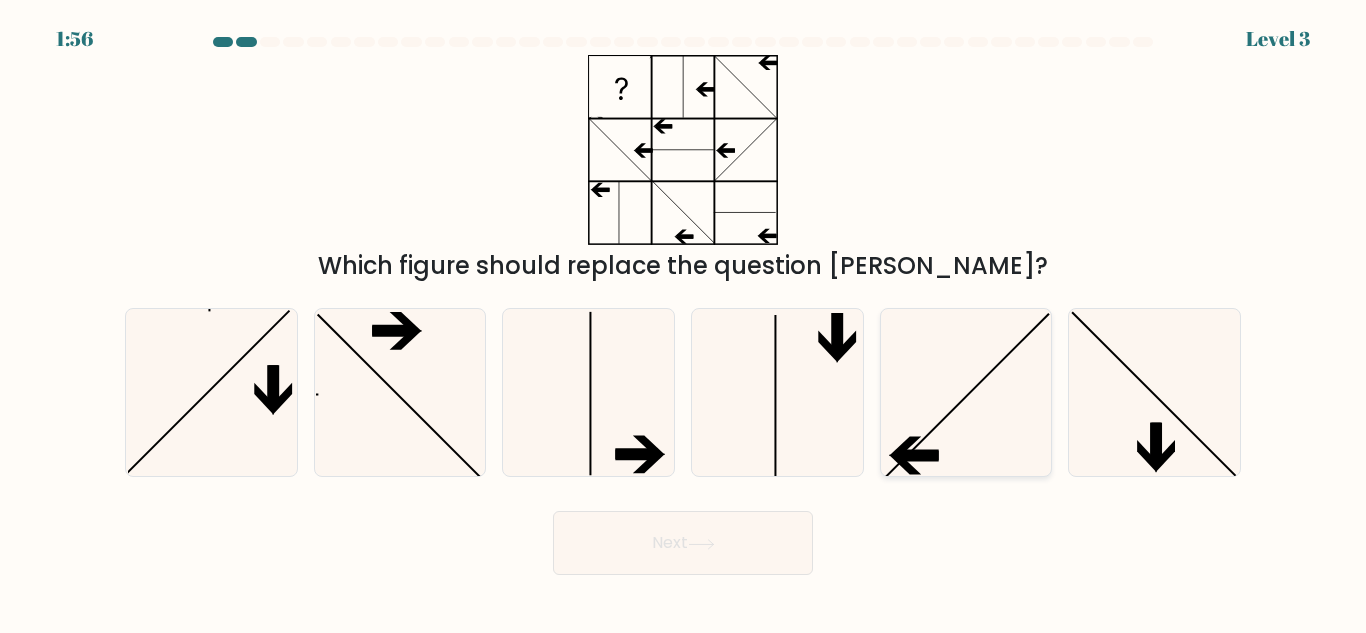 click 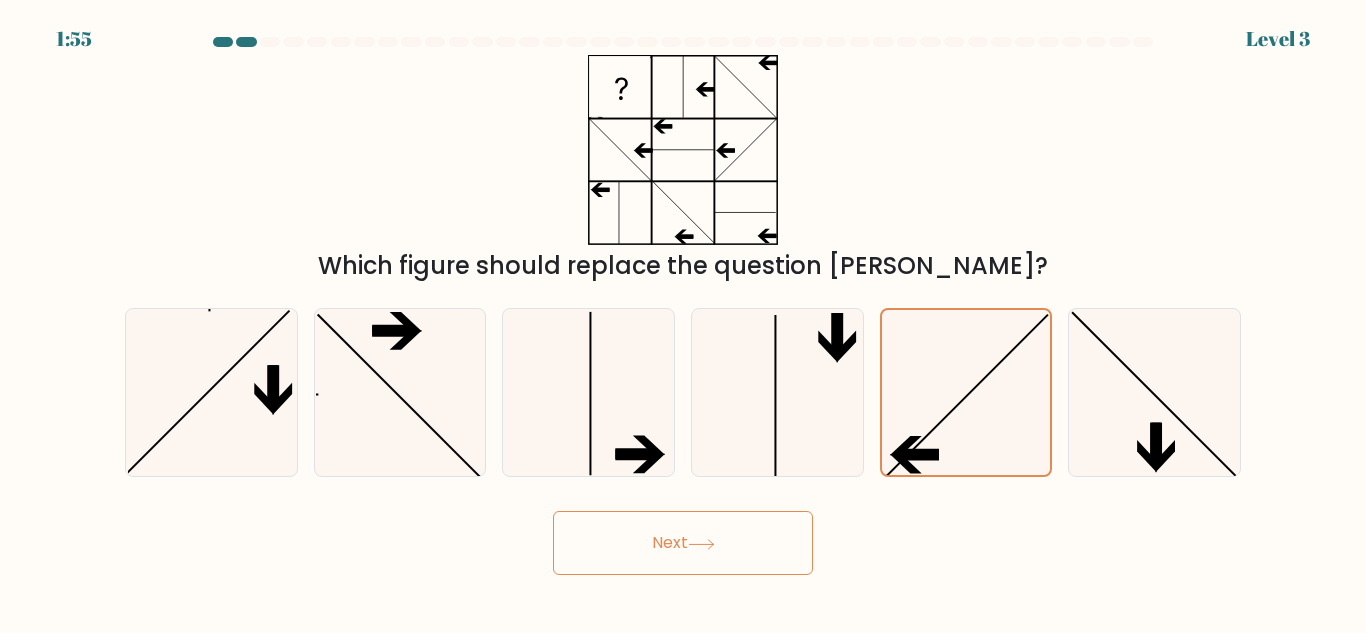 click on "Next" at bounding box center (683, 543) 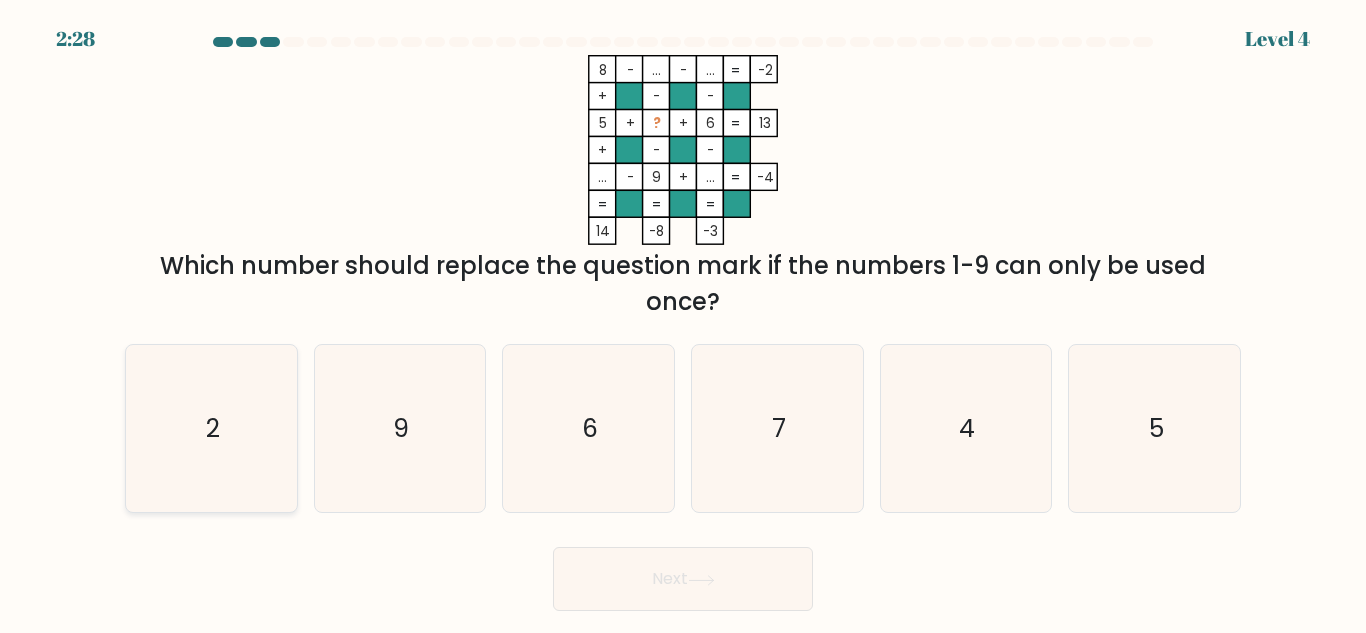 click on "2" 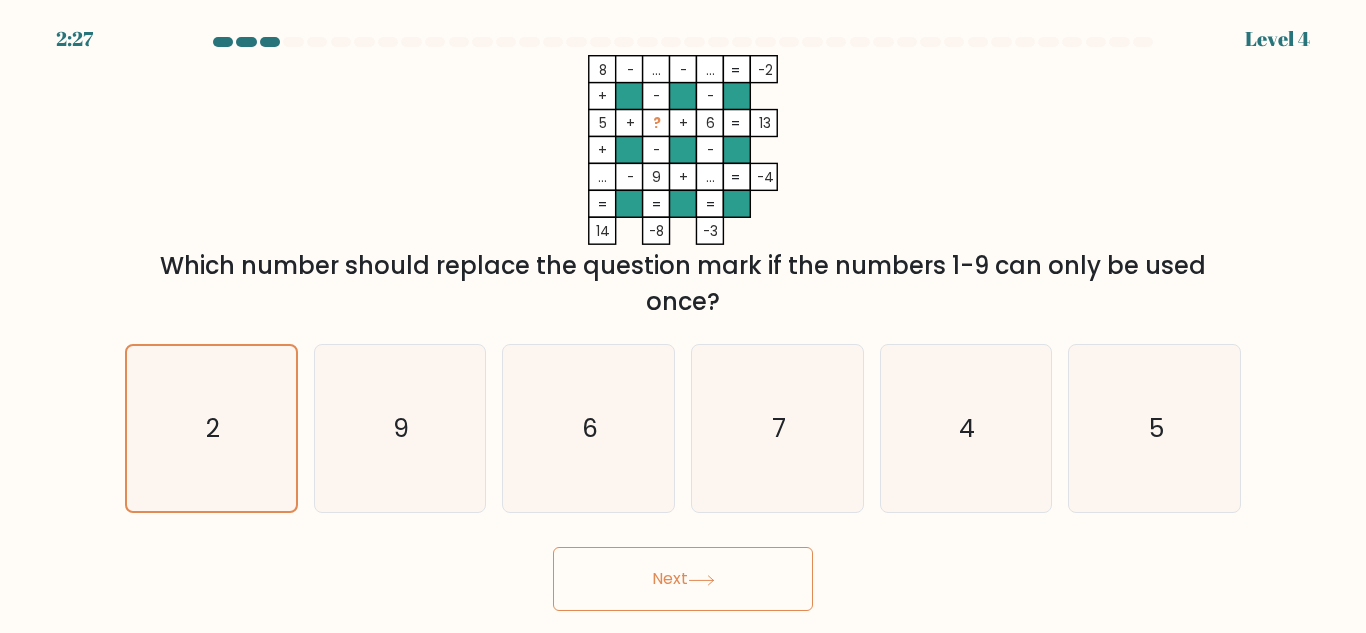 click on "Next" at bounding box center [683, 579] 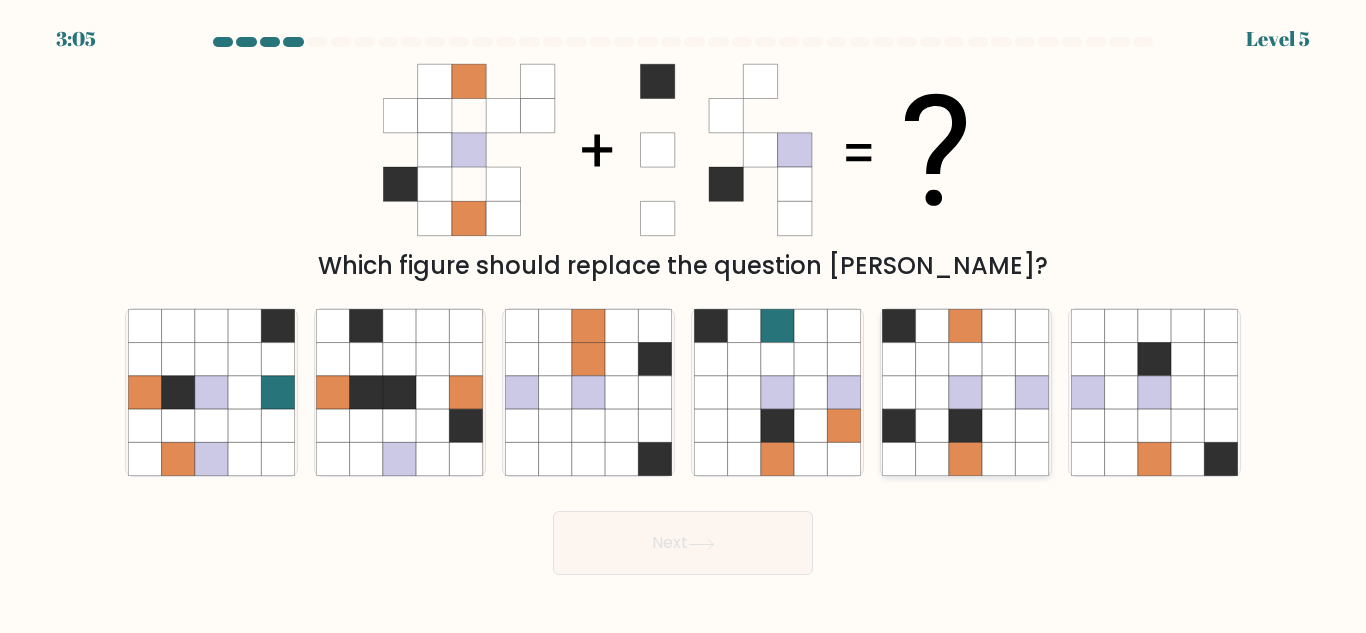 click 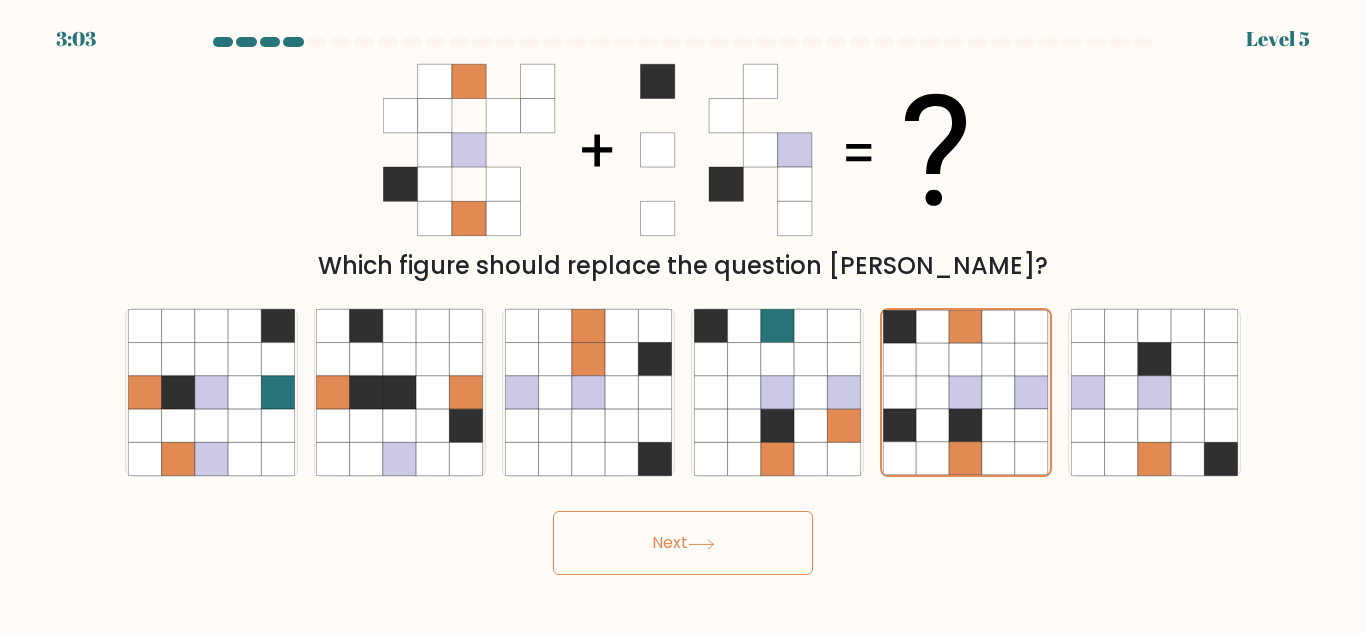 click on "Next" at bounding box center [683, 543] 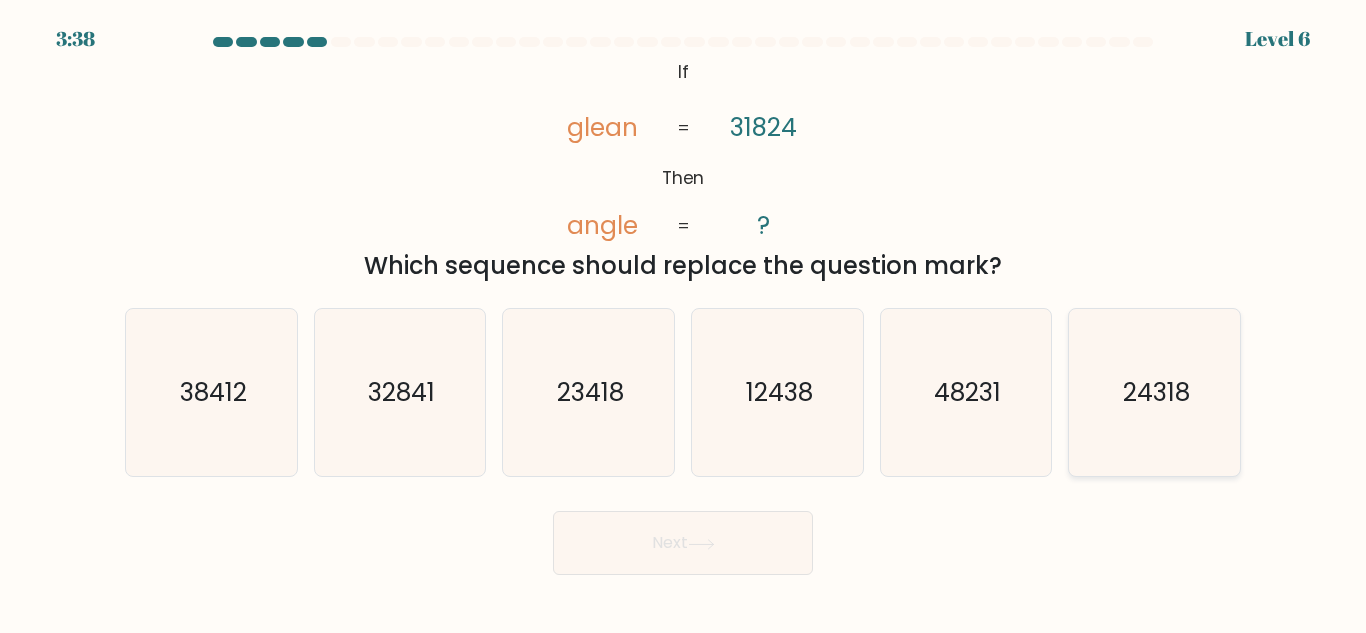 click on "24318" 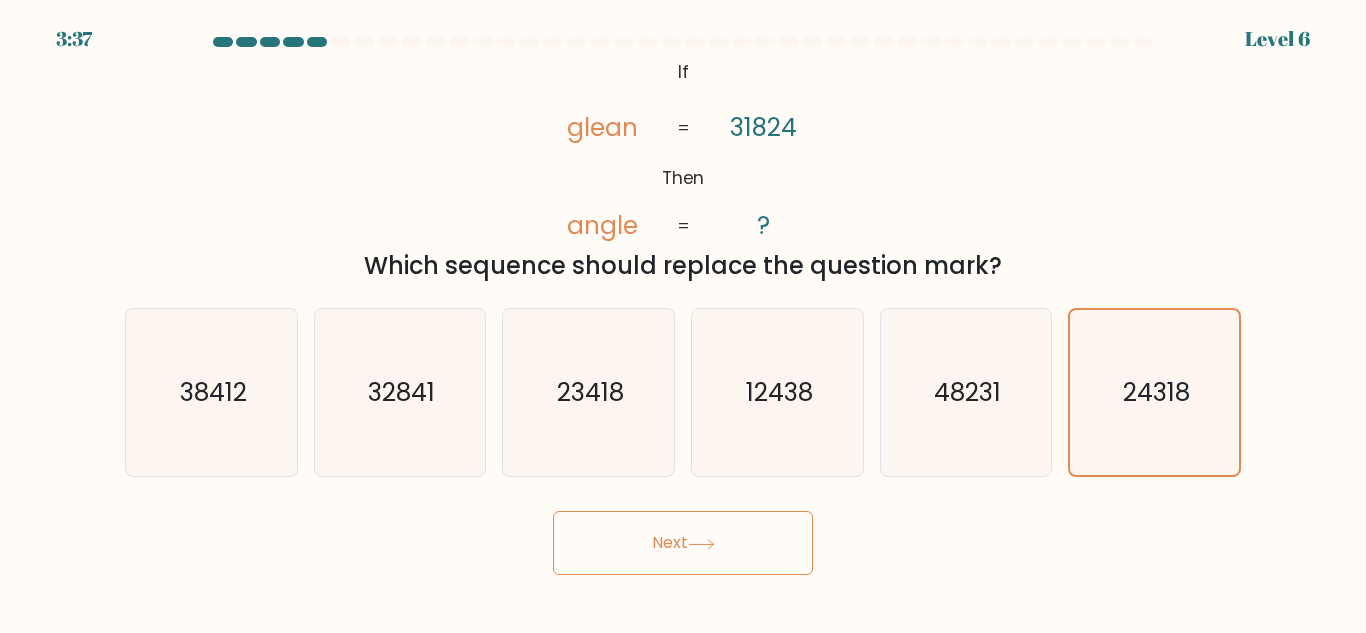 click 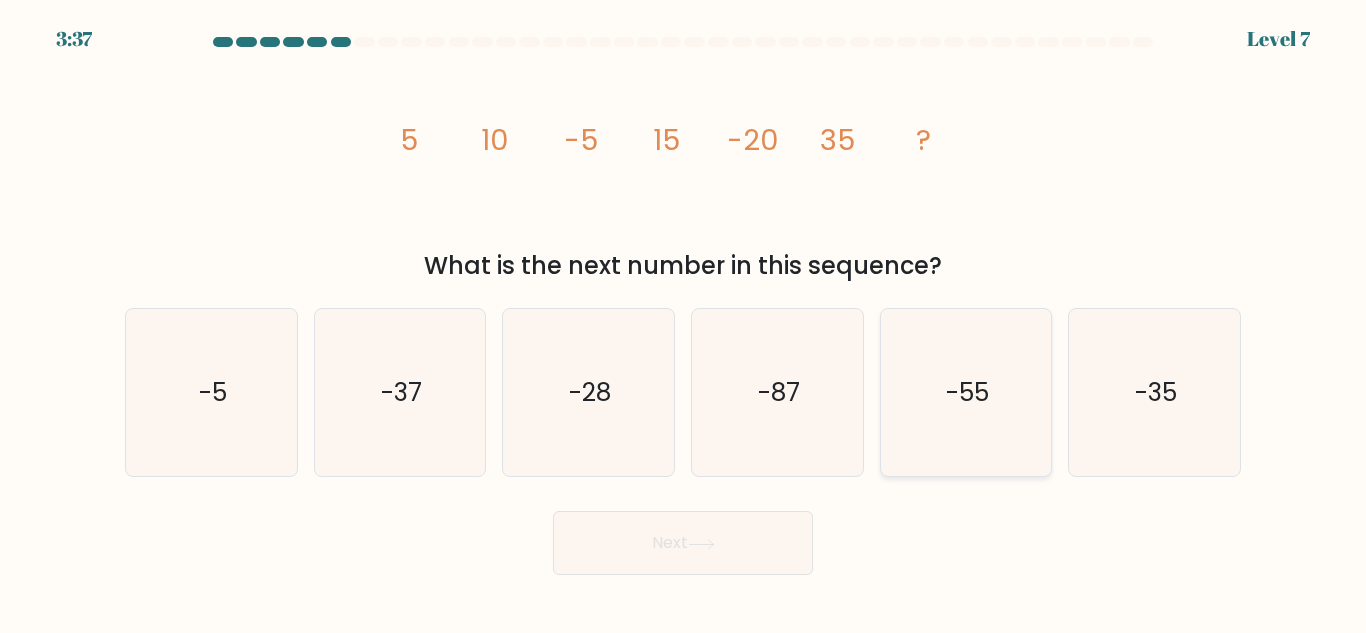 click on "-55" 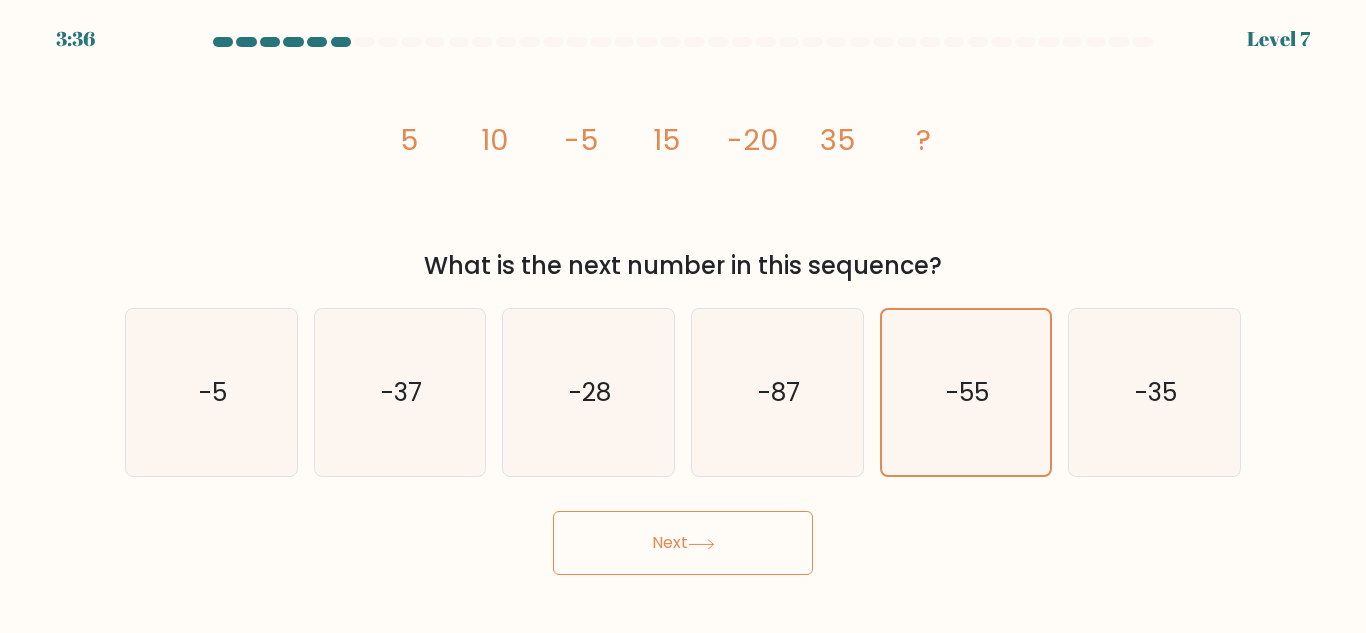 click on "Next" at bounding box center (683, 543) 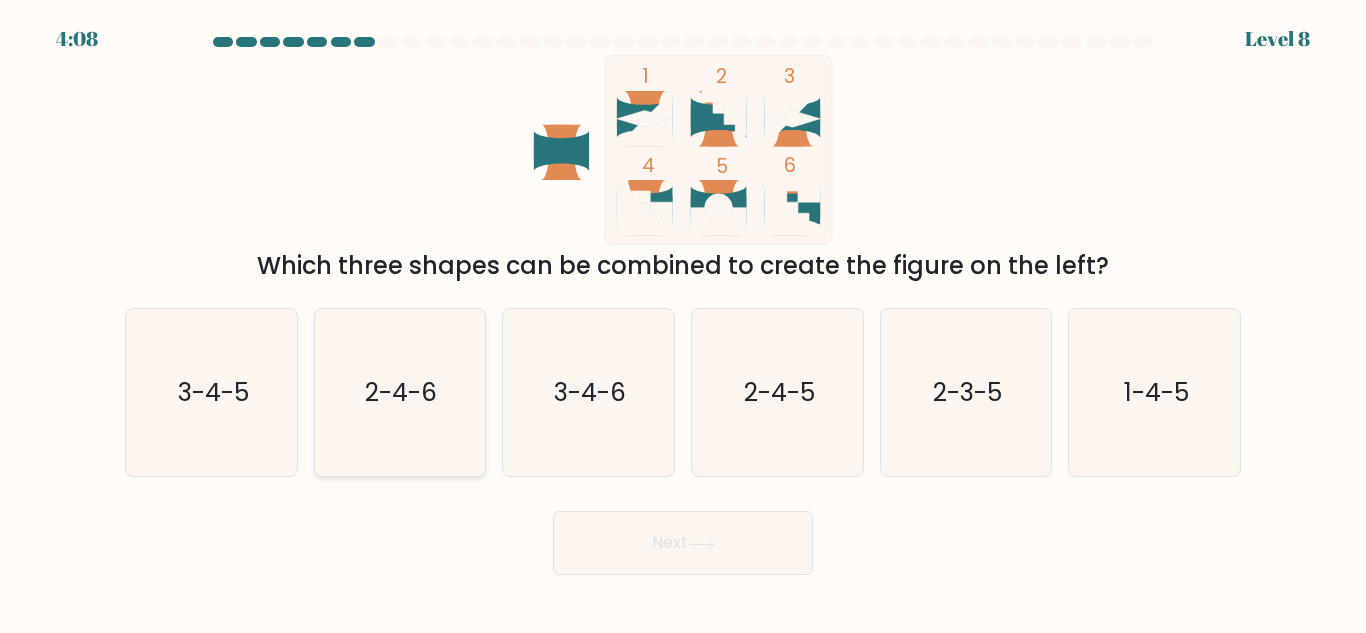 click on "2-4-6" 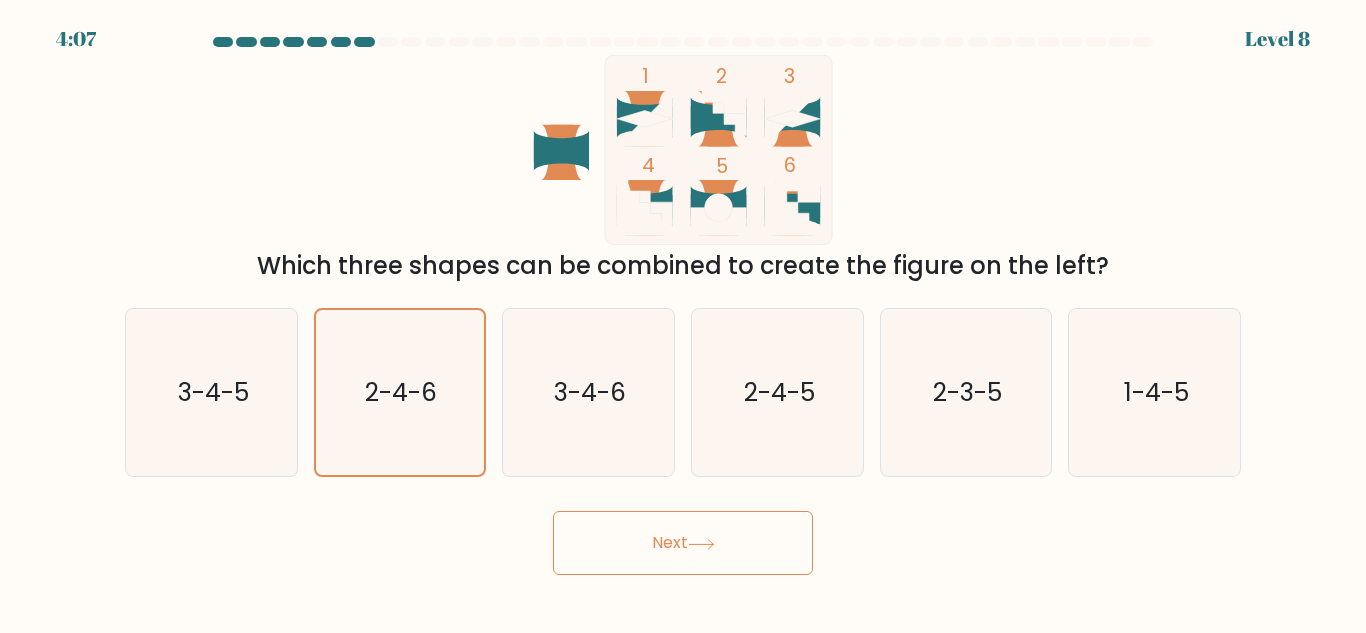 click on "Next" at bounding box center [683, 543] 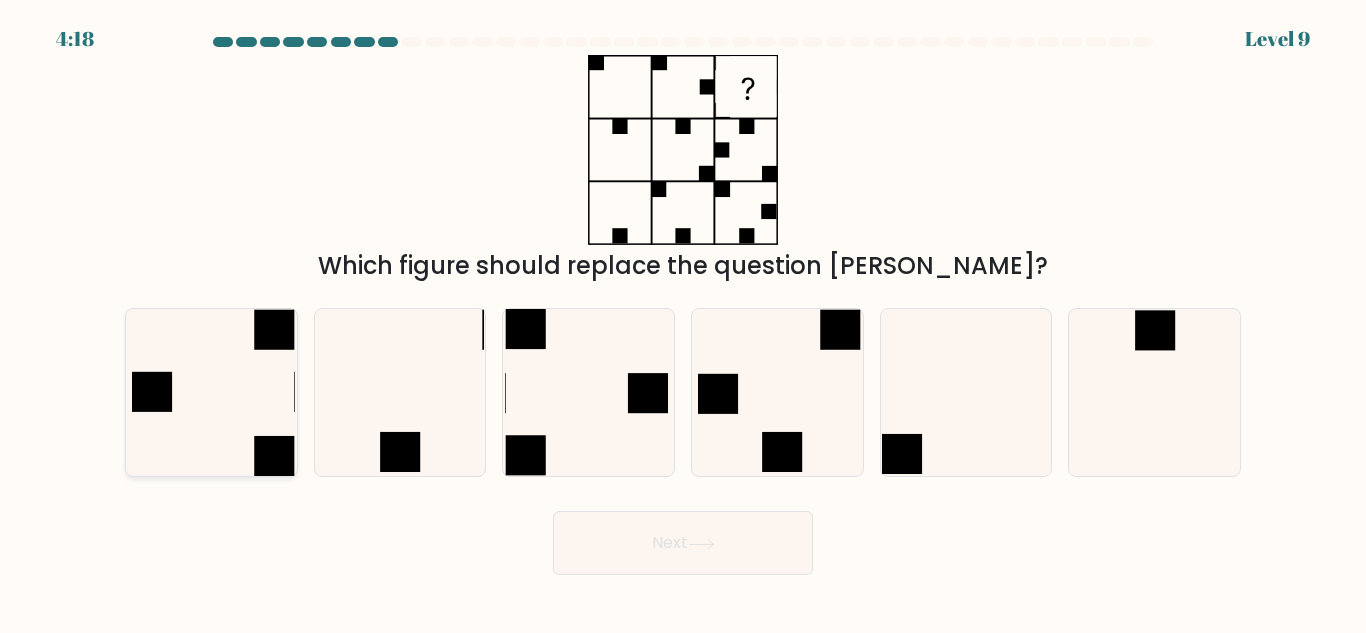 click 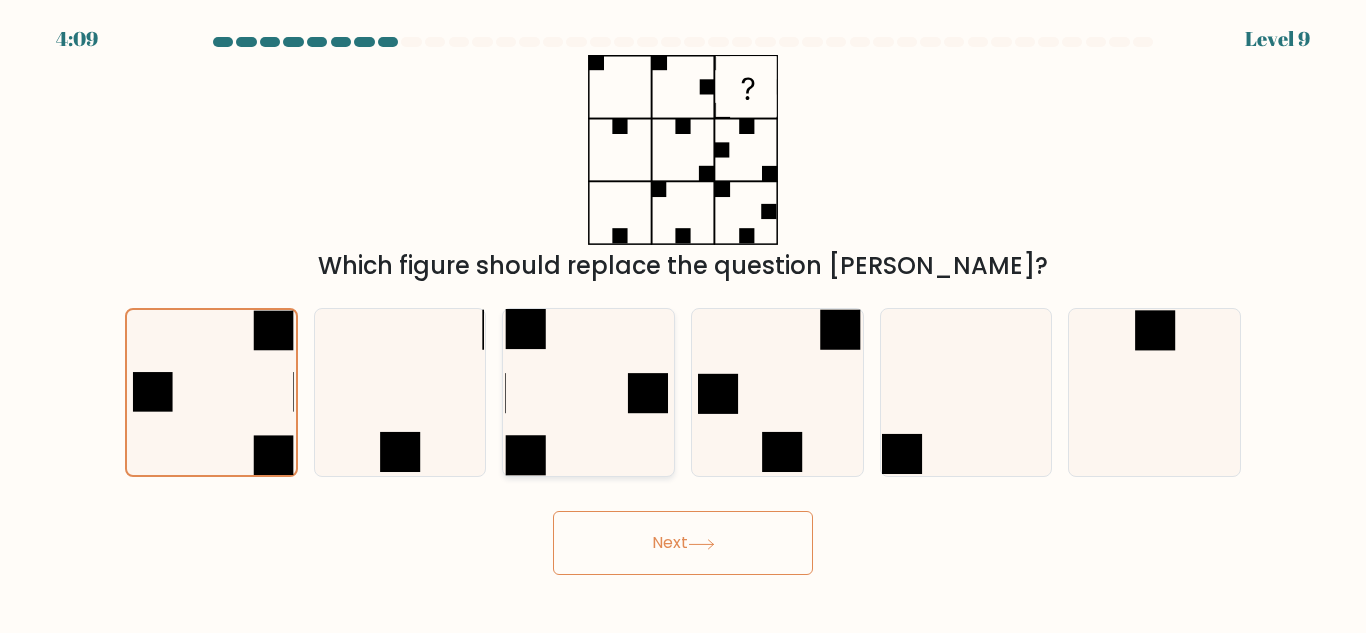click 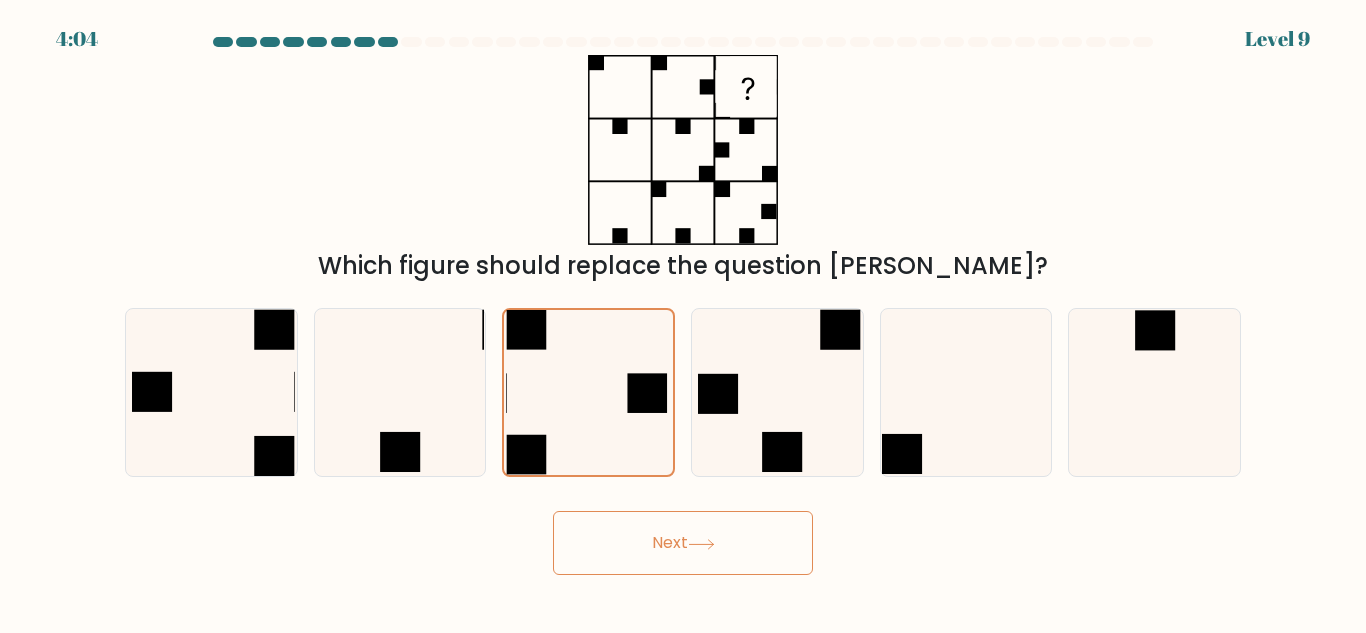 click on "Next" at bounding box center [683, 543] 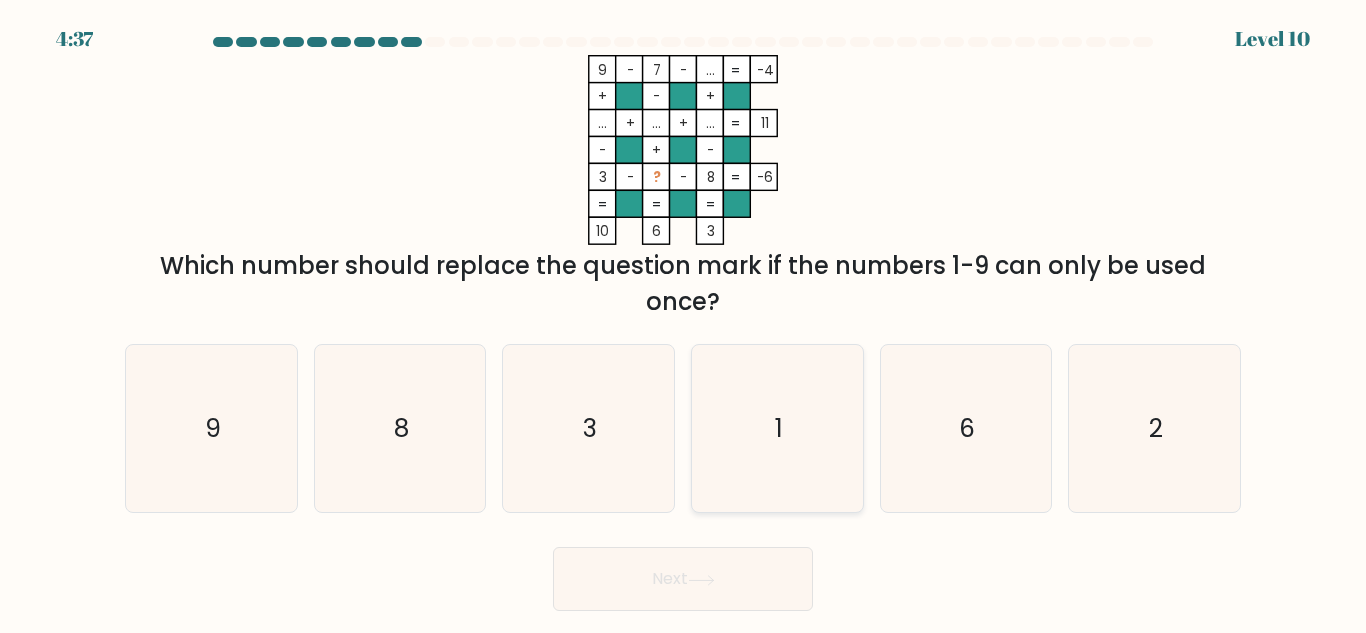 click on "1" 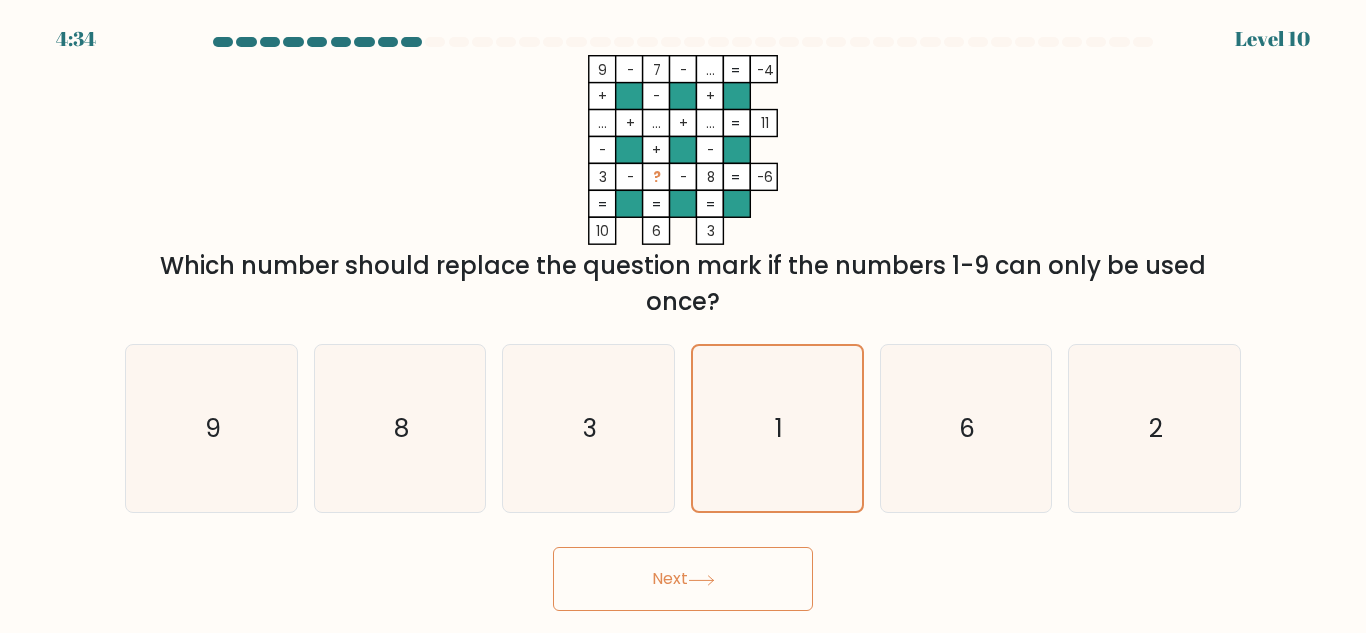 click on "Next" at bounding box center [683, 579] 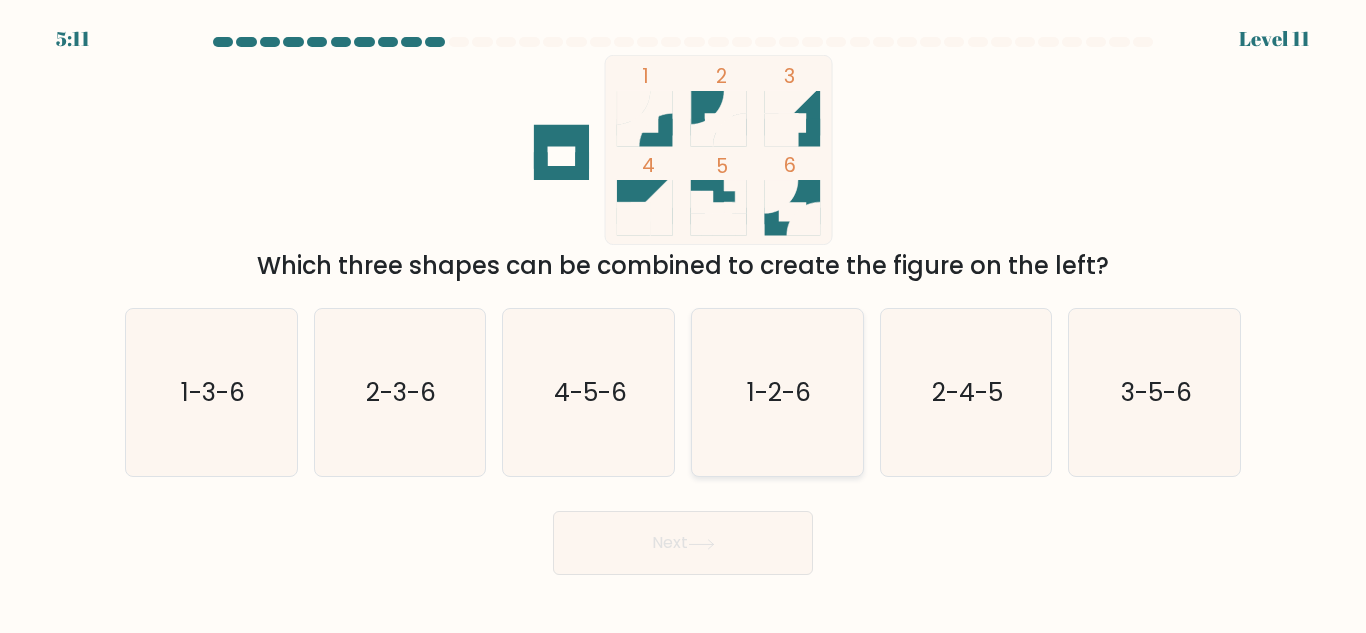 click on "1-2-6" 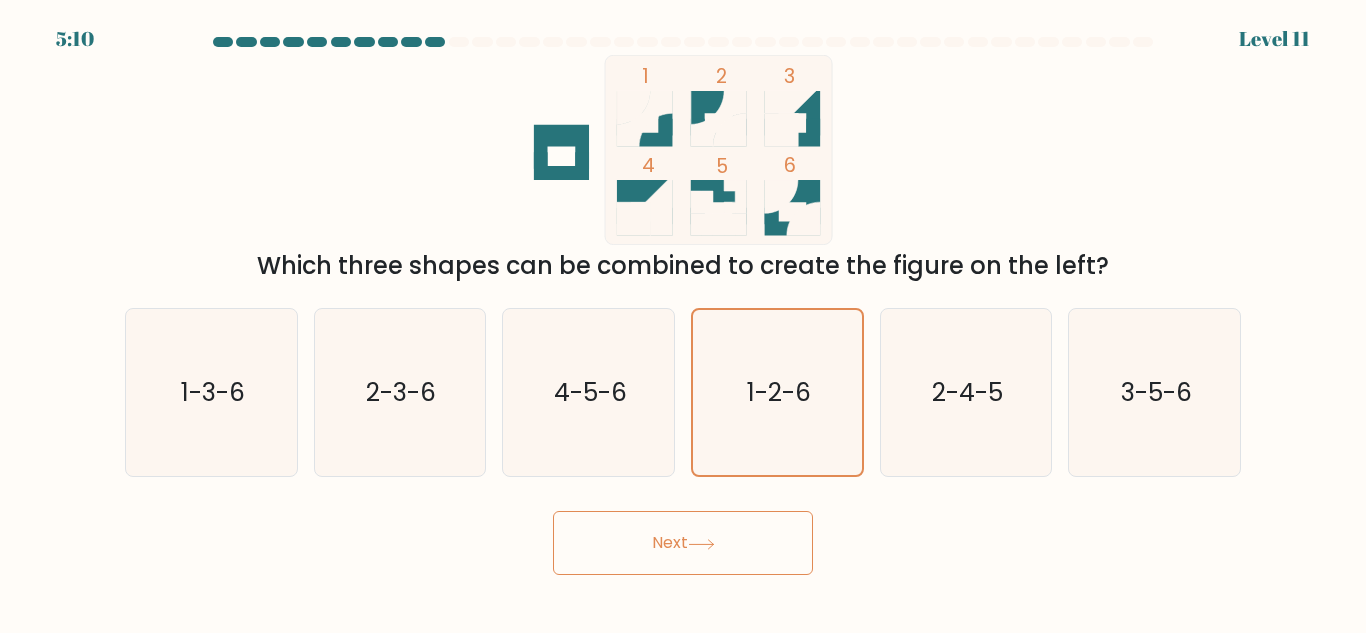 click on "Next" at bounding box center [683, 543] 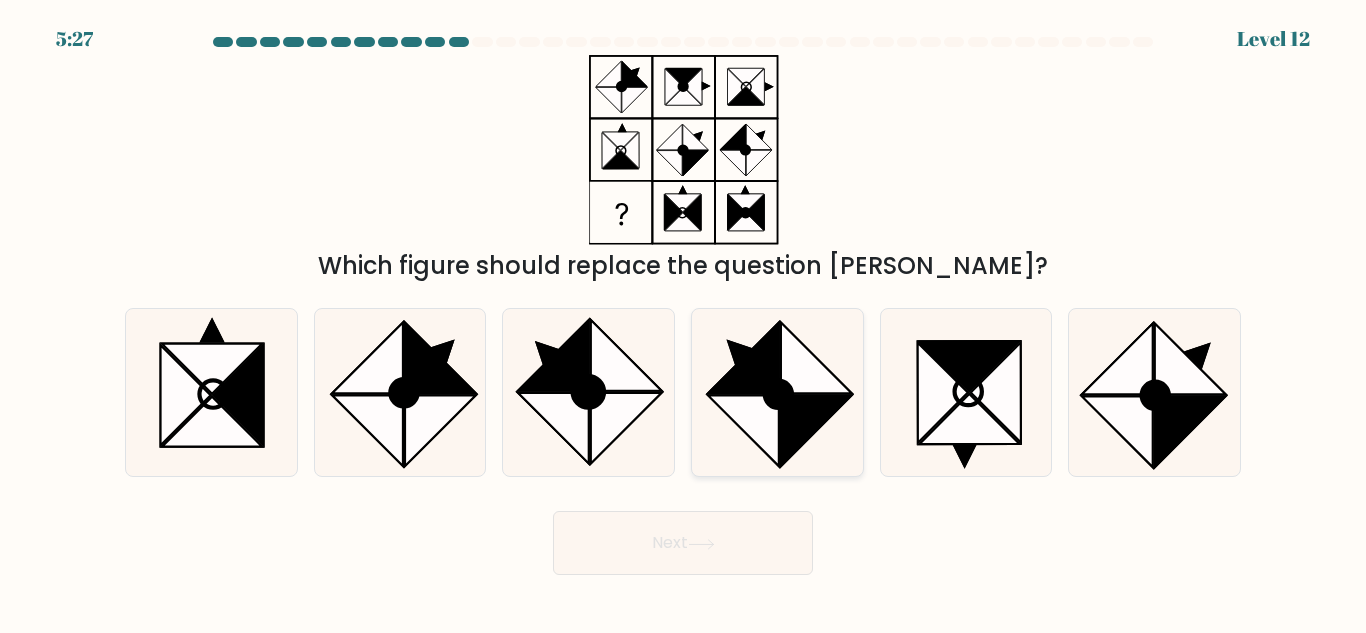 click 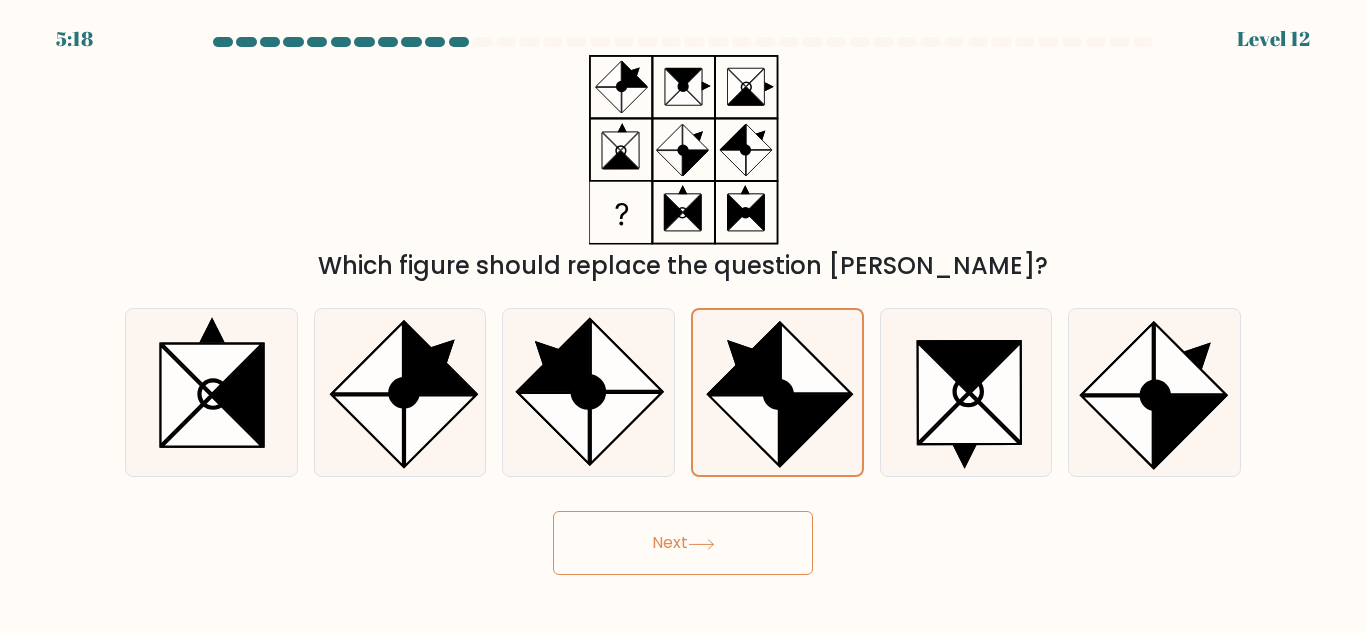 click on "Next" at bounding box center (683, 543) 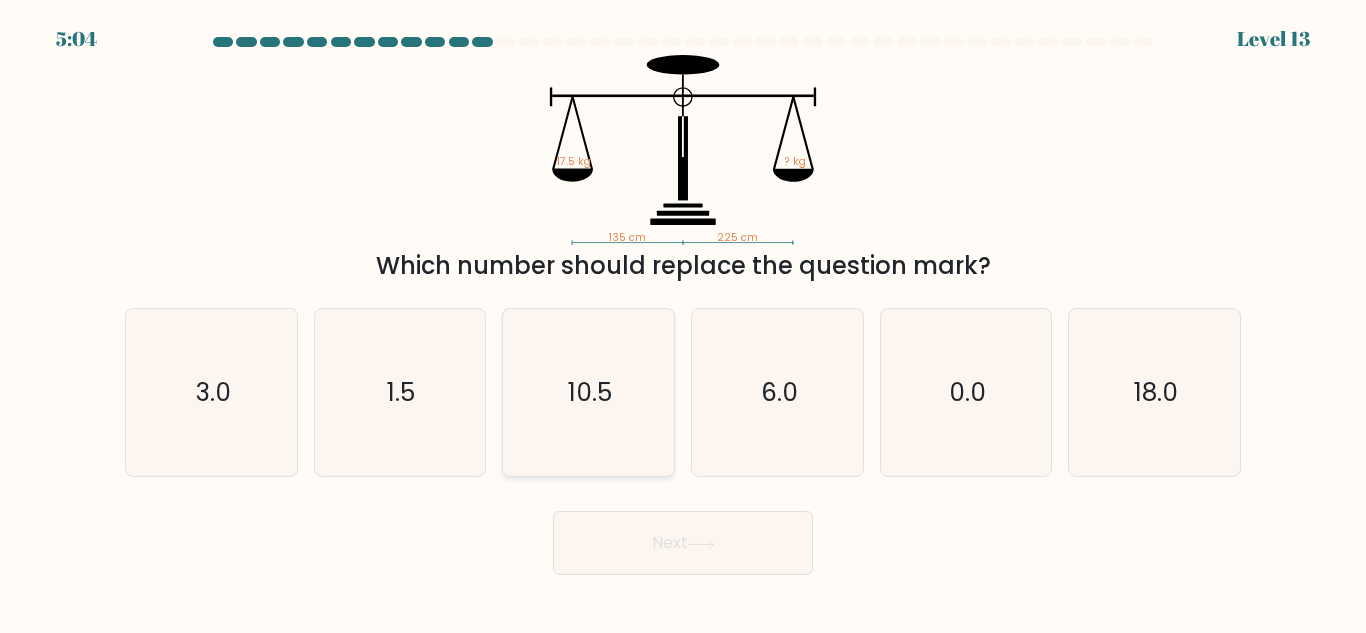 click on "10.5" 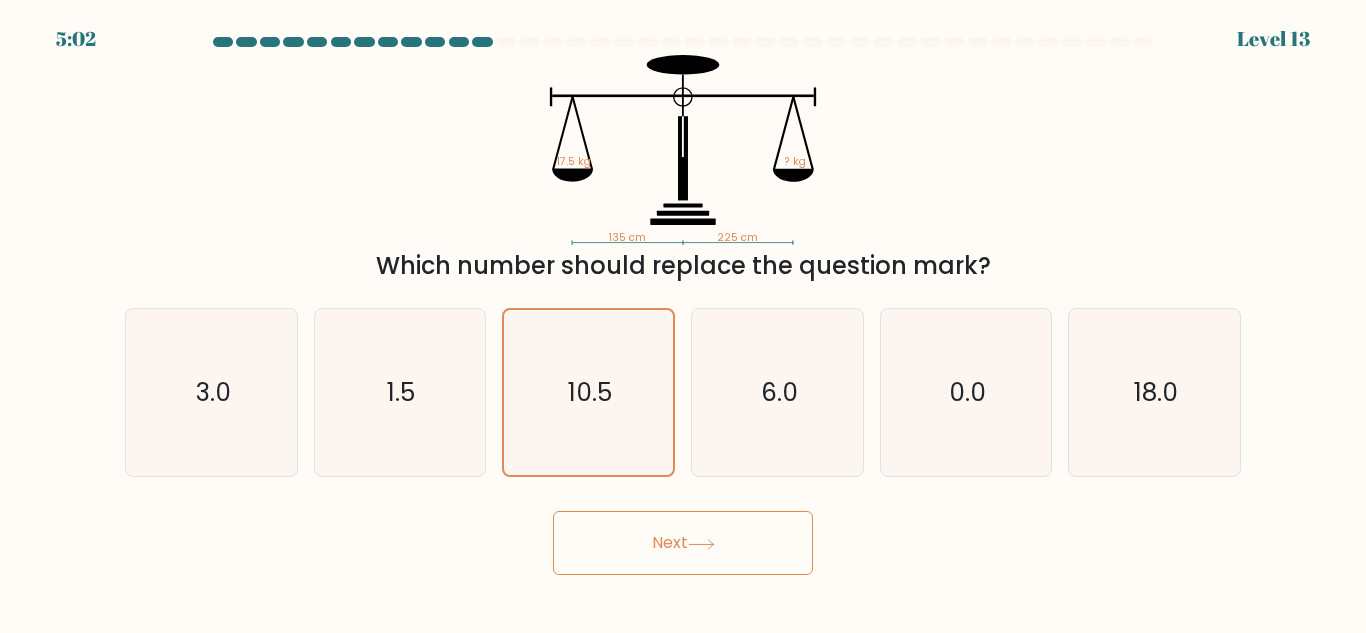 click on "Next" at bounding box center [683, 543] 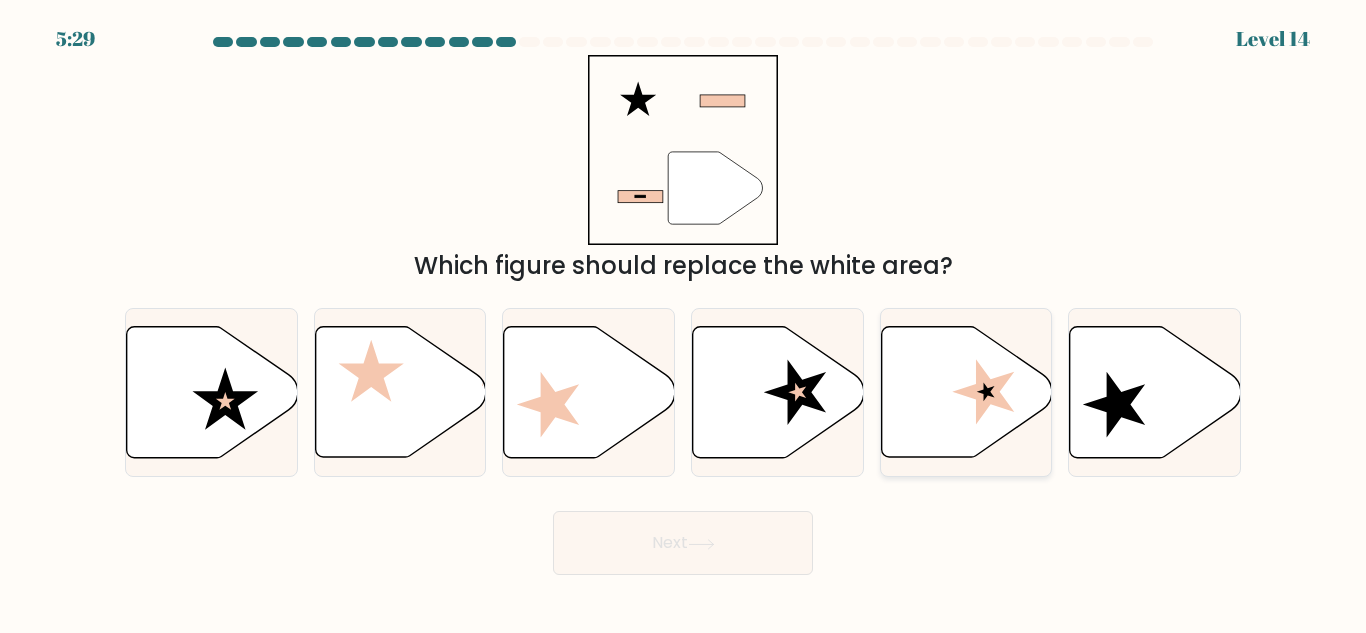 click 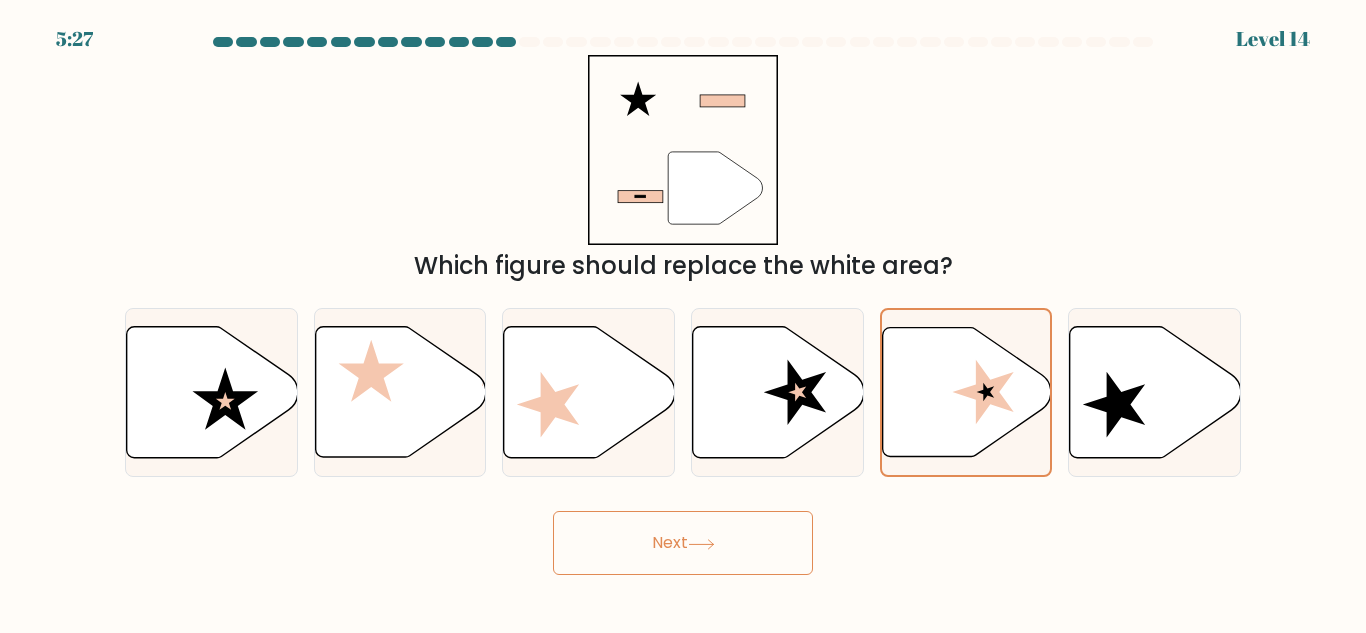 click on "Next" at bounding box center [683, 543] 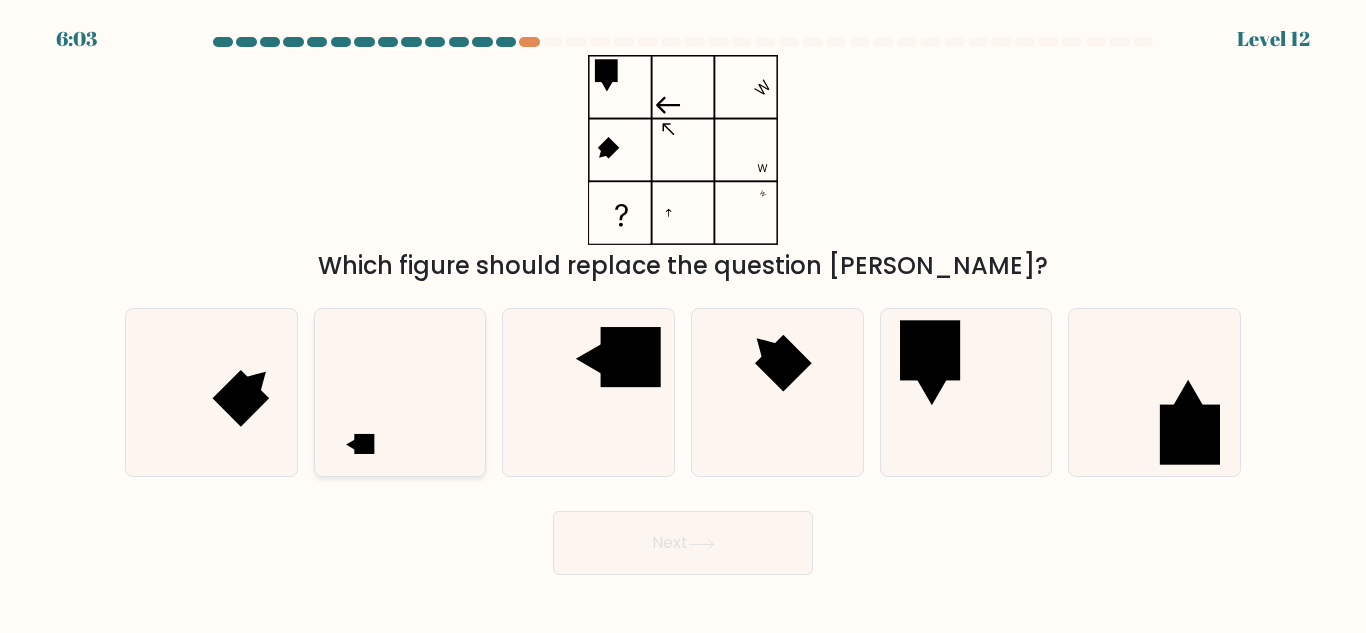 click 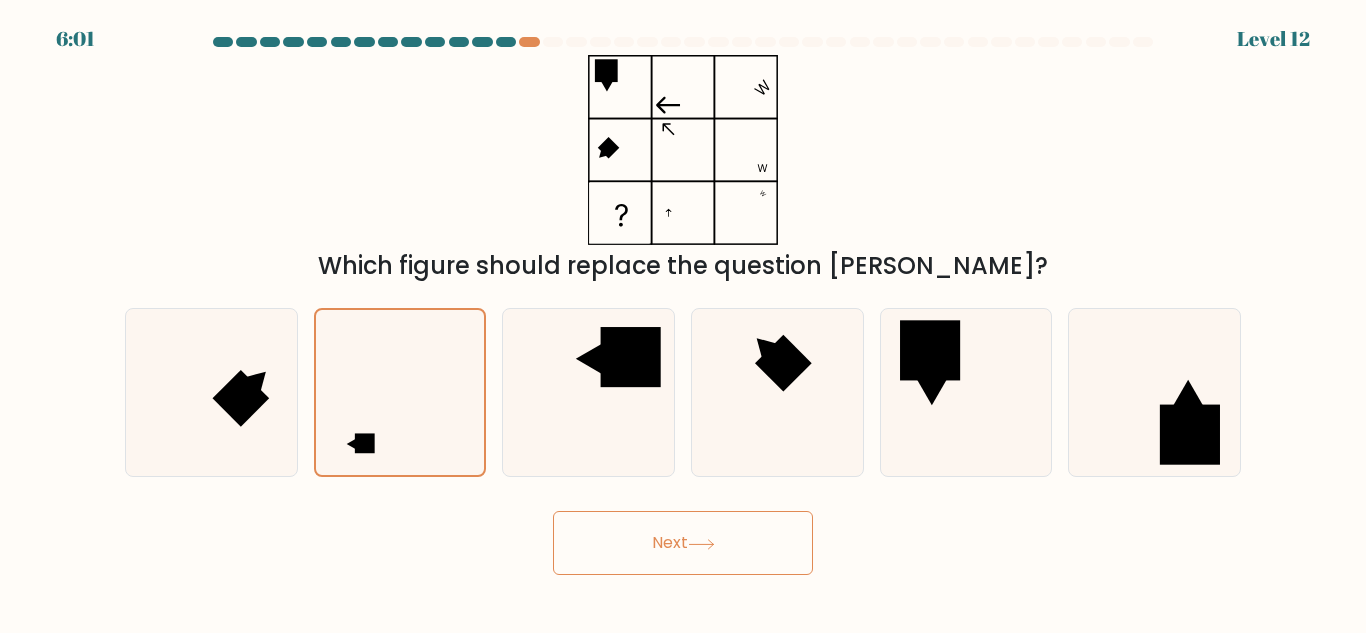 click 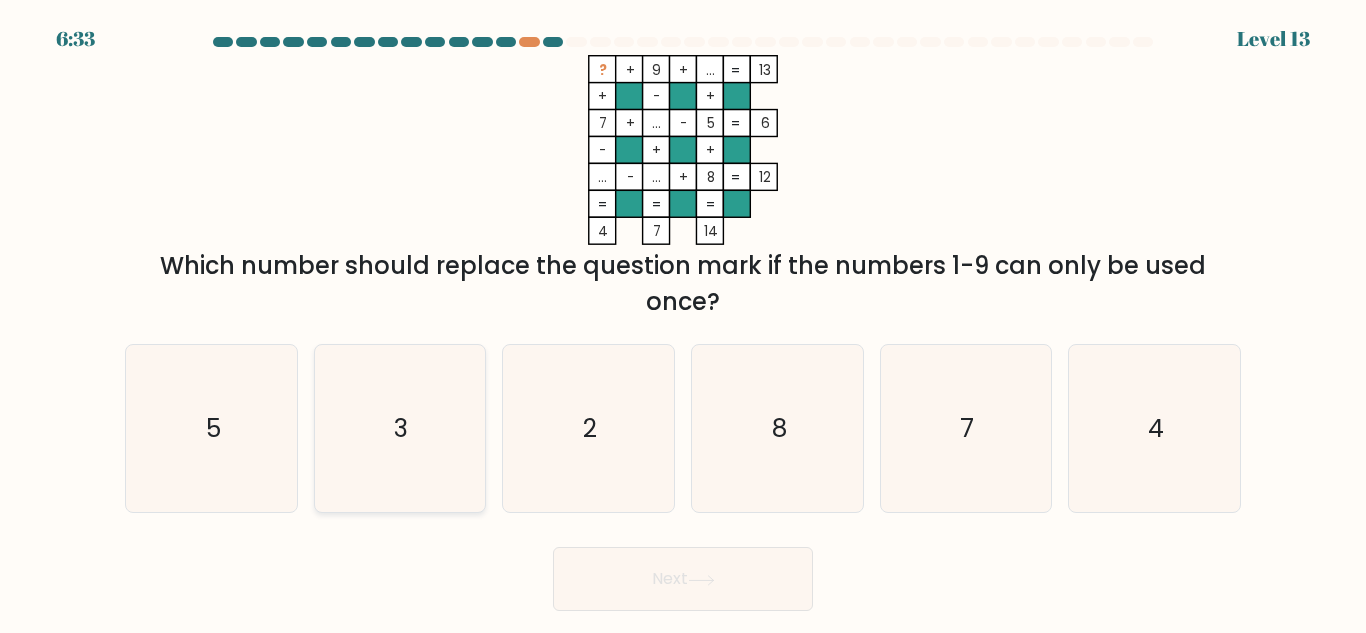 click on "3" 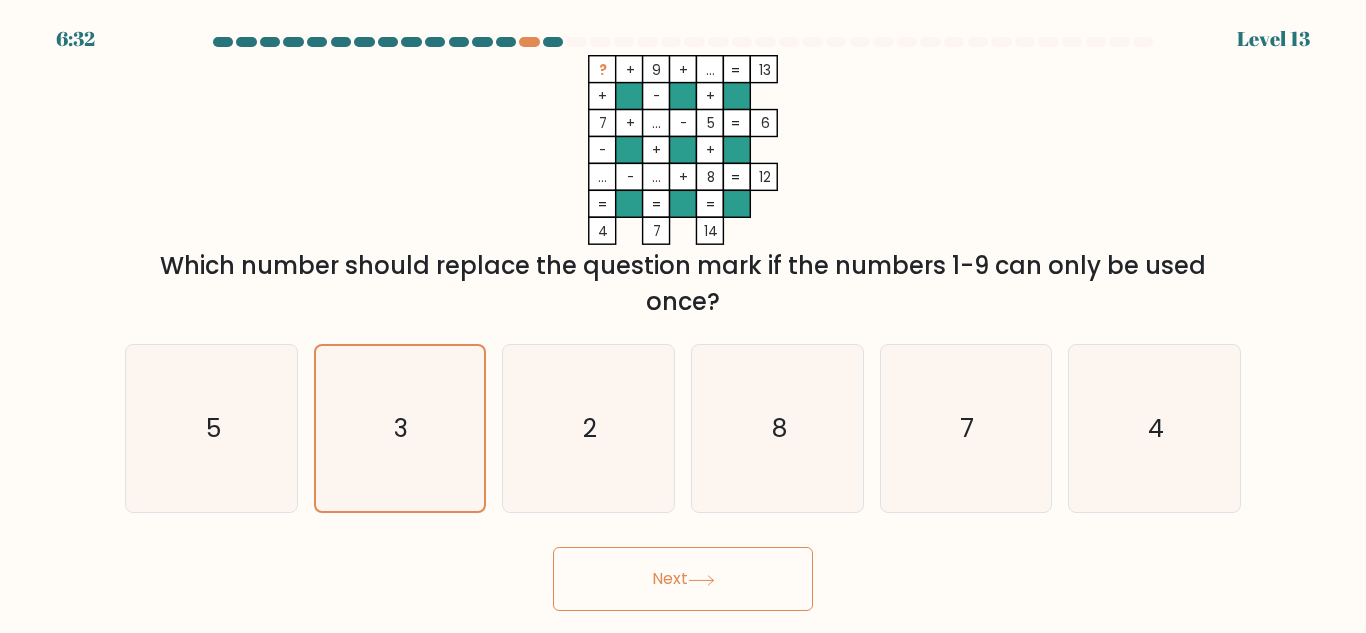 click on "Next" at bounding box center [683, 579] 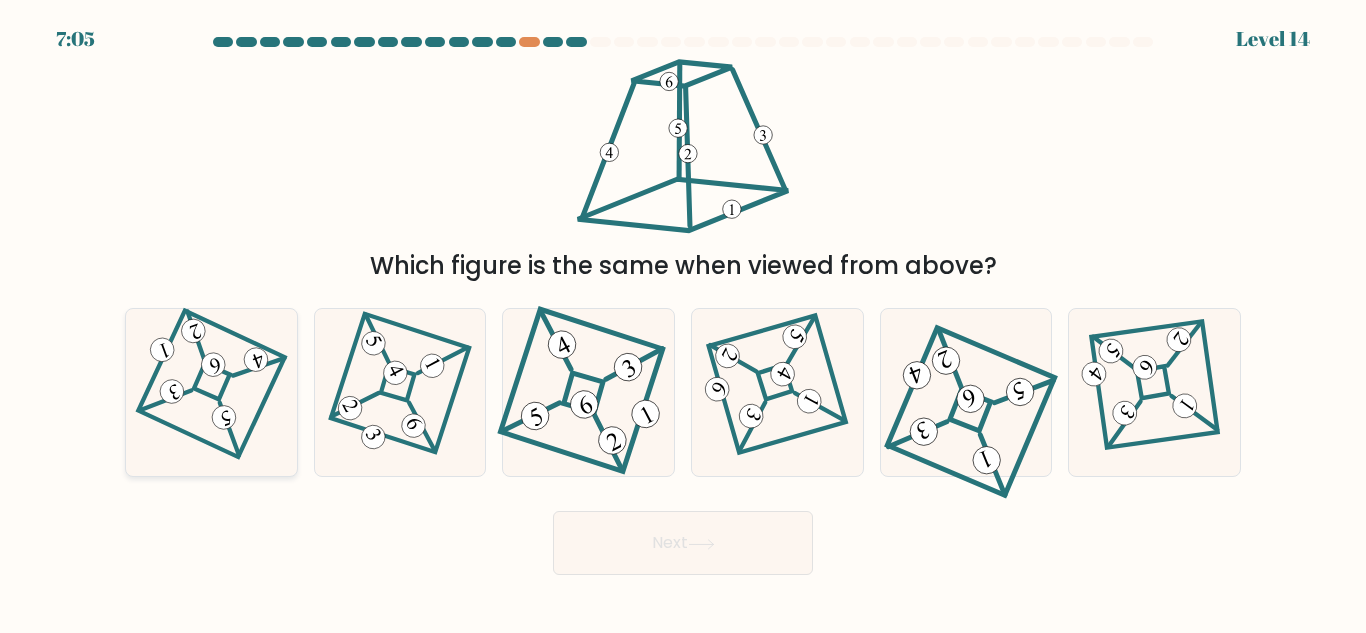 click 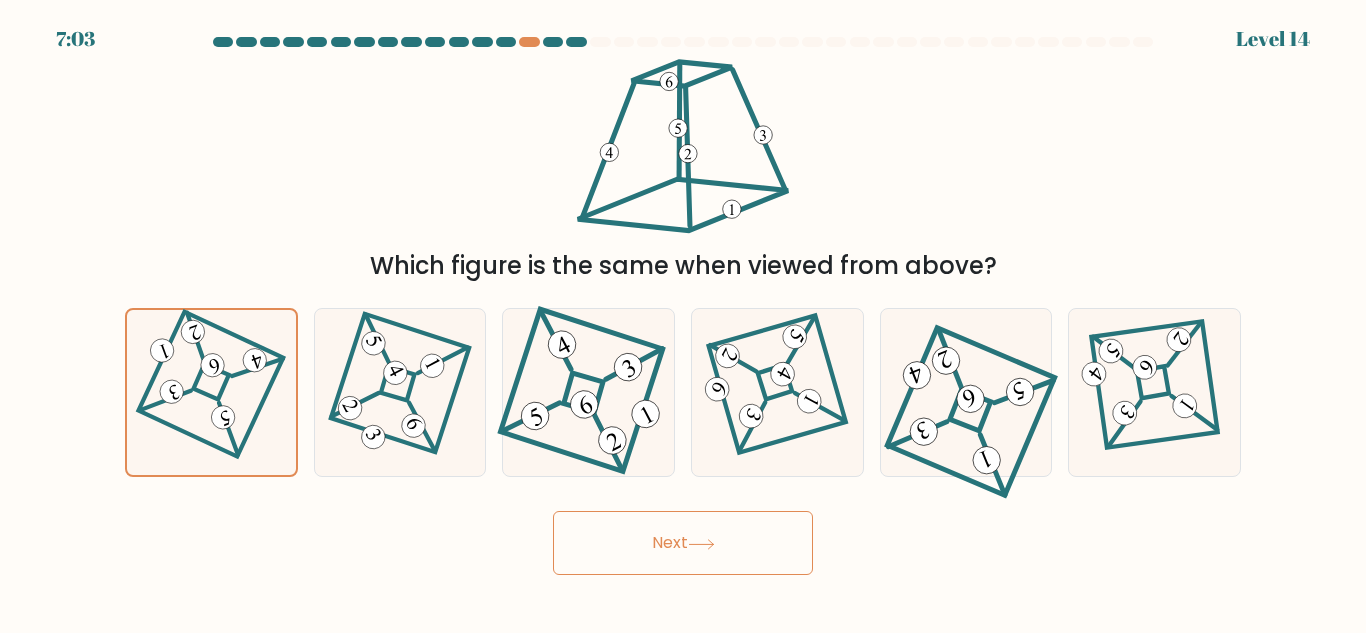 click on "Next" at bounding box center [683, 543] 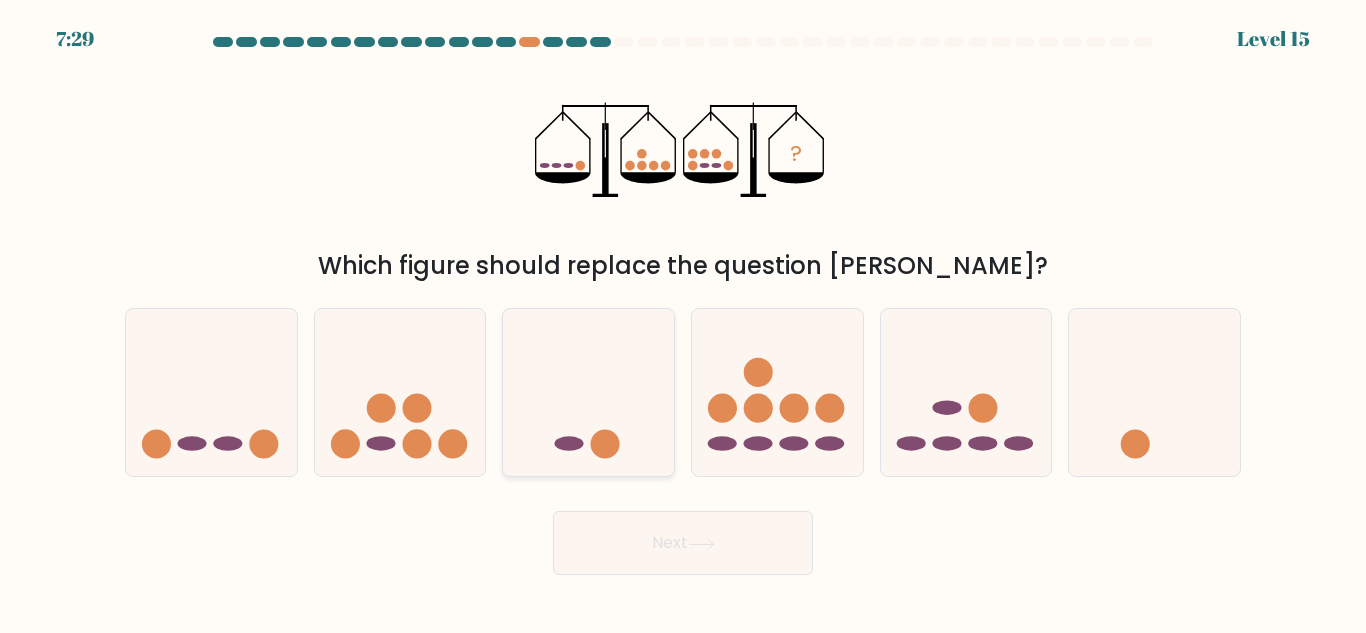 click 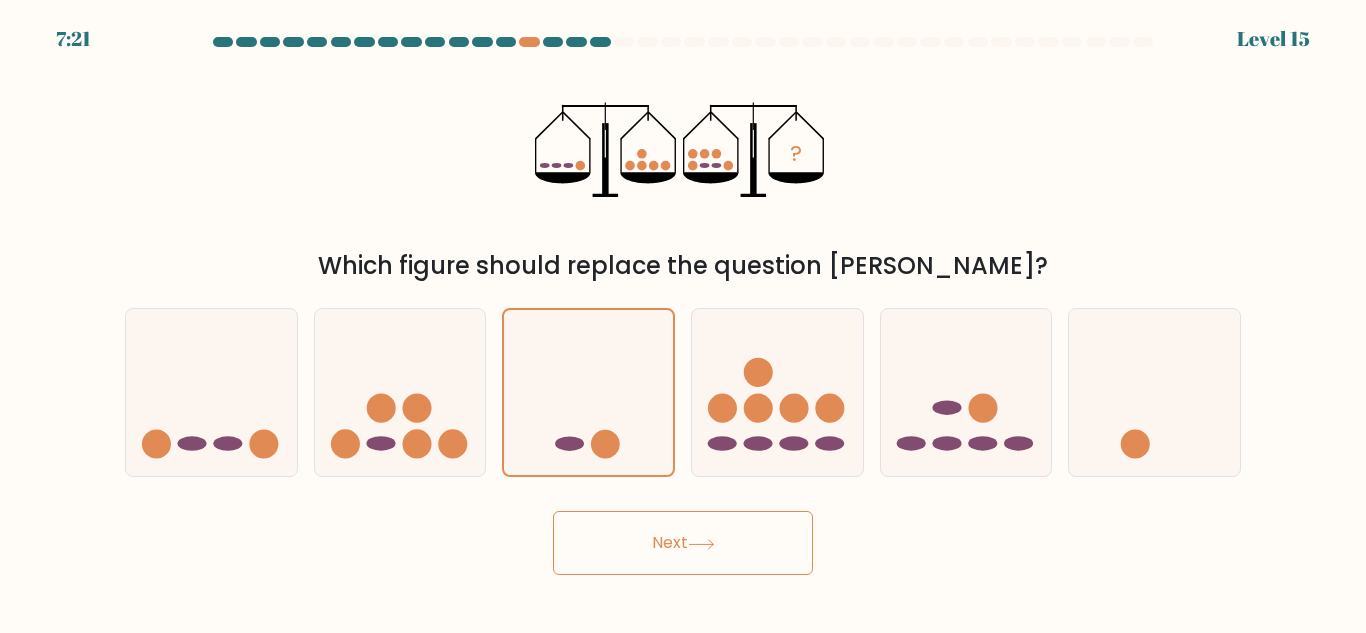 click on "Next" at bounding box center (683, 543) 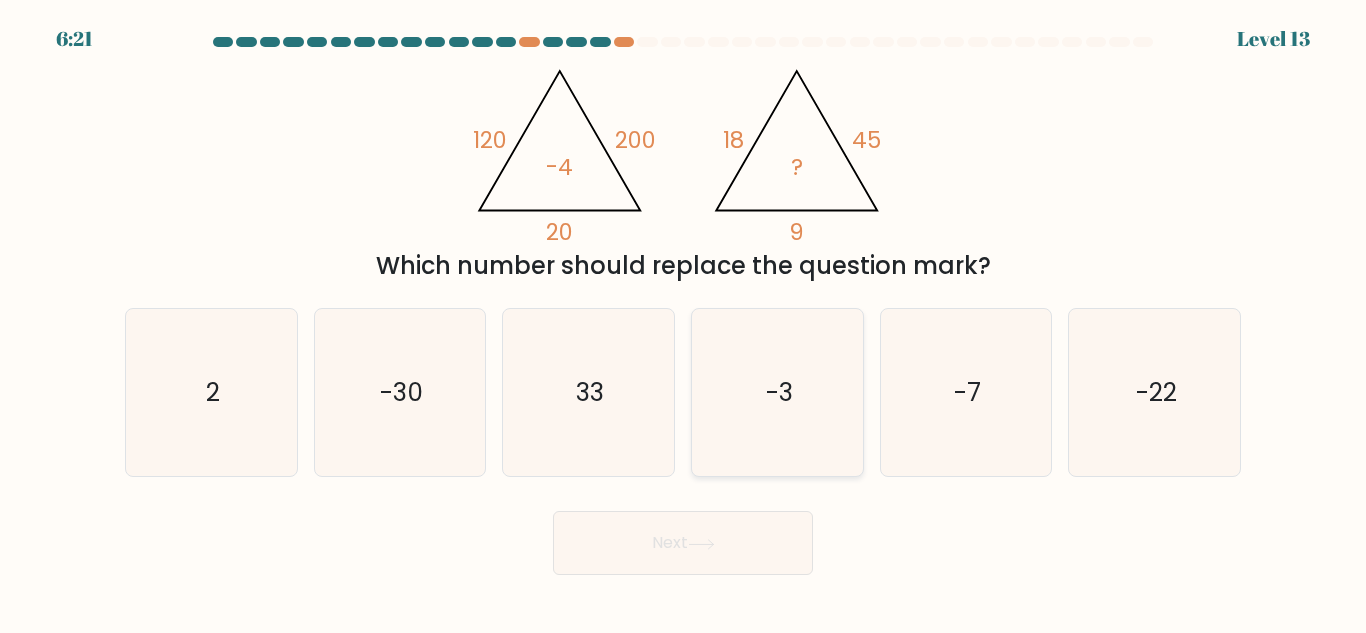 click on "-3" 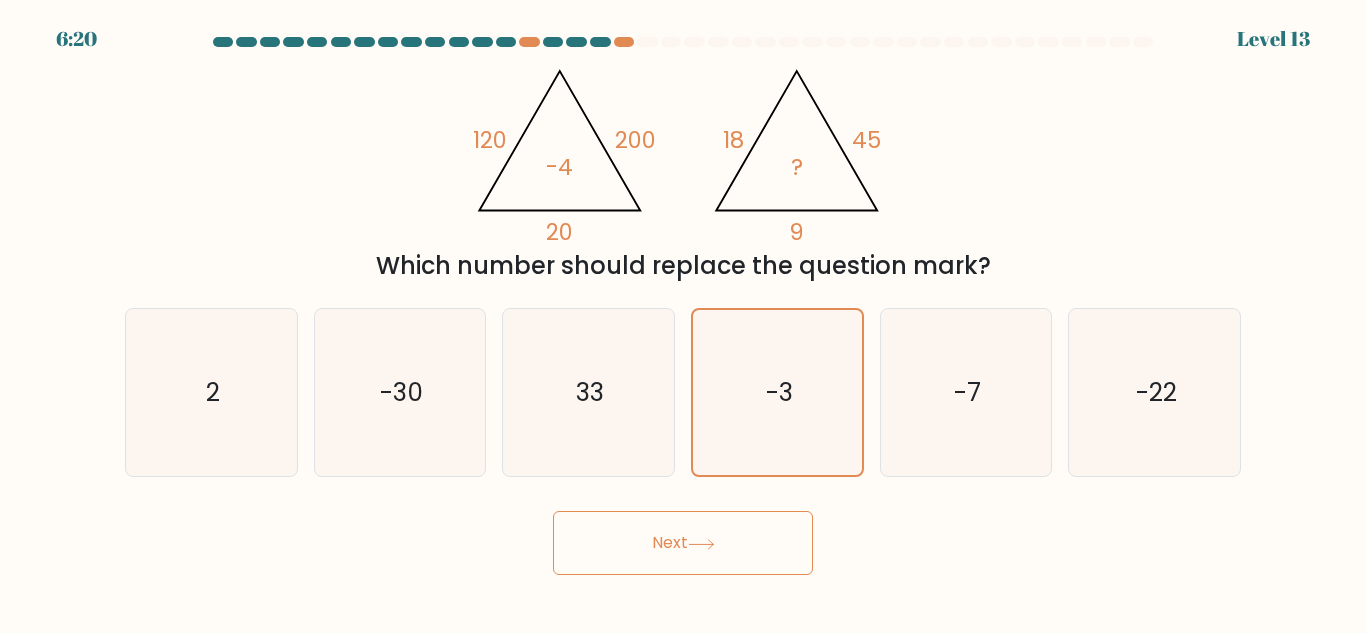click on "Next" at bounding box center (683, 543) 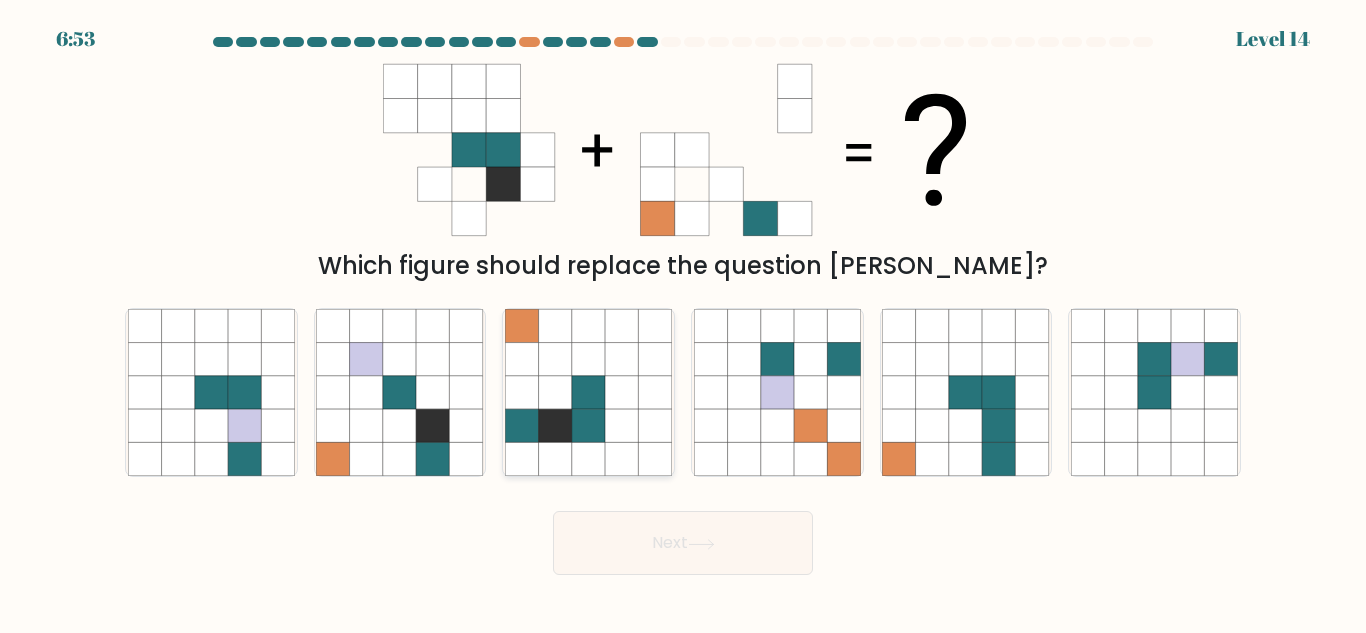click 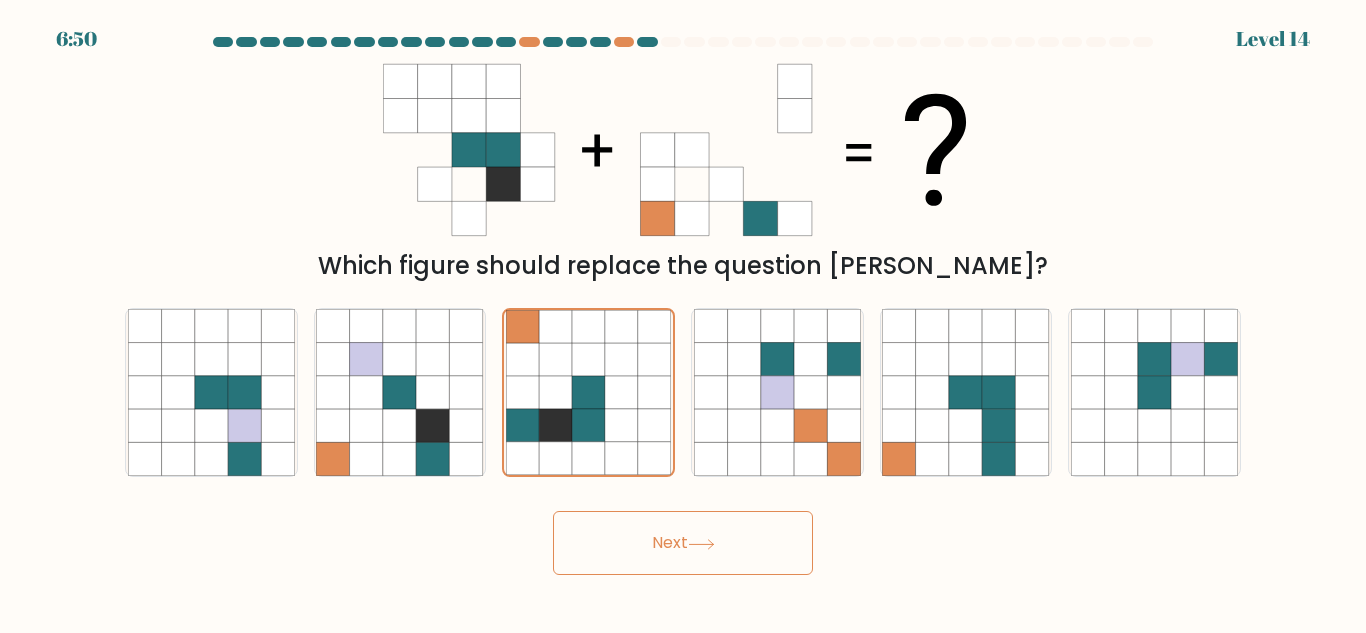 click on "Next" at bounding box center (683, 543) 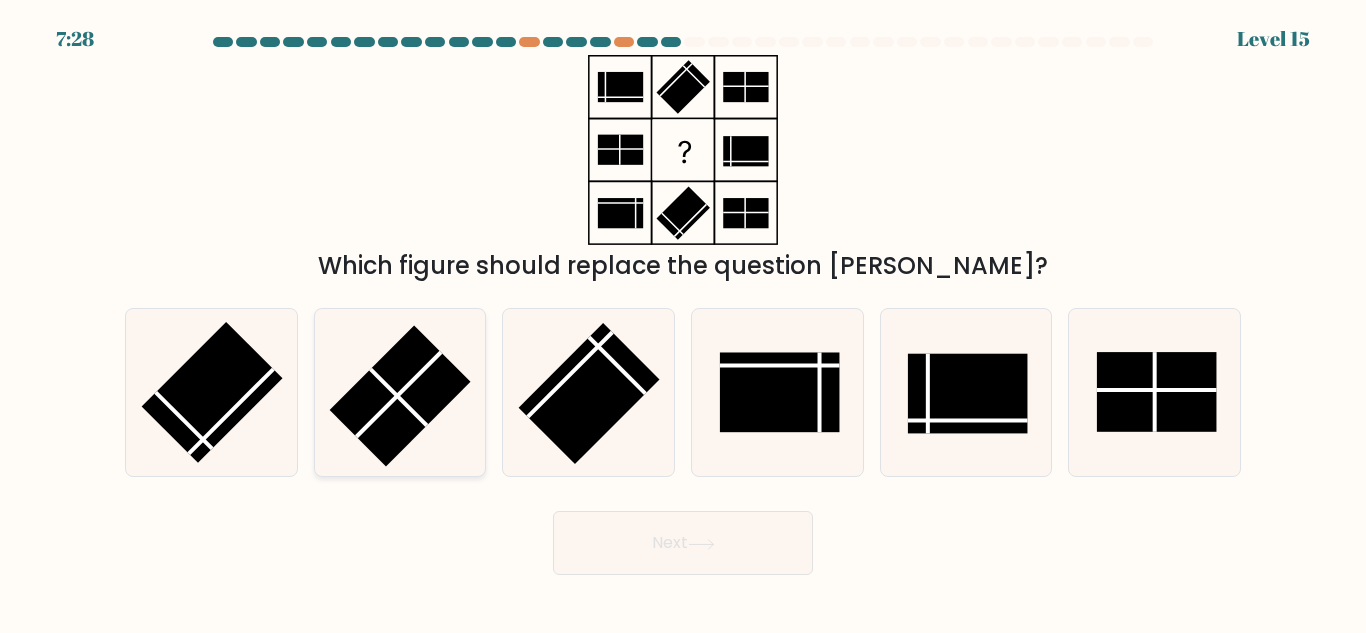click 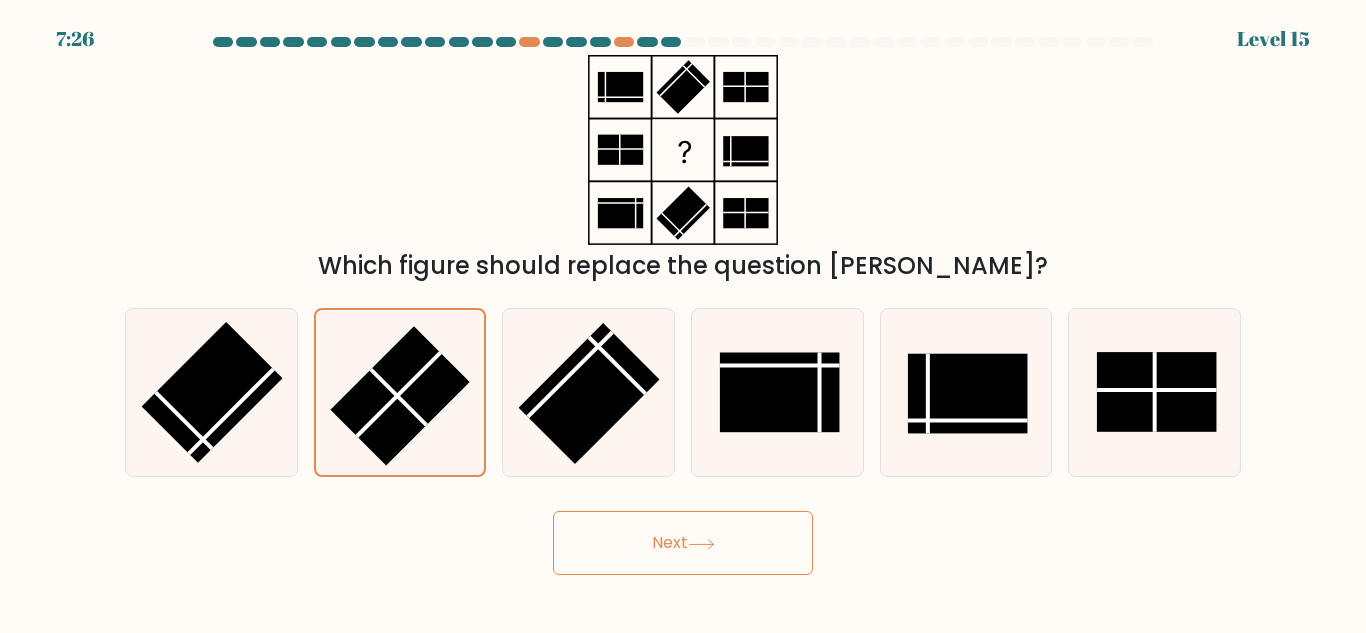 click on "Next" at bounding box center [683, 543] 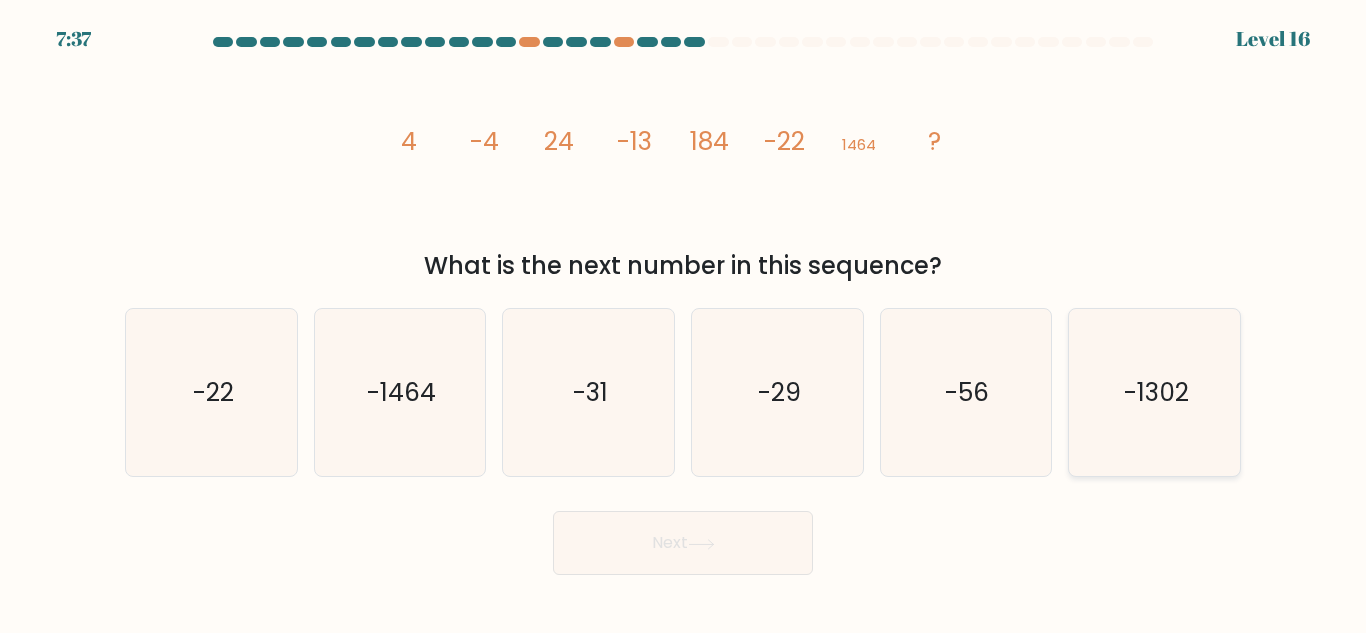 click on "-1302" 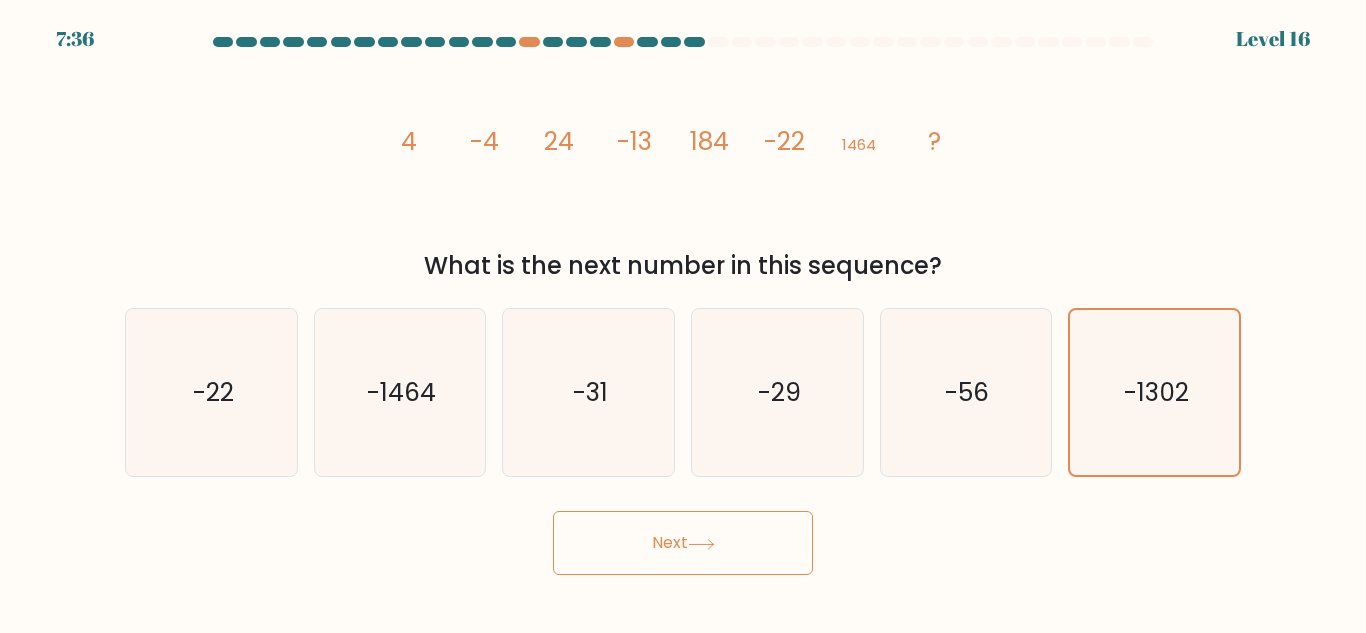 click on "Next" at bounding box center [683, 543] 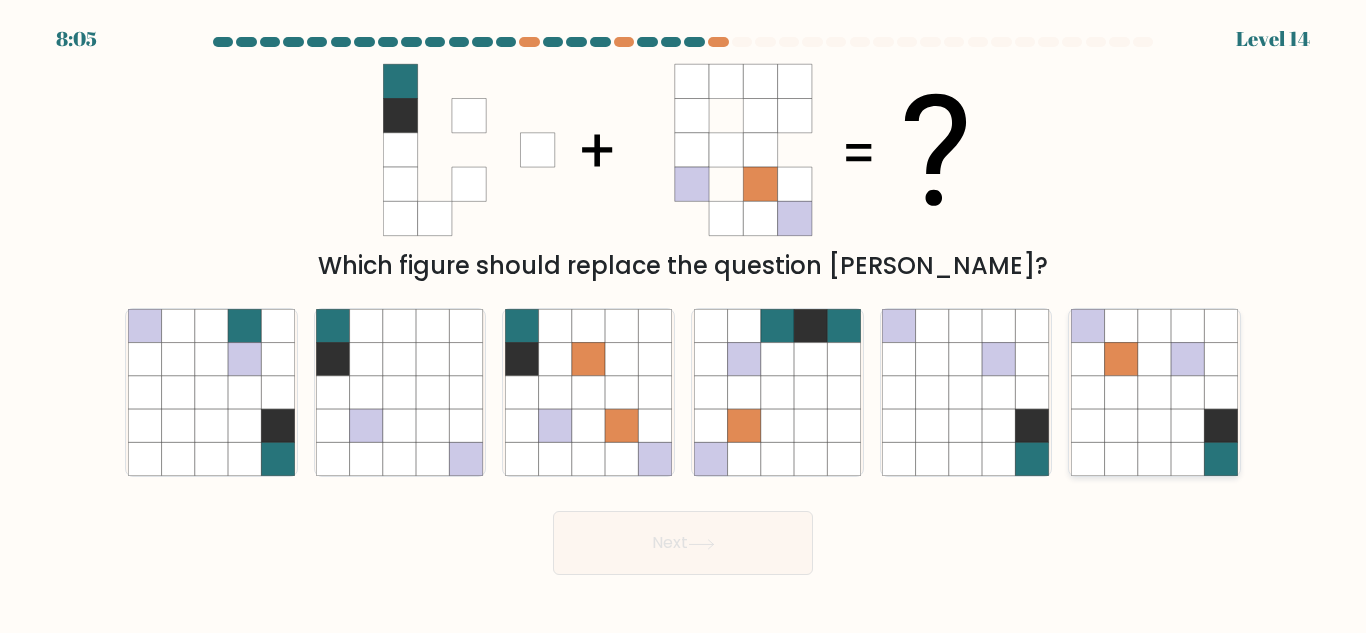click 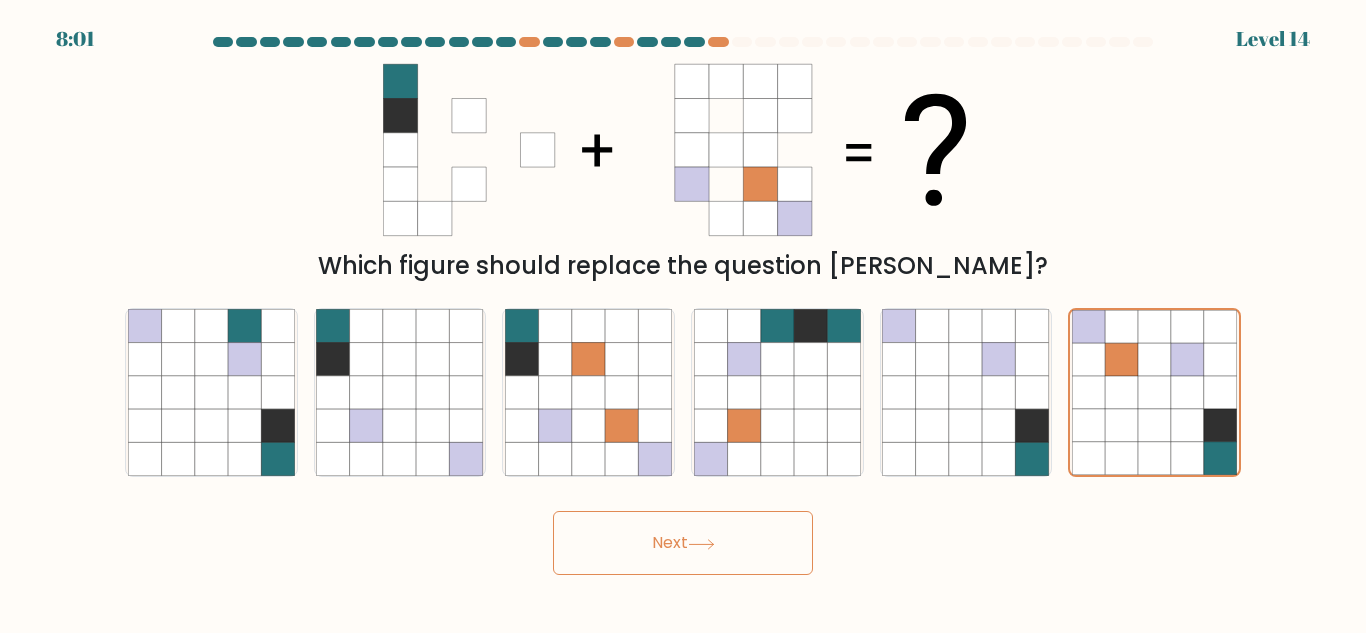 click on "Next" at bounding box center (683, 543) 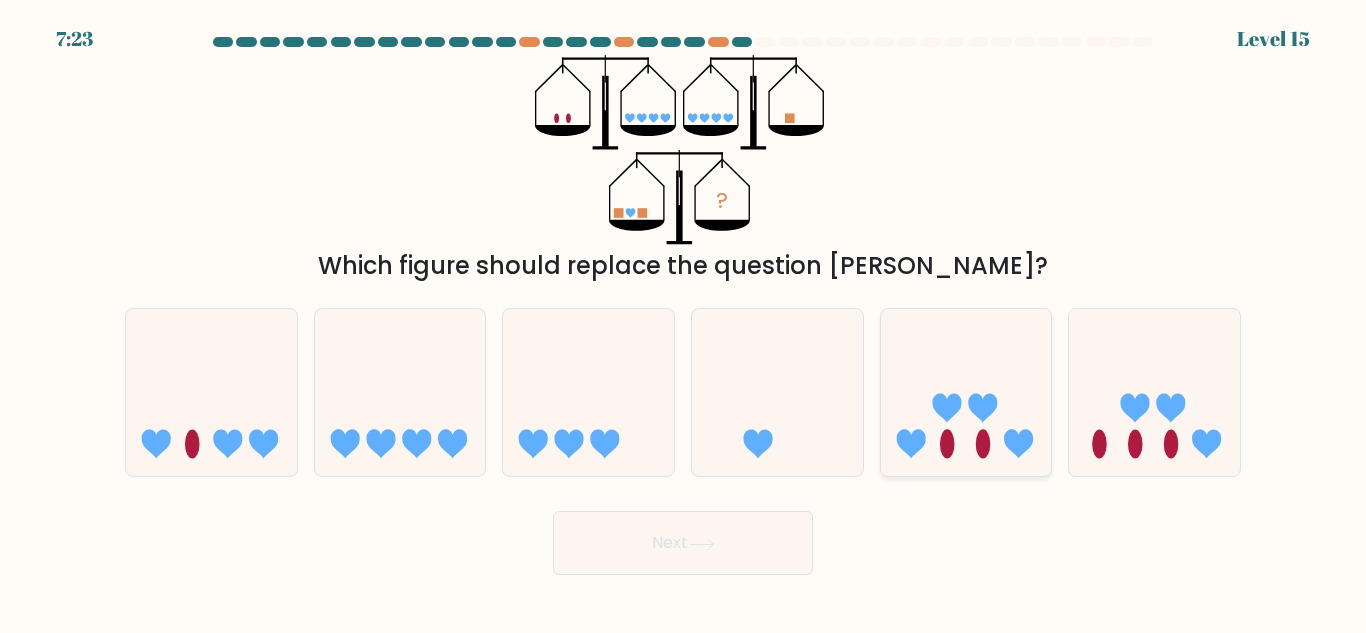 click 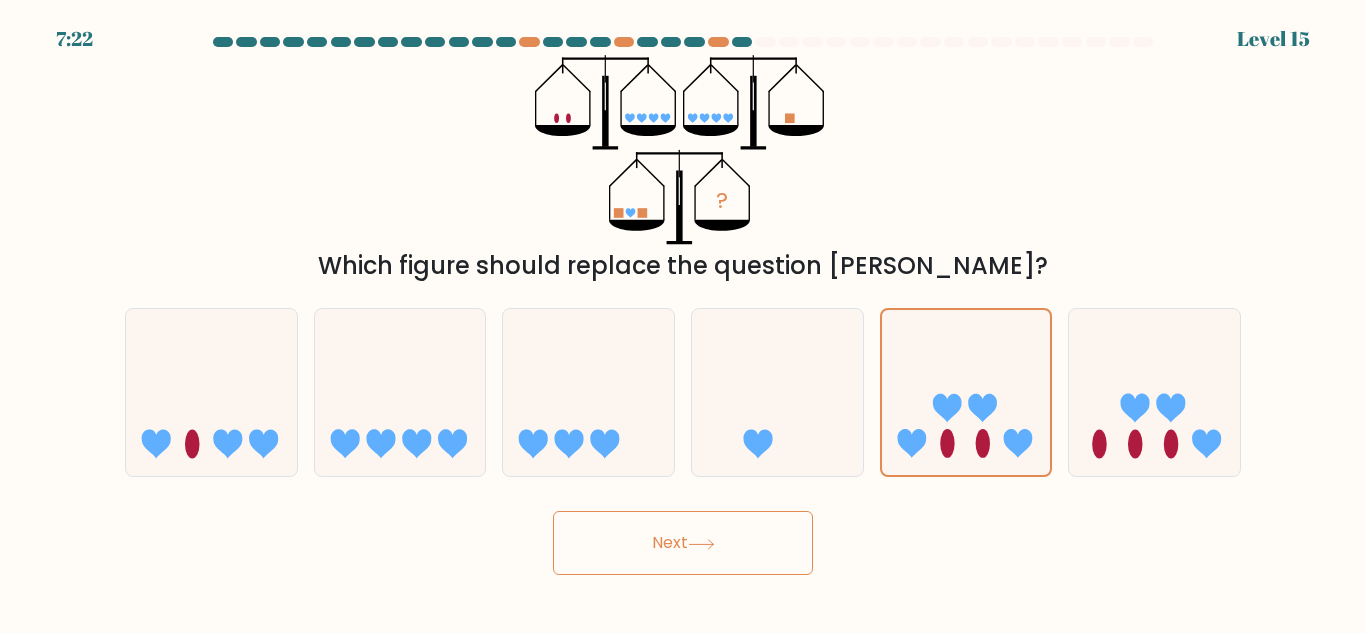 click on "Next" at bounding box center (683, 543) 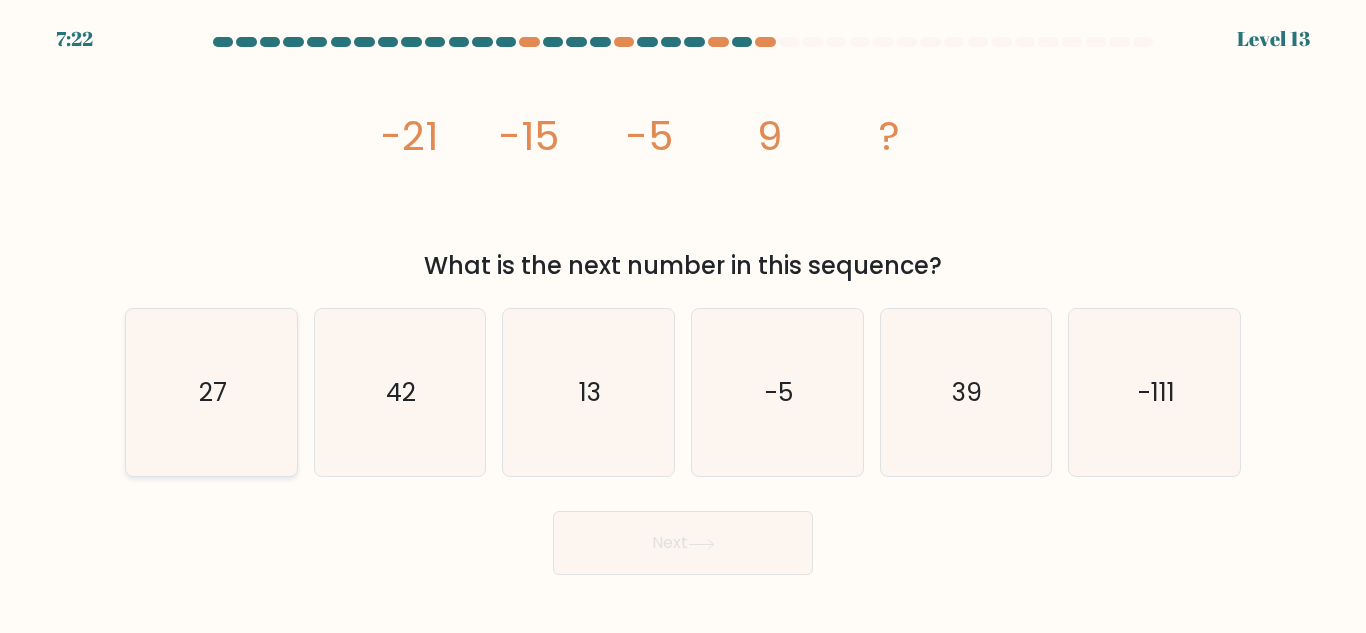 click on "27" 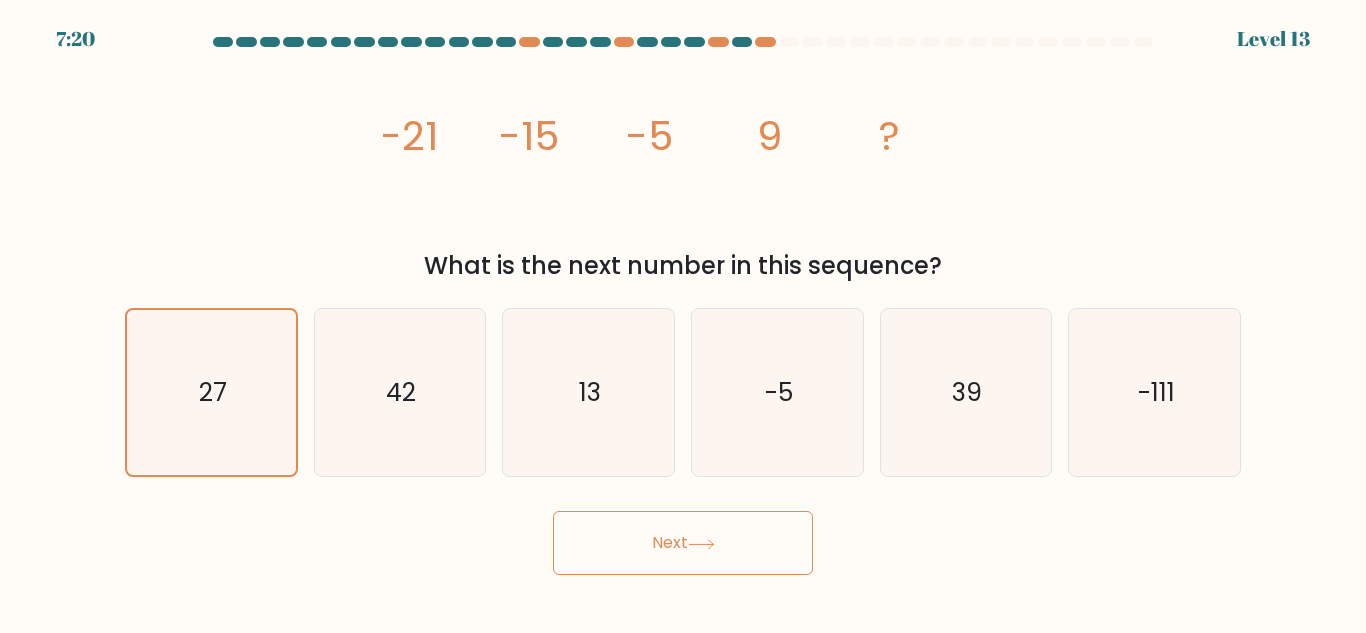 click on "Next" at bounding box center (683, 543) 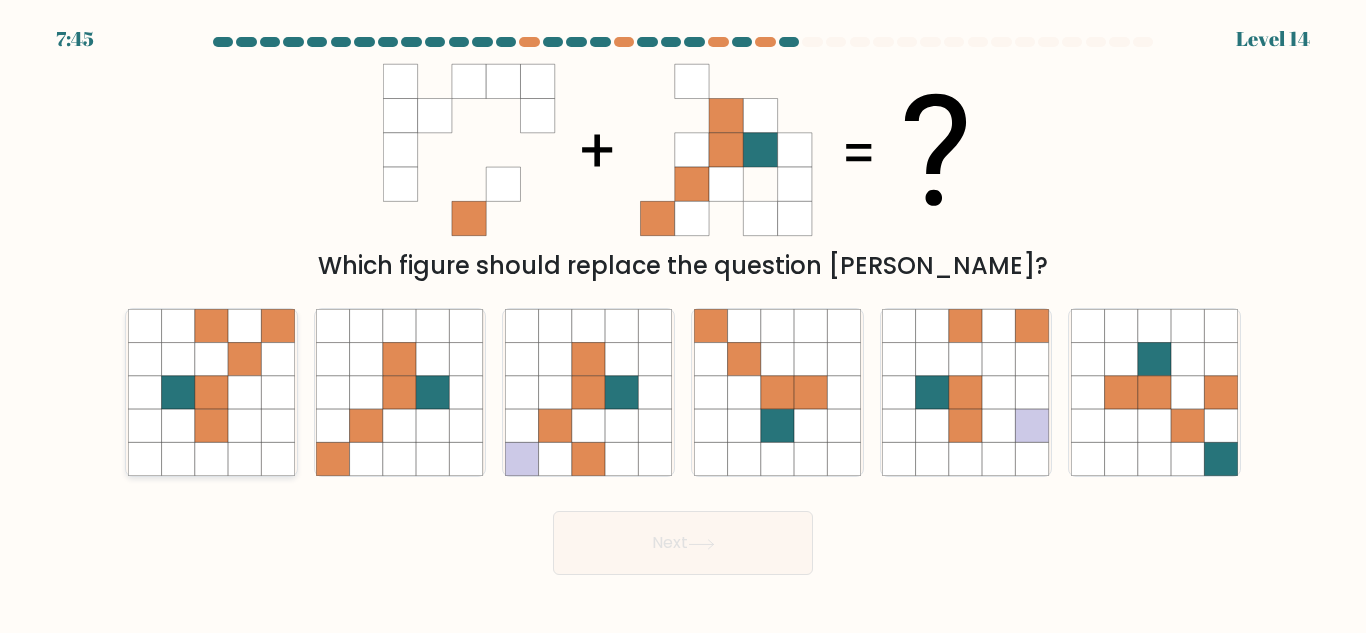 click 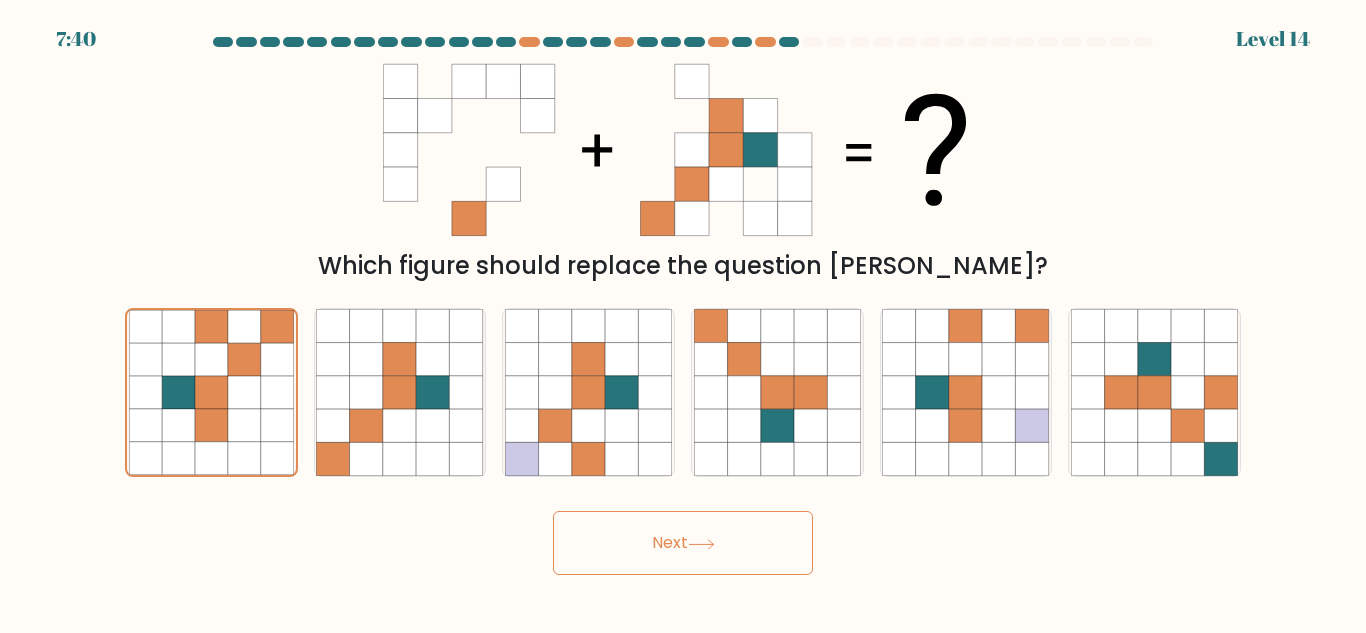 click on "Next" at bounding box center (683, 543) 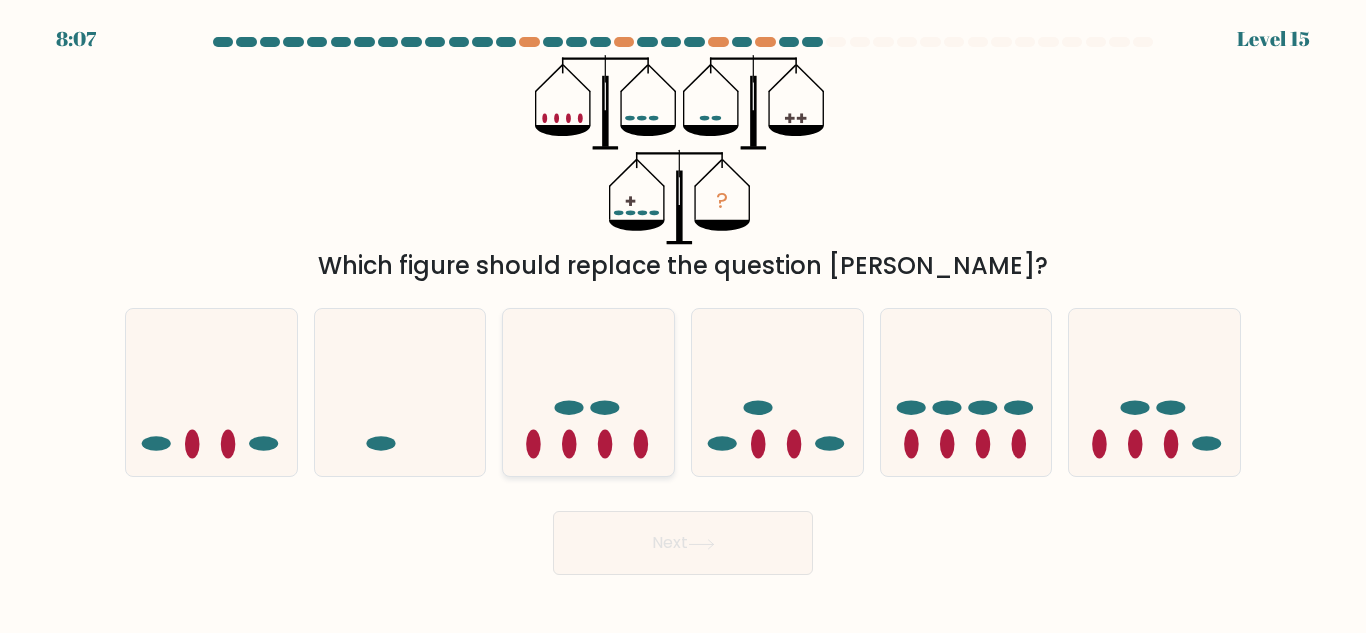click 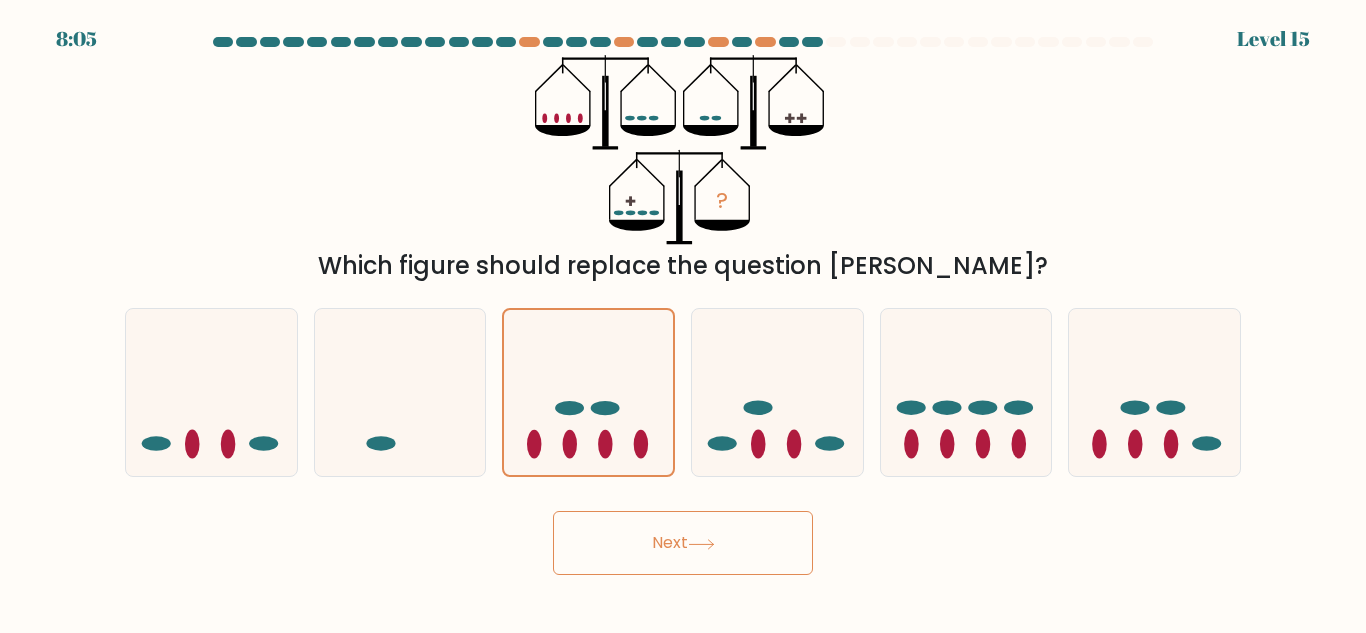 click on "Next" at bounding box center (683, 543) 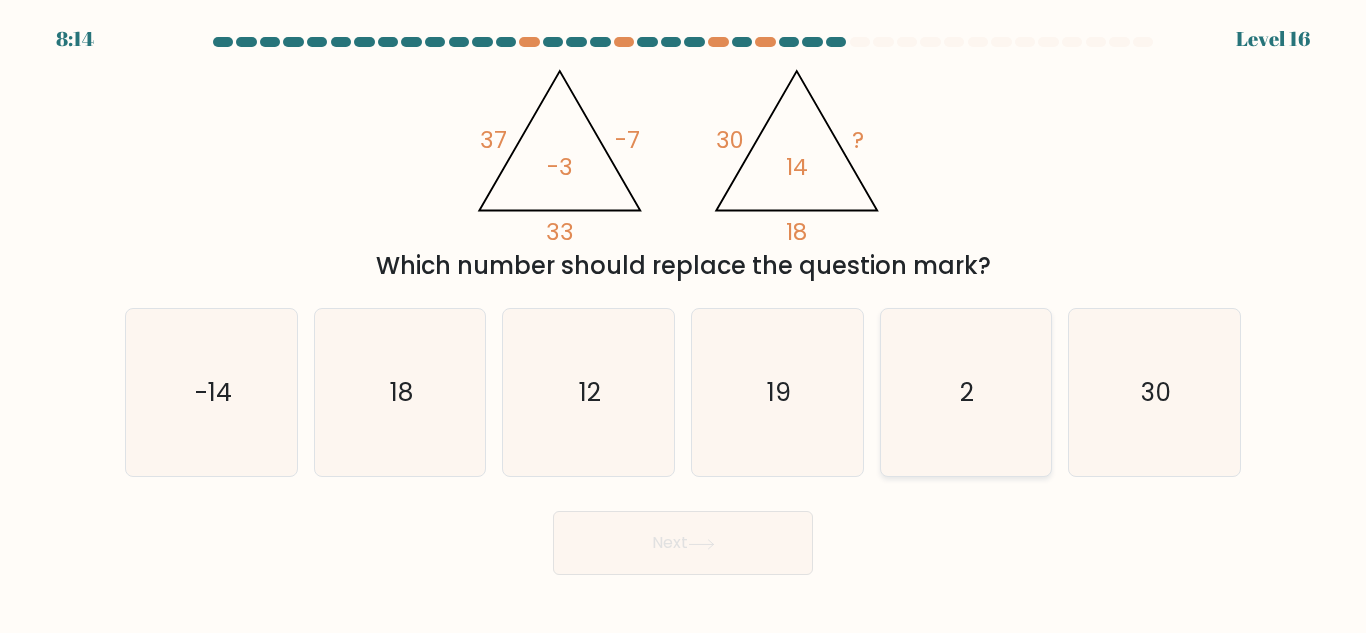 click on "2" 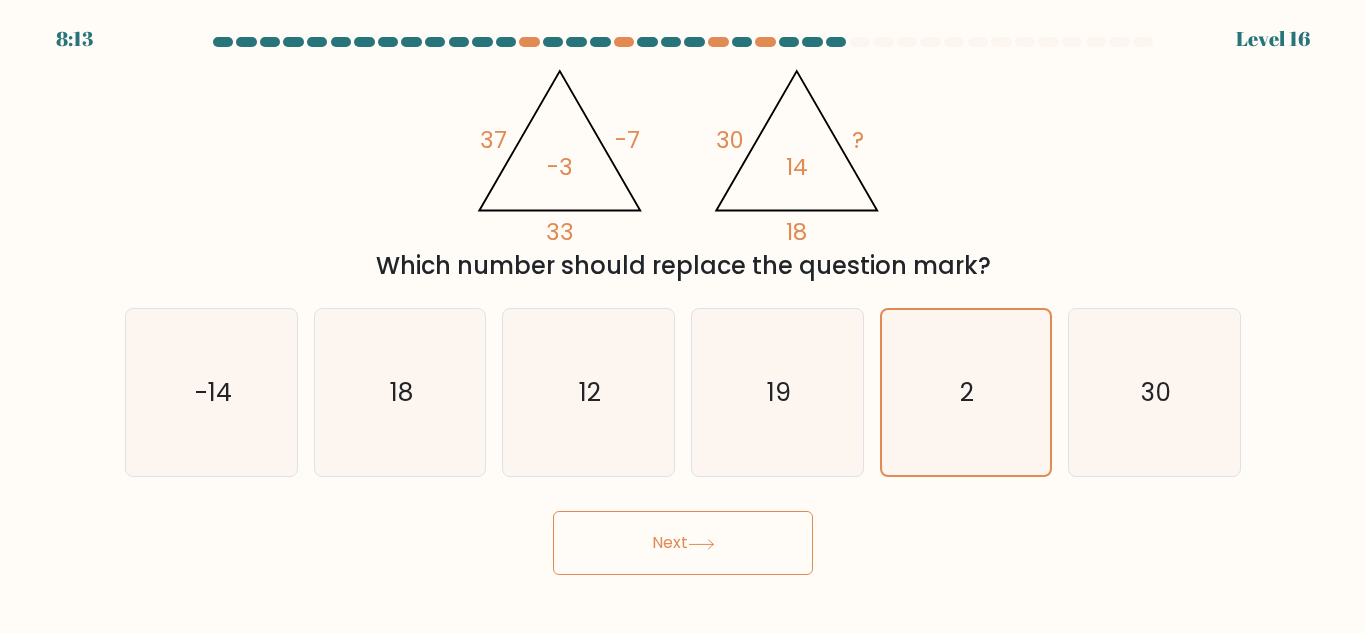 click on "Next" at bounding box center [683, 543] 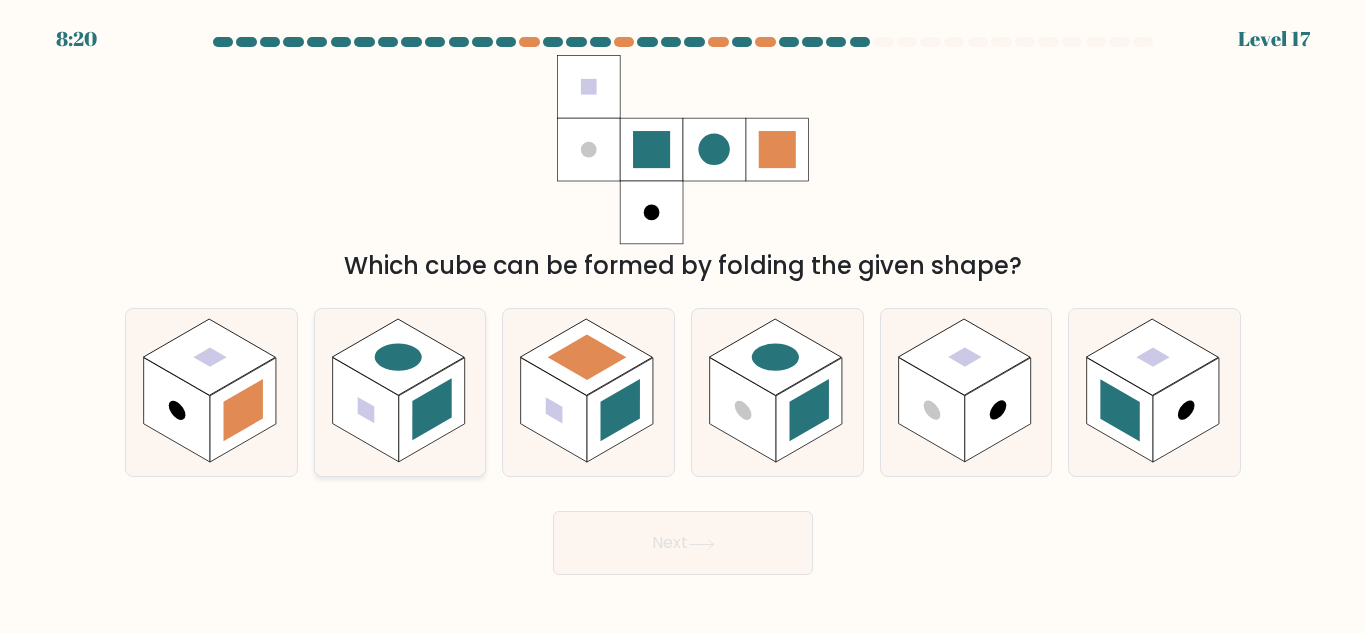 click 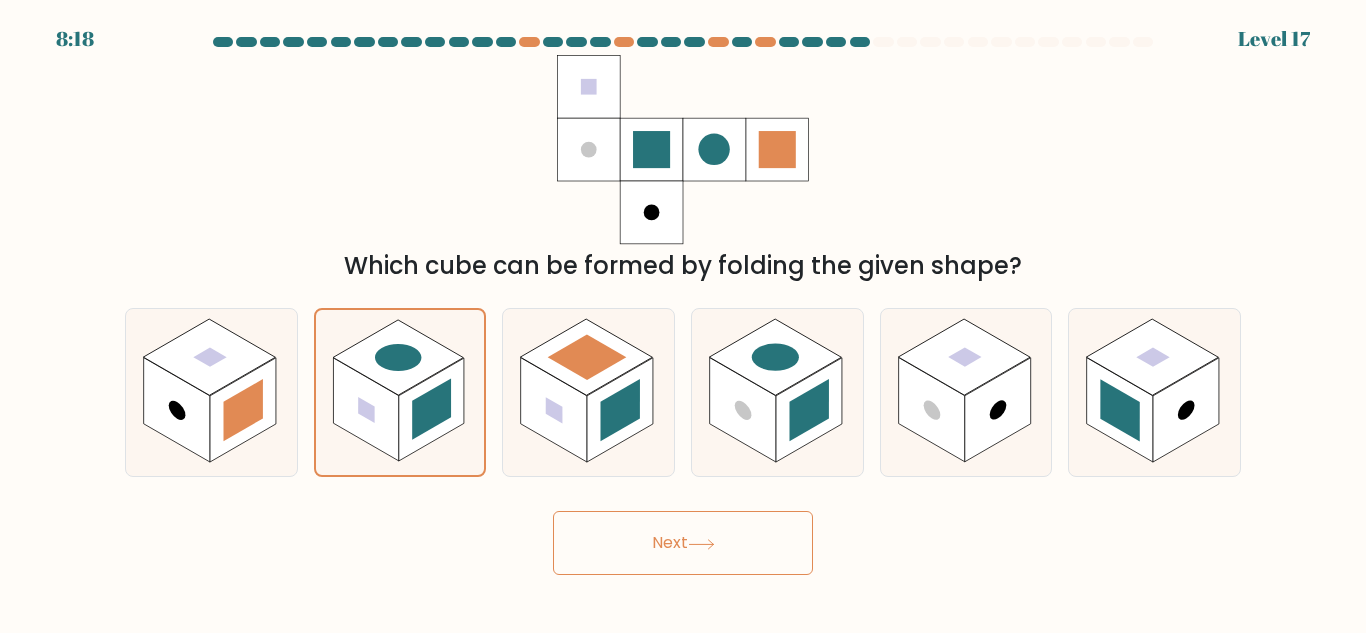 click on "Next" at bounding box center [683, 543] 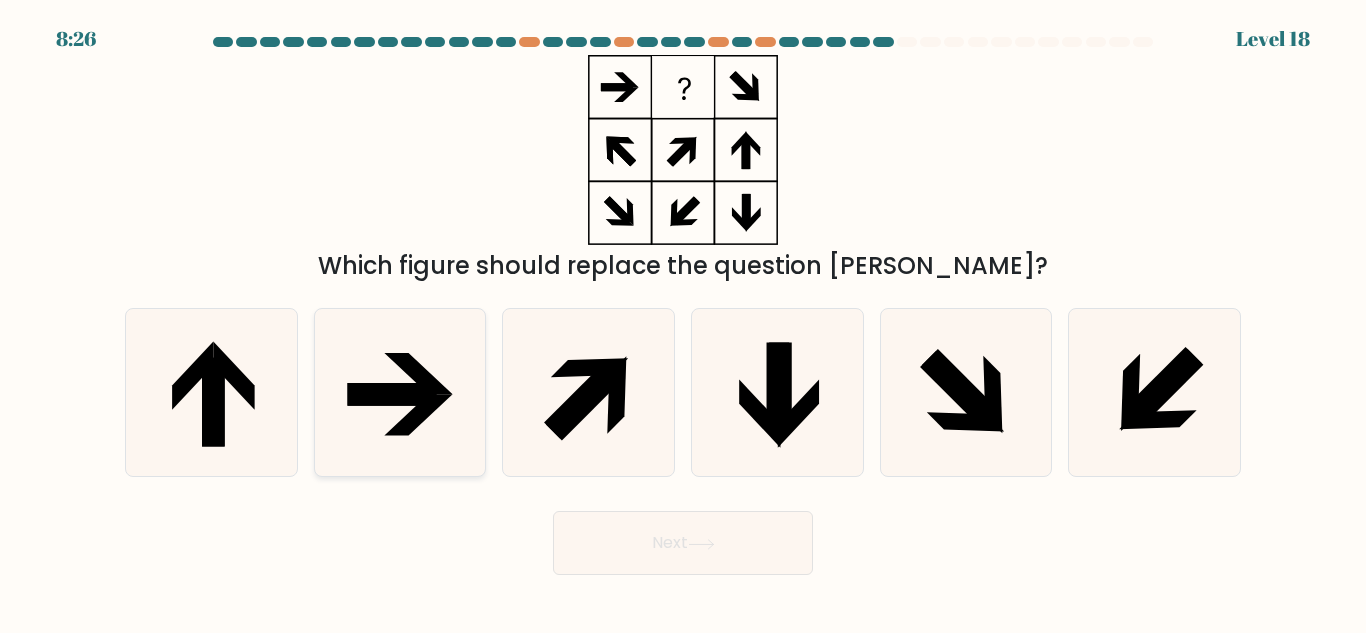 click 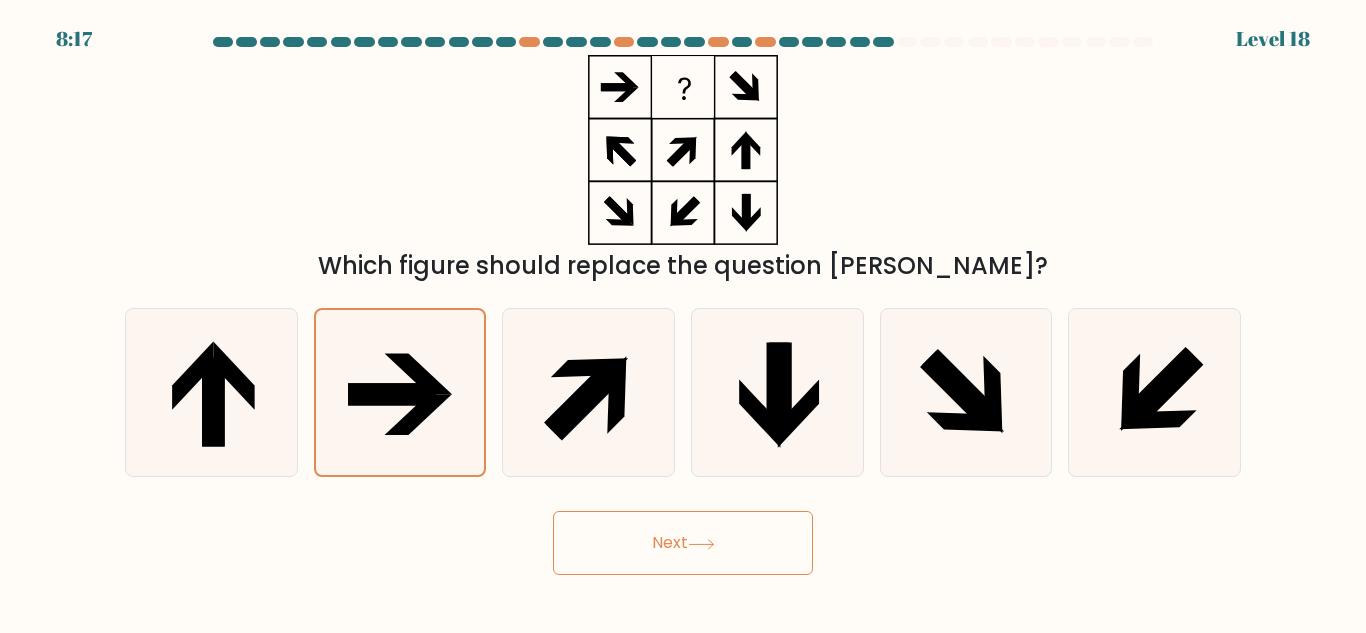 click 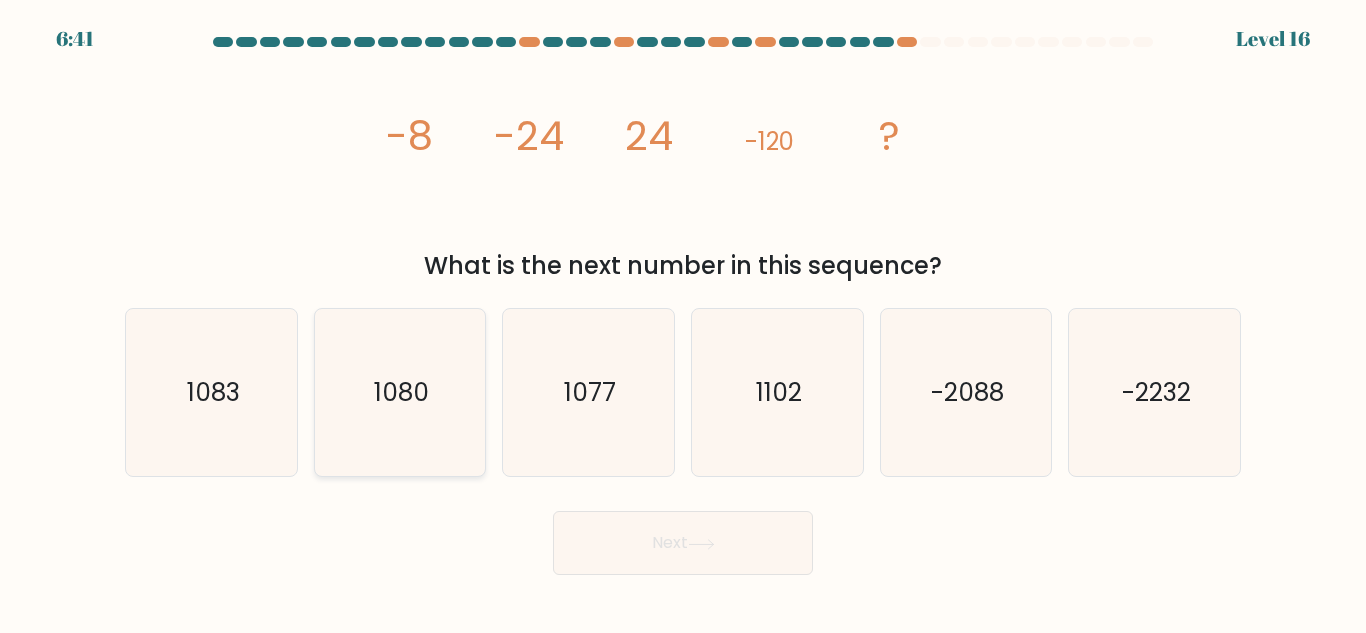 click on "1080" 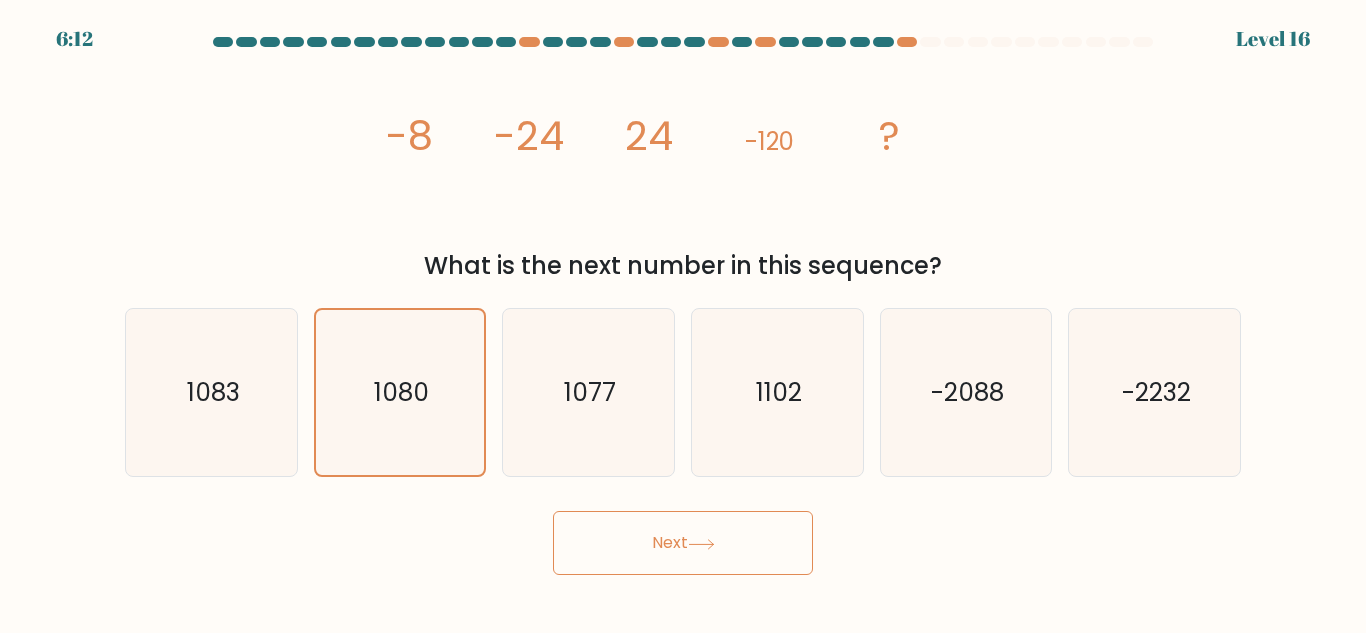 click on "Next" at bounding box center (683, 543) 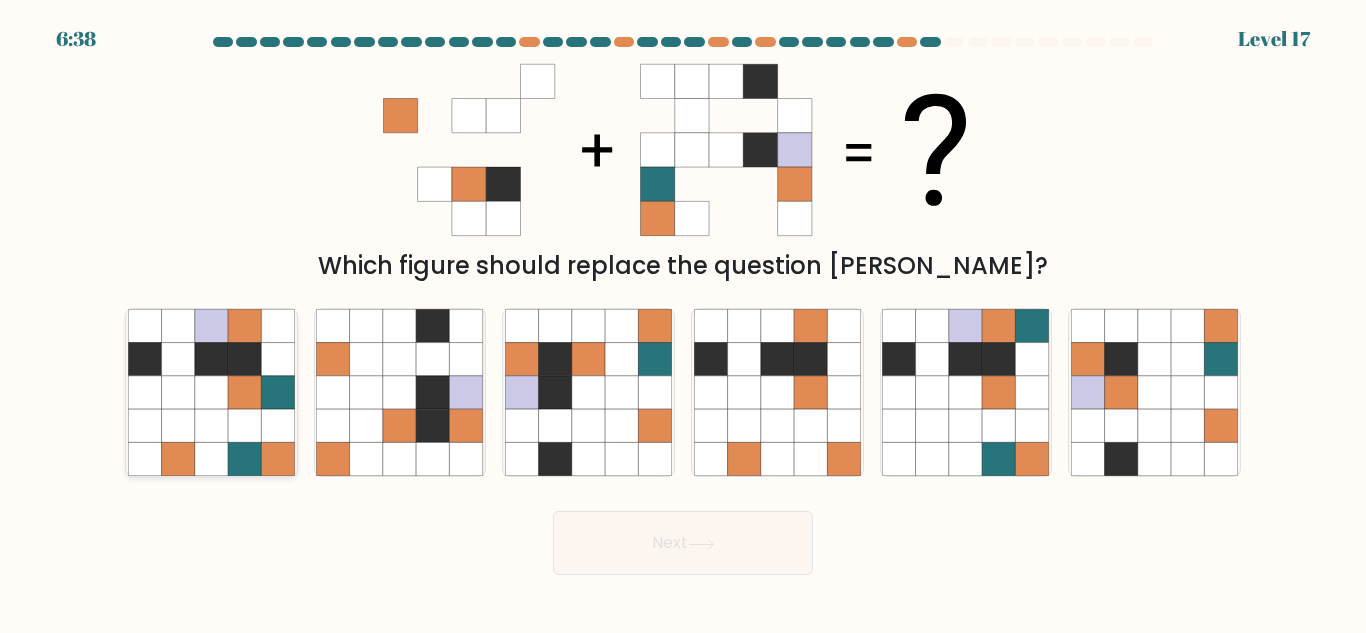 click 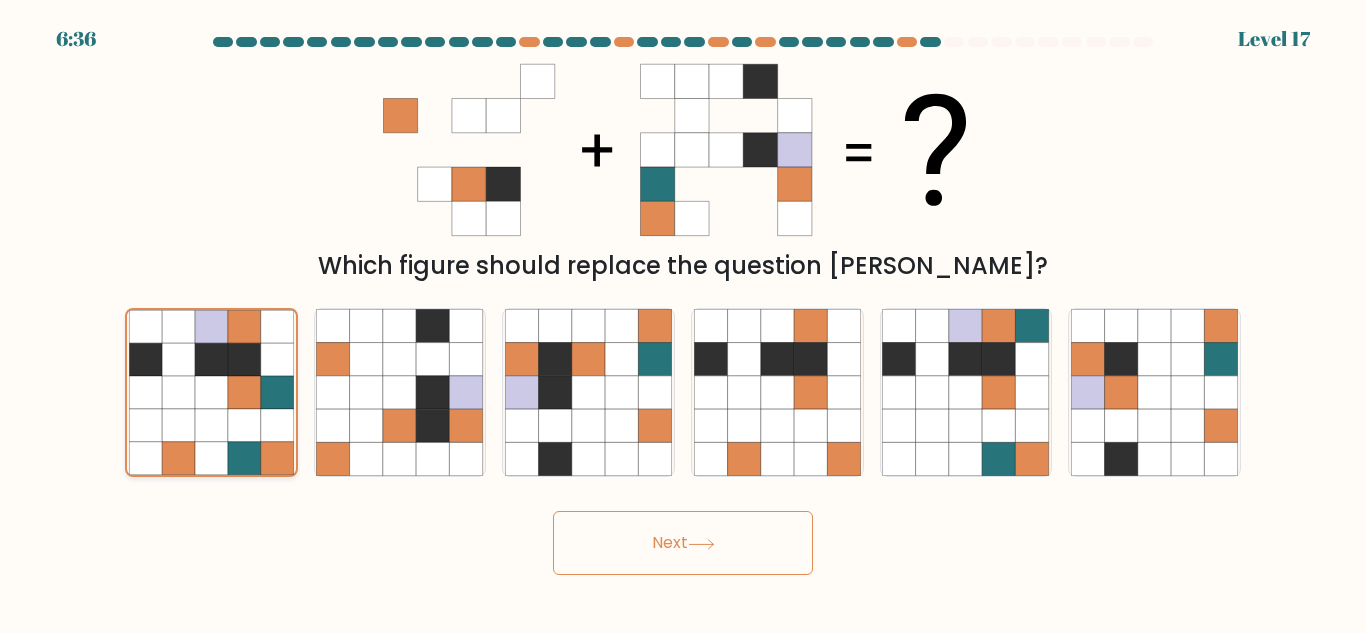 click 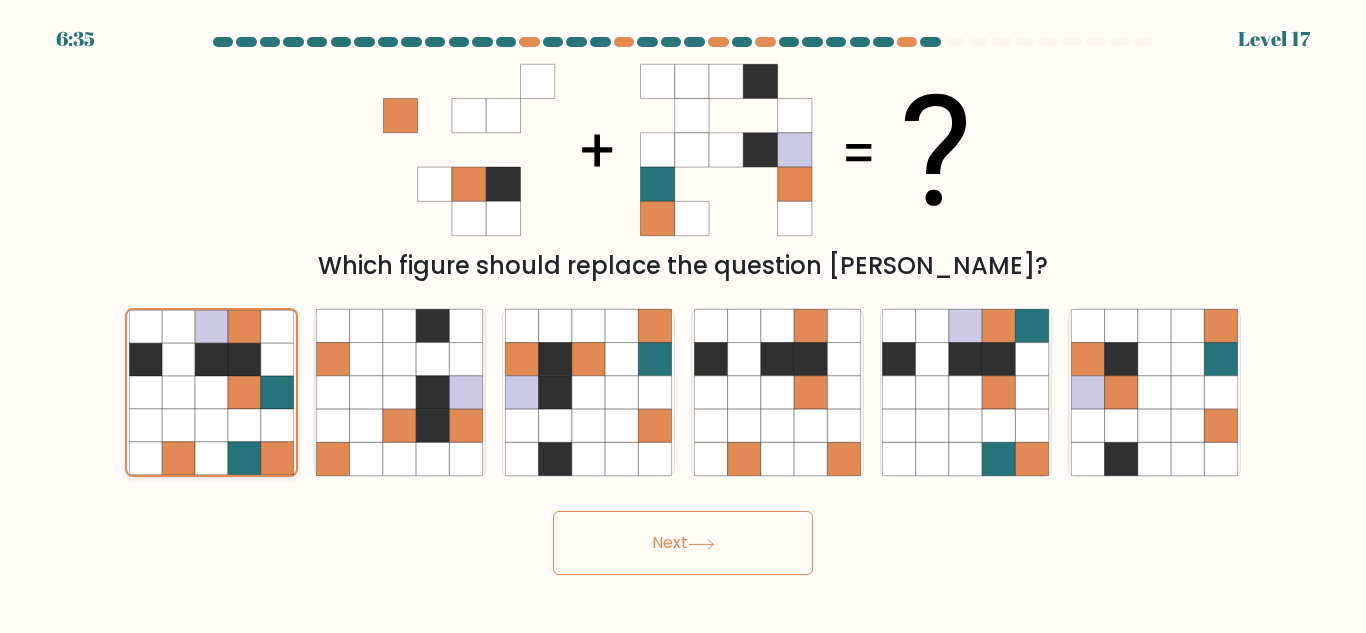 click 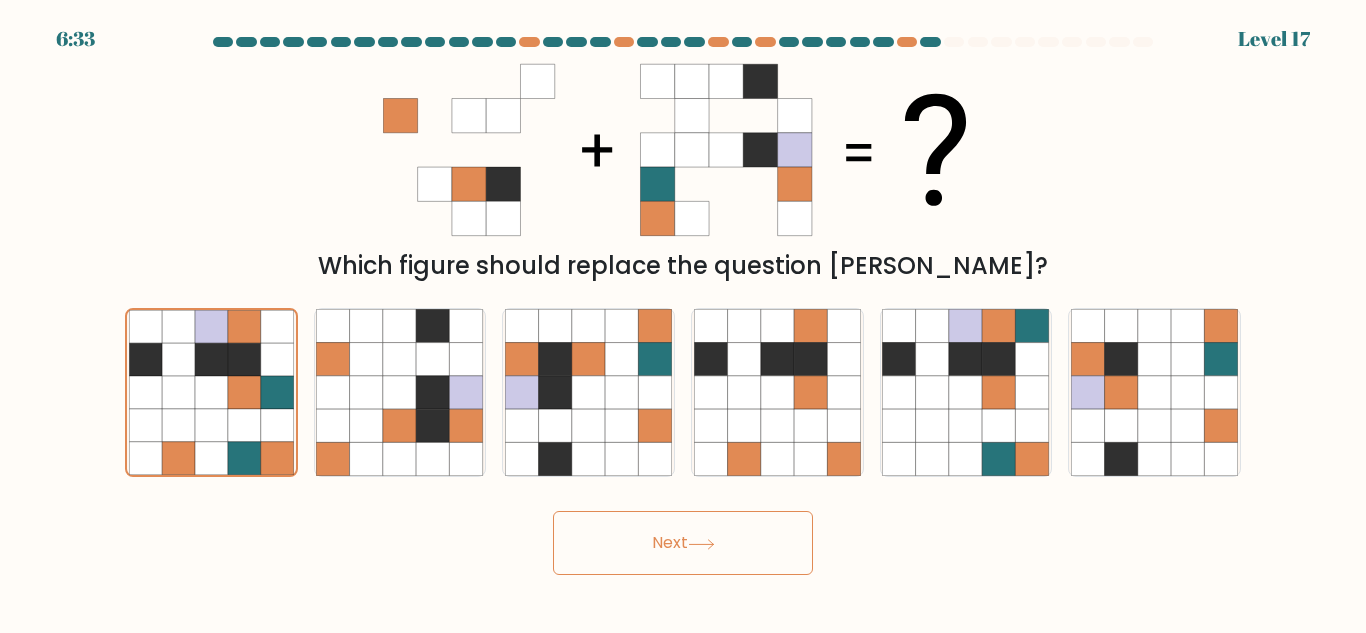click on "Next" at bounding box center (683, 543) 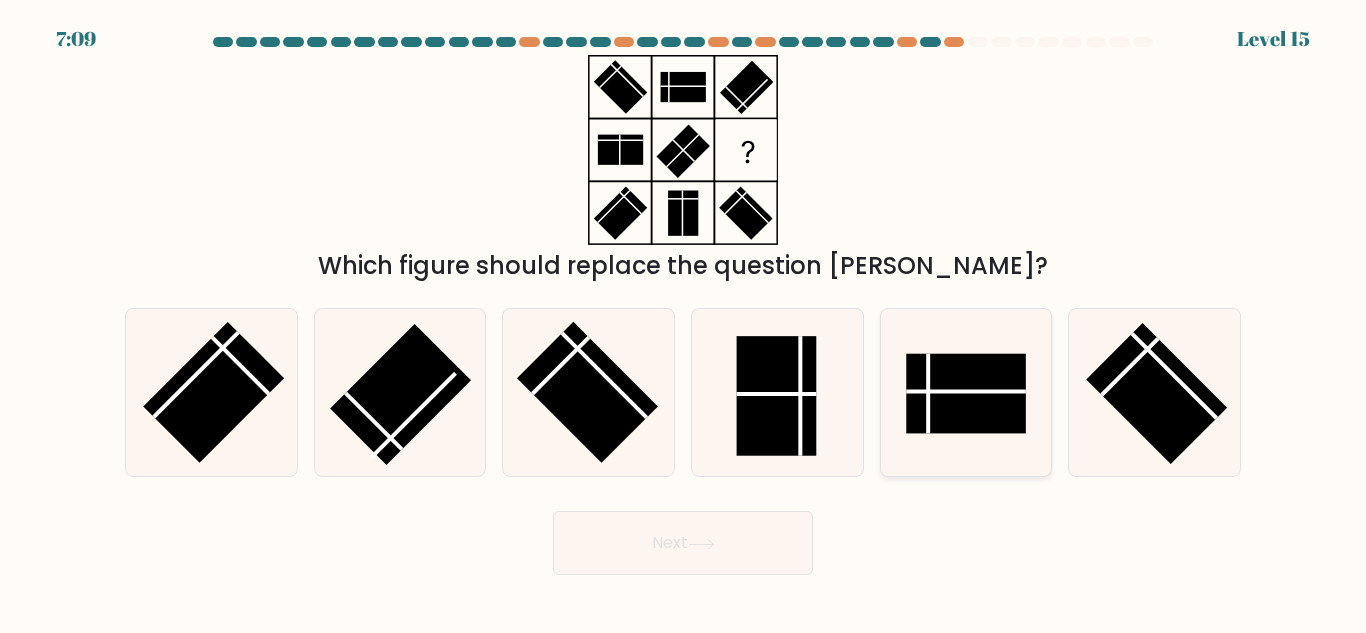 click 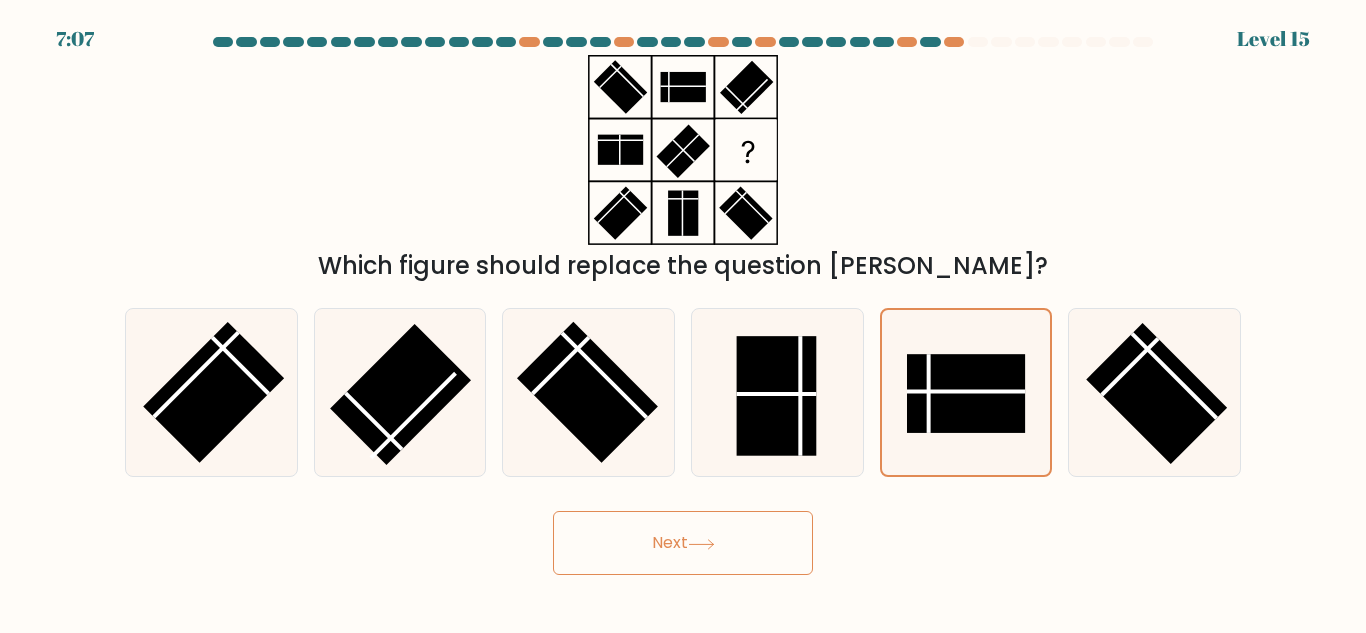 click on "Next" at bounding box center (683, 543) 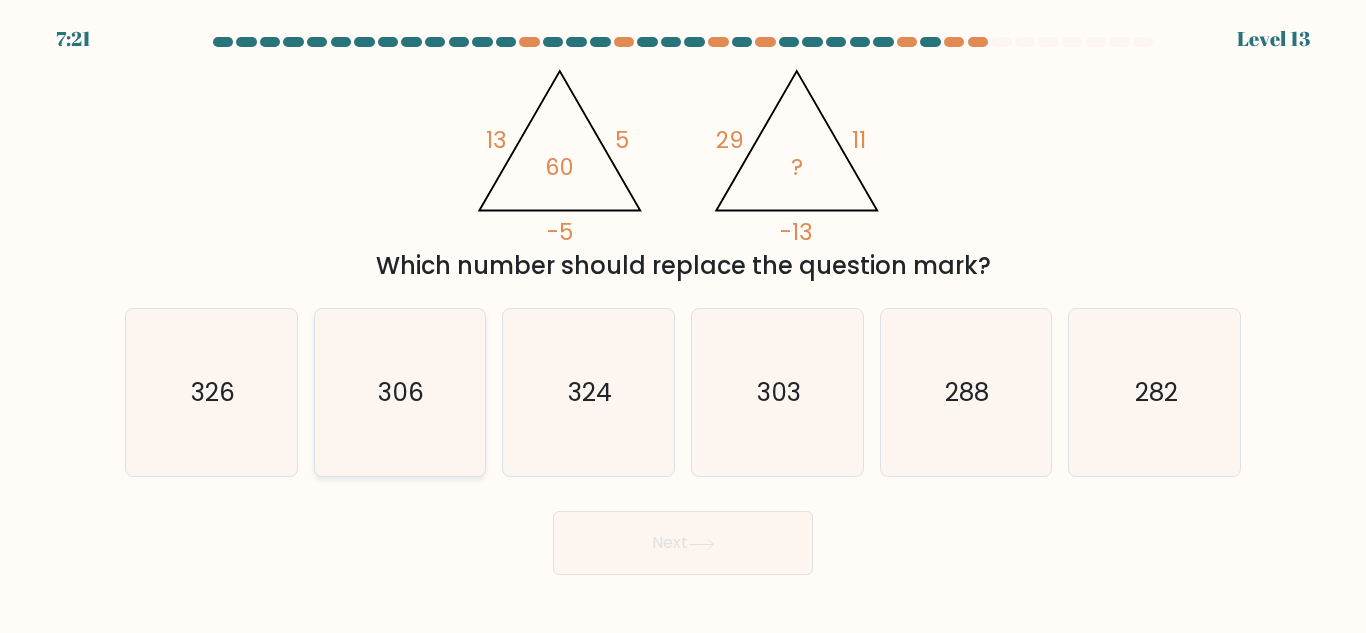 click on "306" 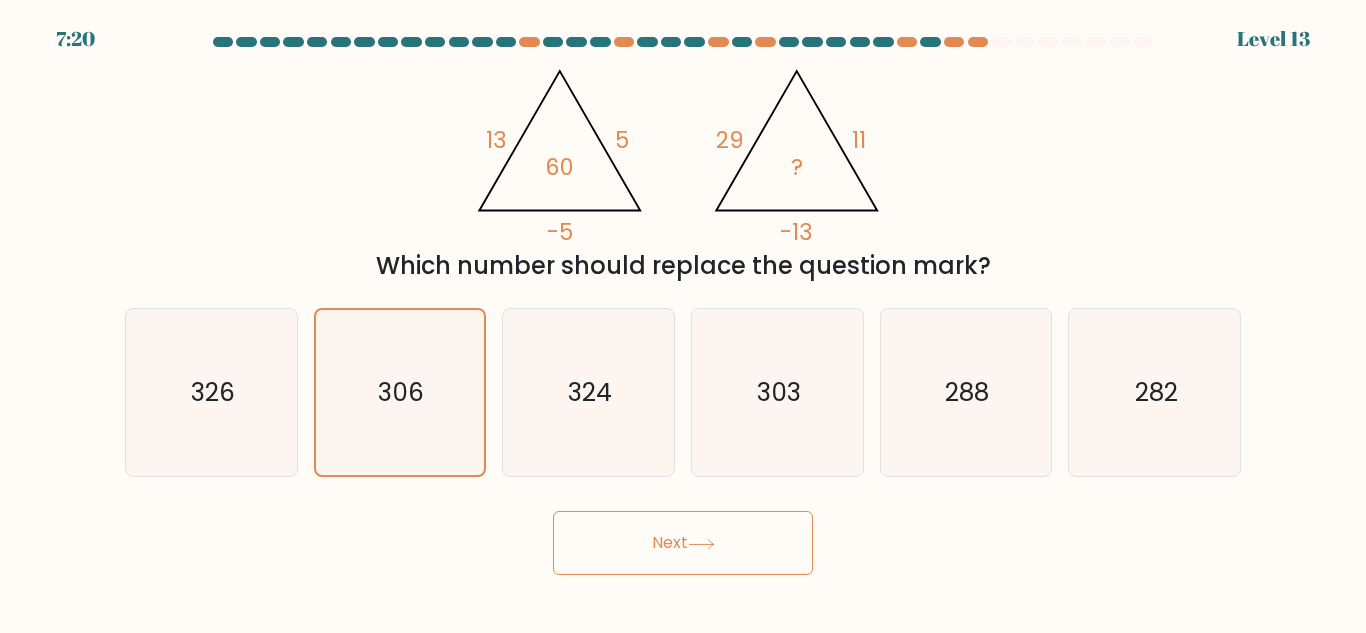 click on "Next" at bounding box center (683, 543) 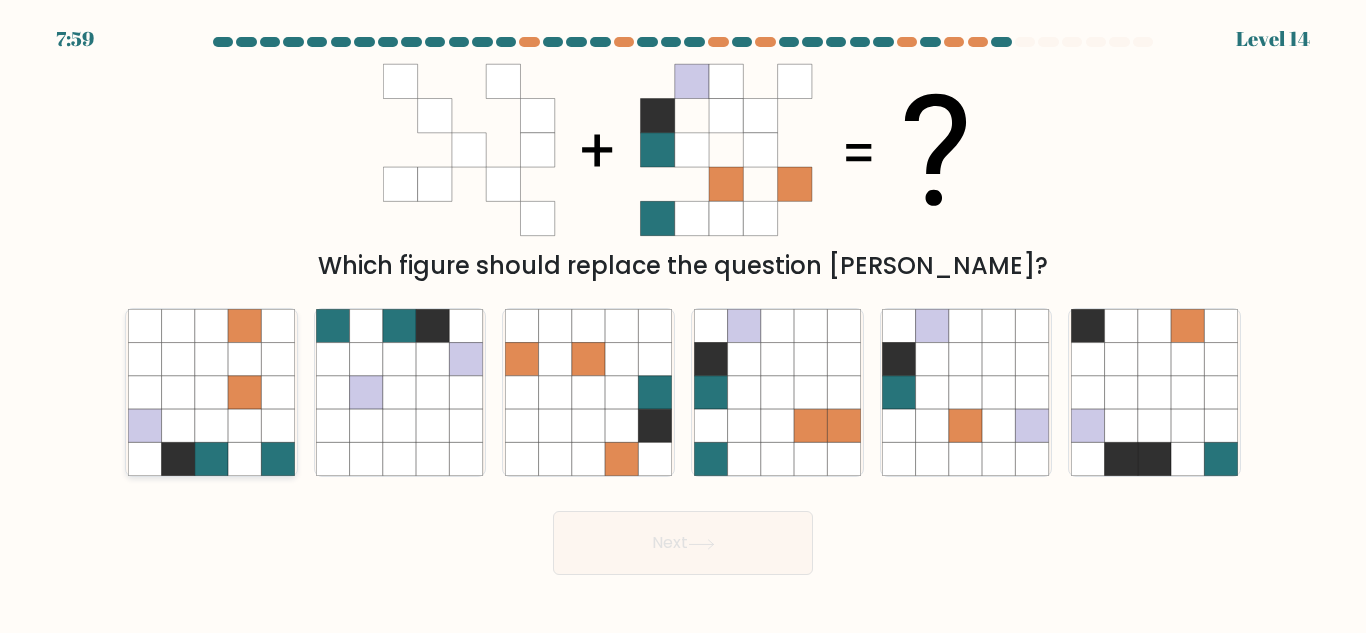 click 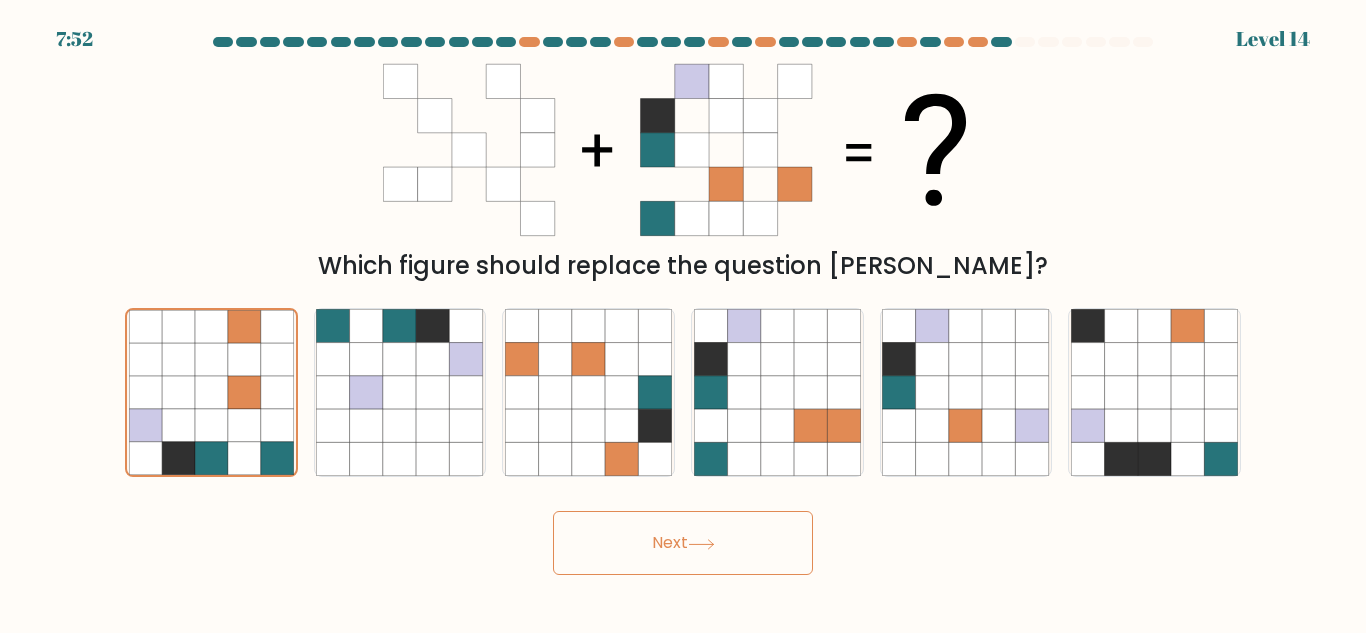 click on "Next" at bounding box center [683, 543] 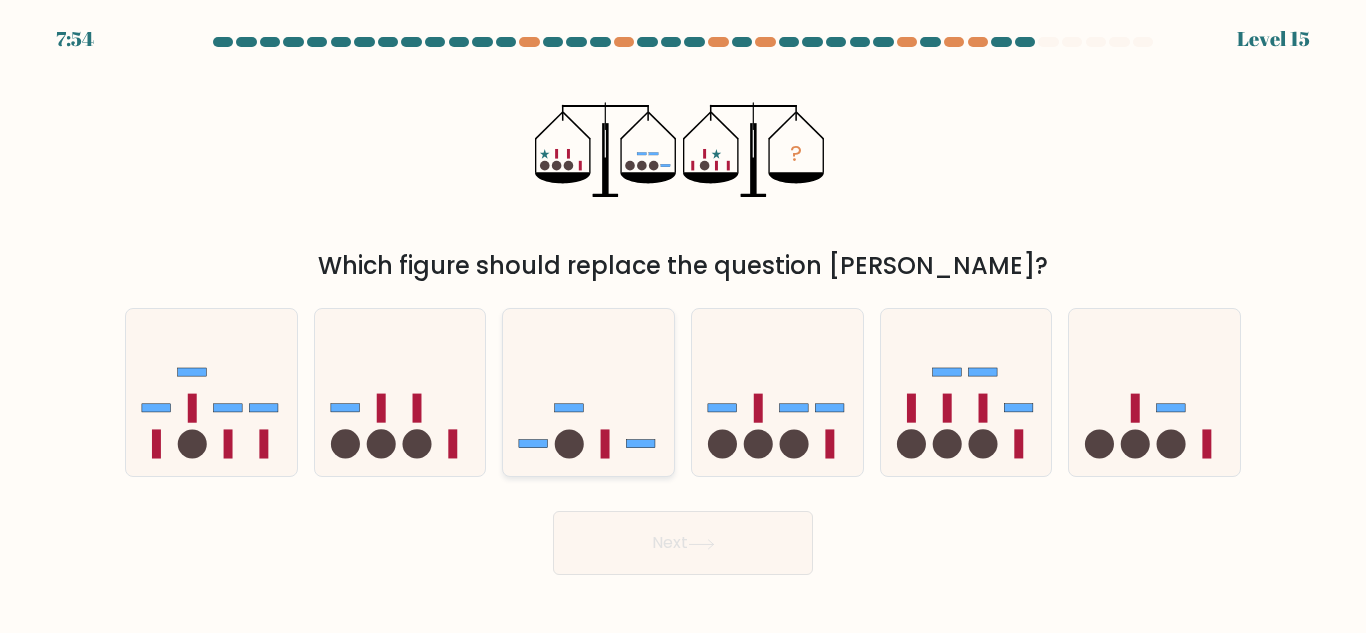 click 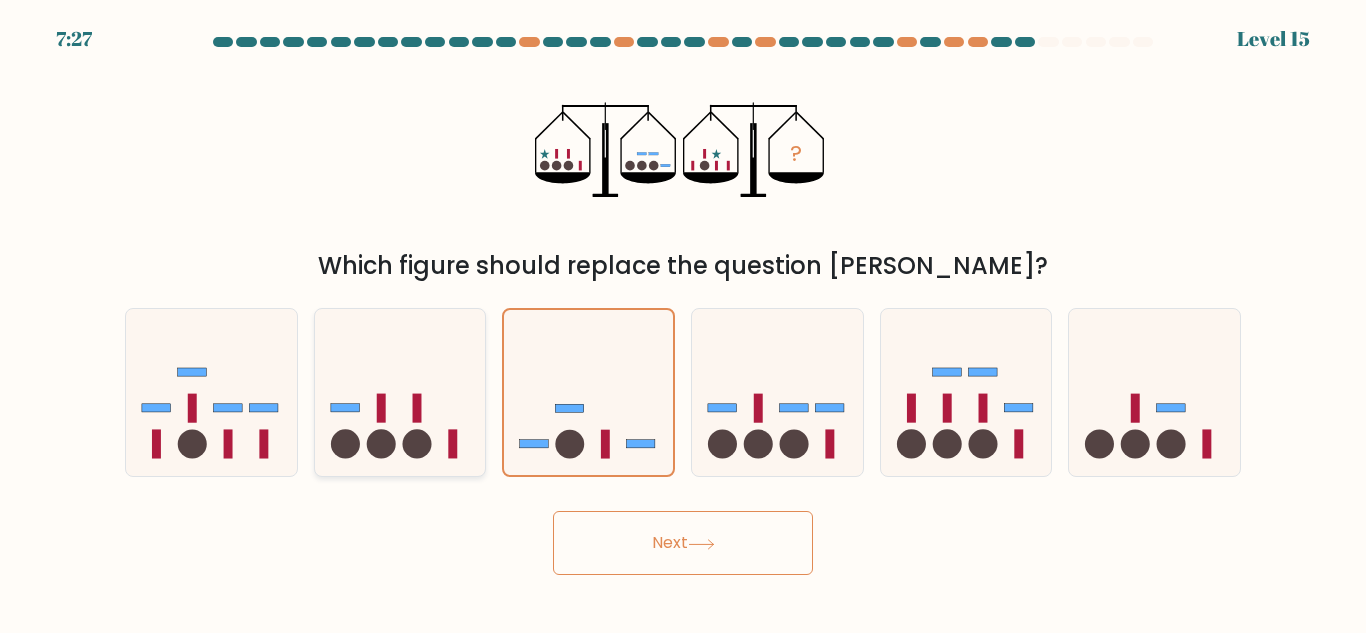 click 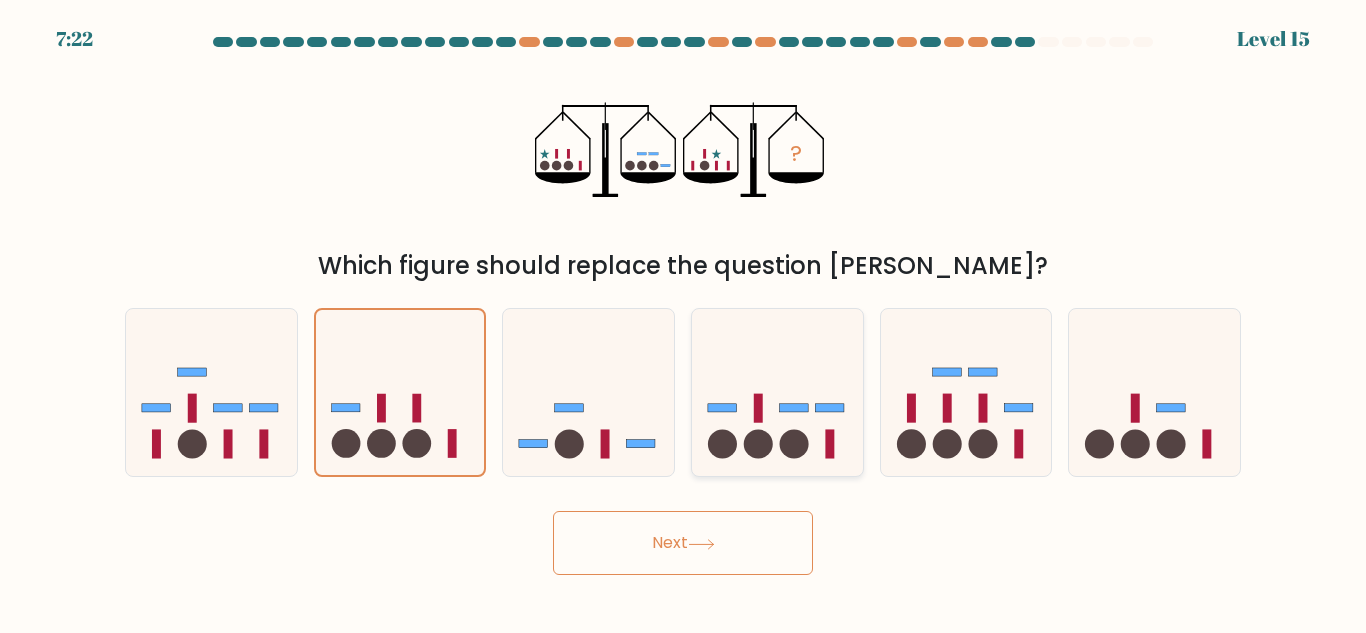 click 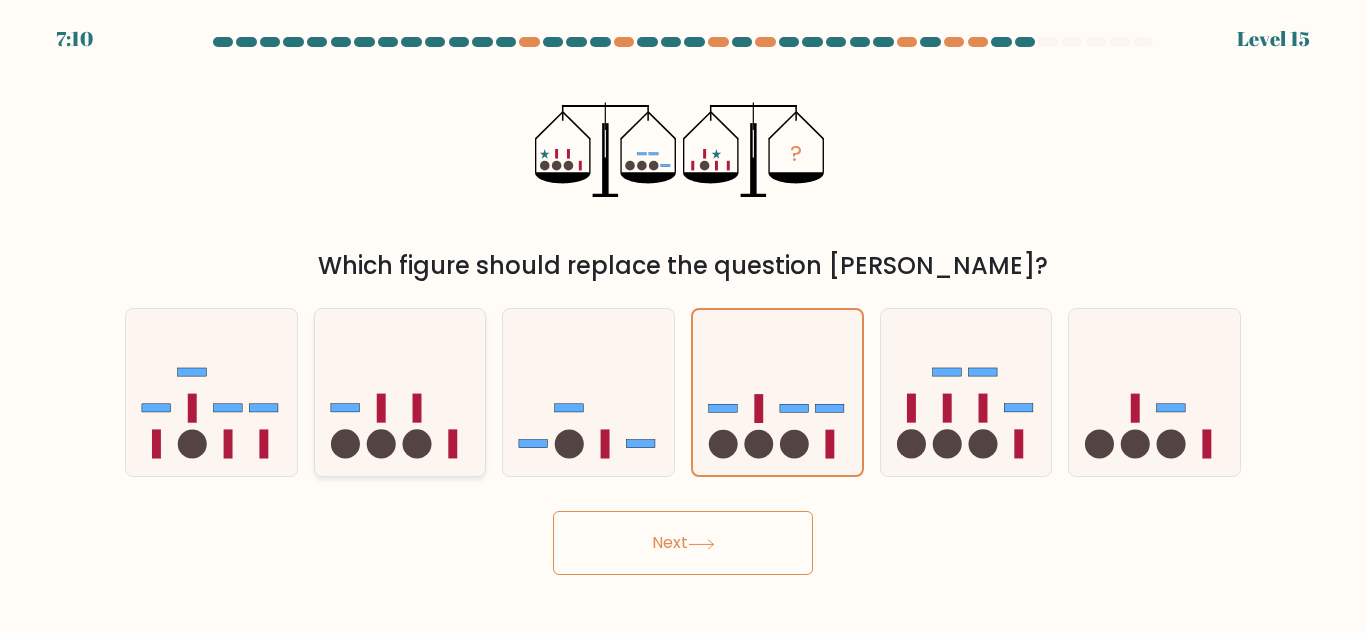 click 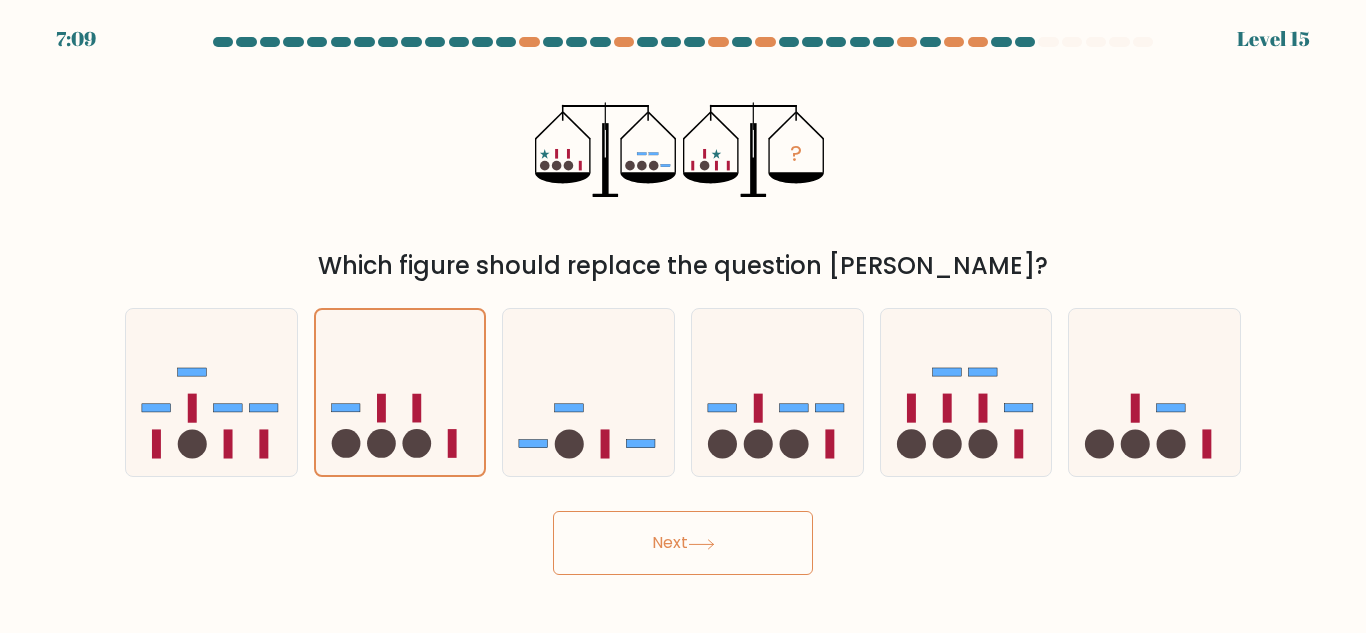 click on "Next" at bounding box center (683, 543) 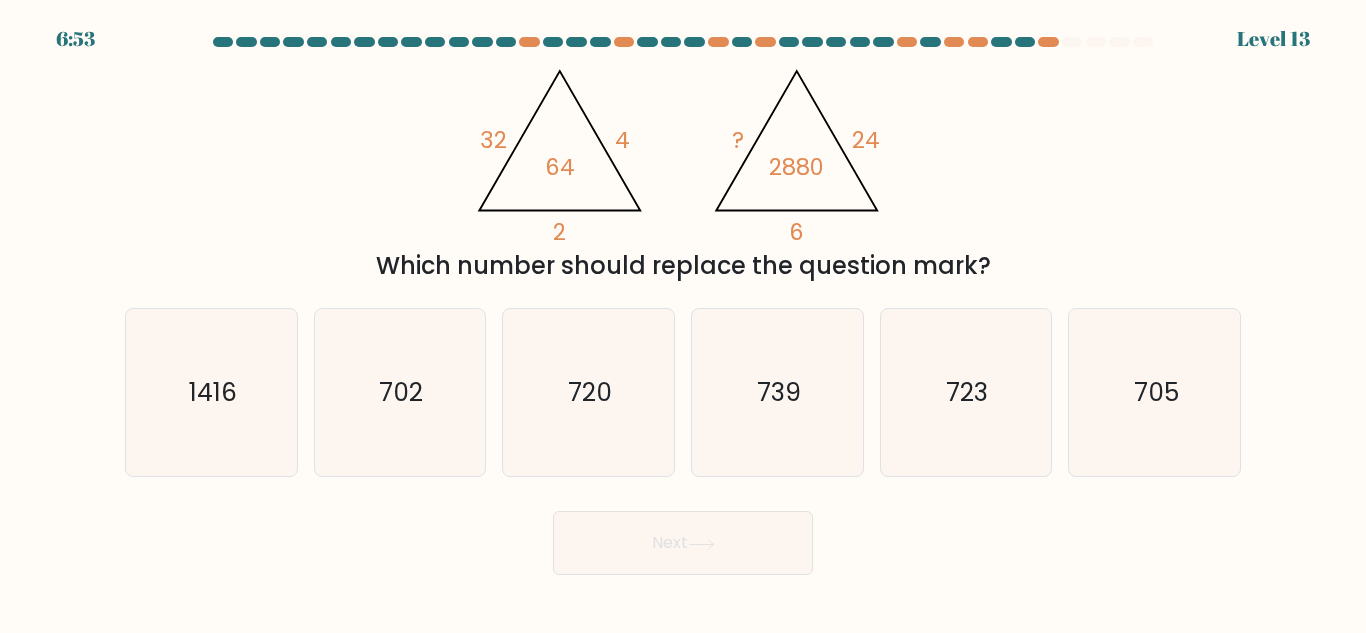 click on "c.
720" at bounding box center [588, 392] 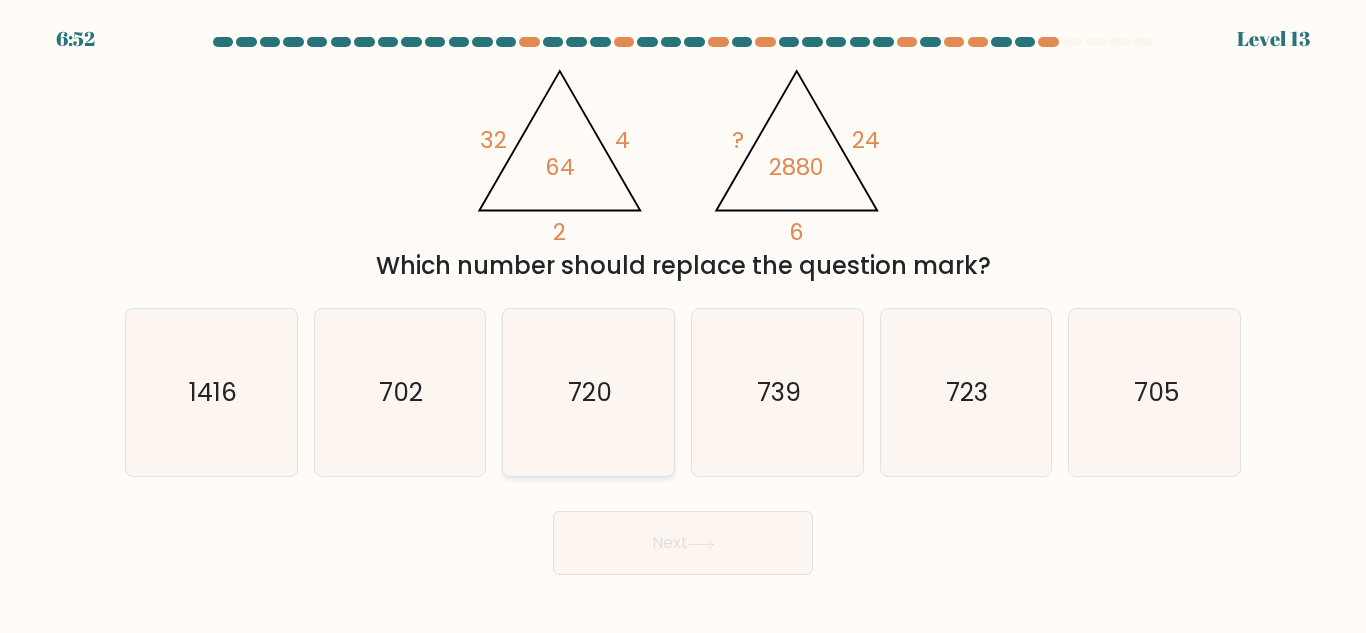 click on "720" 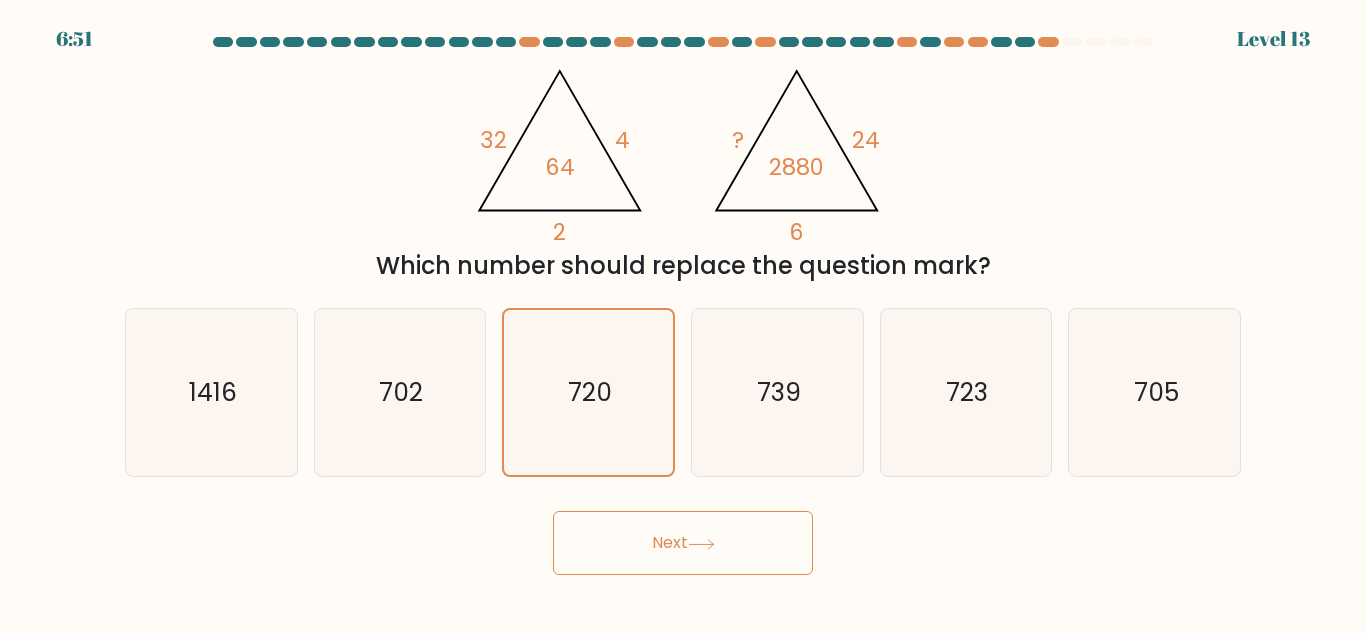 click on "Next" at bounding box center (683, 543) 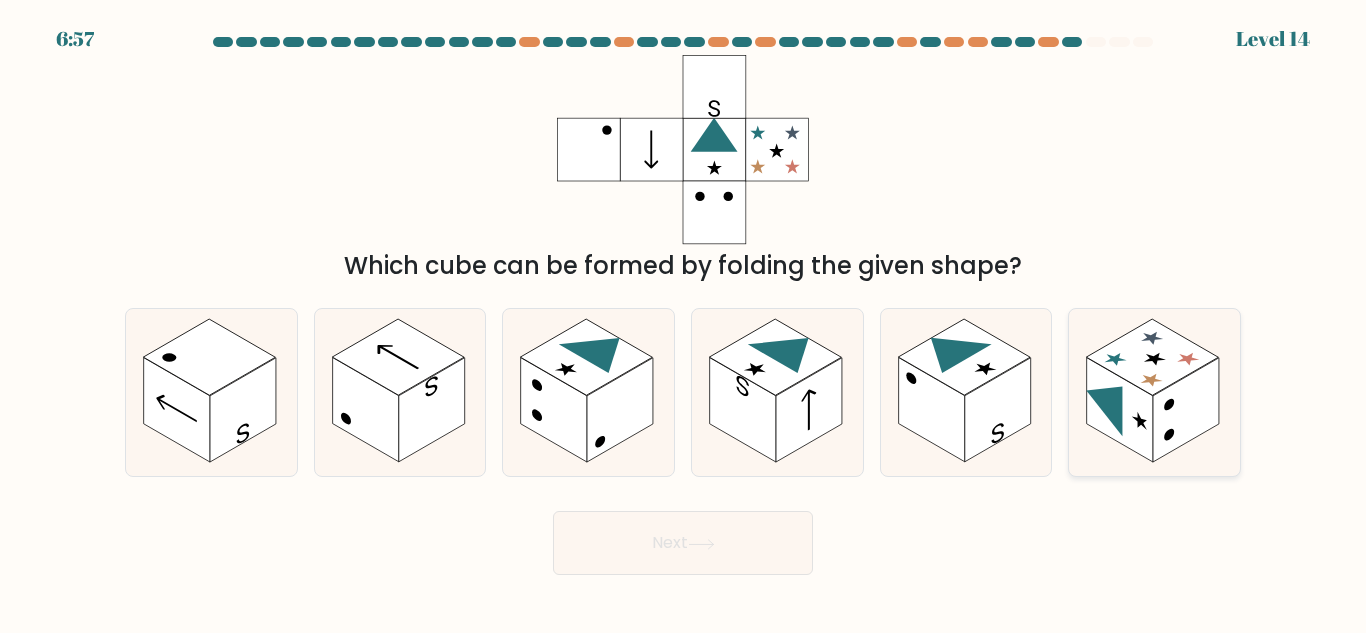 click 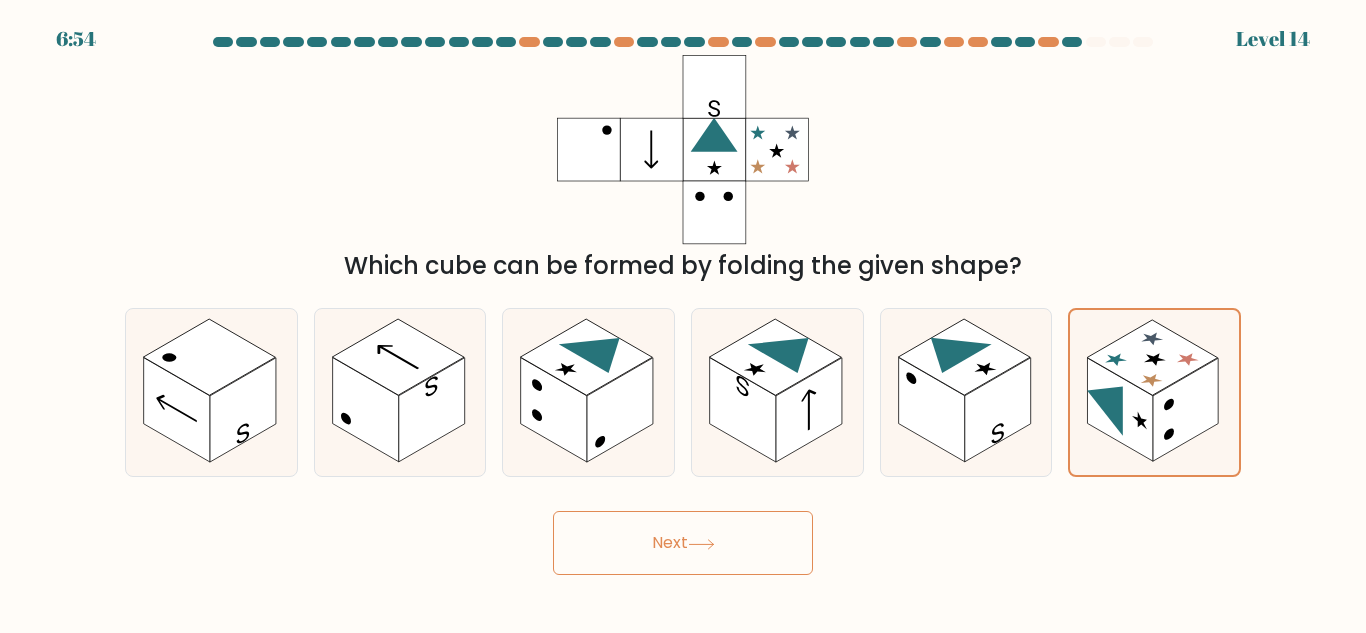 click on "Next" at bounding box center [683, 543] 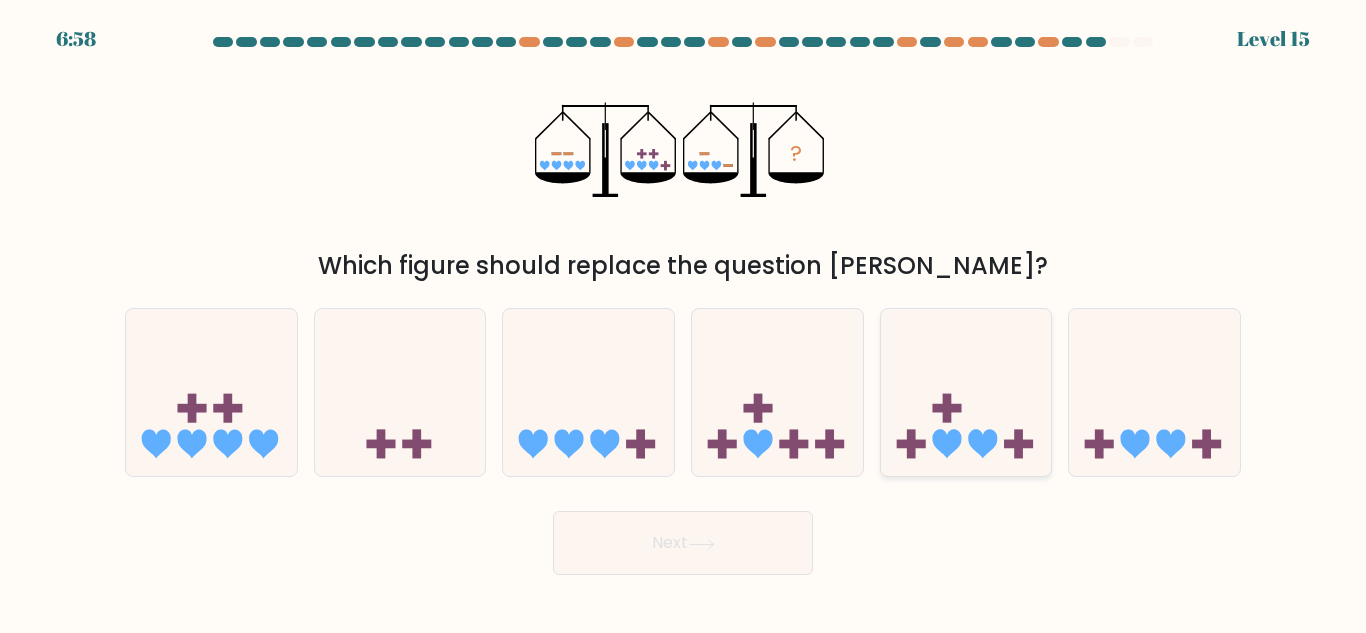 click 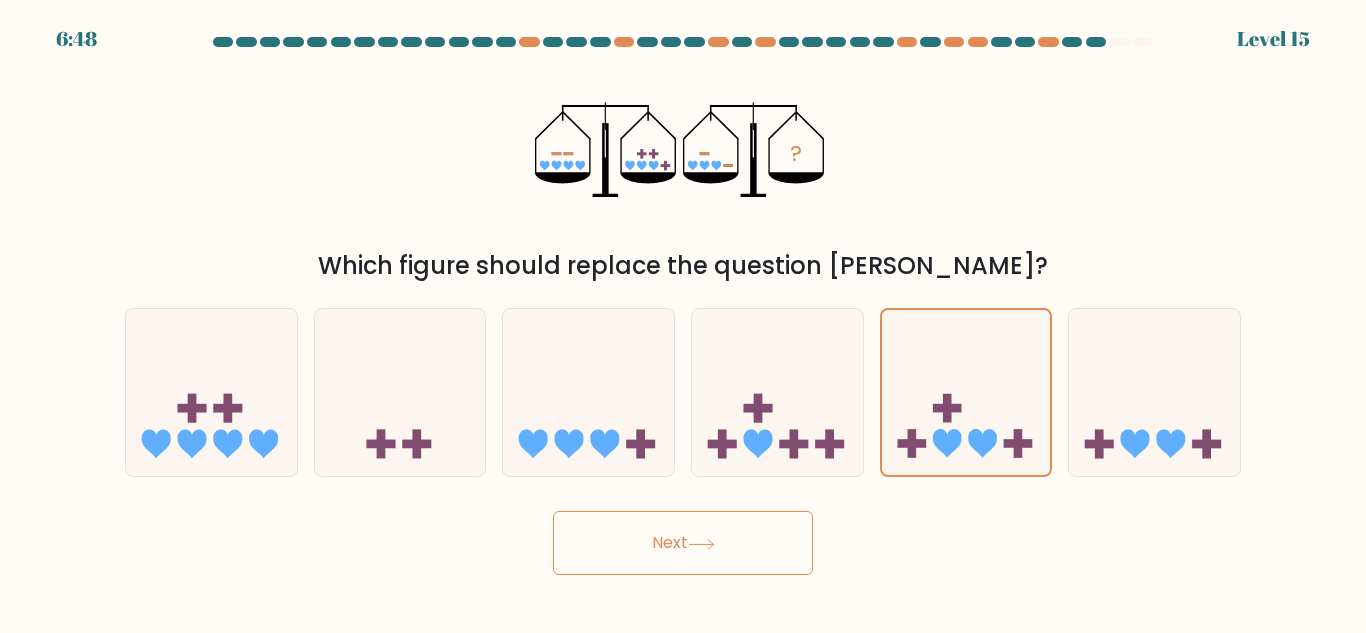 click on "Next" at bounding box center [683, 543] 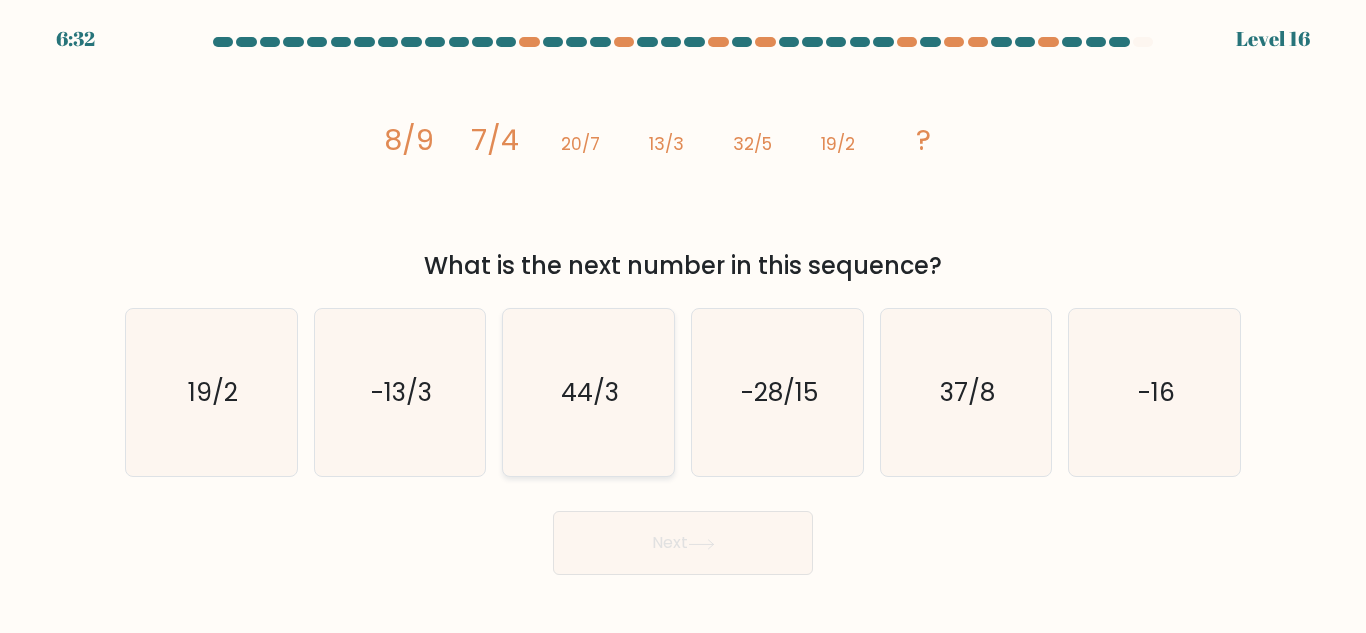 click on "44/3" 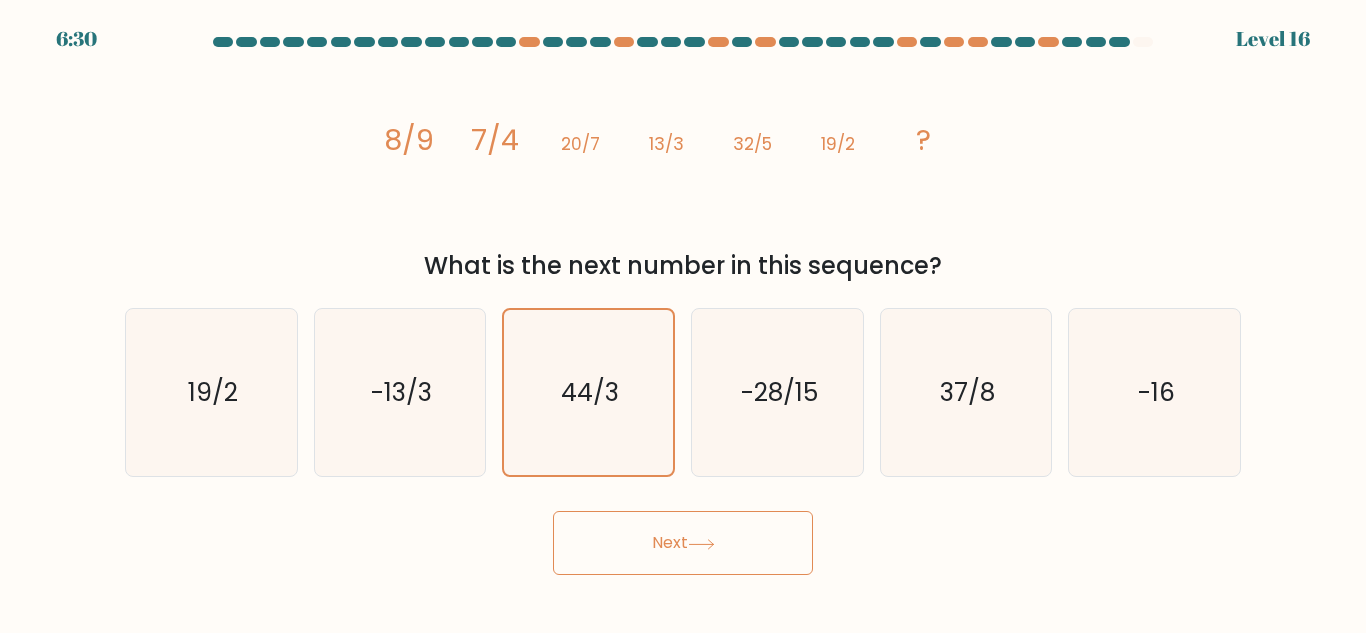 click on "Next" at bounding box center (683, 543) 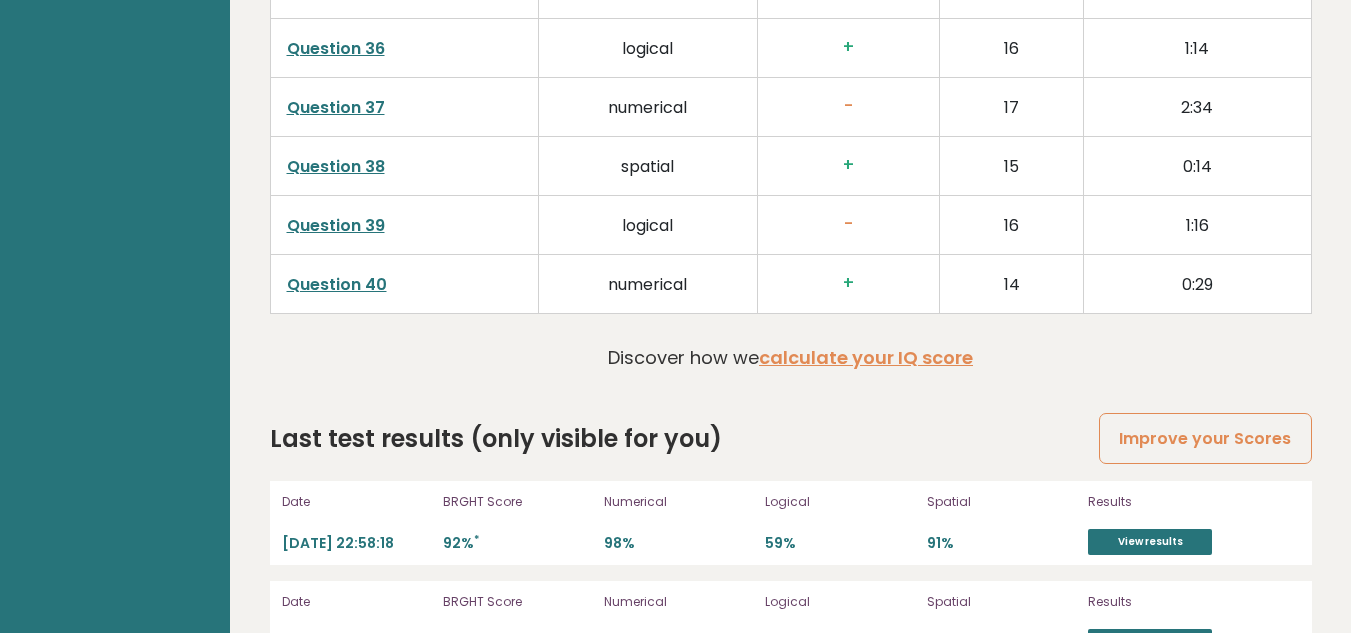 scroll, scrollTop: 5256, scrollLeft: 0, axis: vertical 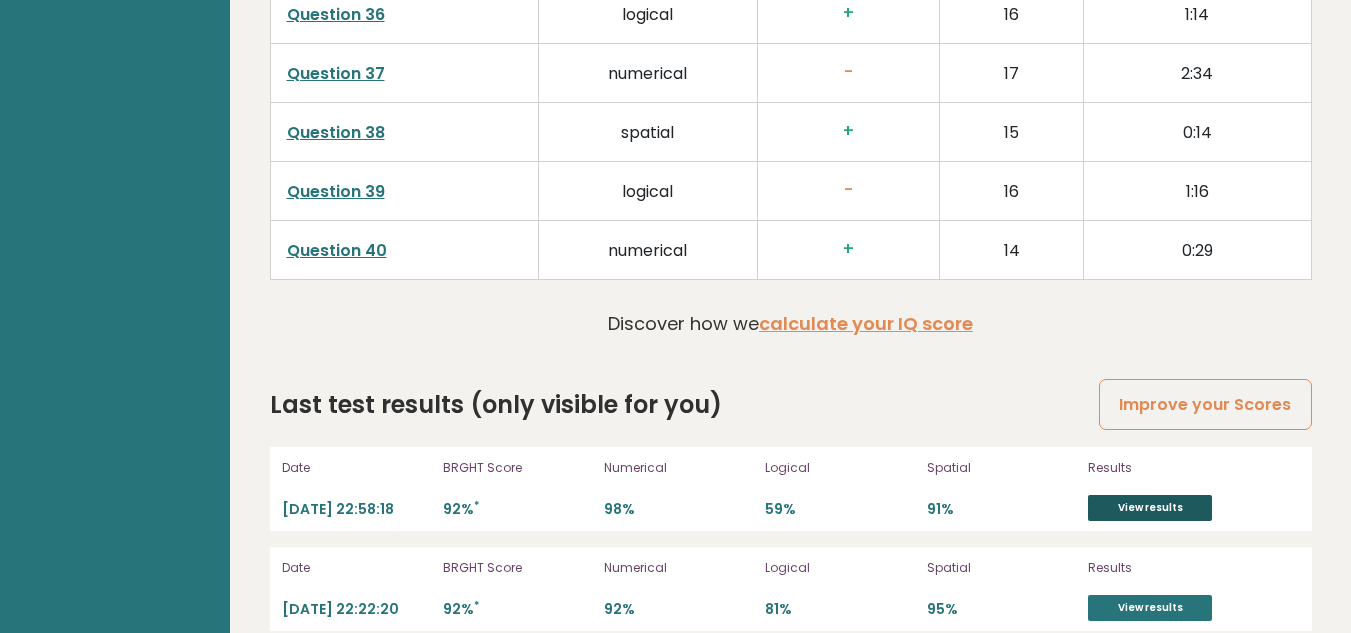 click on "View results" at bounding box center (1150, 508) 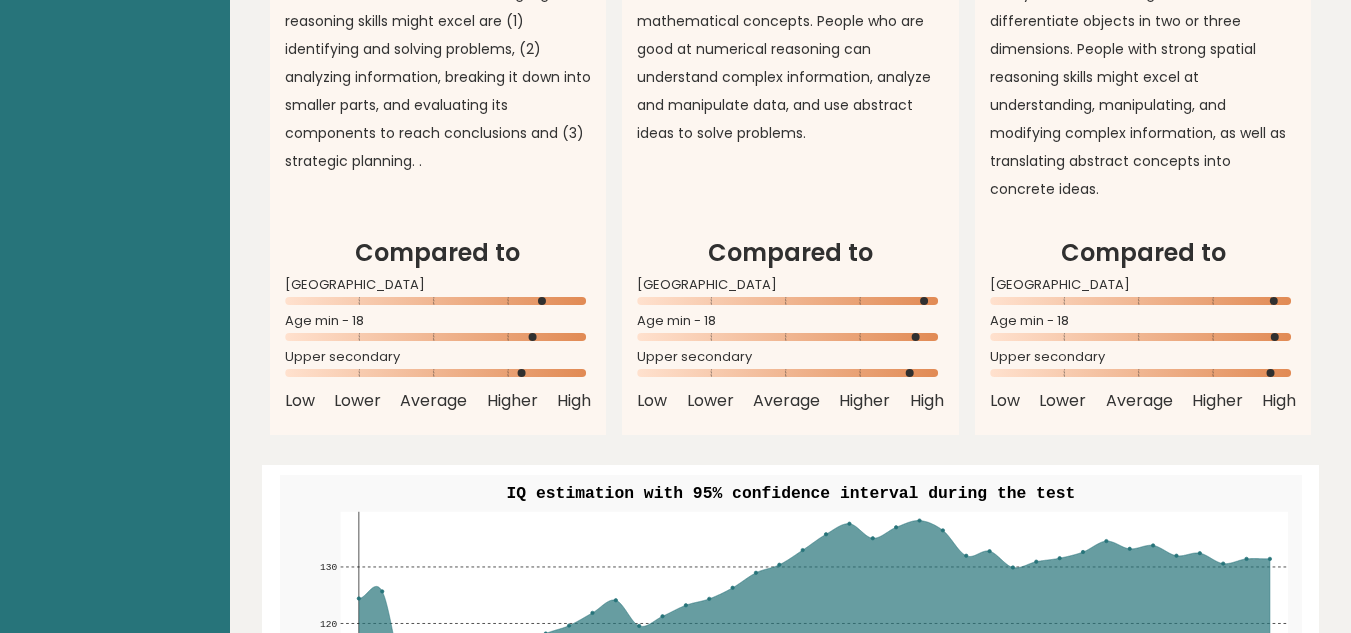 scroll, scrollTop: 1385, scrollLeft: 0, axis: vertical 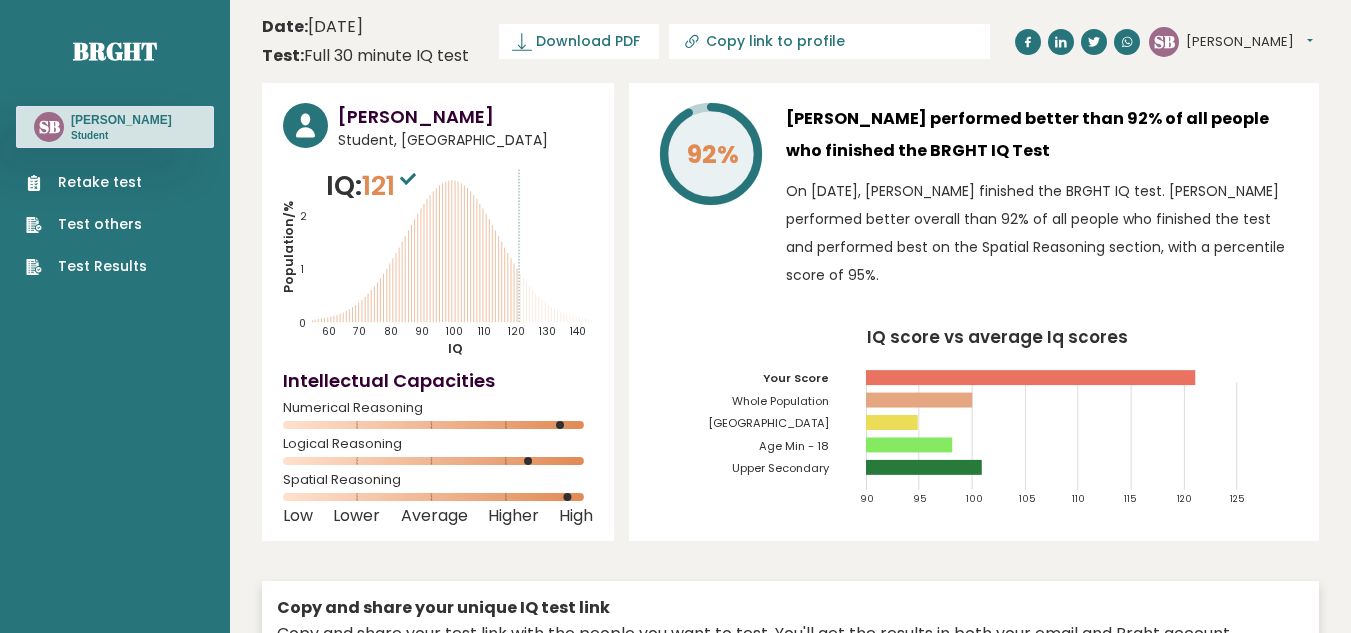 click on "Retake test" at bounding box center (86, 182) 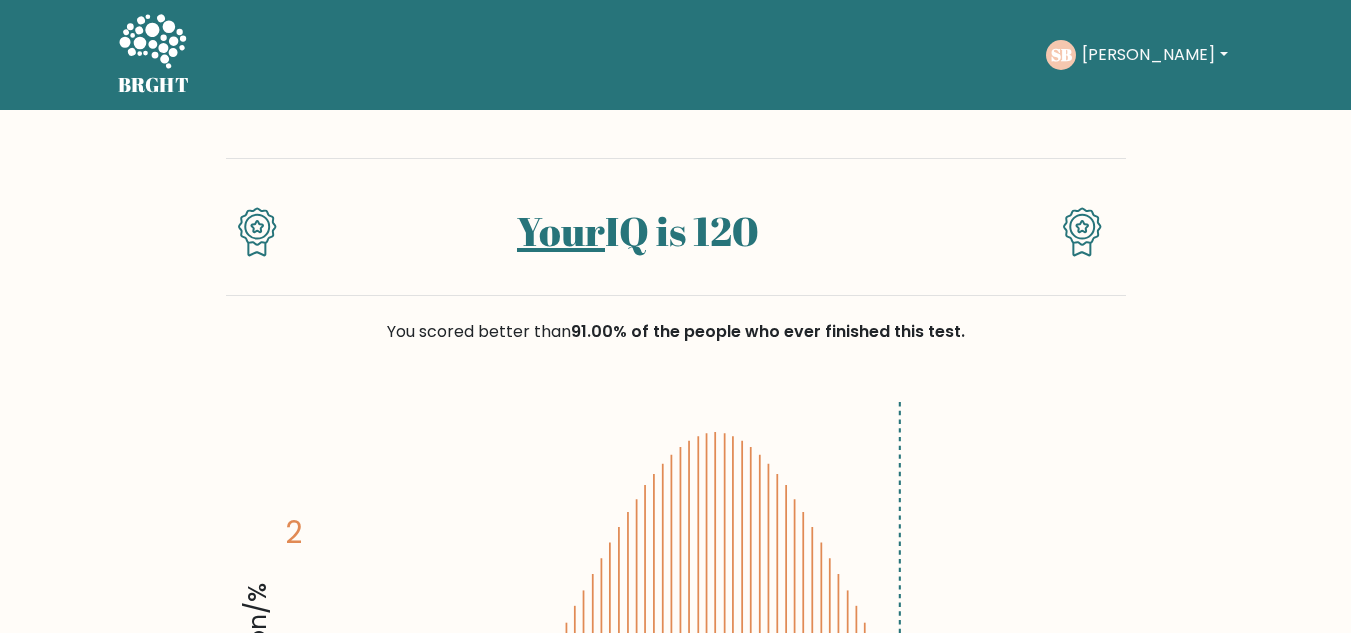scroll, scrollTop: 0, scrollLeft: 0, axis: both 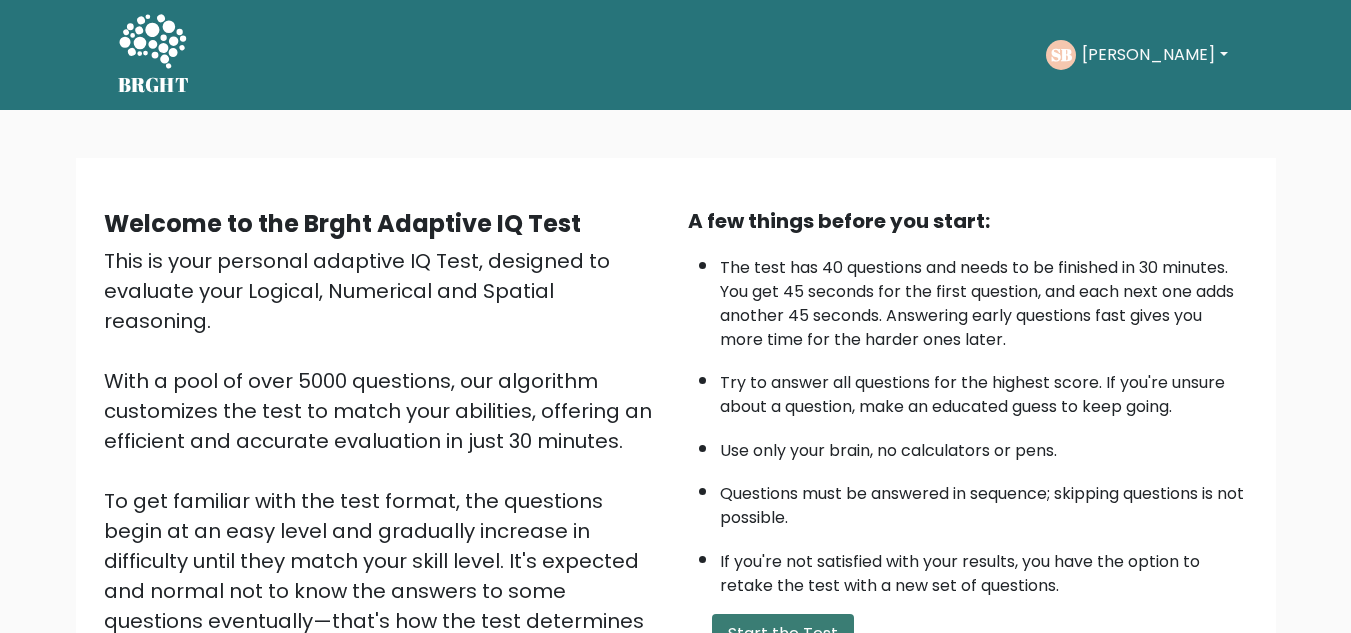 click on "Start the Test" at bounding box center [783, 634] 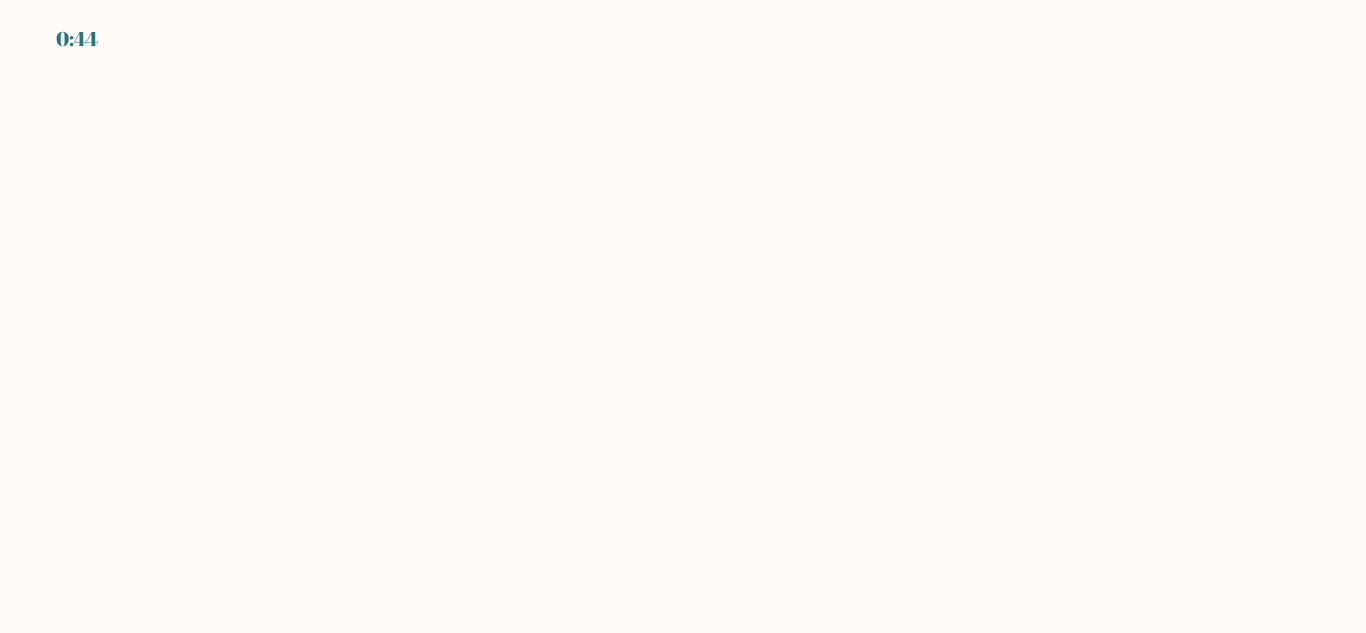 scroll, scrollTop: 0, scrollLeft: 0, axis: both 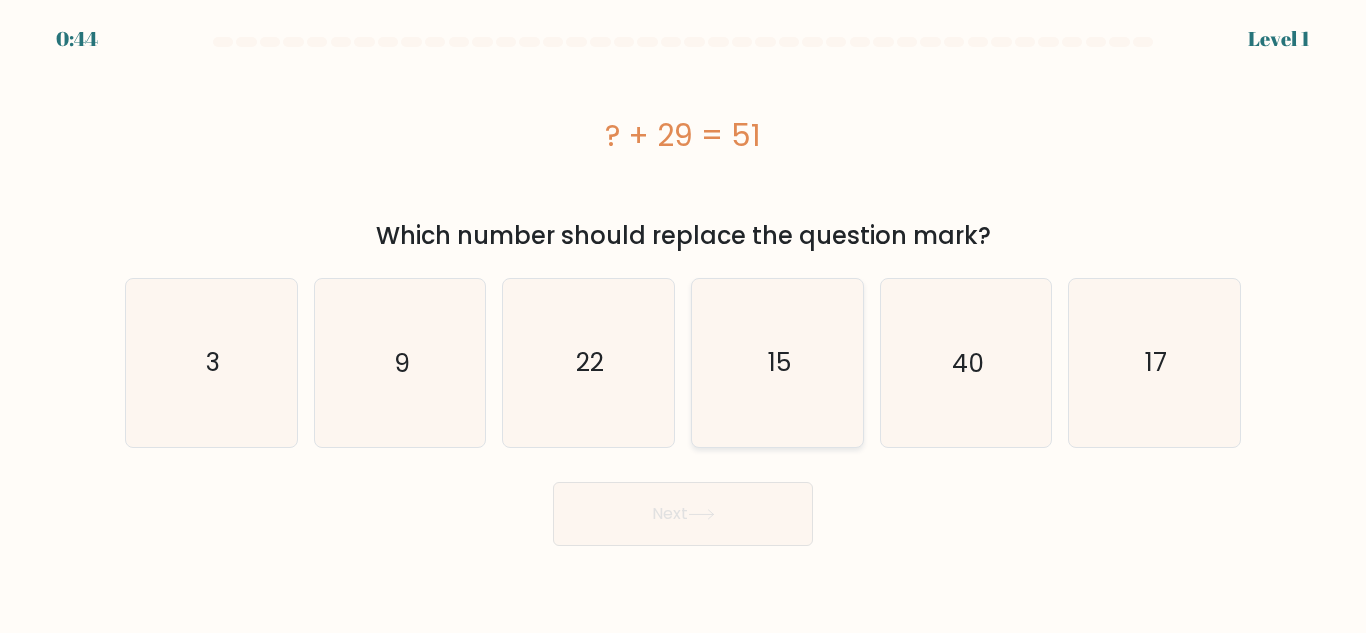 click on "15" 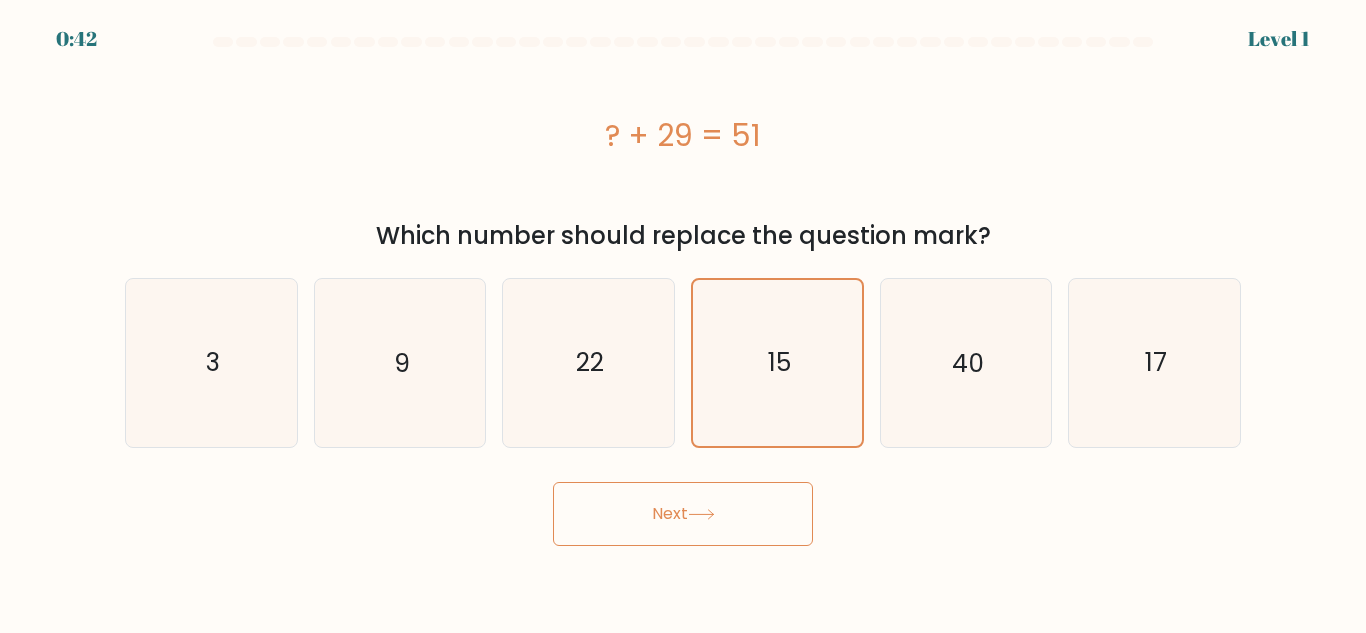 click on "Next" at bounding box center [683, 514] 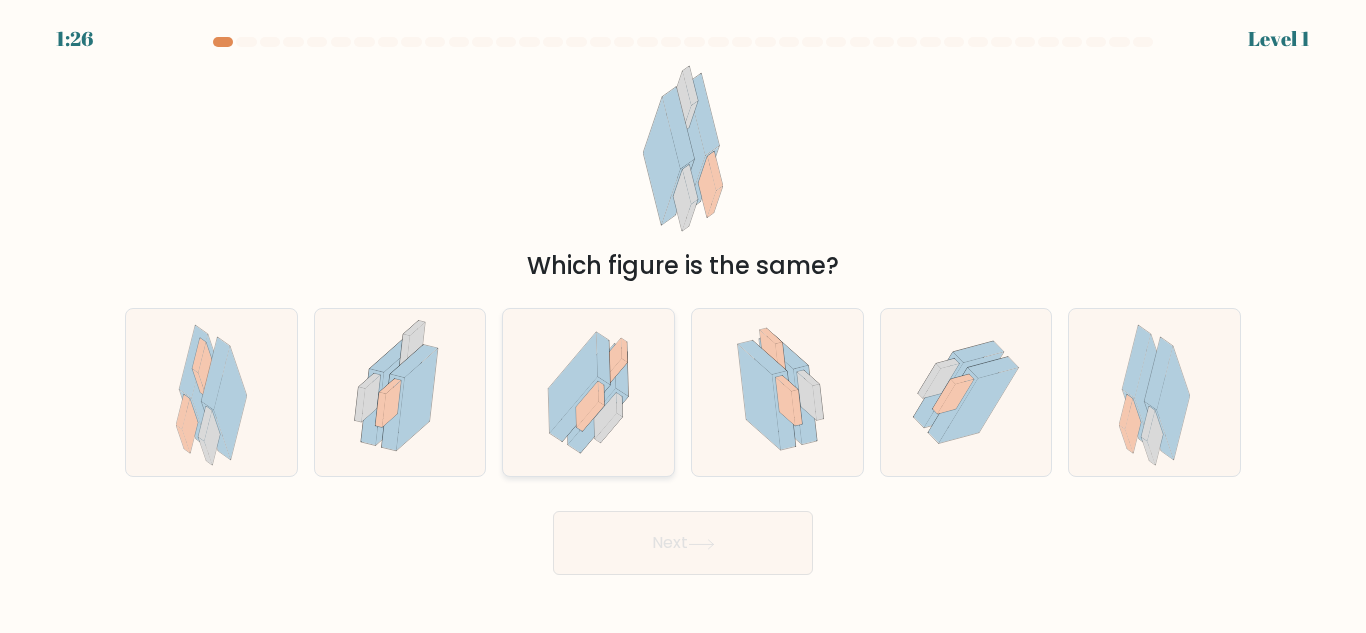 click 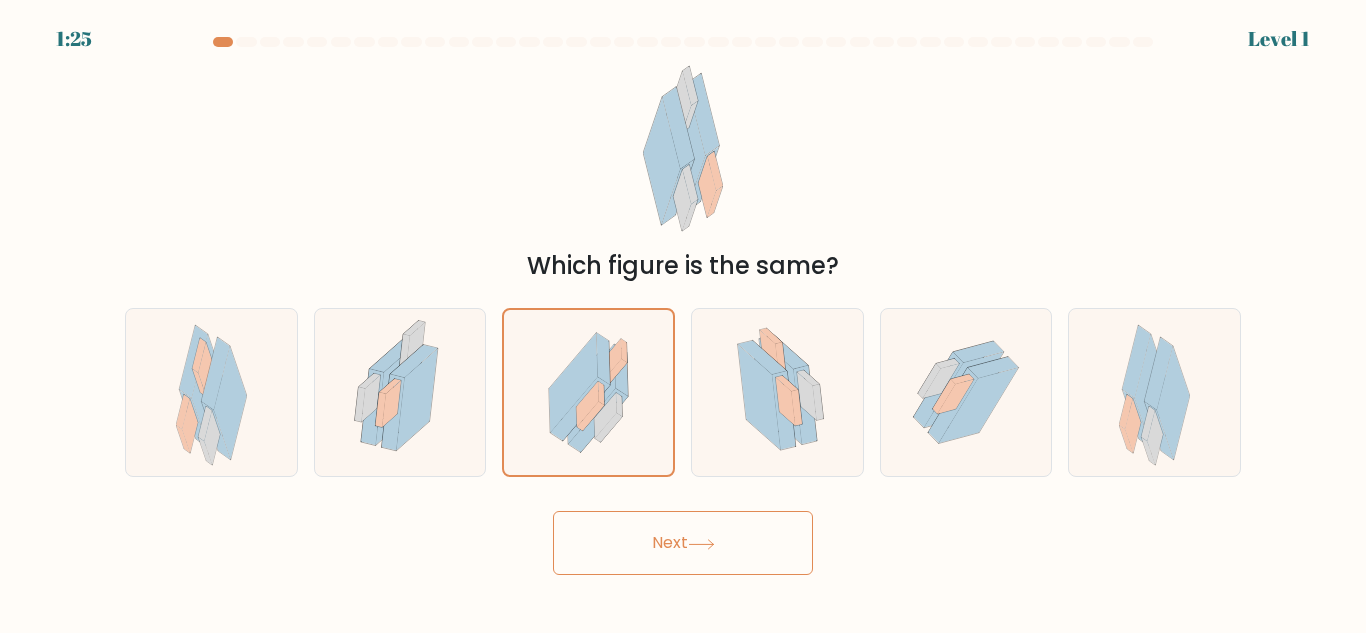 click on "Next" at bounding box center (683, 543) 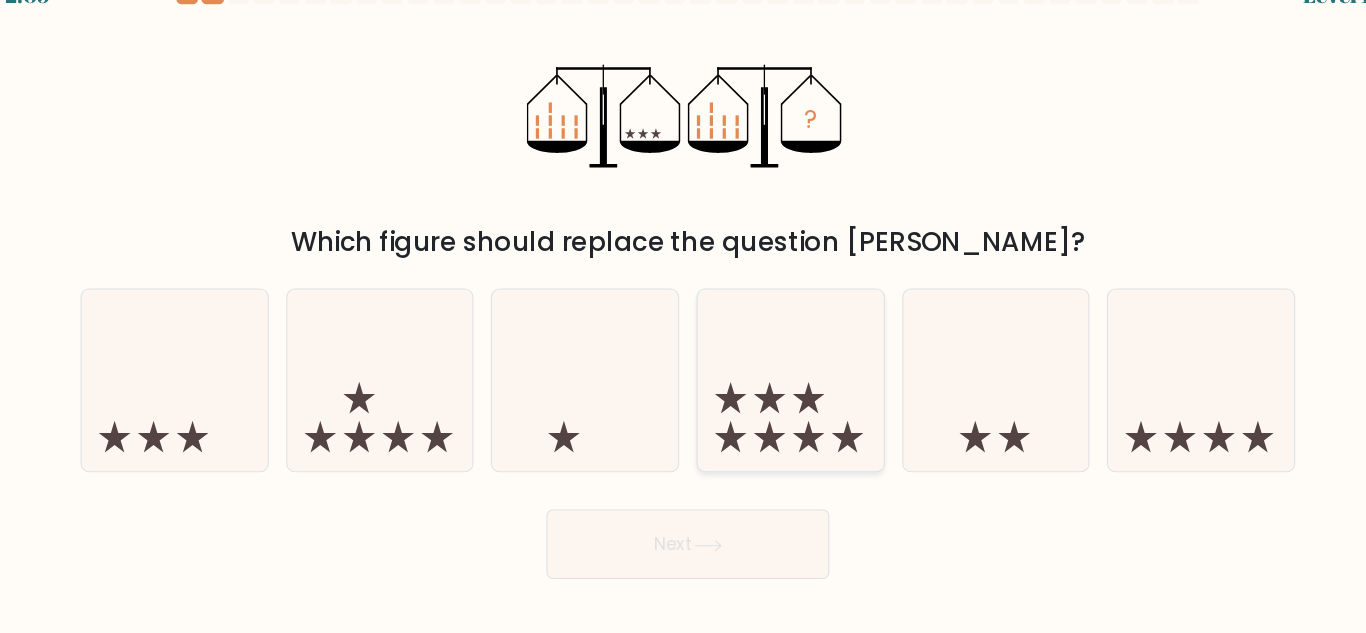 click 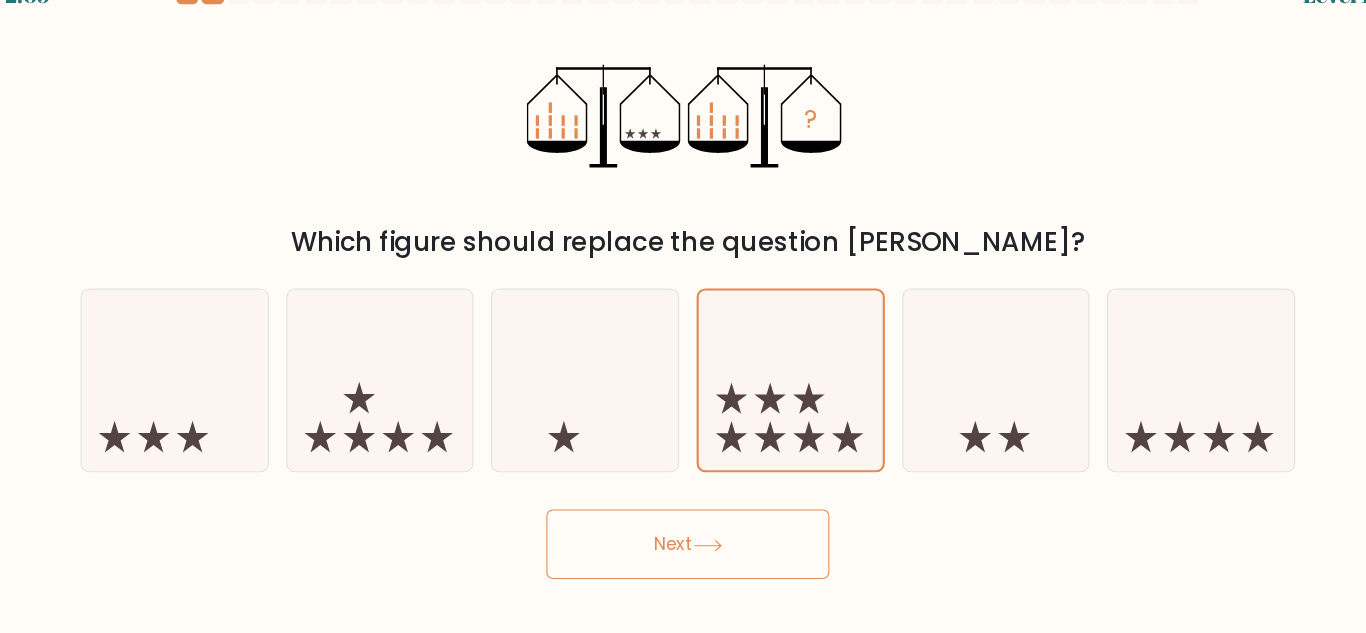 click on "Next" at bounding box center [683, 543] 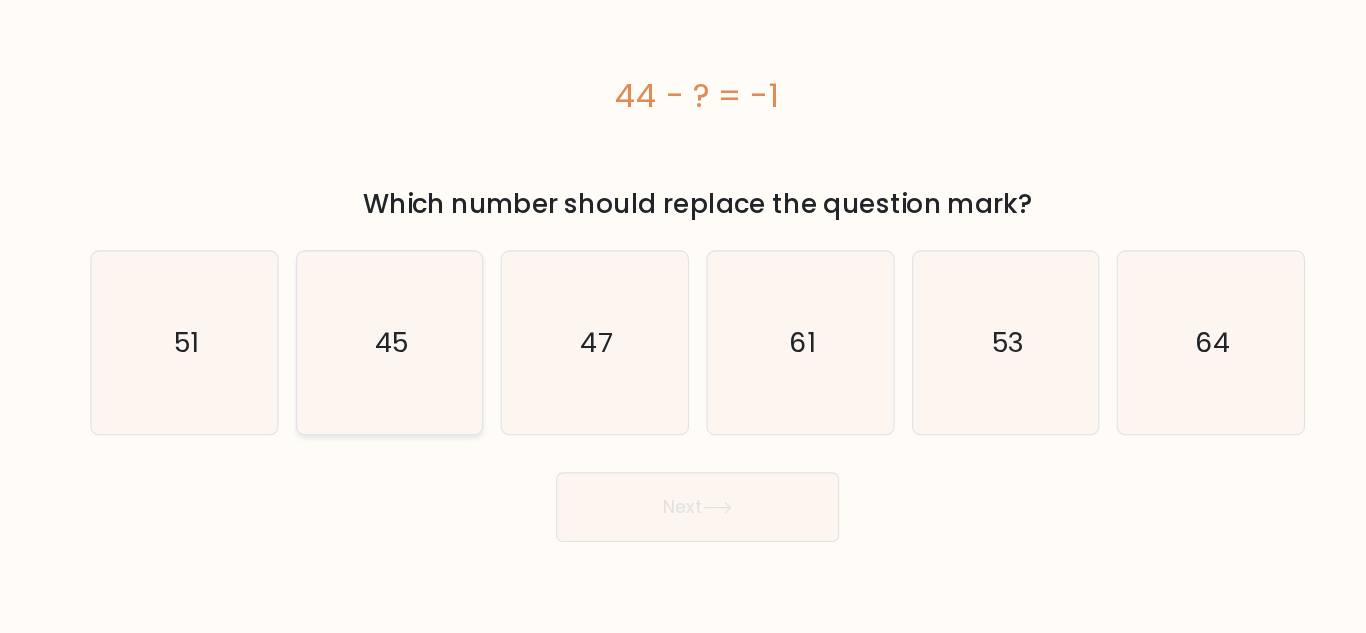click on "45" 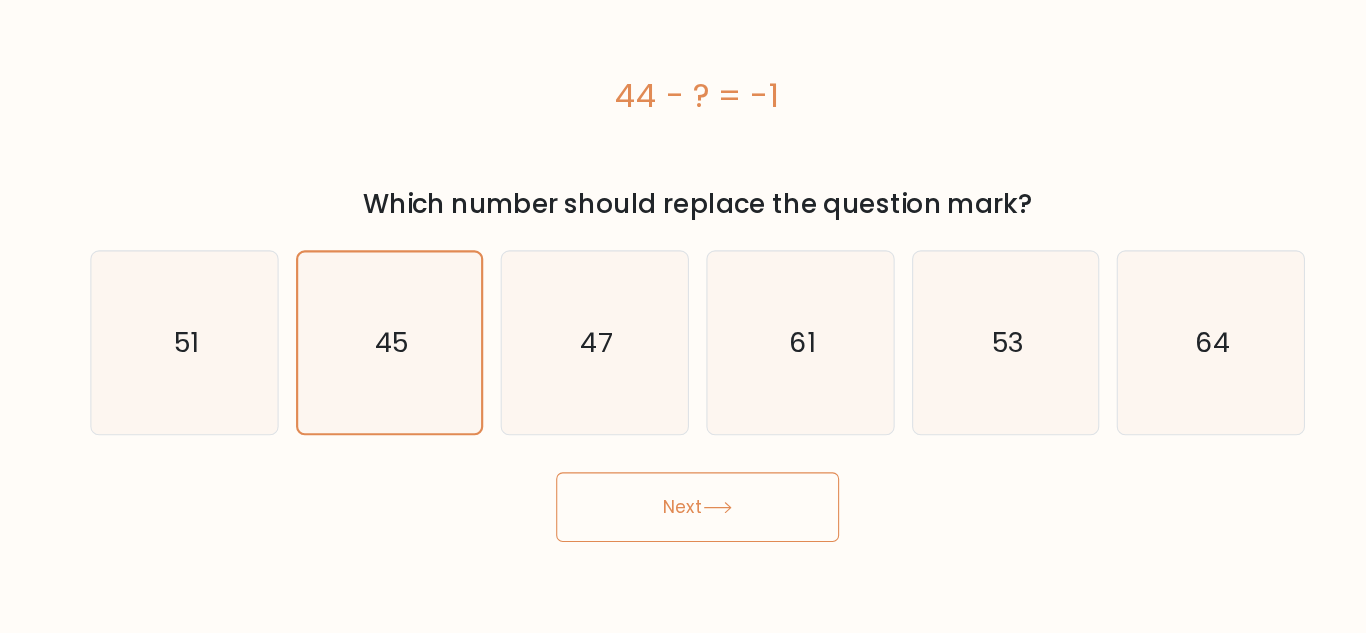 click on "Next" at bounding box center [683, 514] 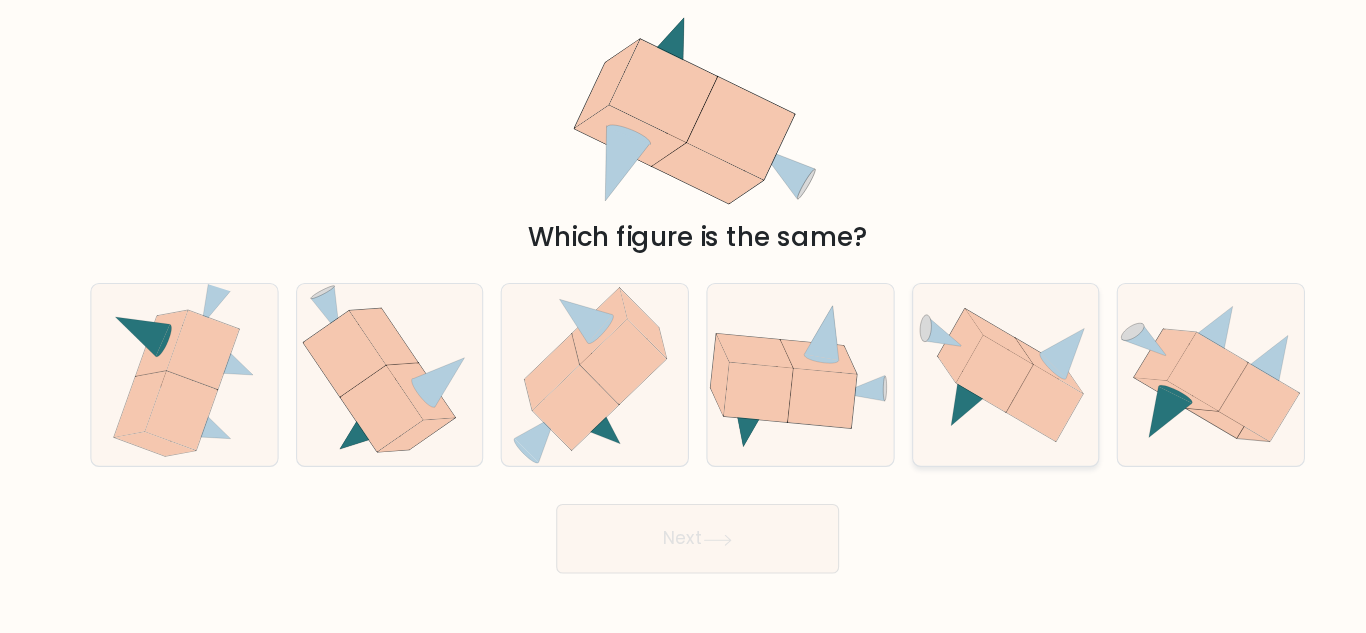 click 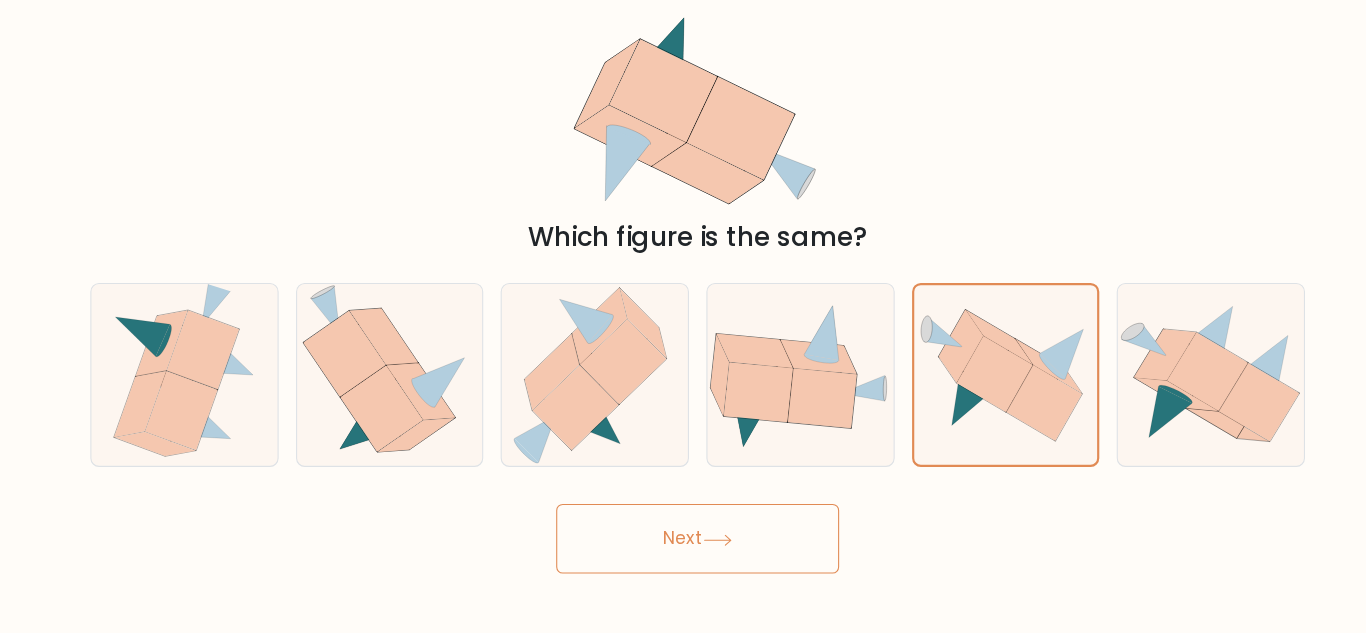 click on "Next" at bounding box center [683, 543] 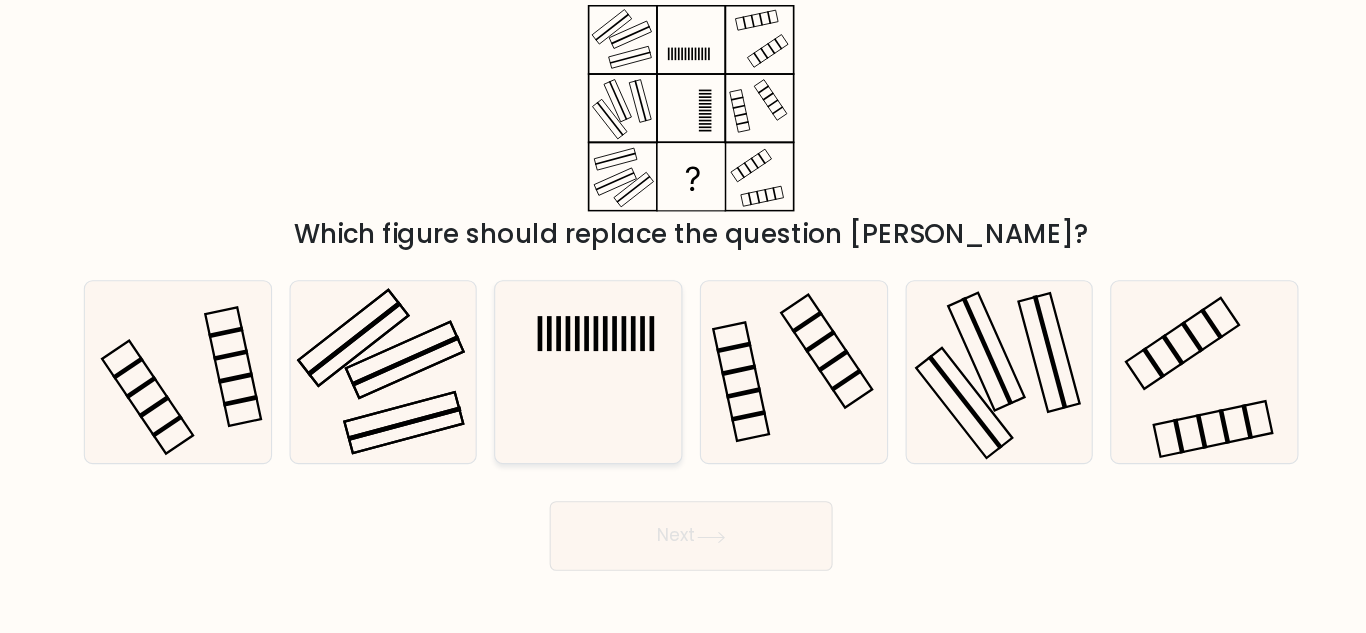 scroll, scrollTop: 0, scrollLeft: 0, axis: both 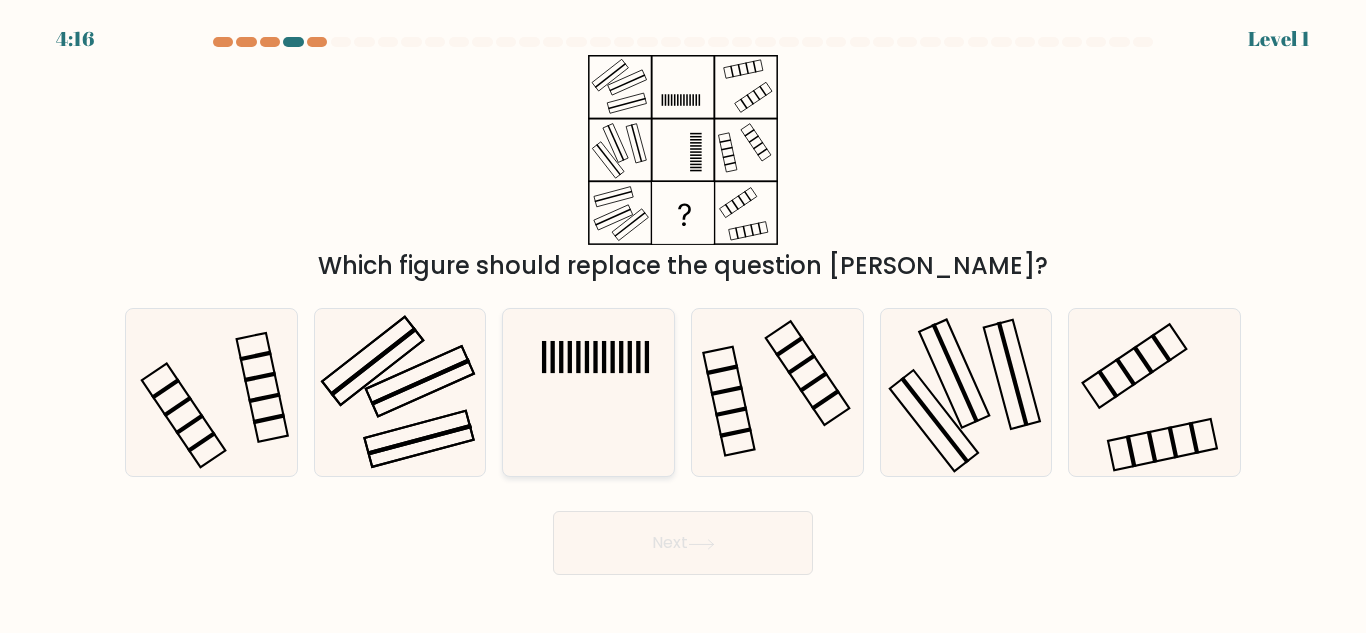 click 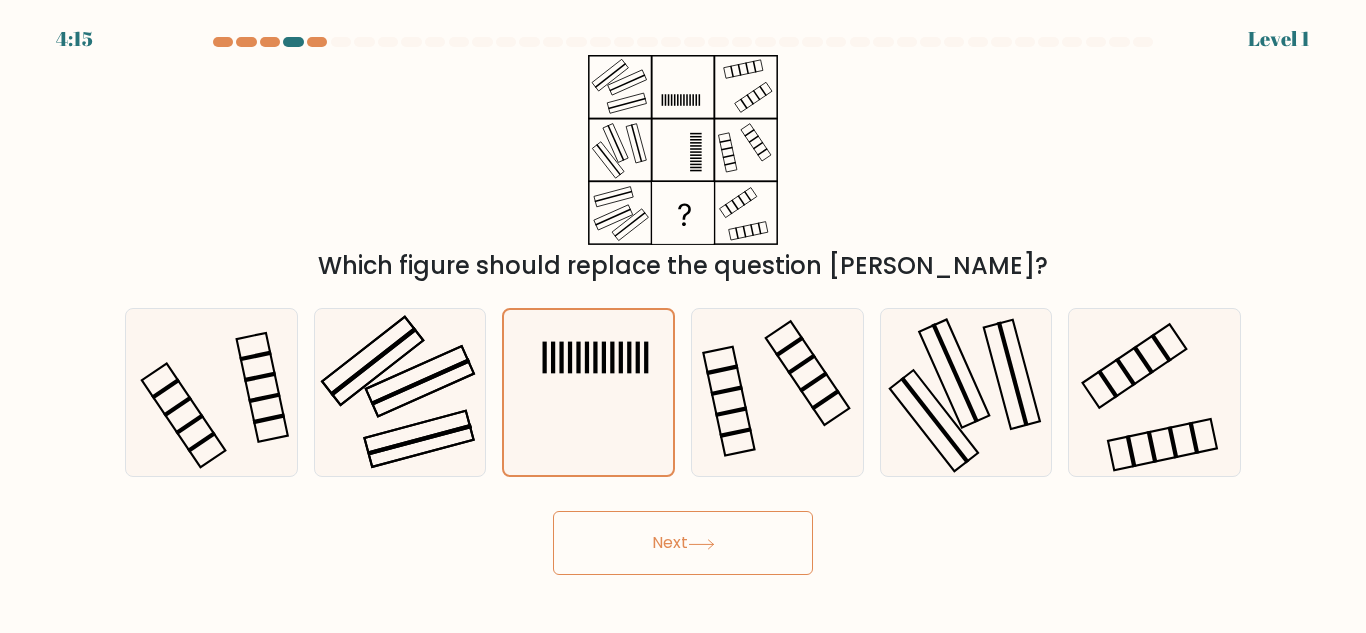 click on "Next" at bounding box center [683, 543] 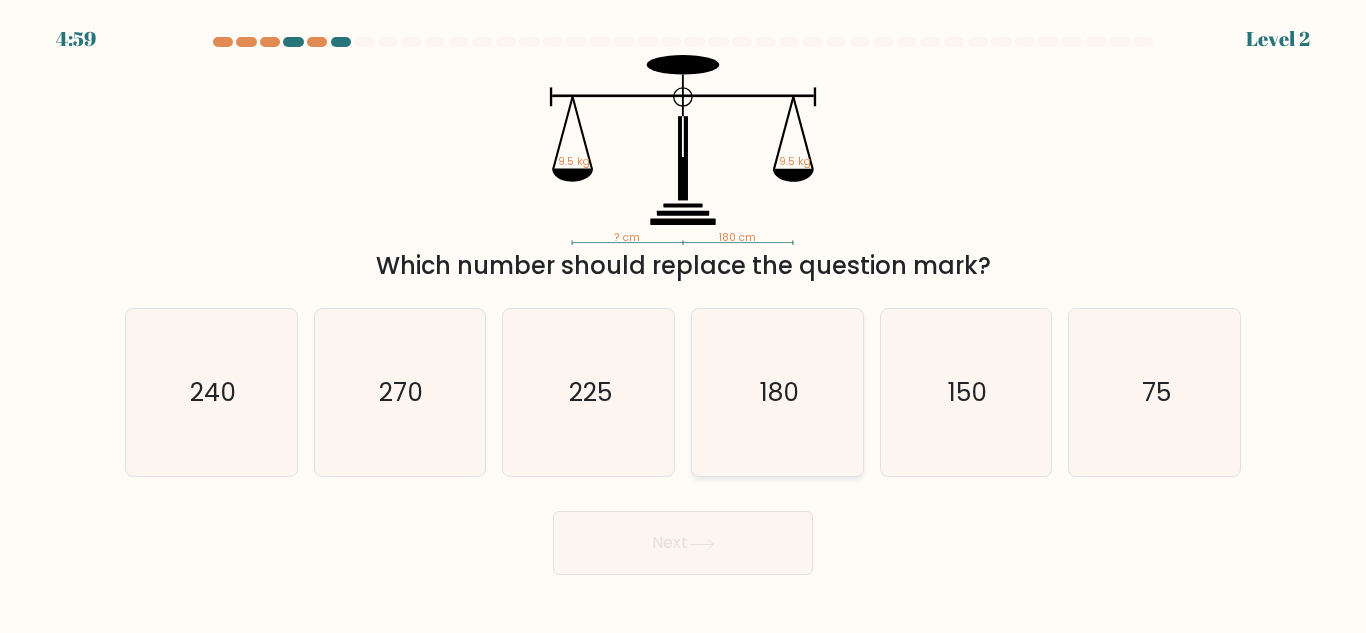 click on "180" 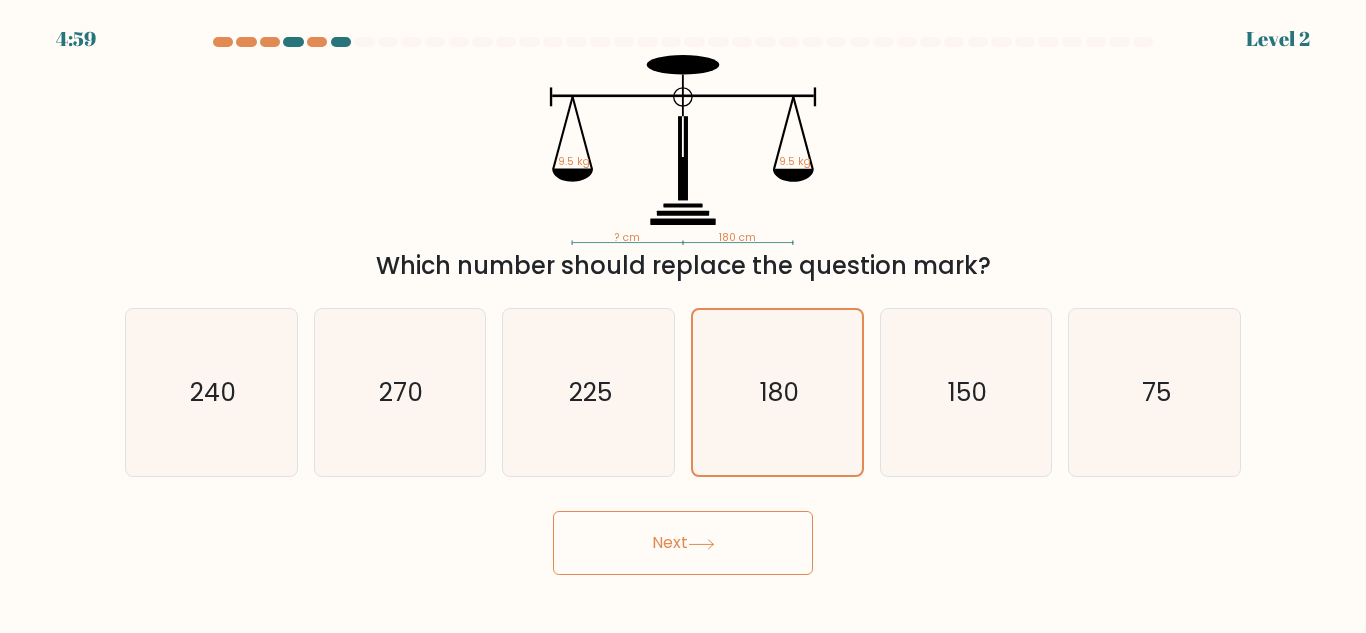 click on "Next" at bounding box center (683, 543) 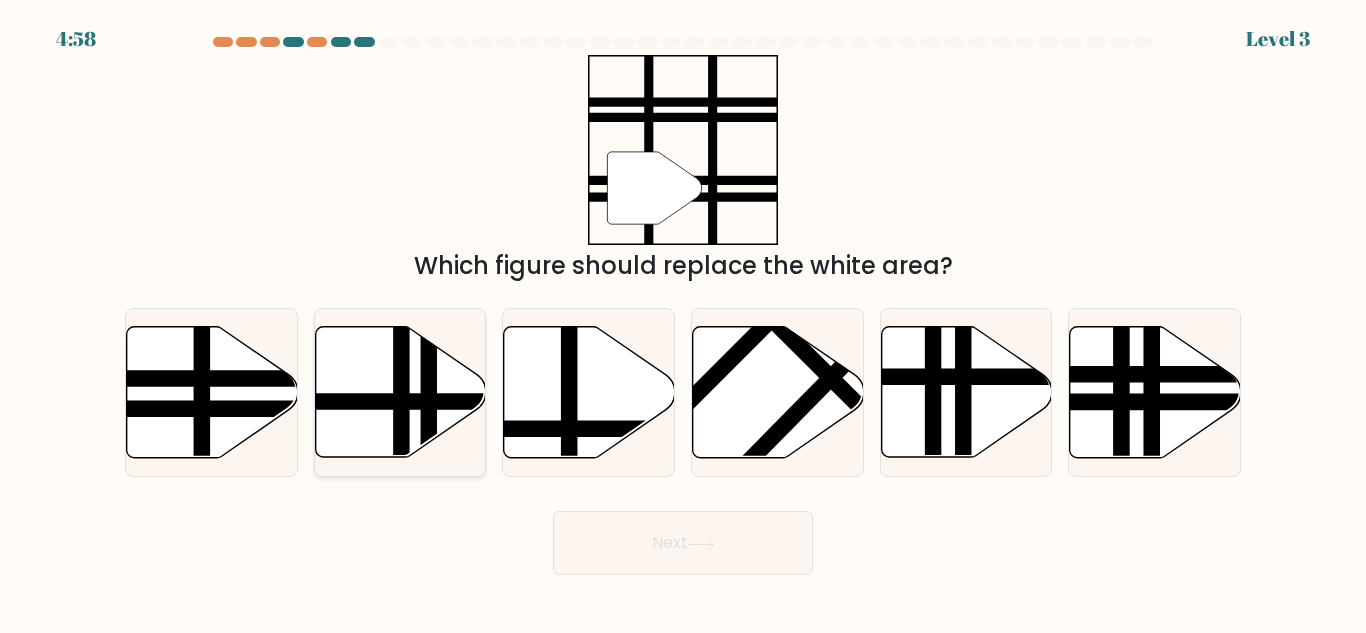 click 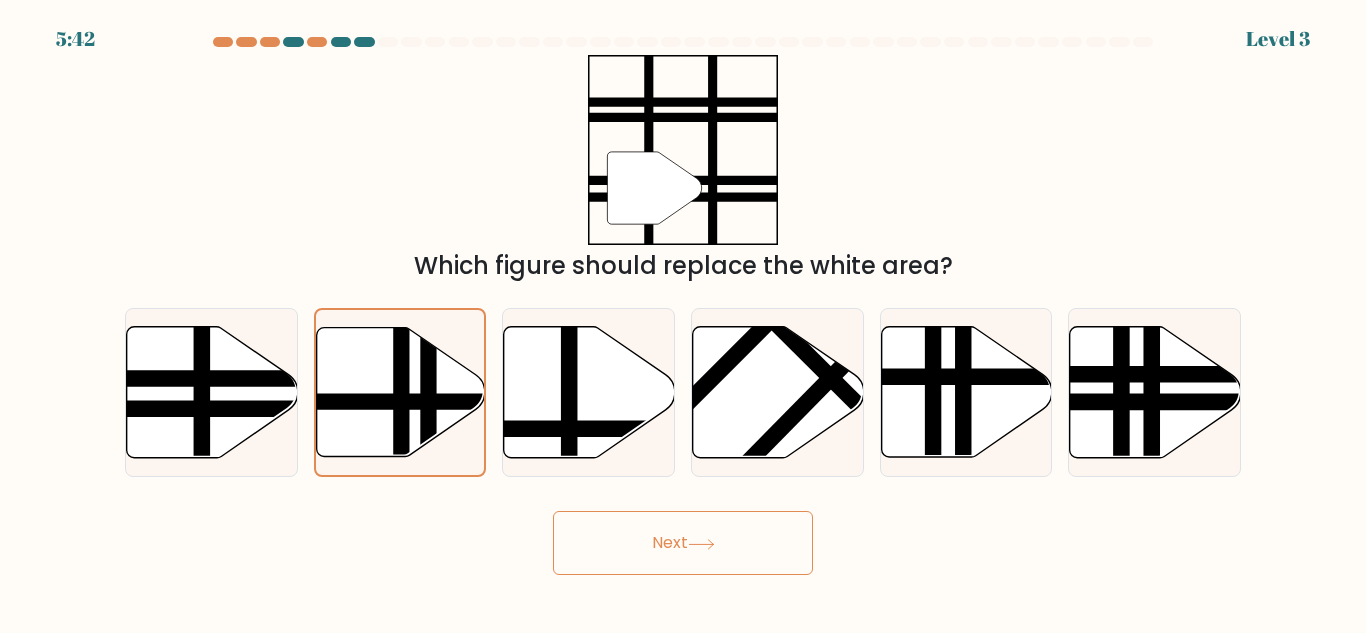 click on "Next" at bounding box center (683, 543) 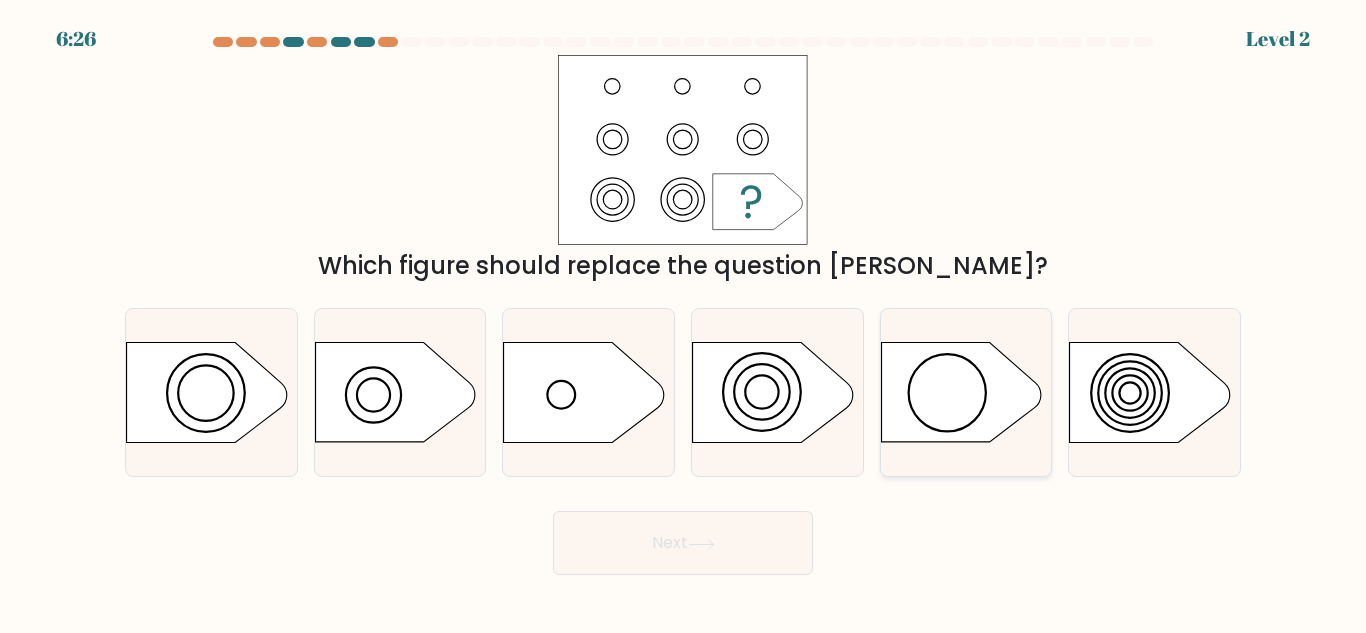 click at bounding box center (966, 392) 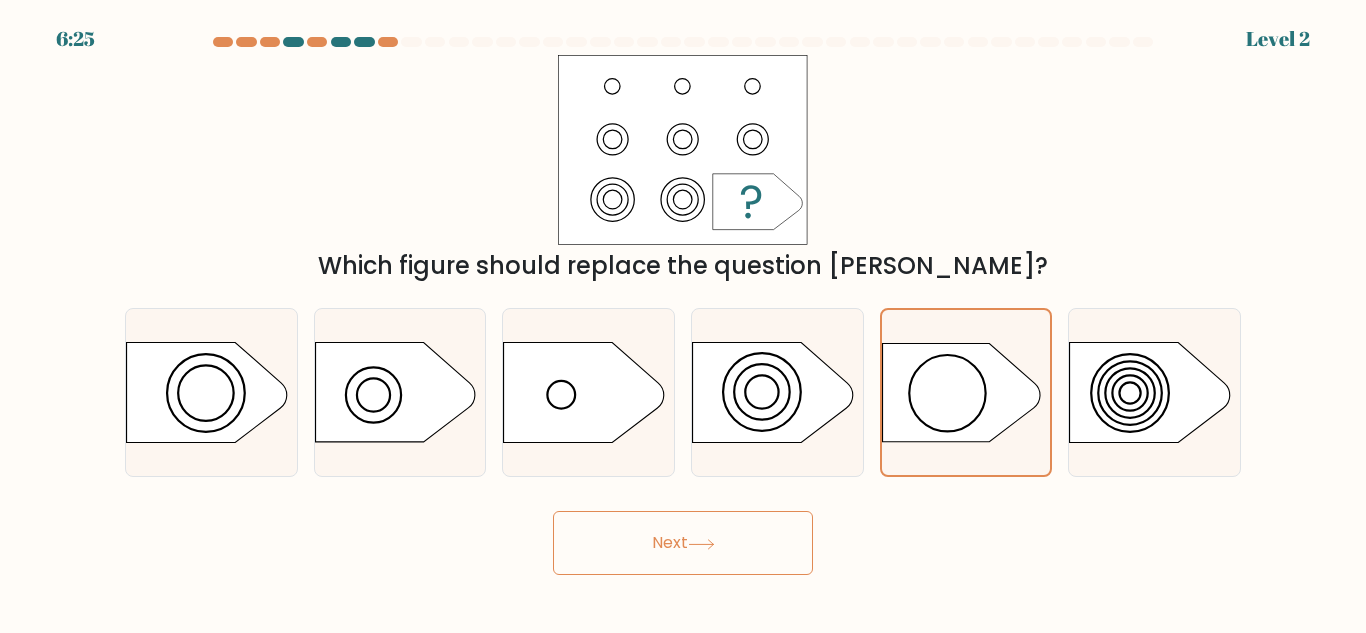 click on "Next" at bounding box center [683, 543] 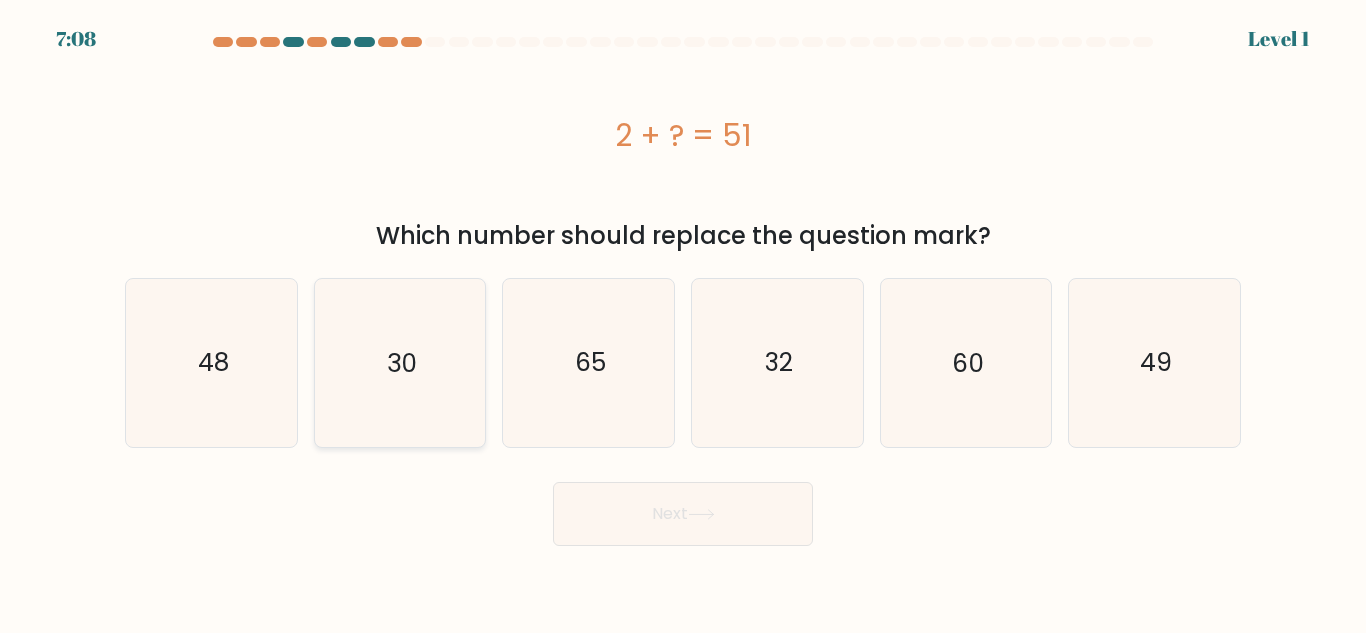 click on "30" 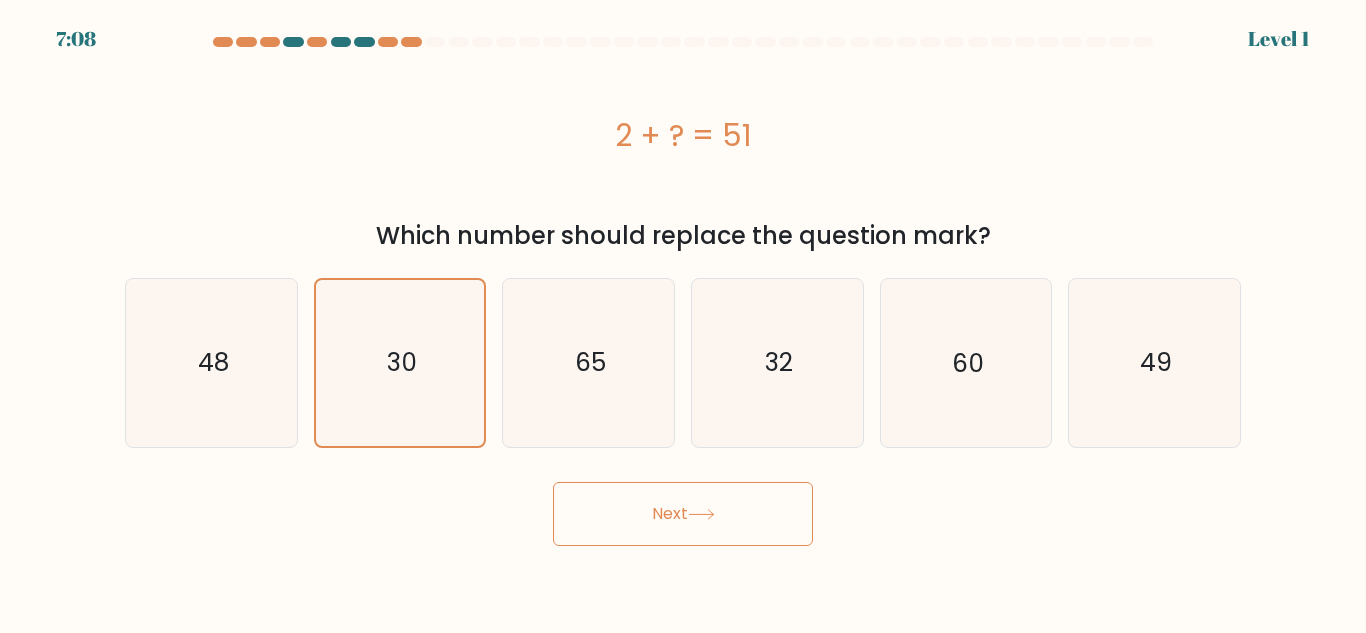 click on "Next" at bounding box center (683, 514) 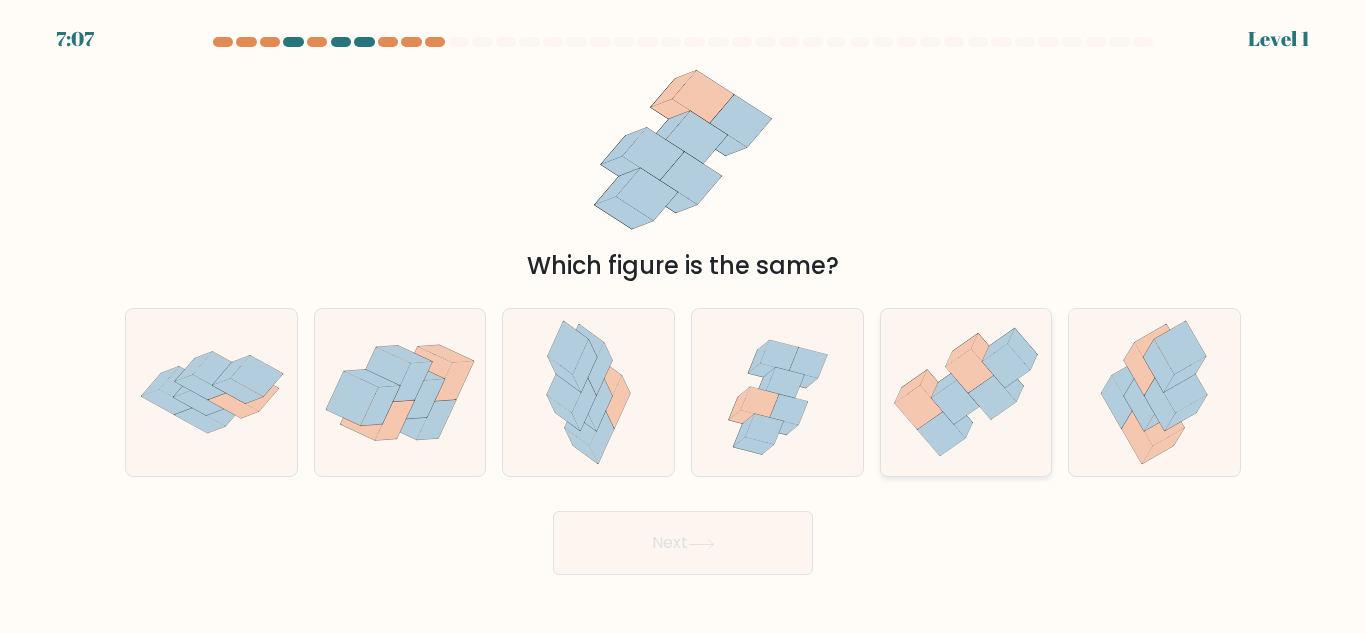 click 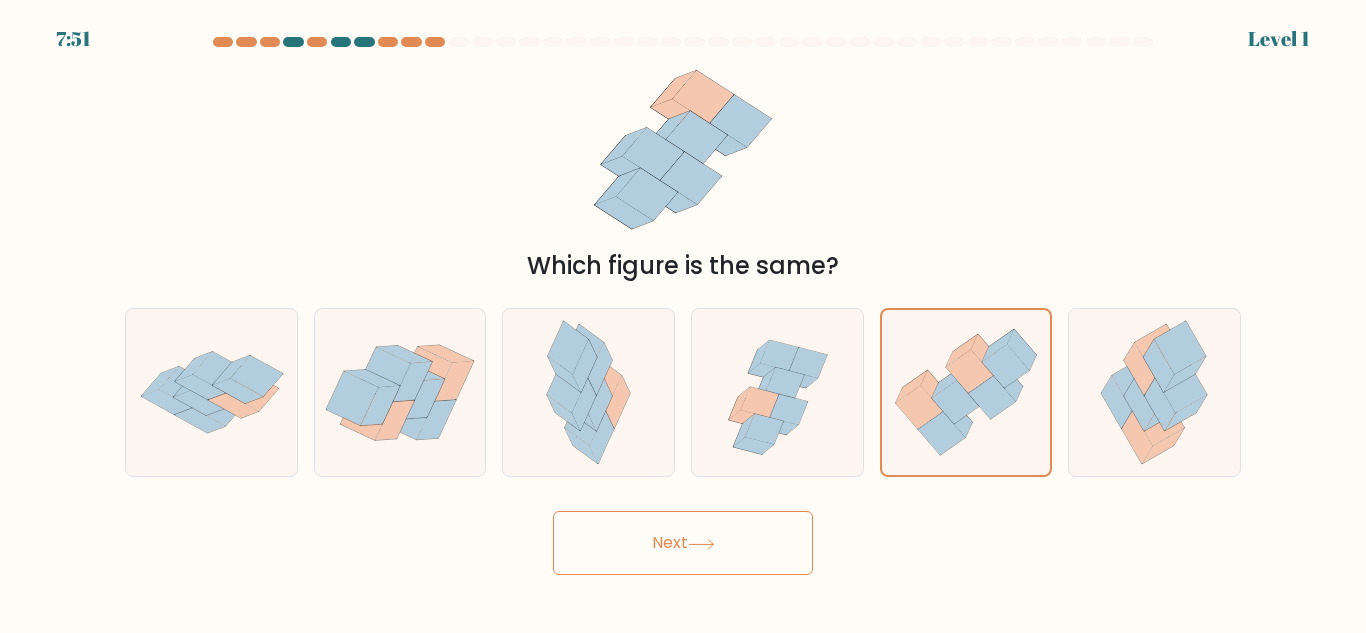 click on "Next" at bounding box center (683, 543) 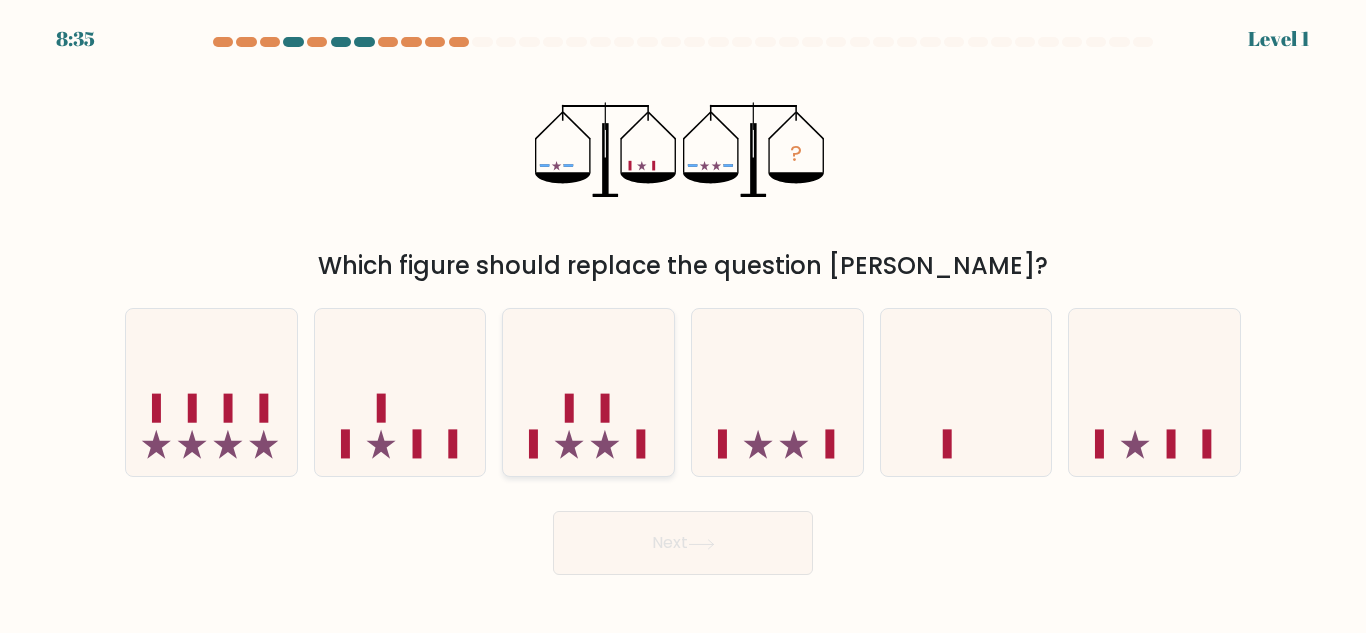 click 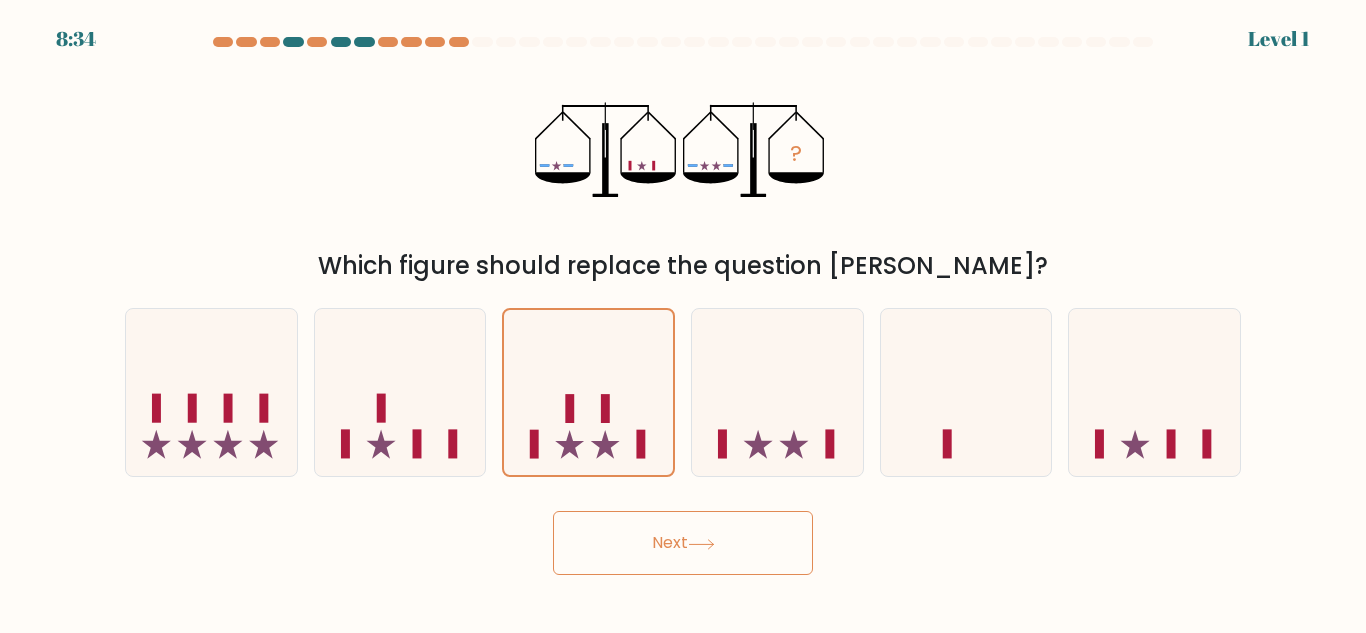 click on "8:34
Level 1" at bounding box center [683, 316] 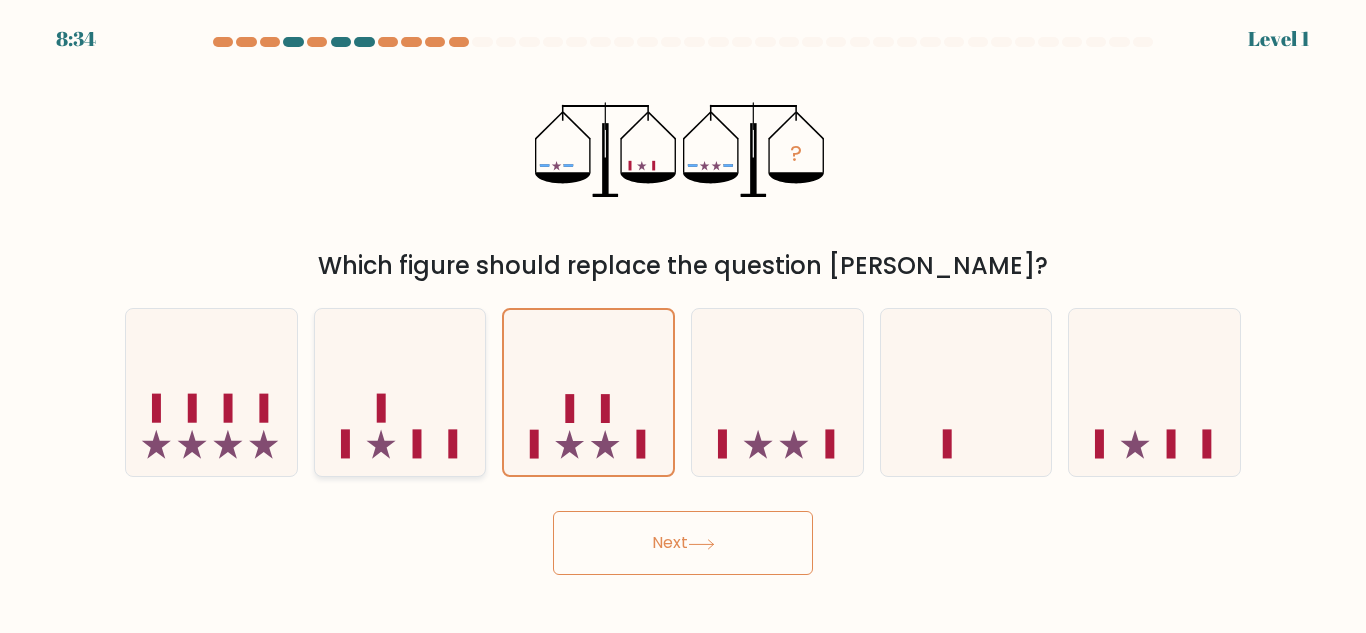 click at bounding box center (400, 392) 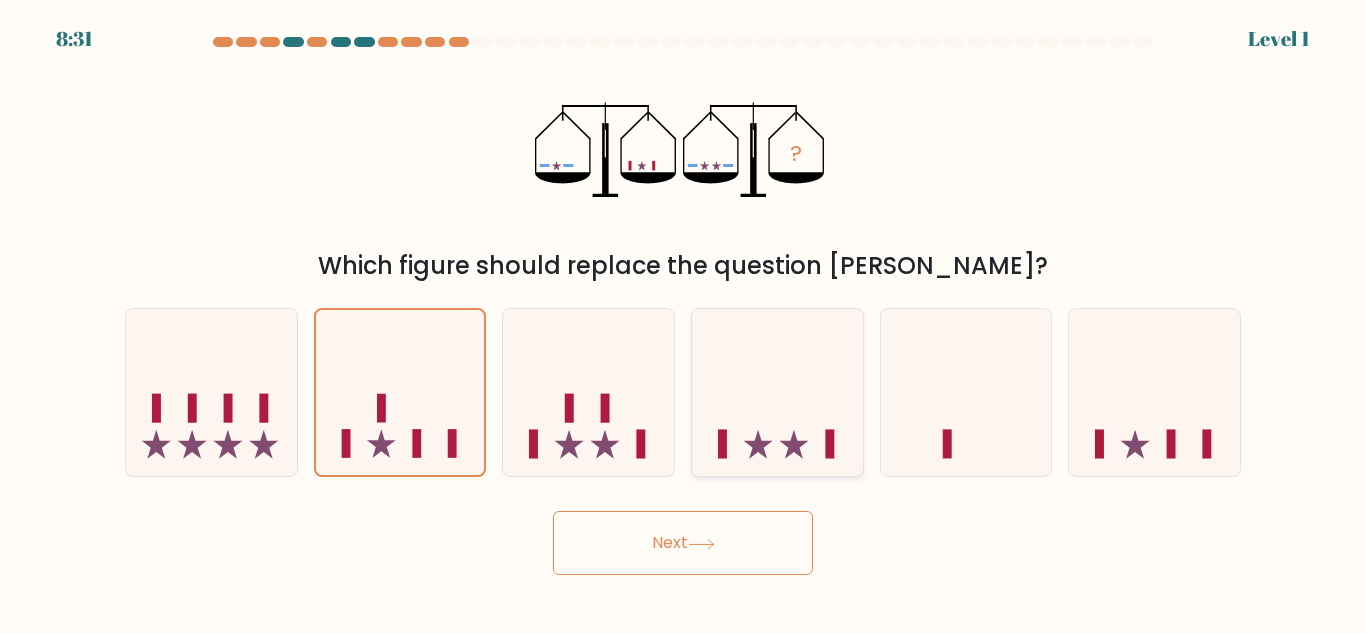 click 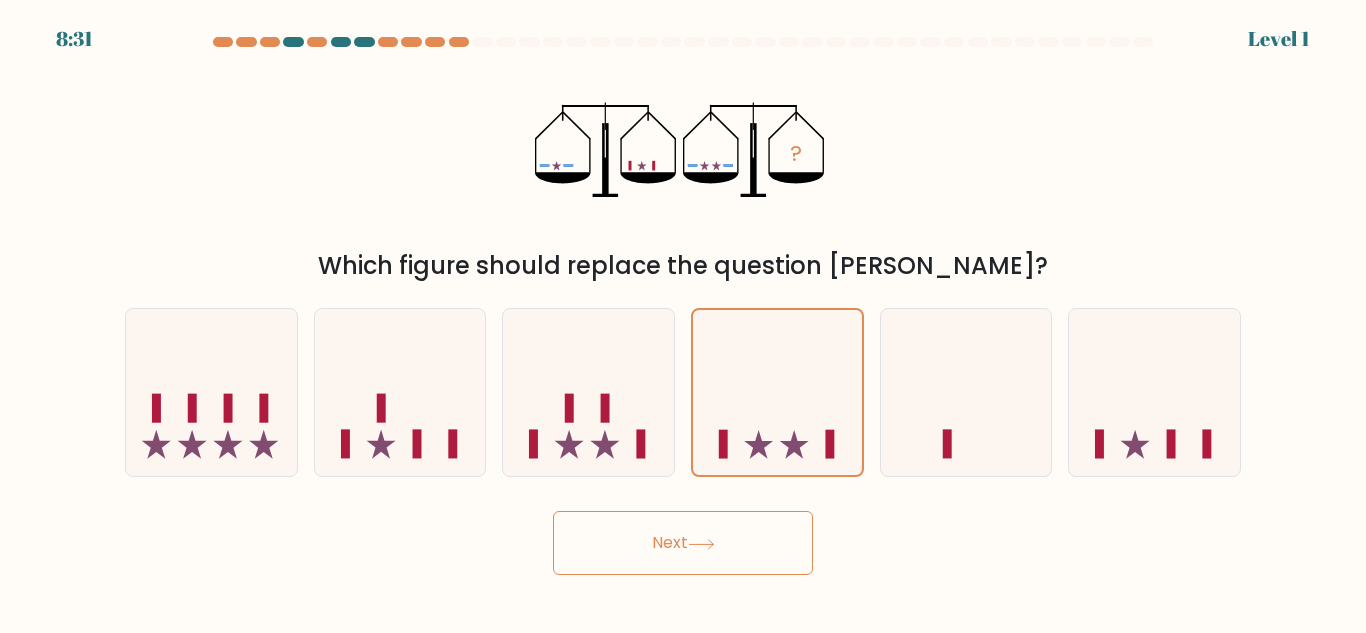 click on "Next" at bounding box center [683, 543] 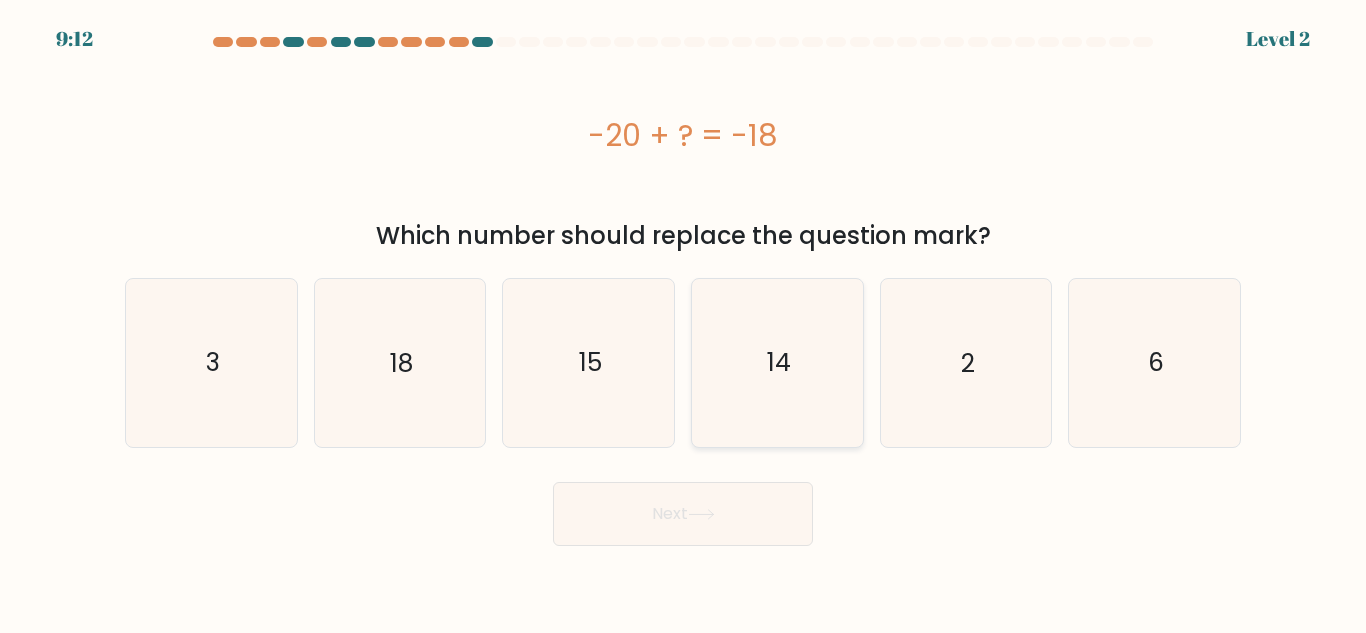 click on "14" 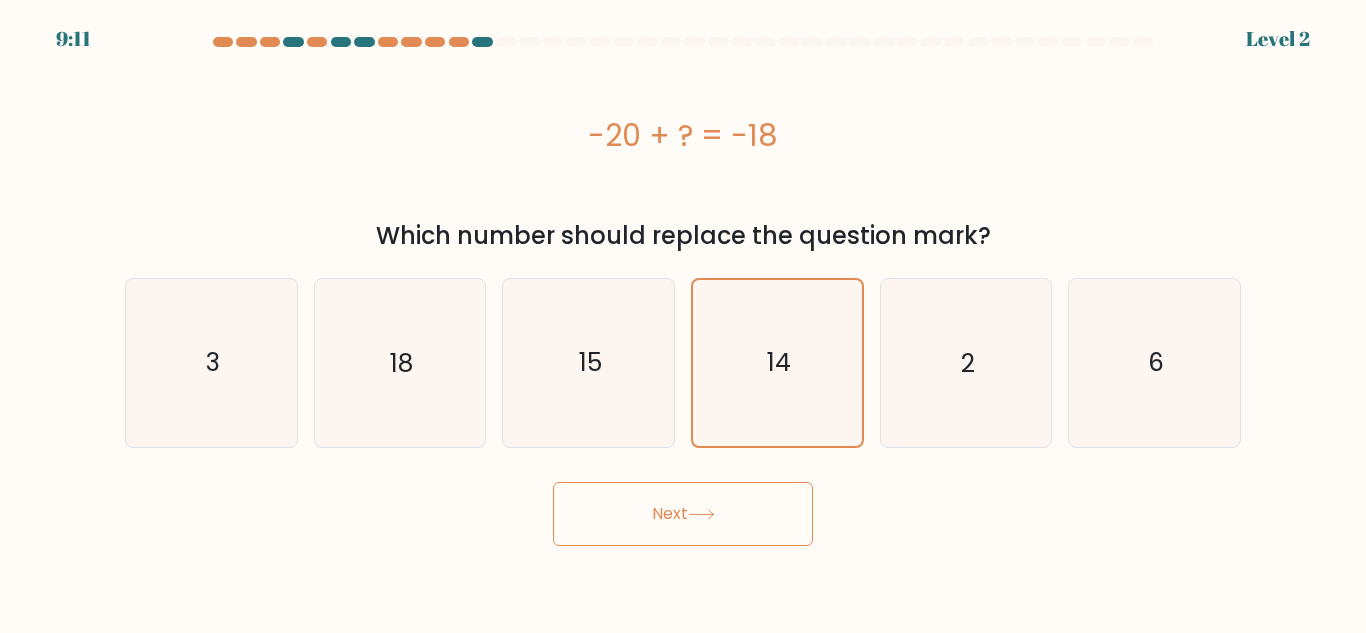 click on "Next" at bounding box center [683, 514] 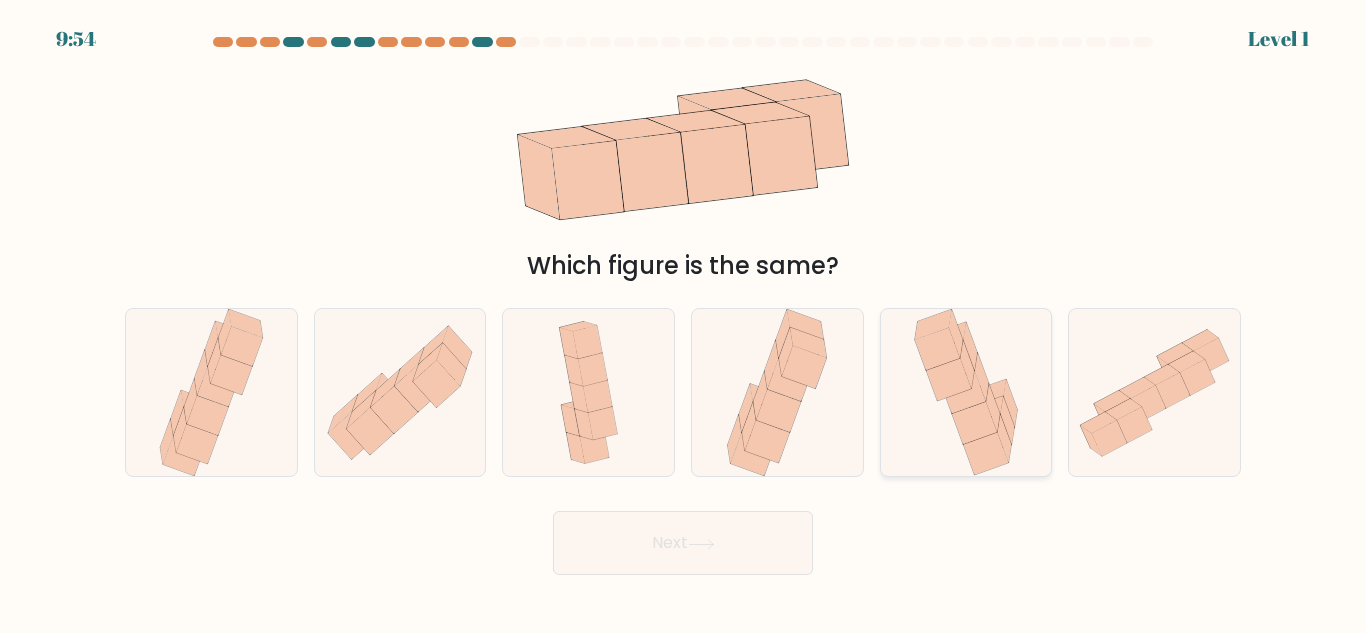 click 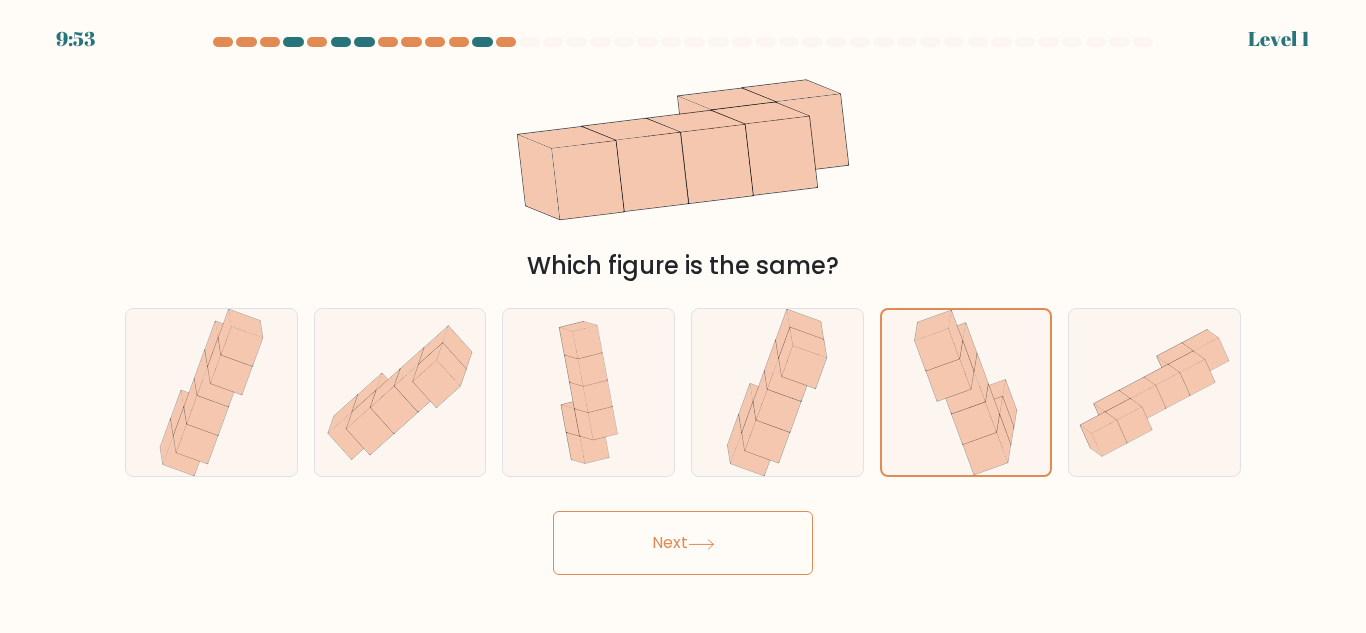 click 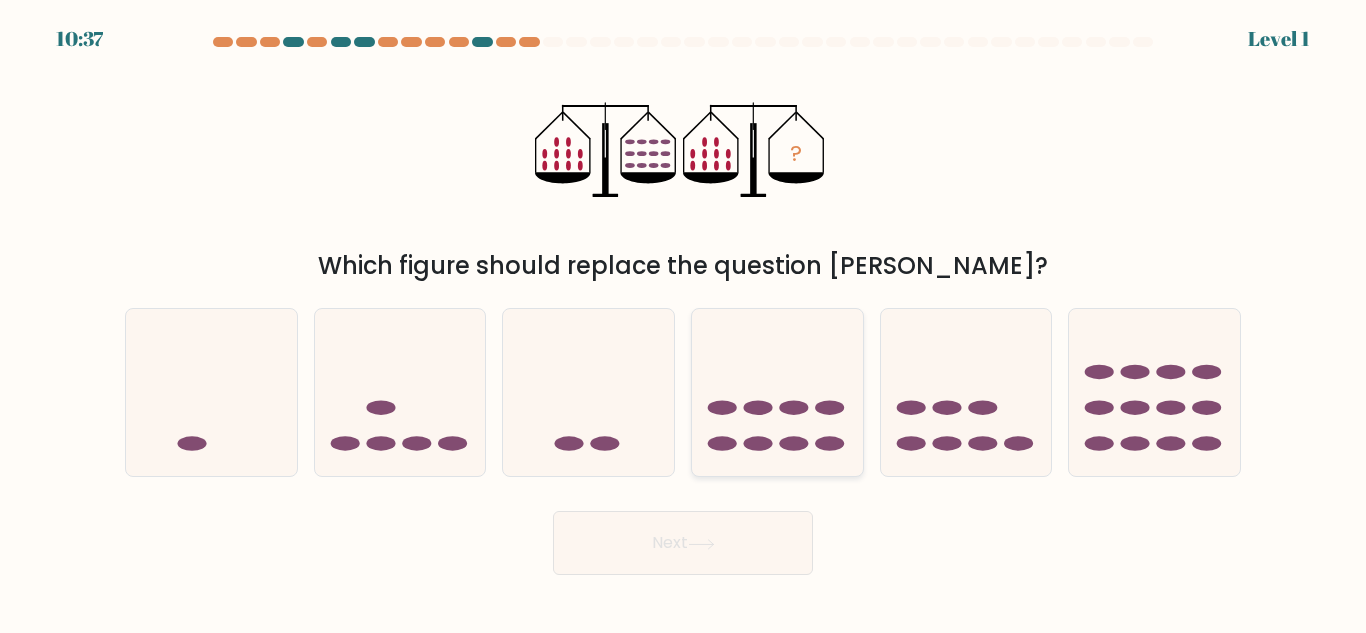 click 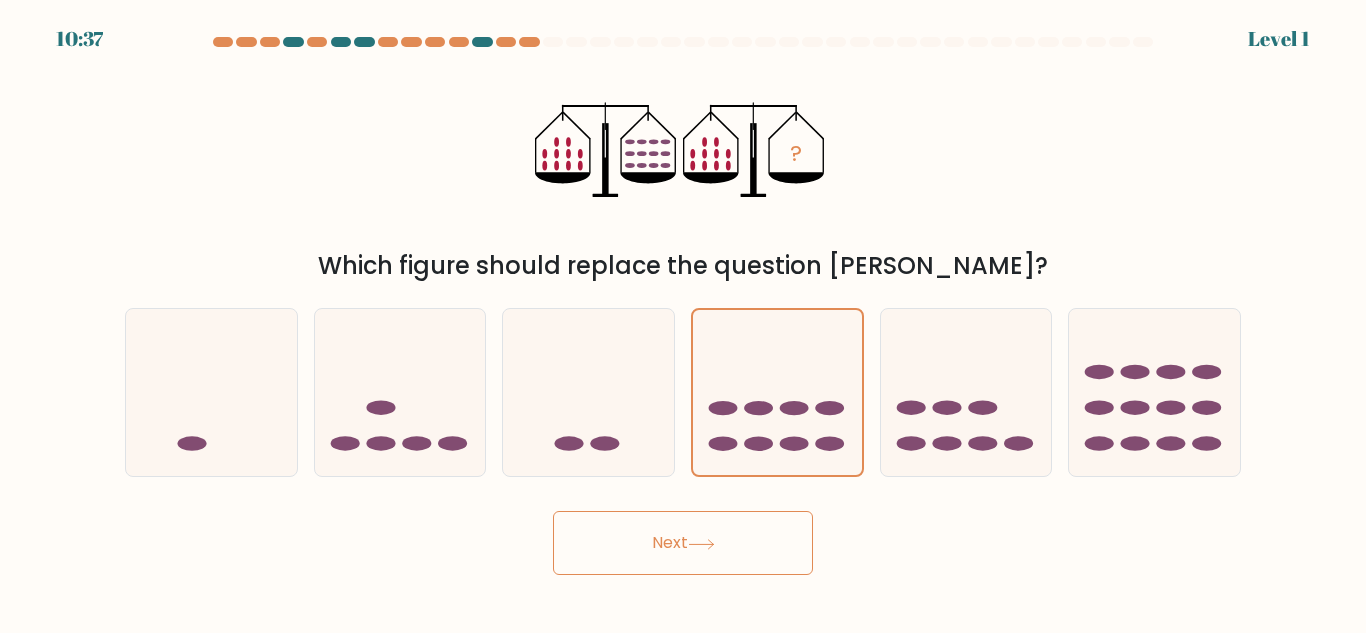 click on "Next" at bounding box center (683, 543) 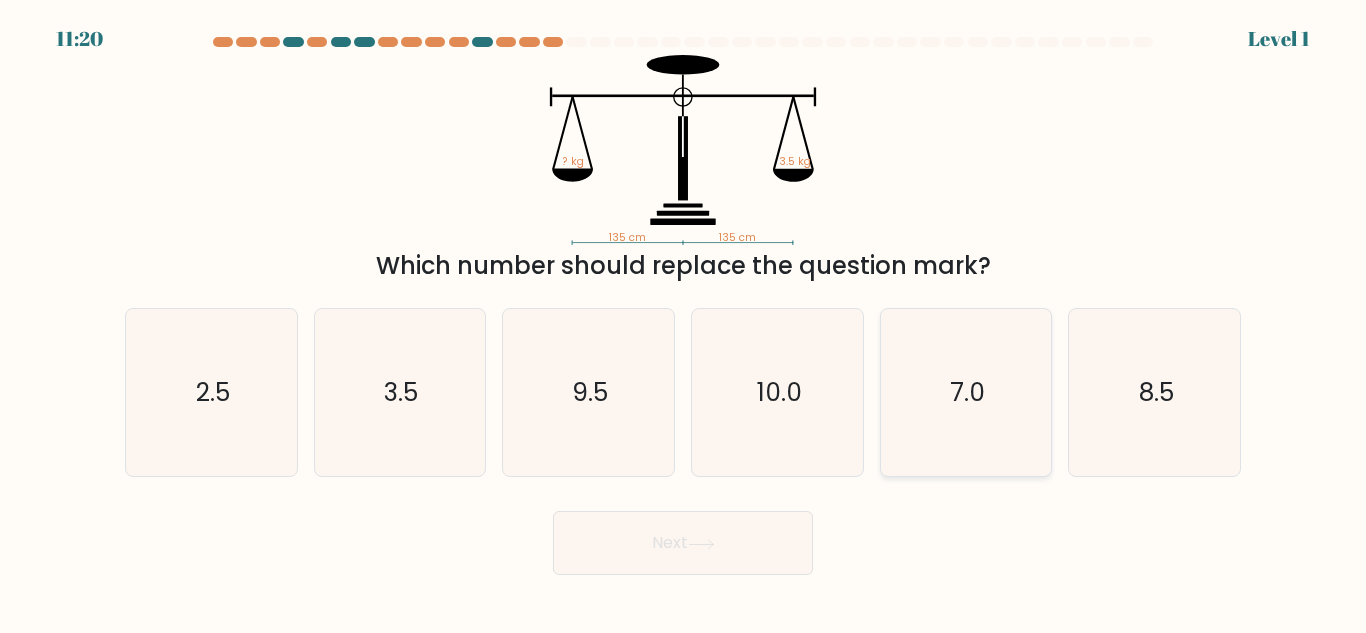 click on "7.0" 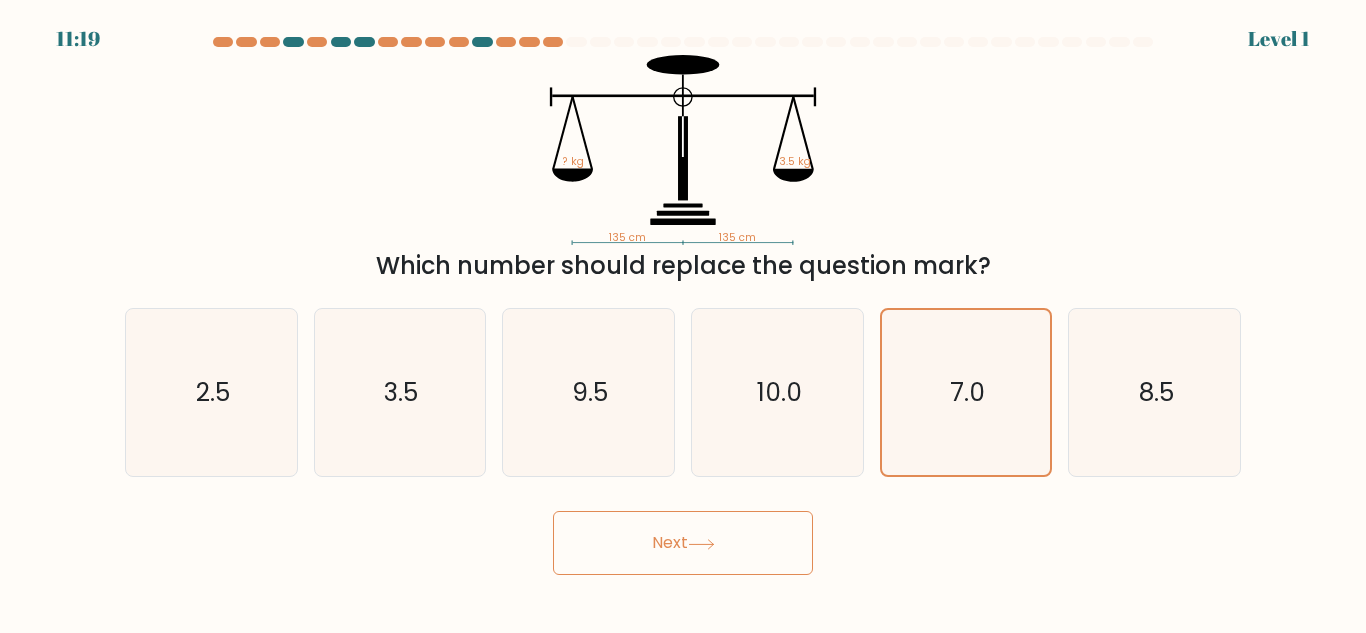click on "Next" at bounding box center [683, 543] 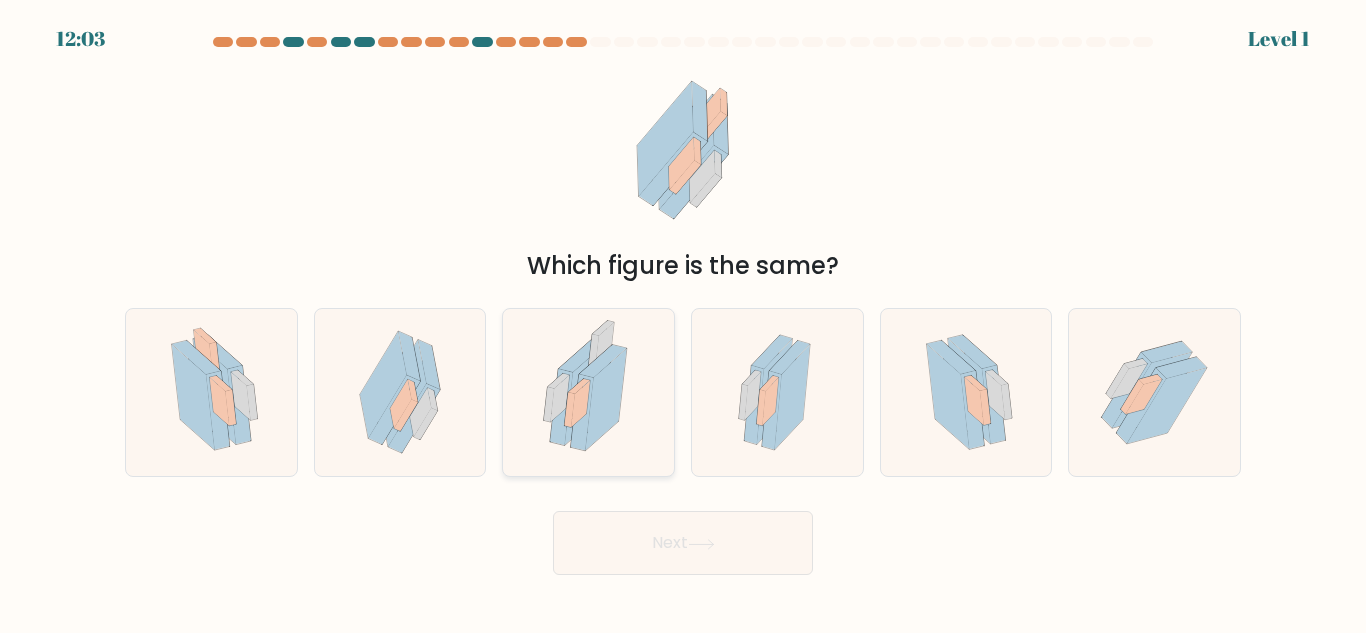 click 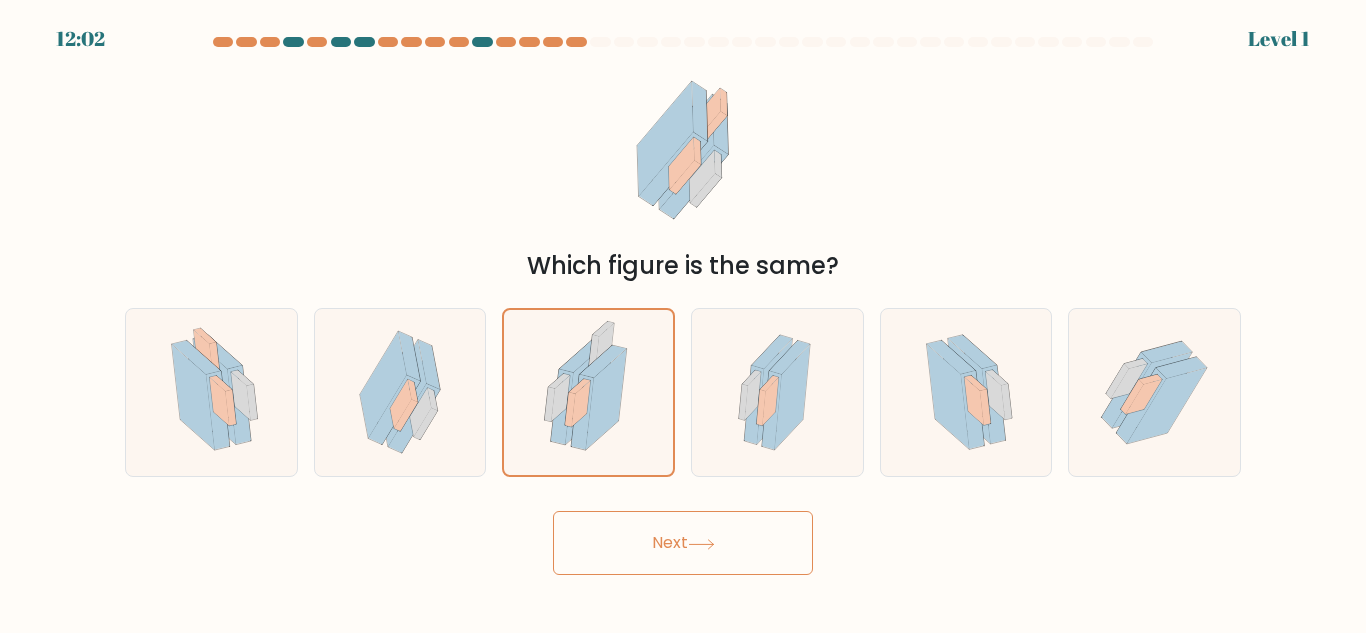 click on "Next" at bounding box center (683, 543) 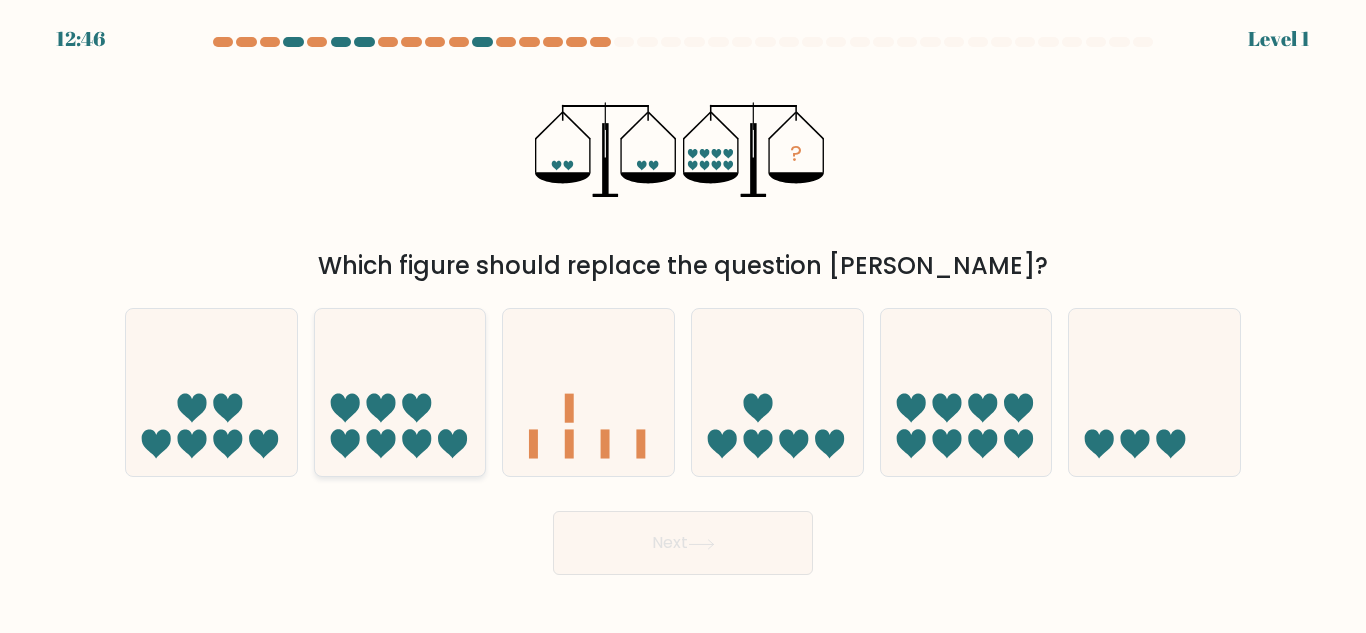 click 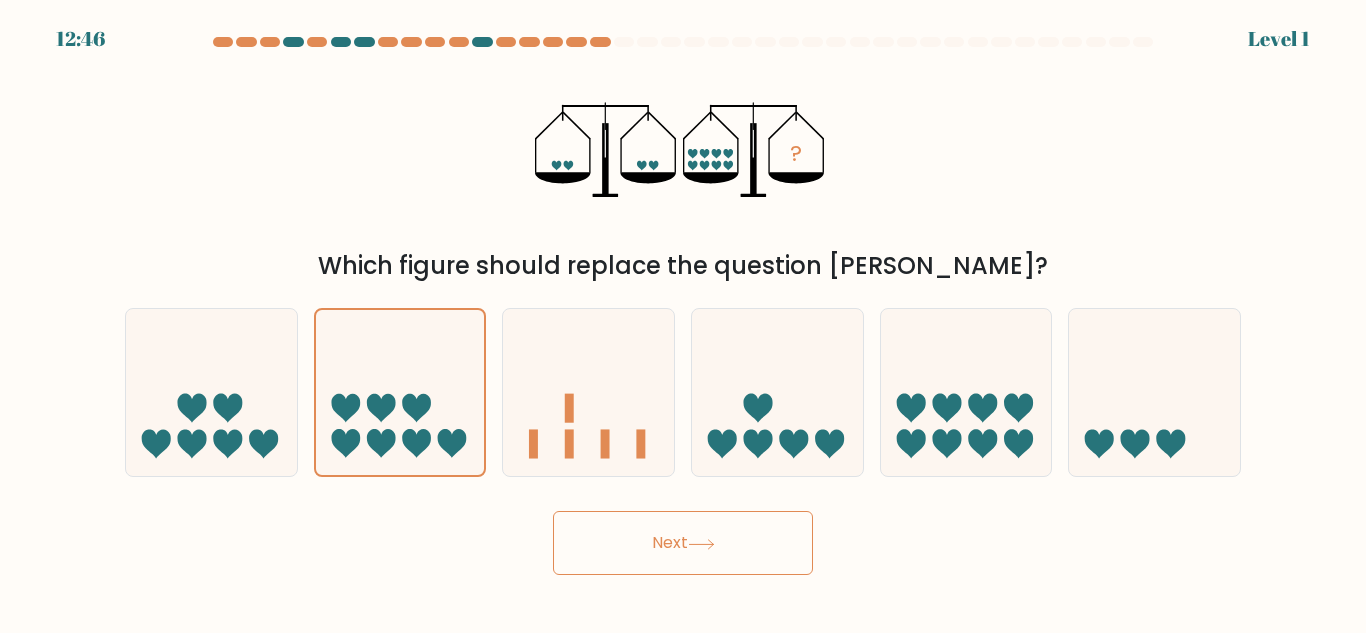 click on "Next" at bounding box center [683, 543] 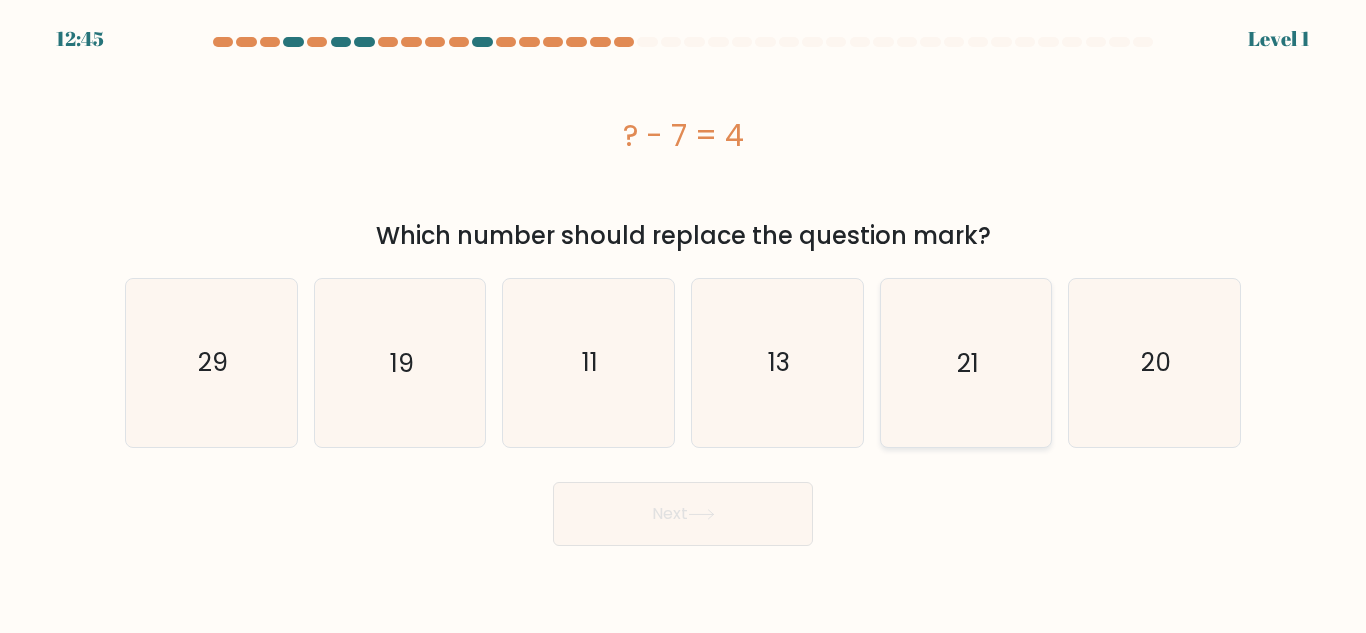 click on "21" 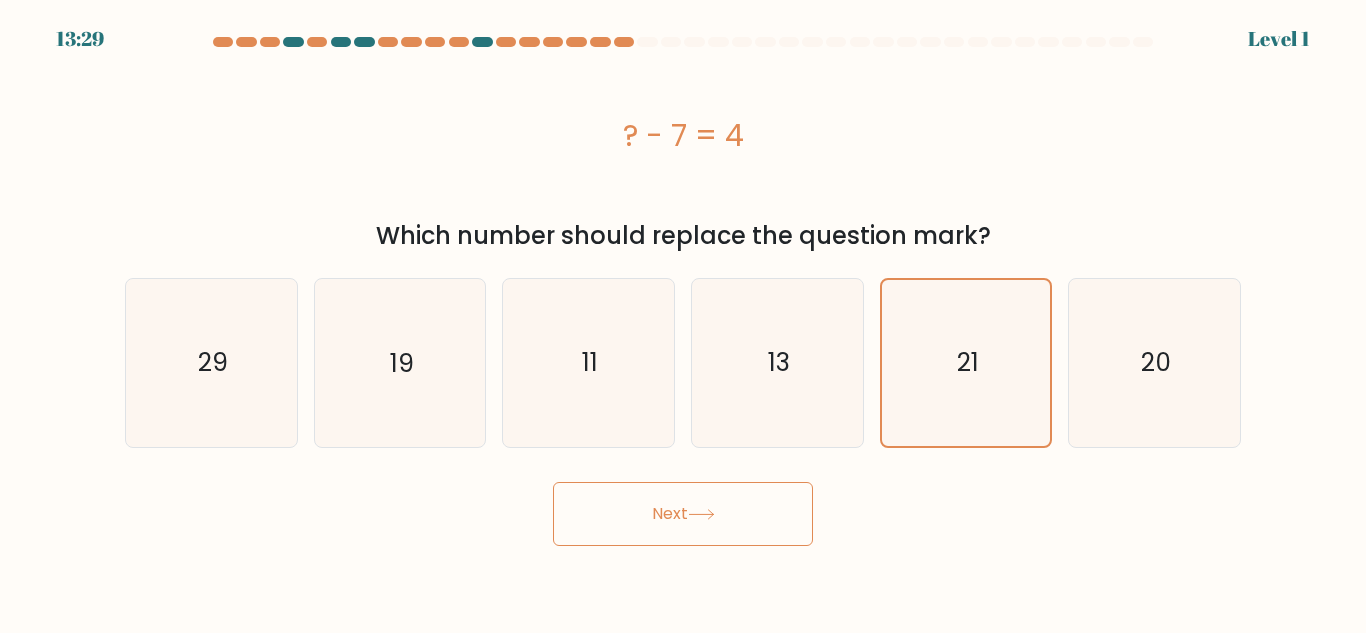 click on "13:29
Level 1" at bounding box center [683, 316] 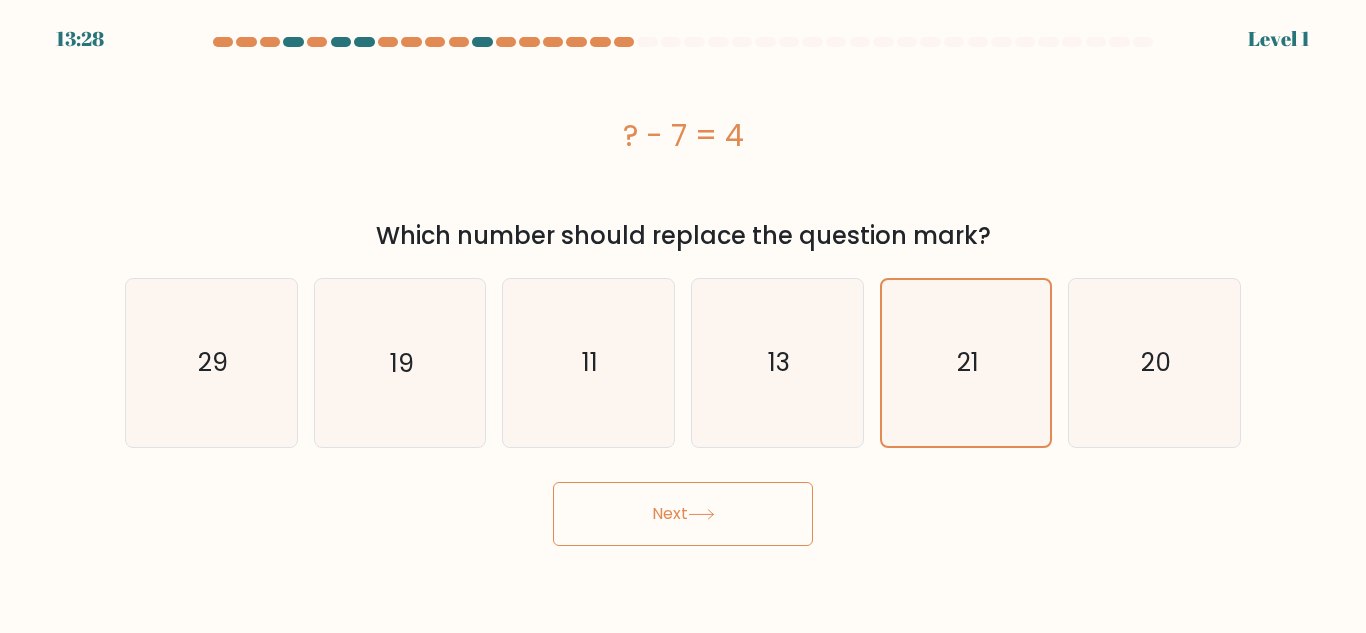 click on "Next" at bounding box center (683, 514) 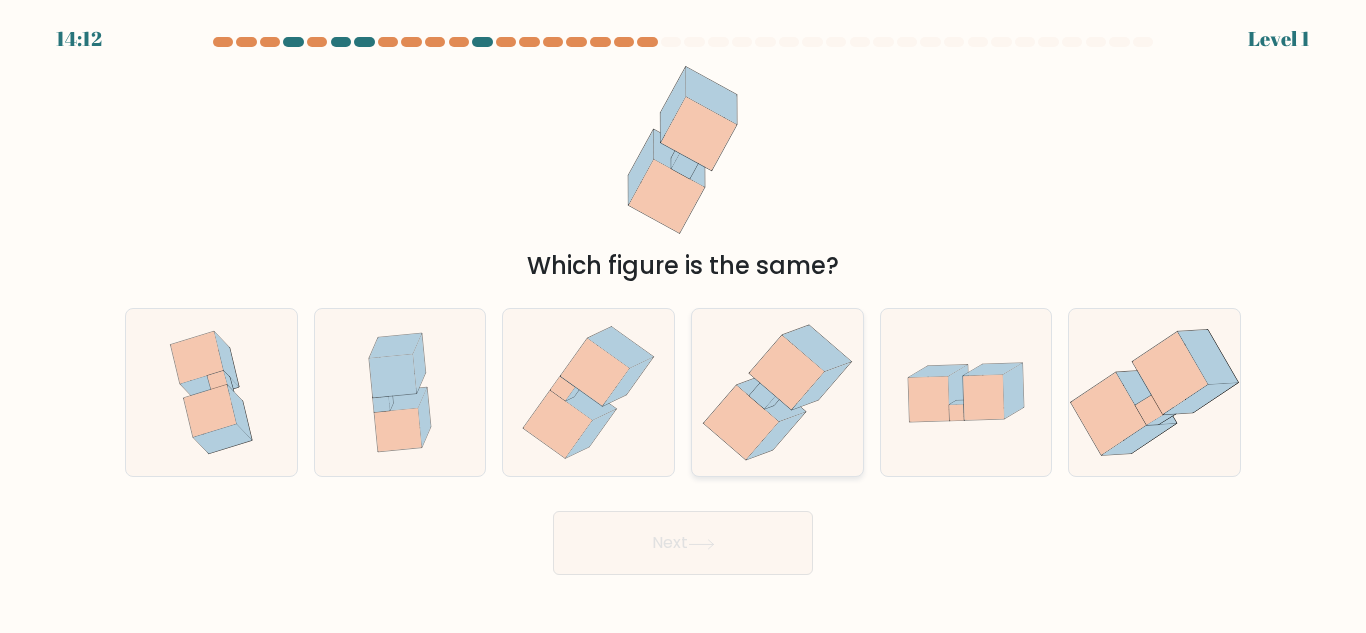 click 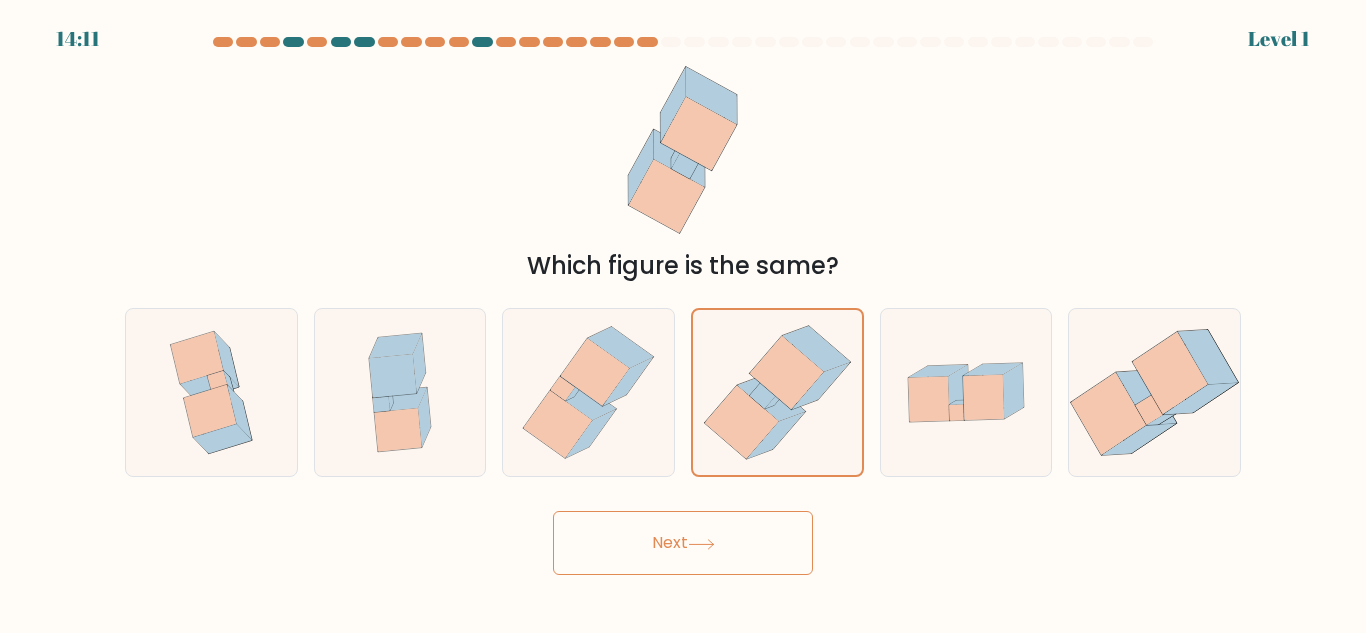 click 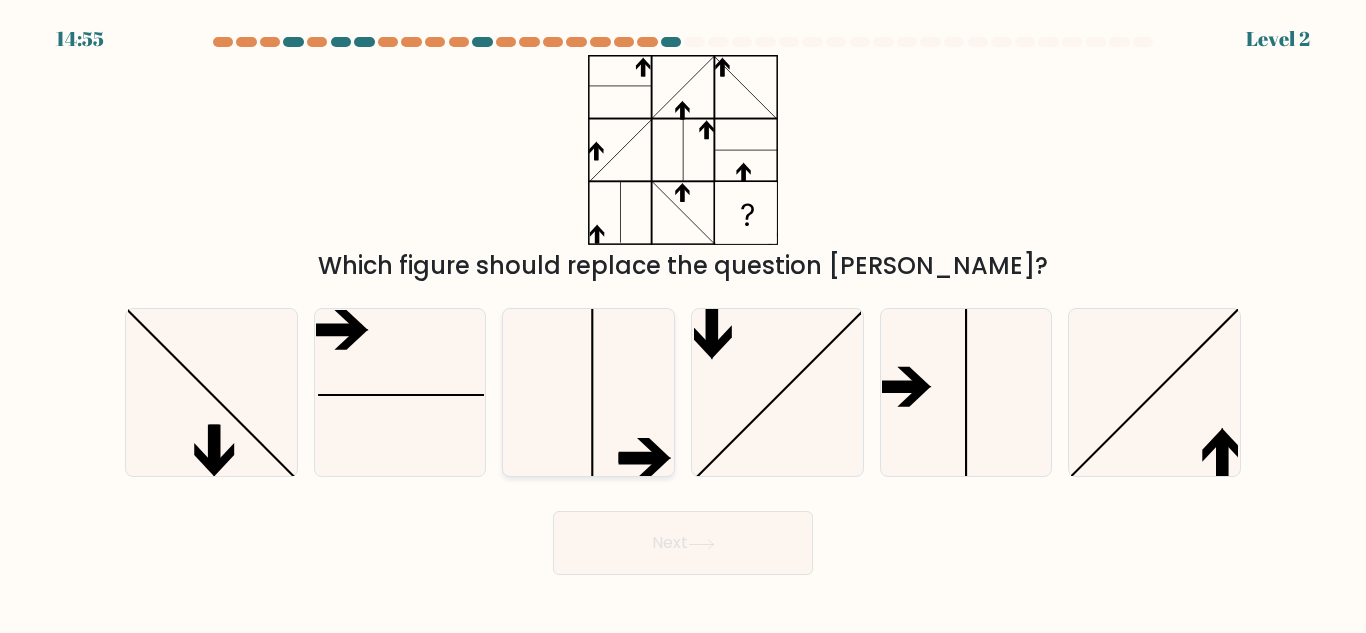 click 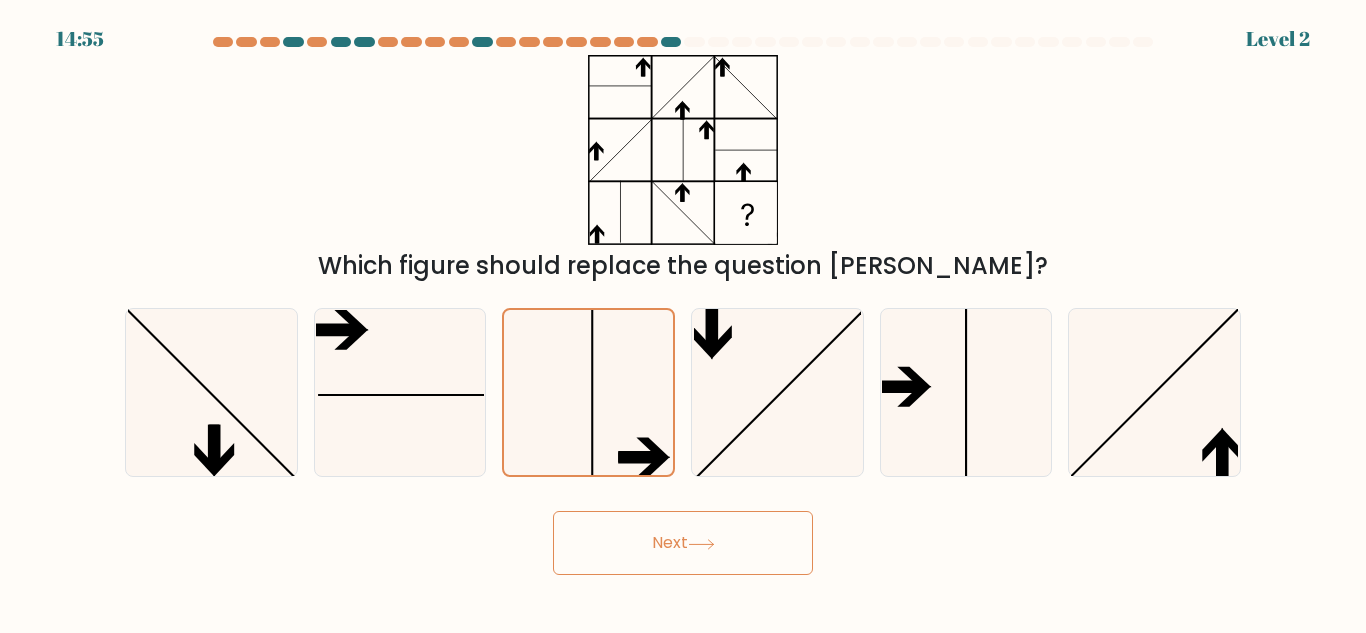 click on "Next" at bounding box center [683, 543] 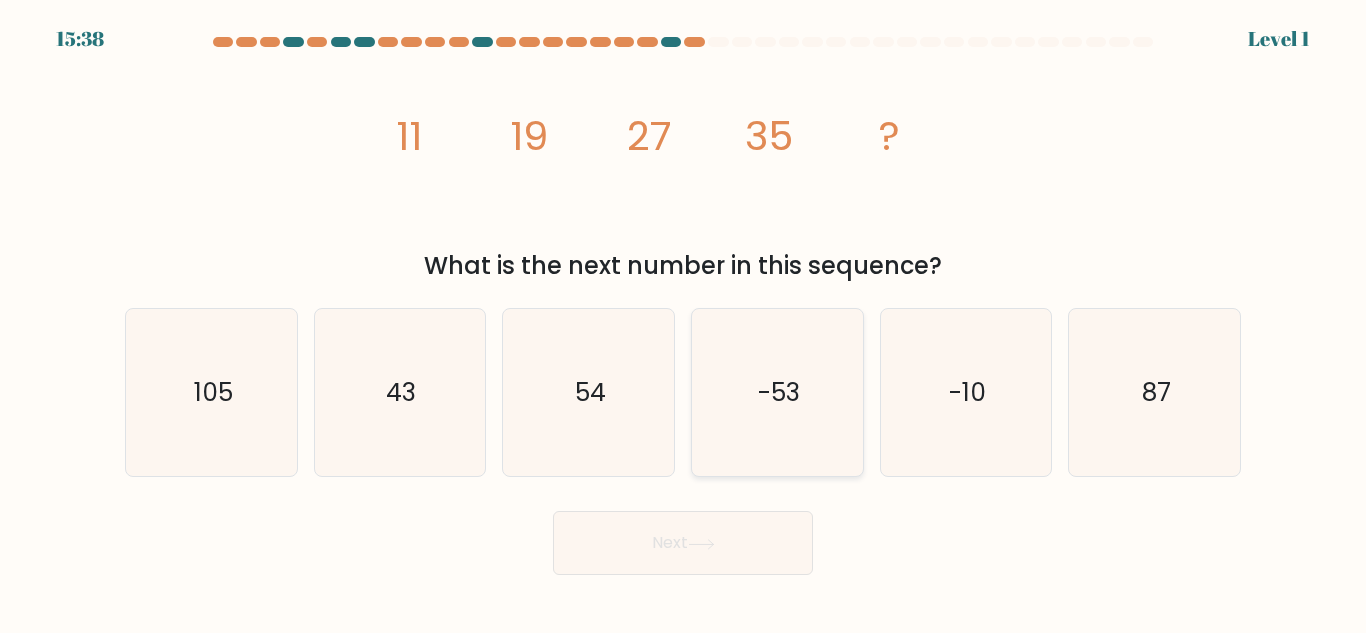 click on "-53" 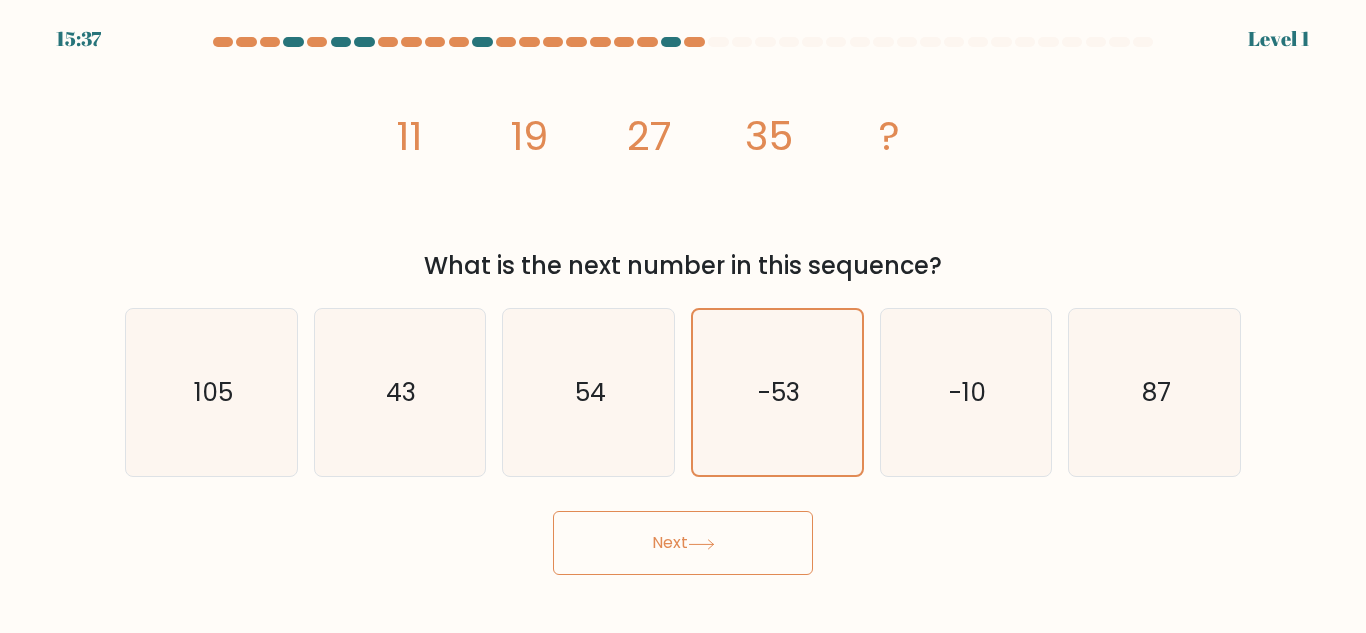 click on "Next" at bounding box center [683, 543] 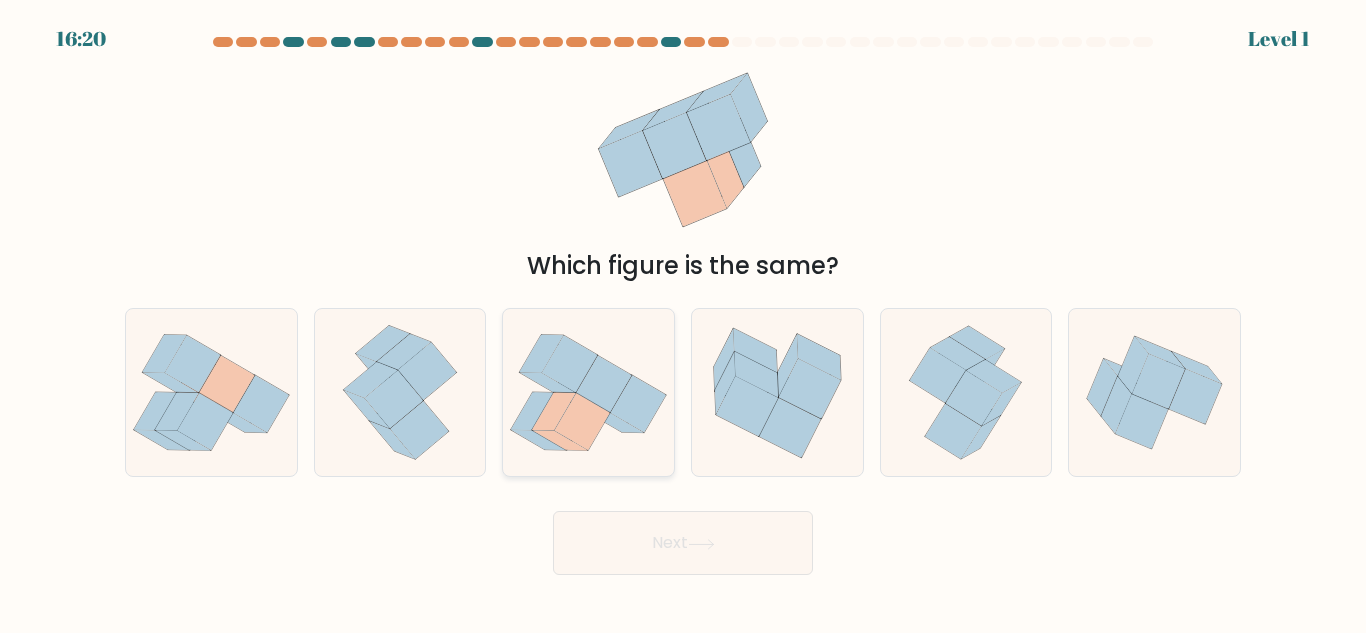 click 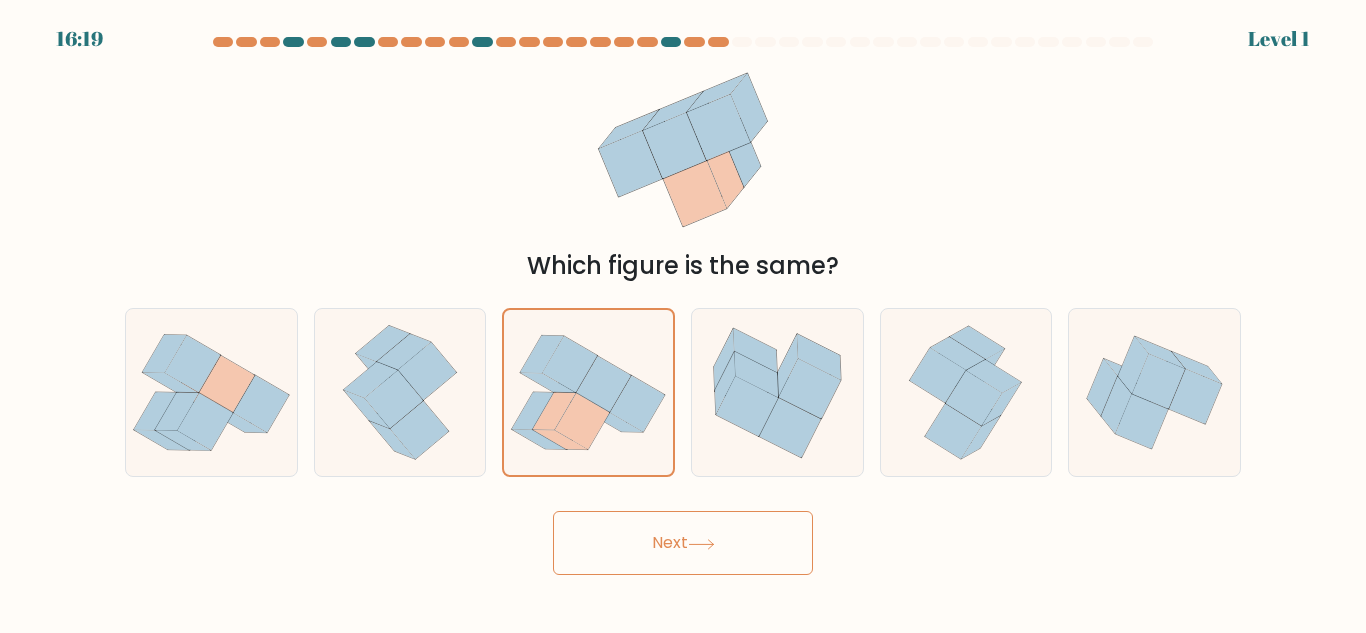 click on "16:19
Level 1" at bounding box center (683, 316) 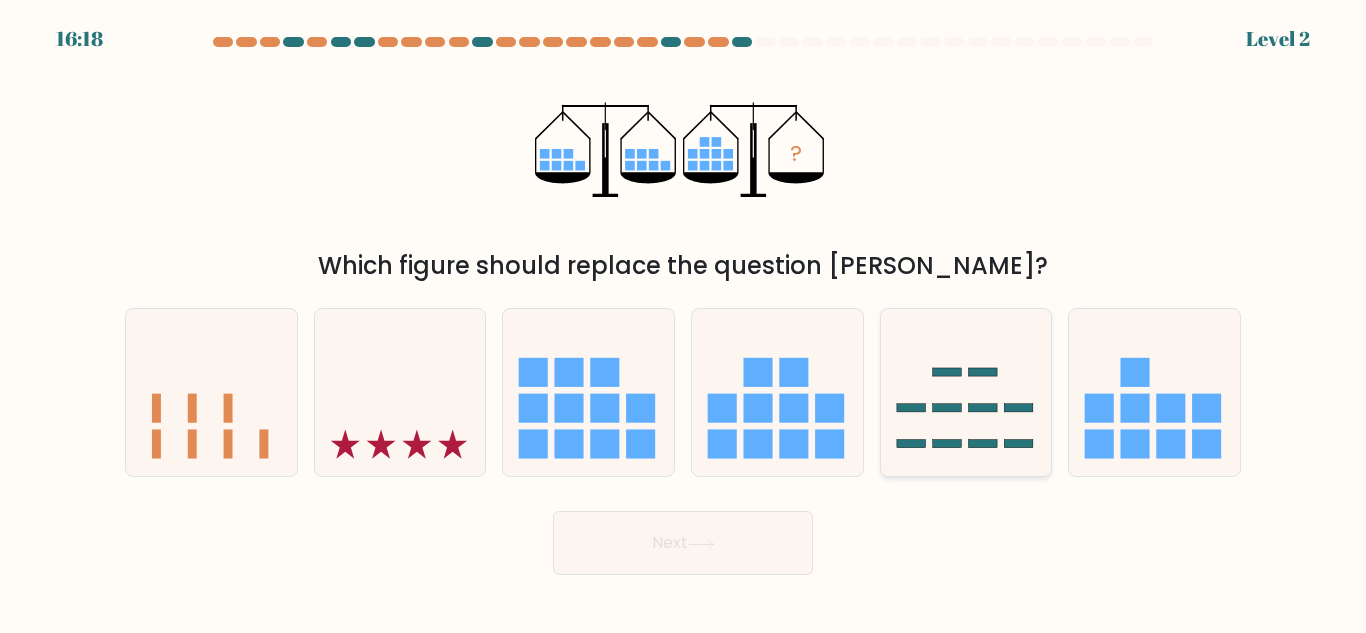 click 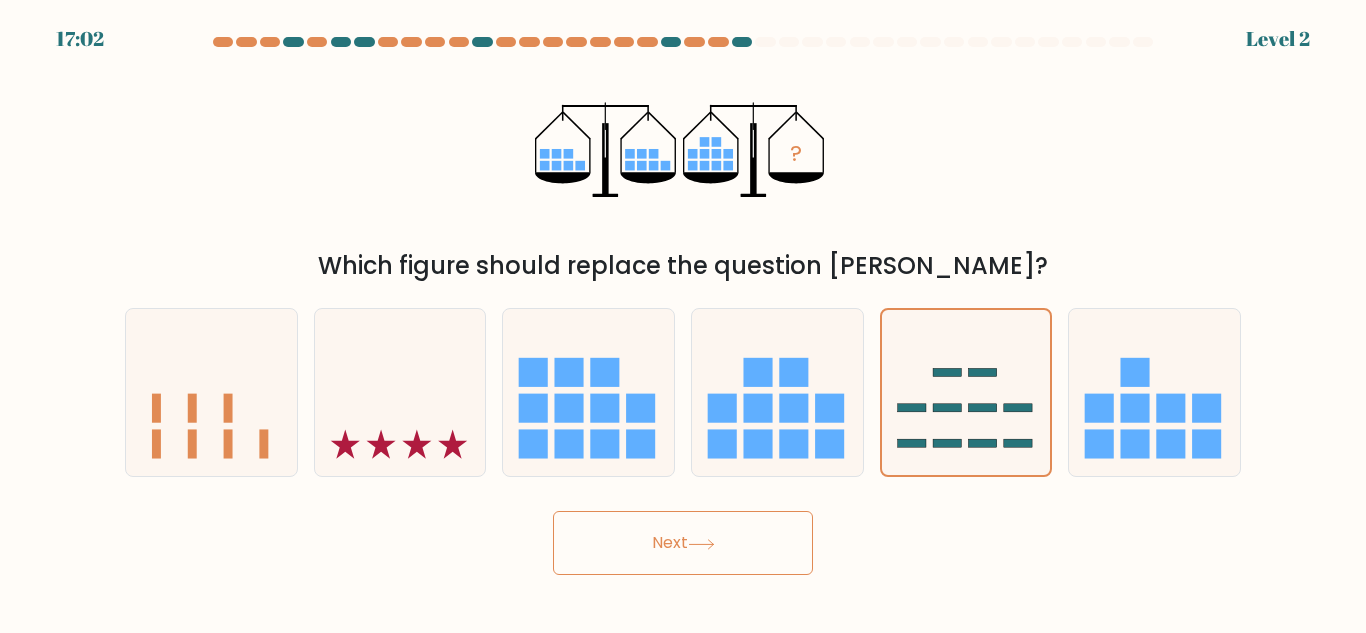 click on "Next" at bounding box center (683, 543) 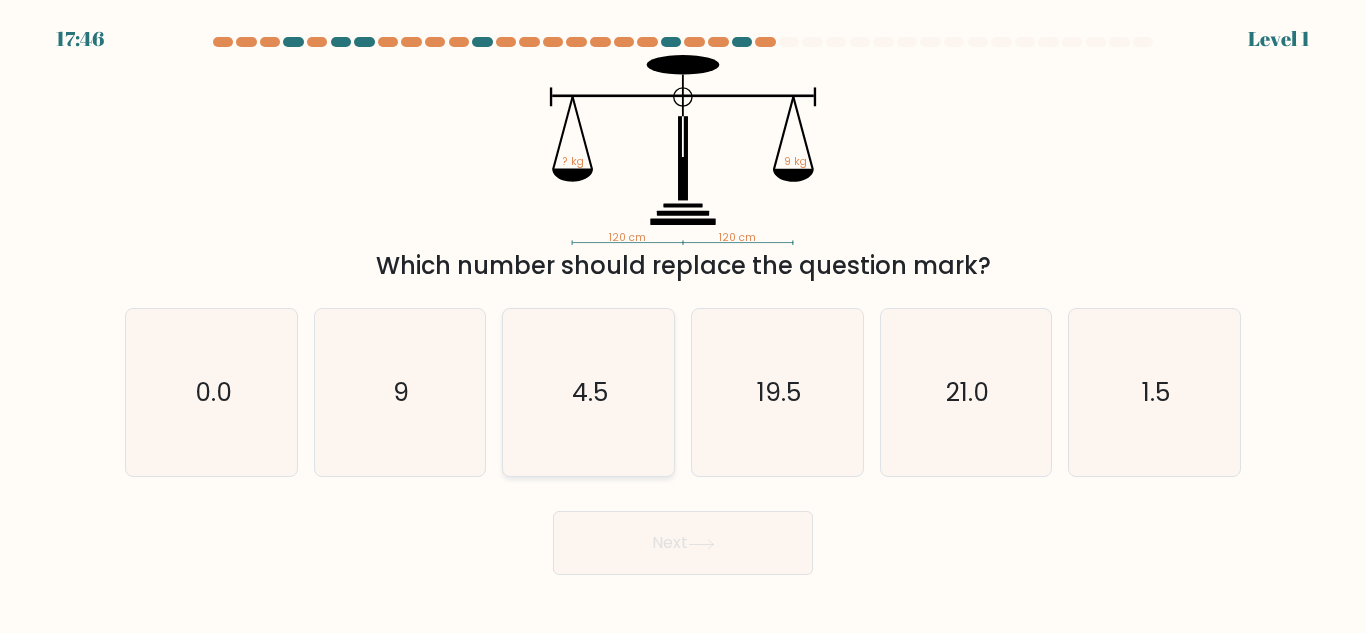 click on "4.5" 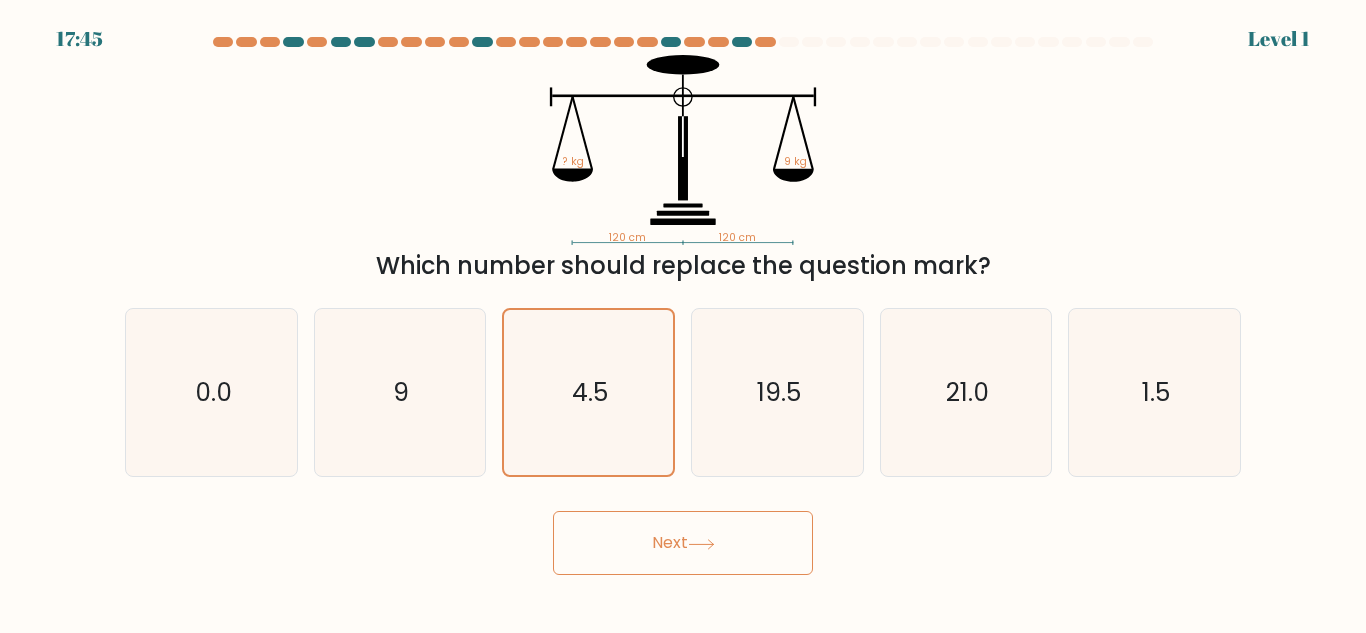 click on "Next" at bounding box center [683, 543] 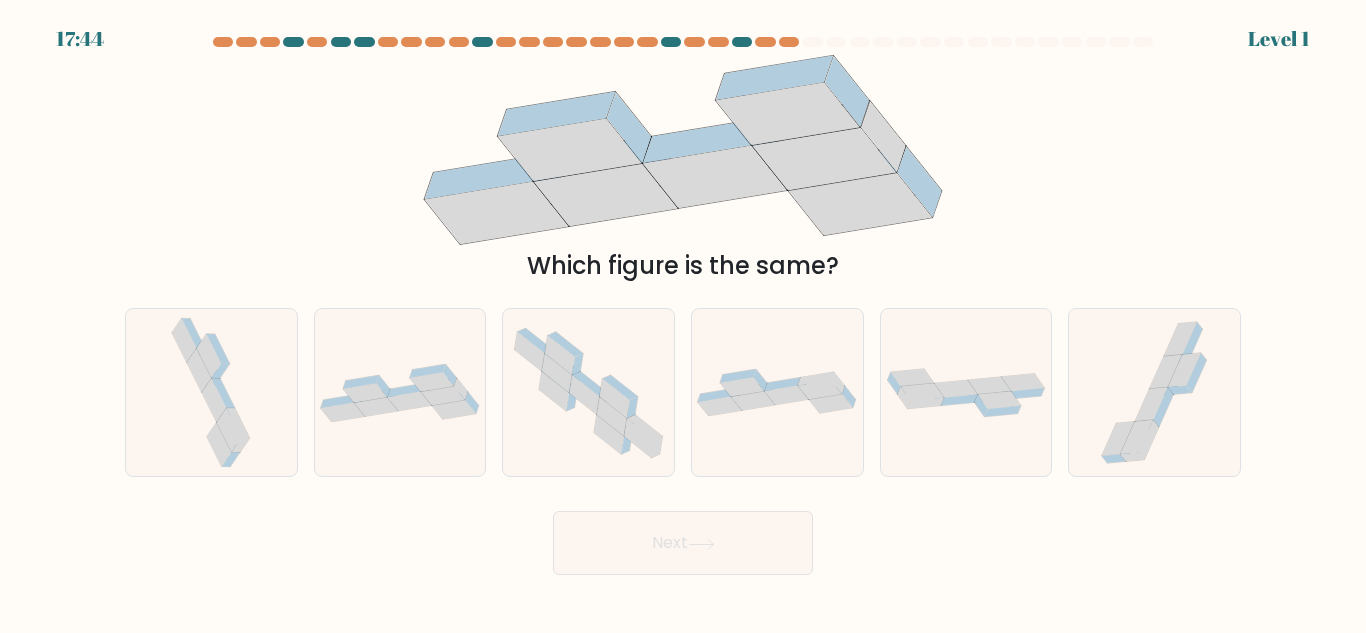 click at bounding box center (777, 392) 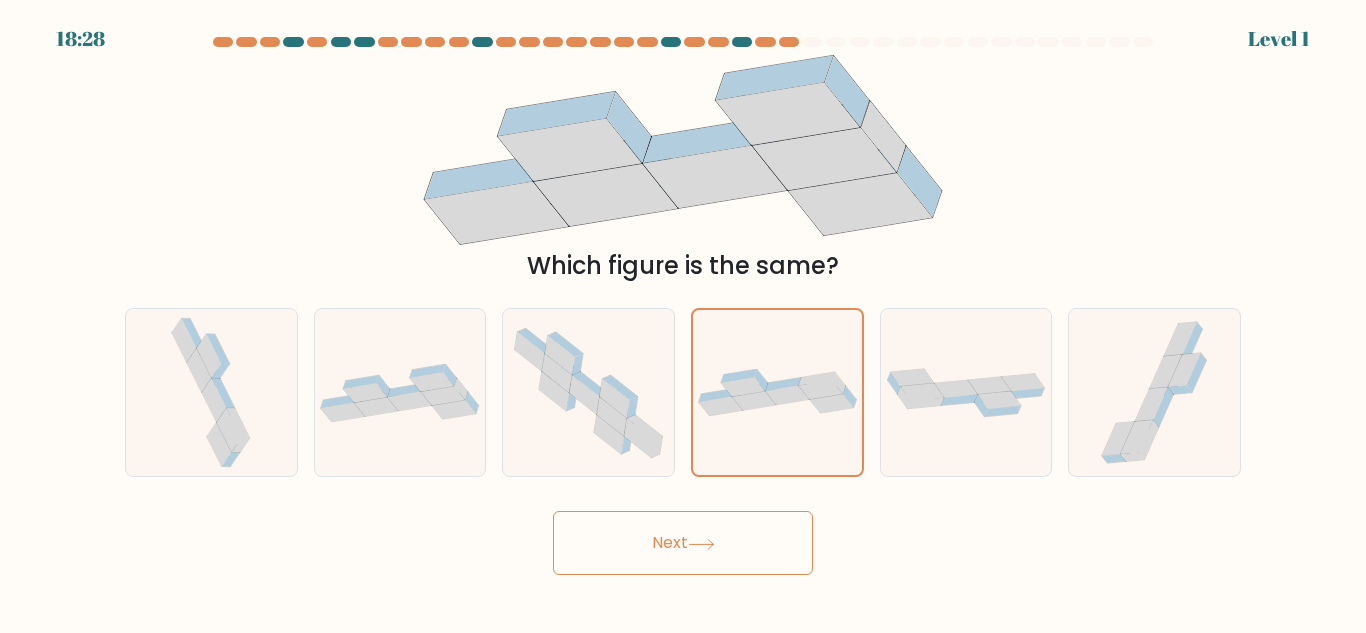 click on "Next" at bounding box center [683, 543] 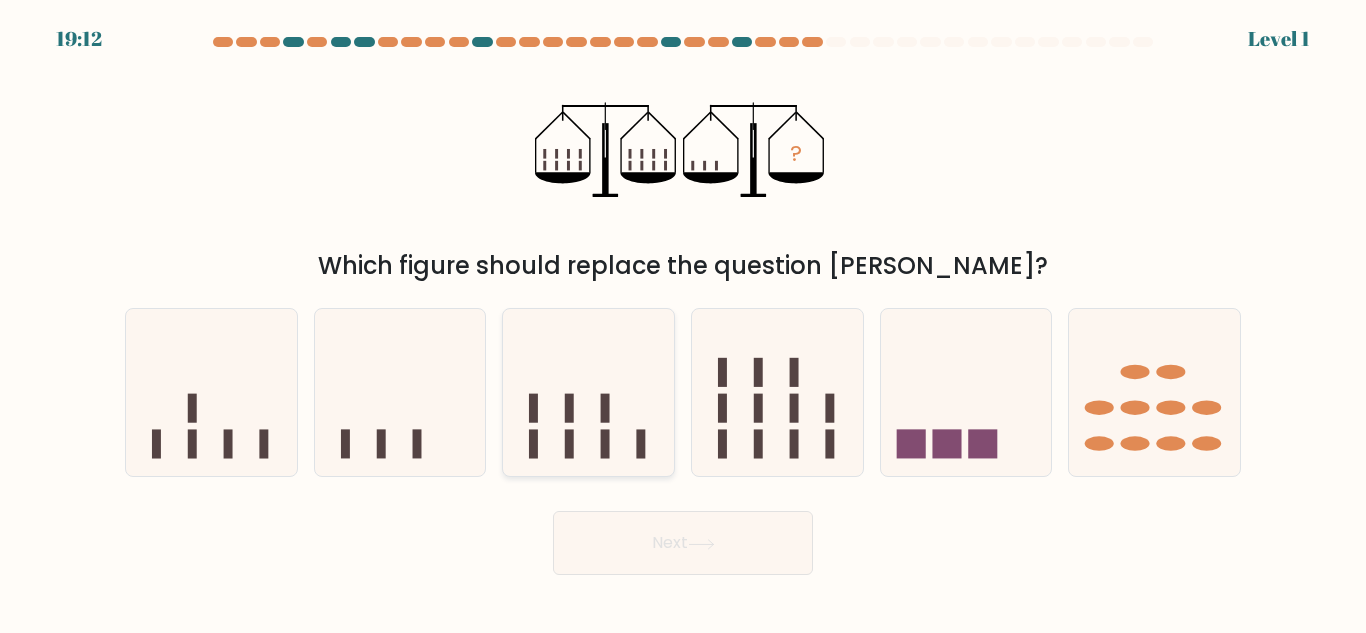 click 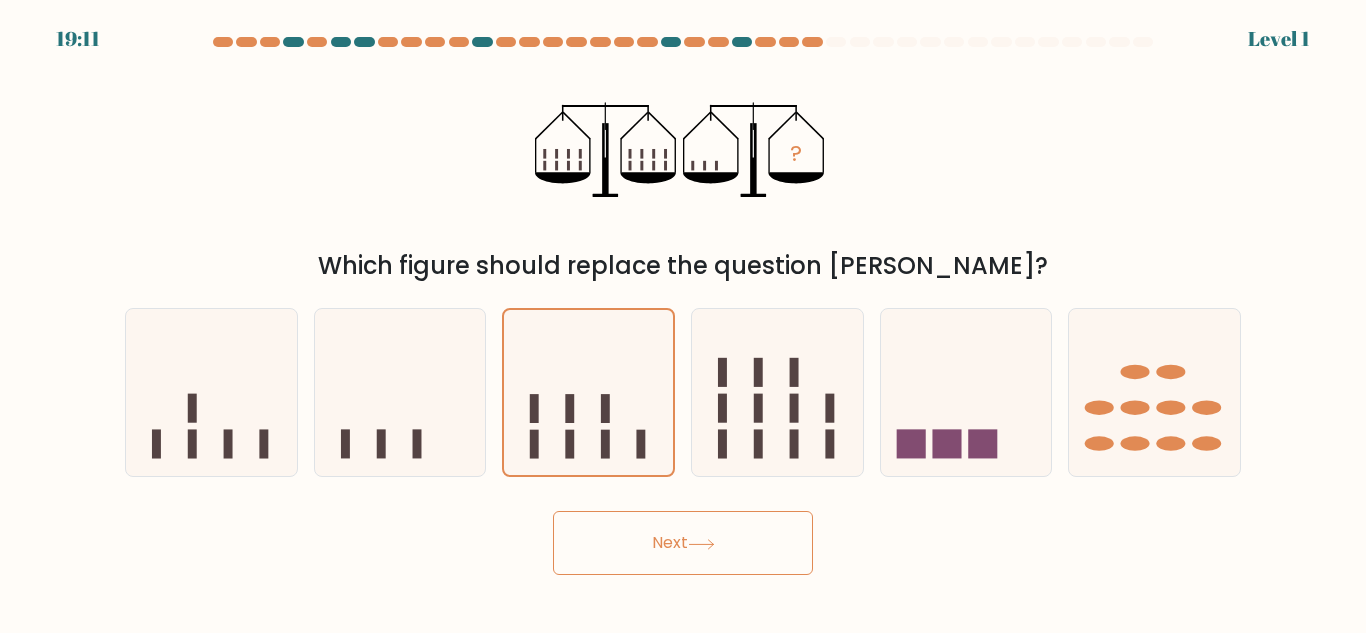 click on "Next" at bounding box center [683, 543] 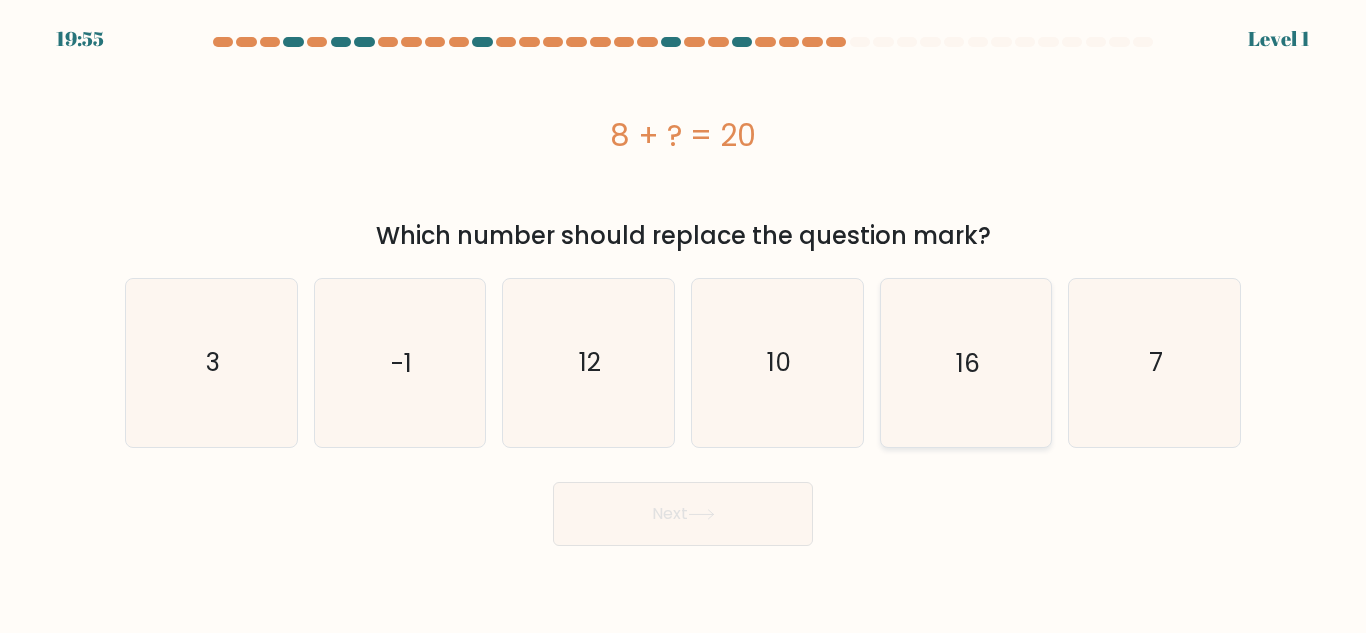 click on "16" 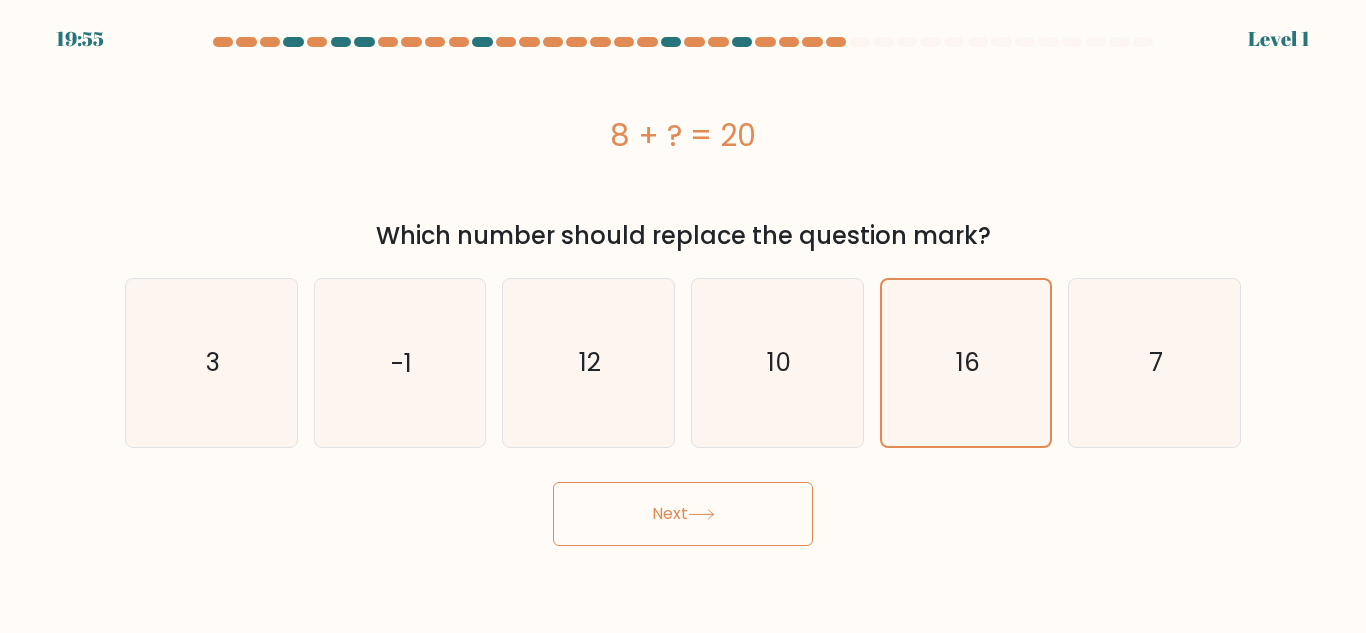 click on "Next" at bounding box center [683, 514] 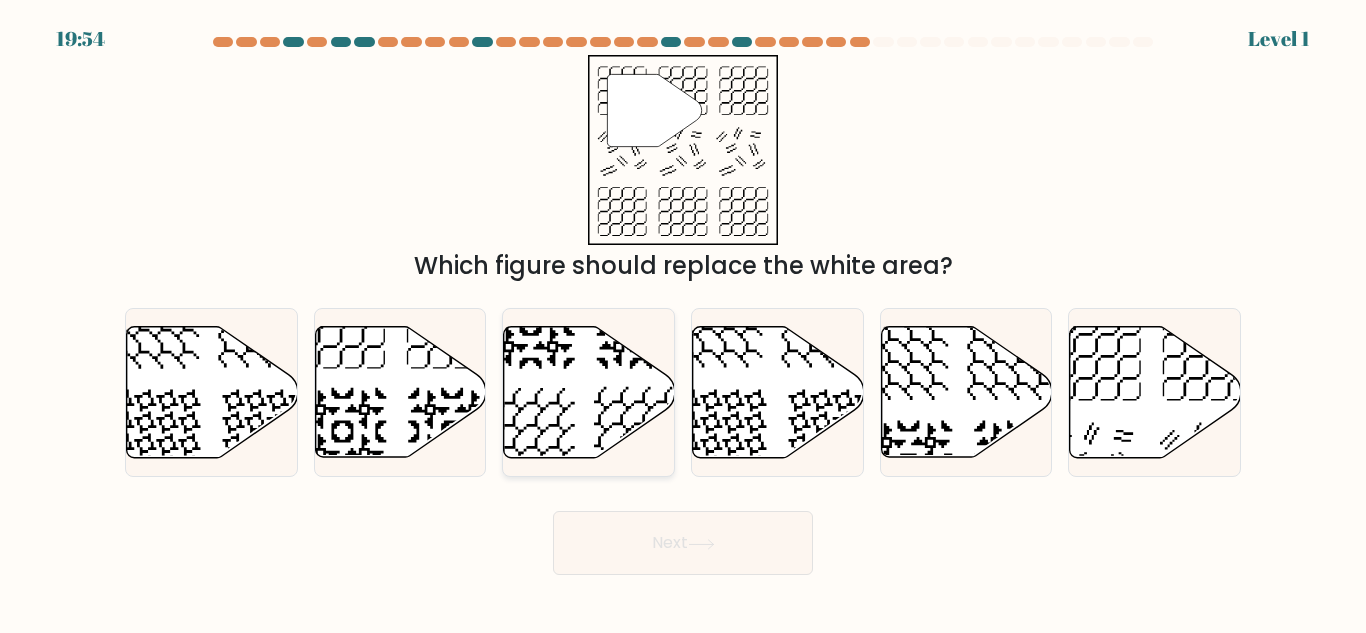 click 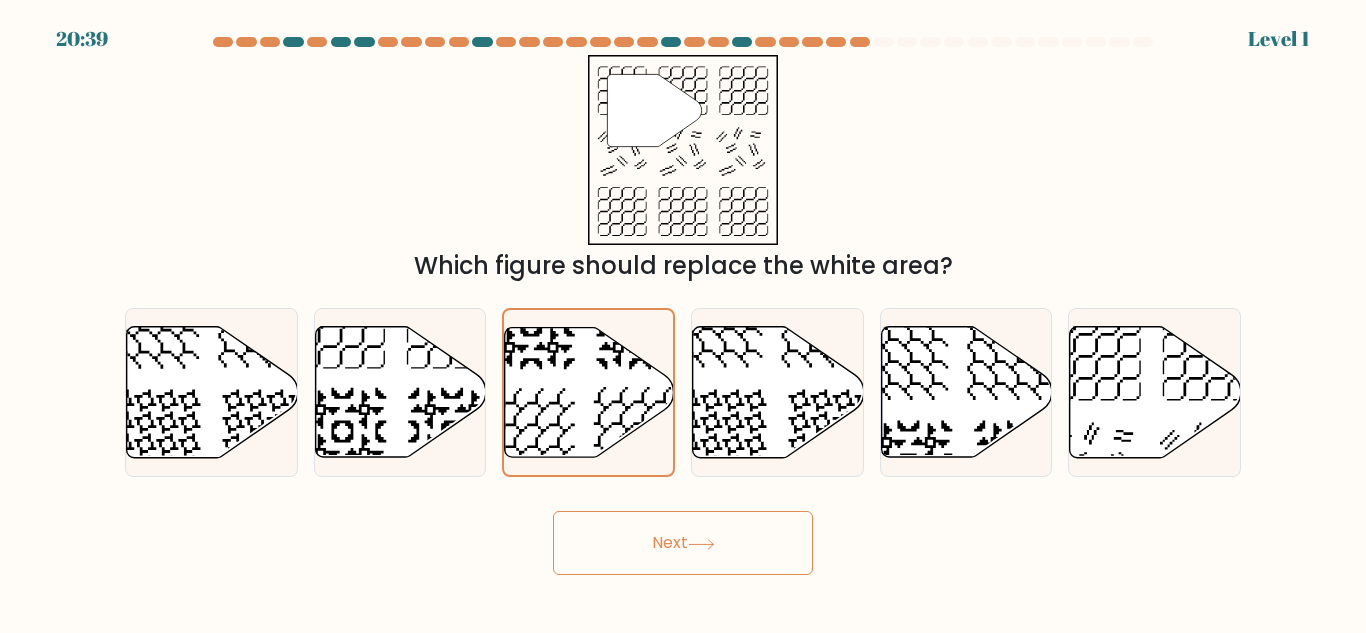 click on "Next" at bounding box center (683, 543) 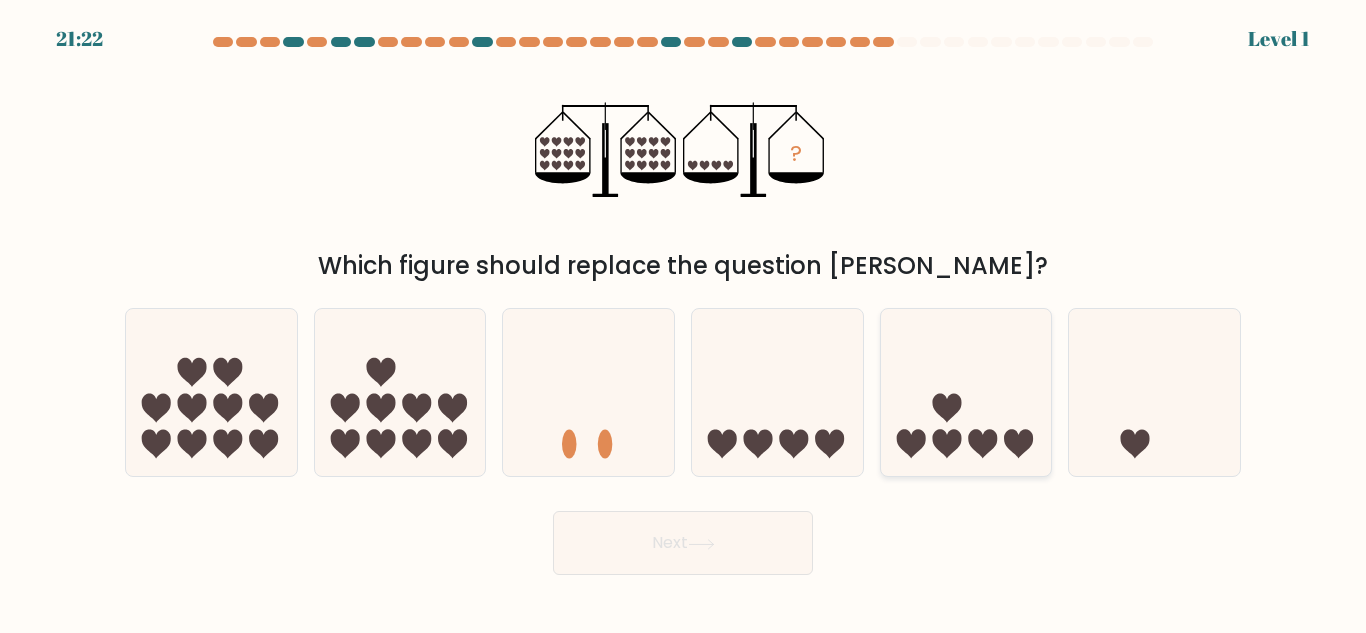 click 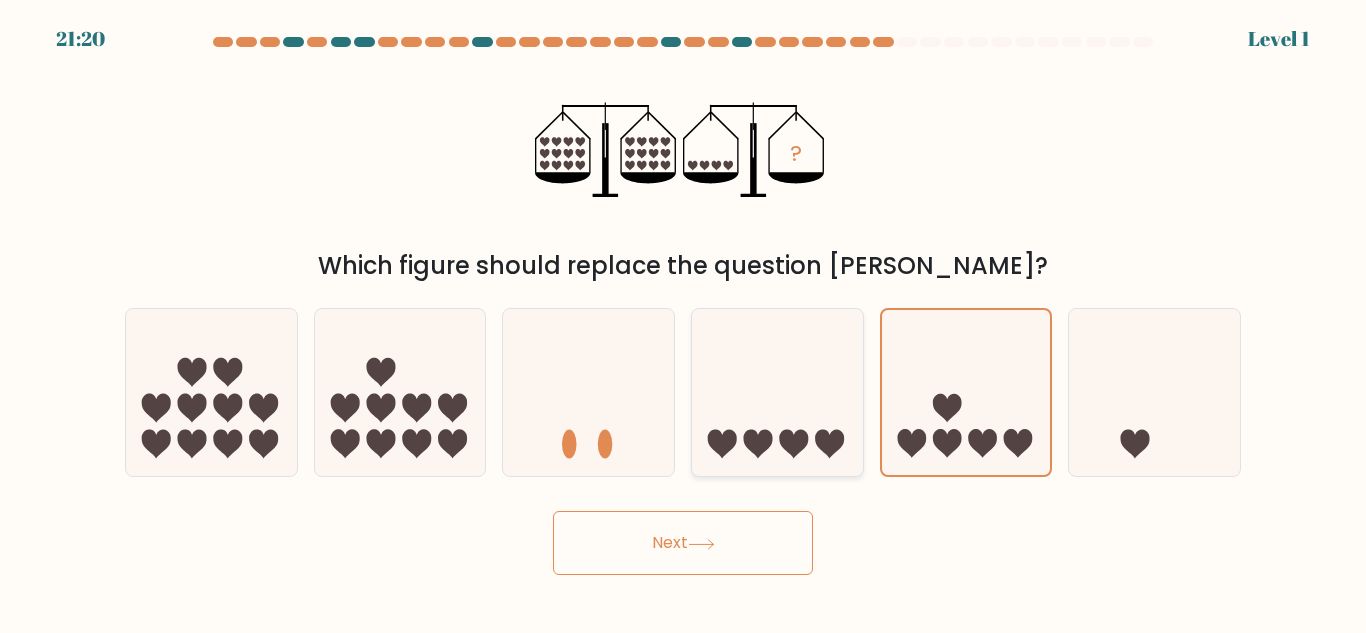 click 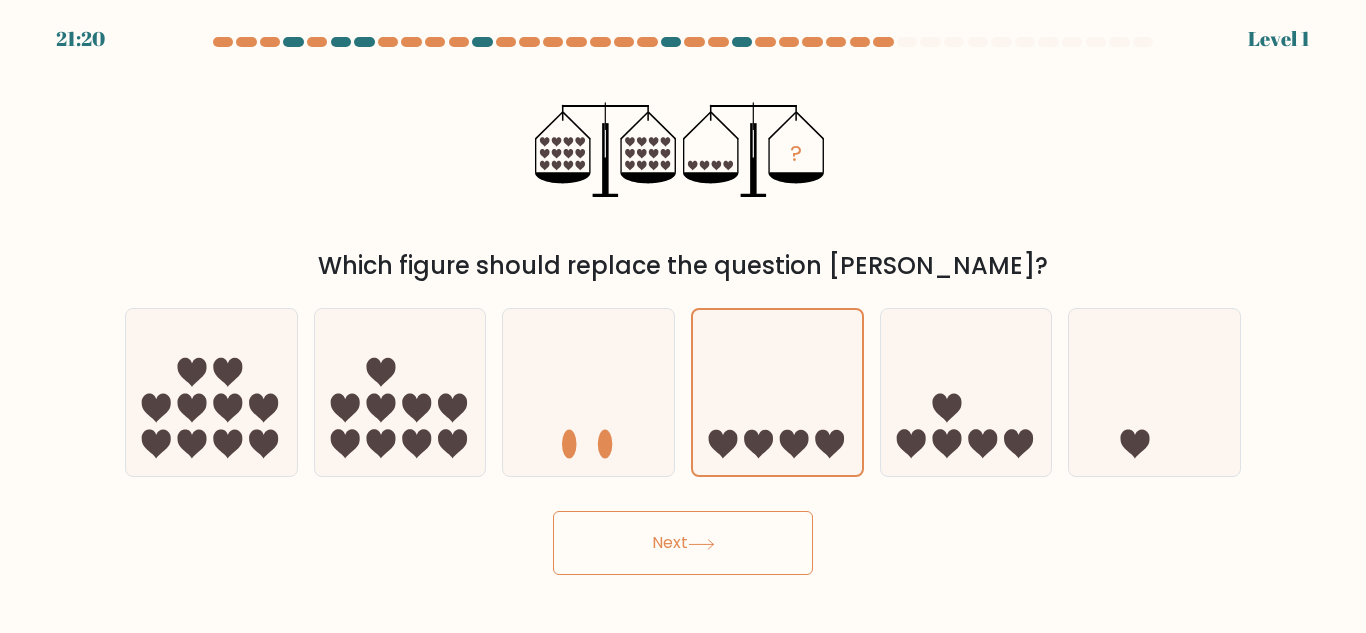 click on "Next" at bounding box center (683, 543) 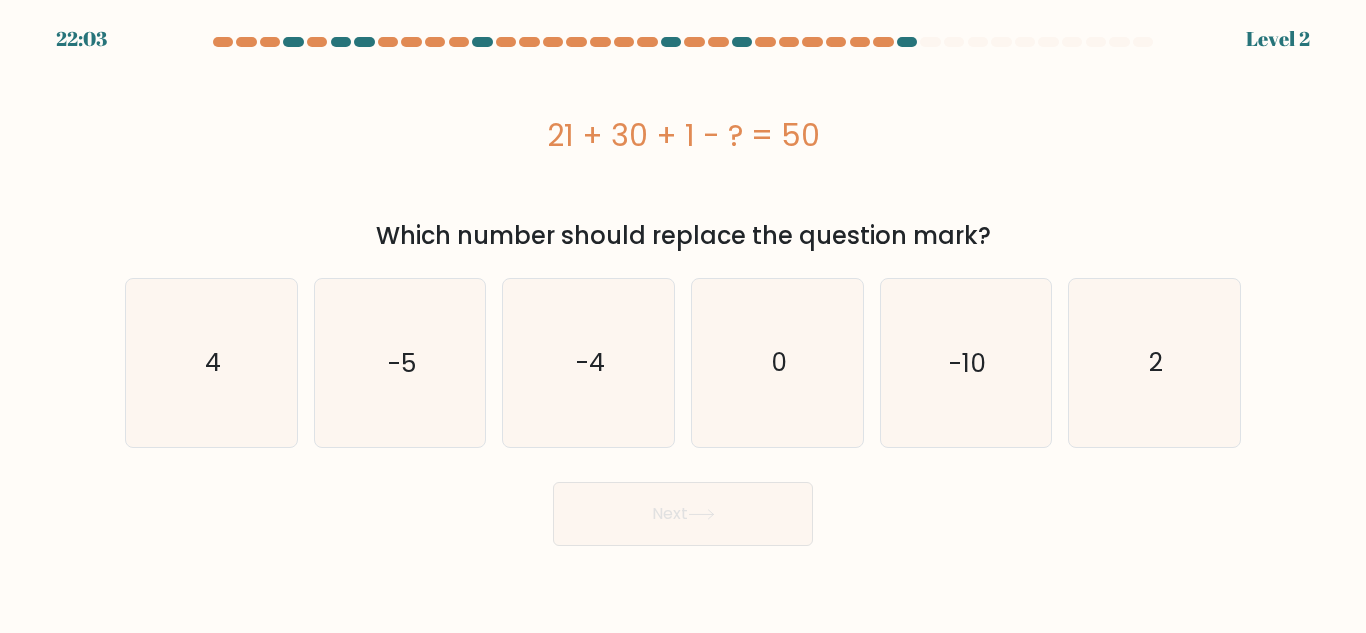 click on "Next" at bounding box center [683, 514] 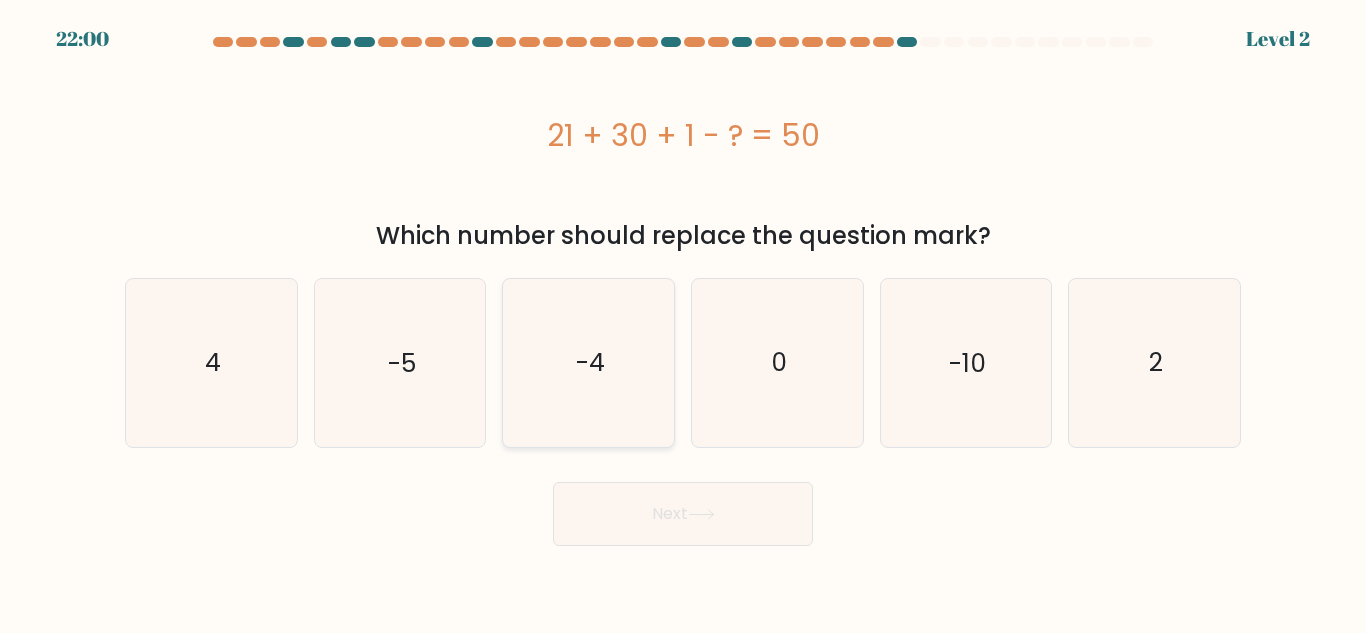 click on "-4" 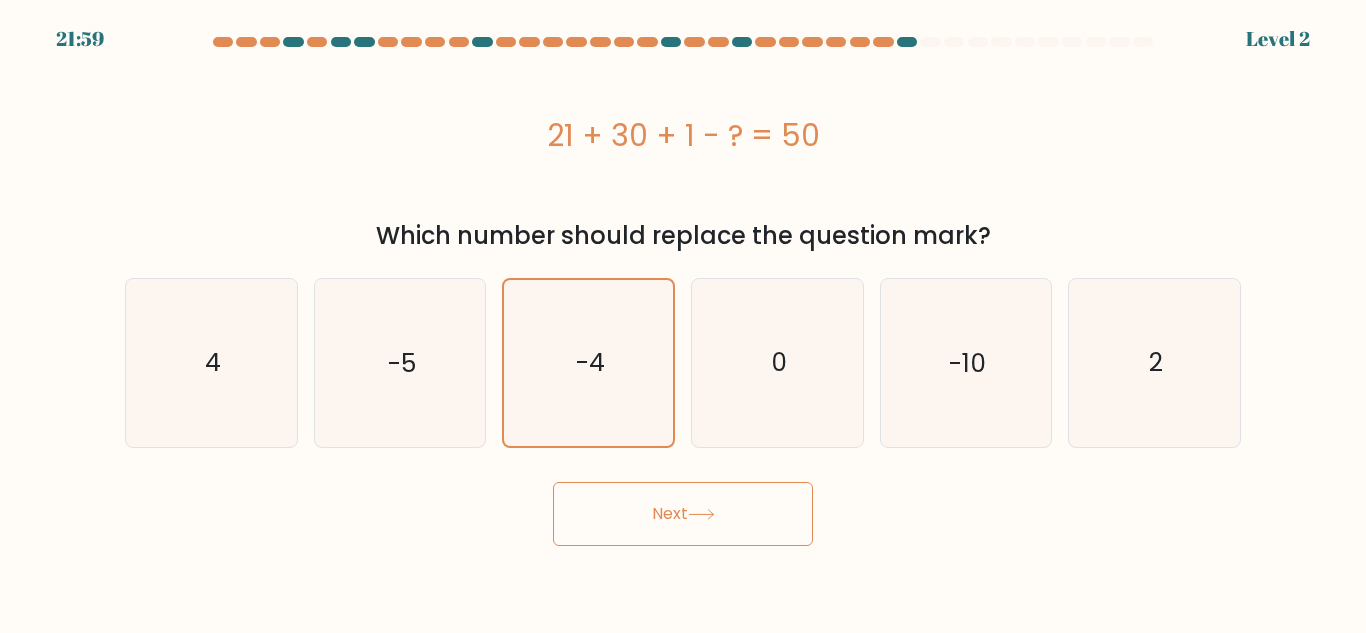 click on "Next" at bounding box center (683, 514) 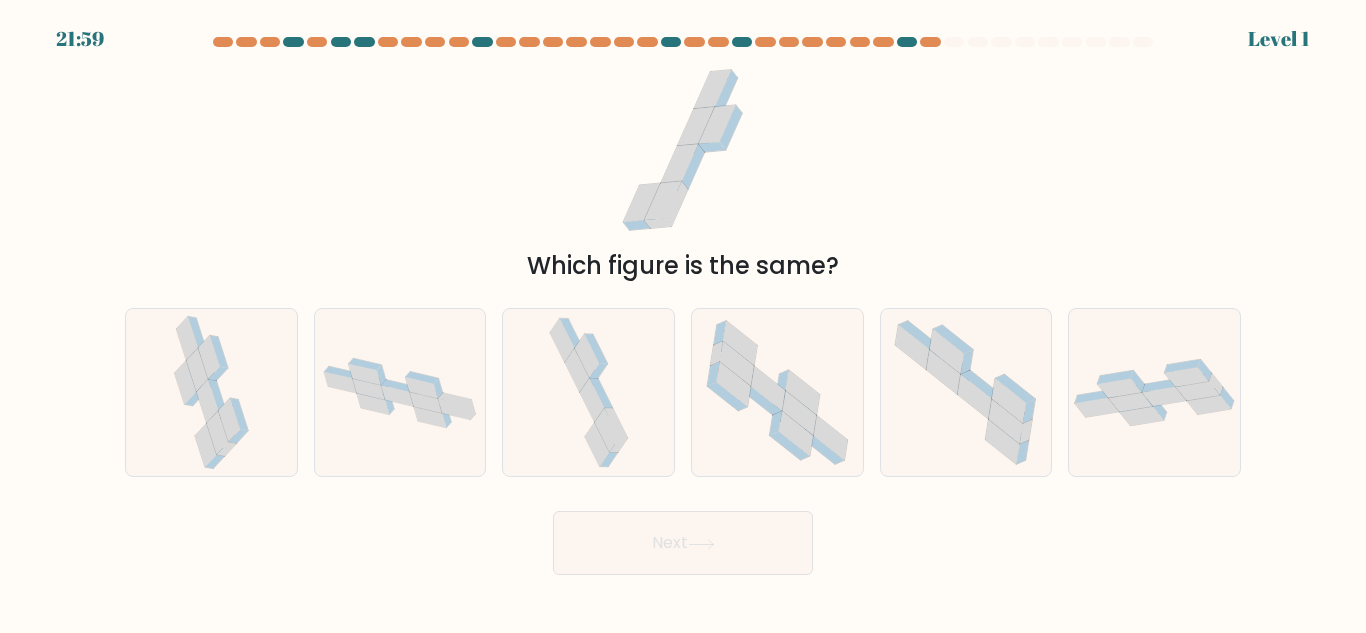 click on "e." at bounding box center [966, 392] 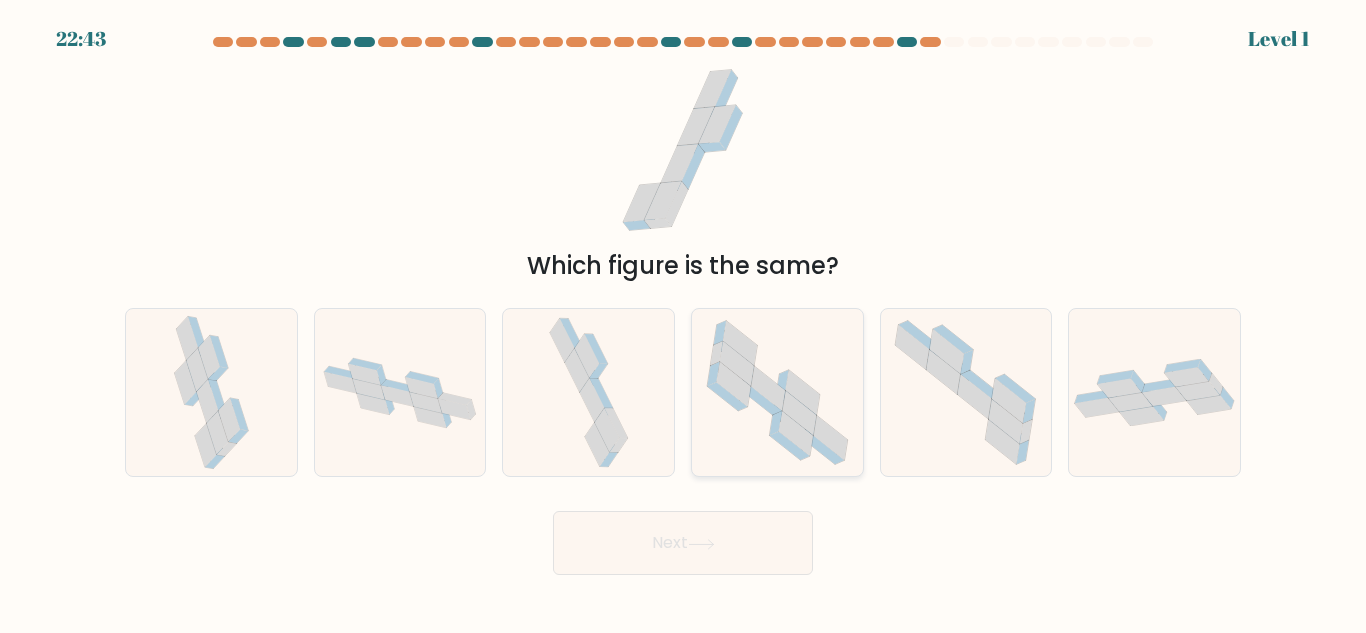 click 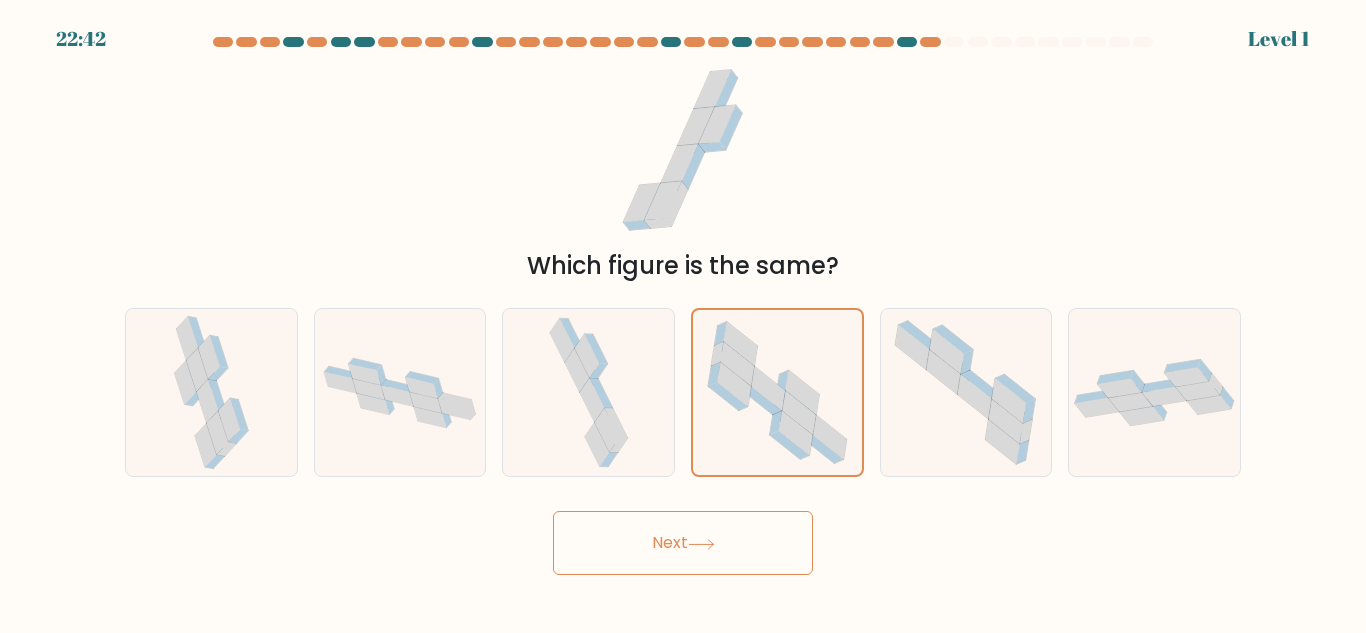 click on "Next" at bounding box center (683, 543) 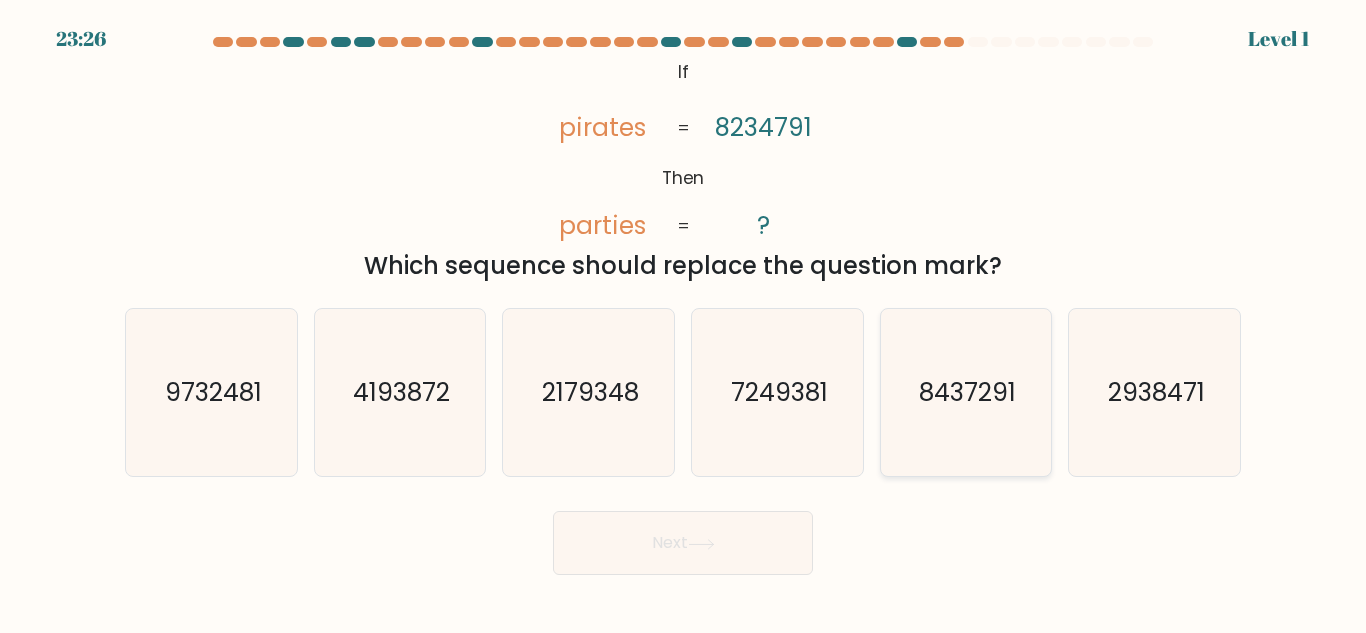 click on "8437291" 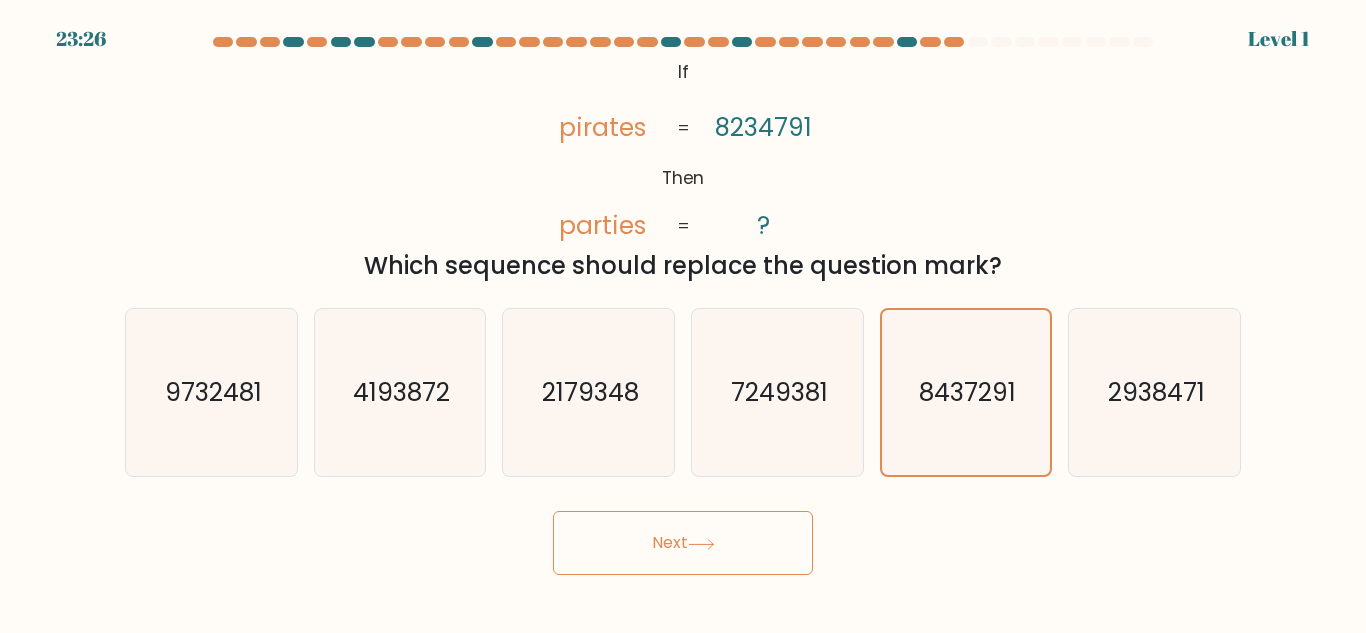 click on "Next" at bounding box center [683, 543] 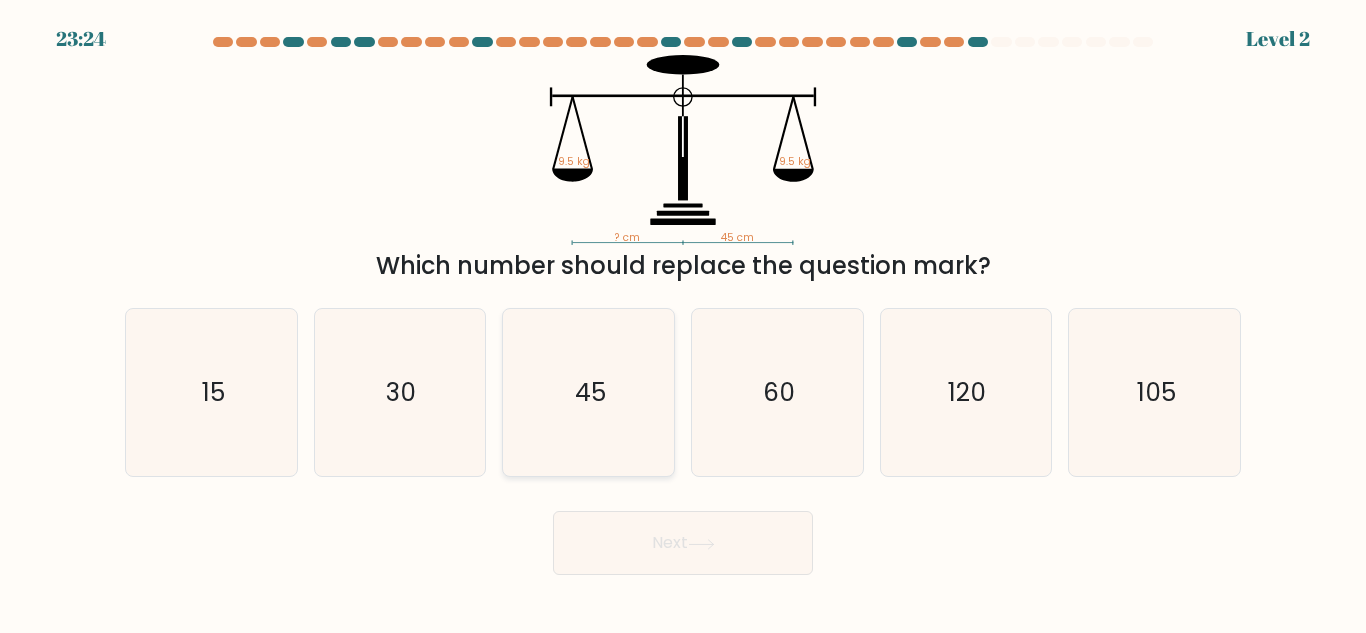 click on "45" 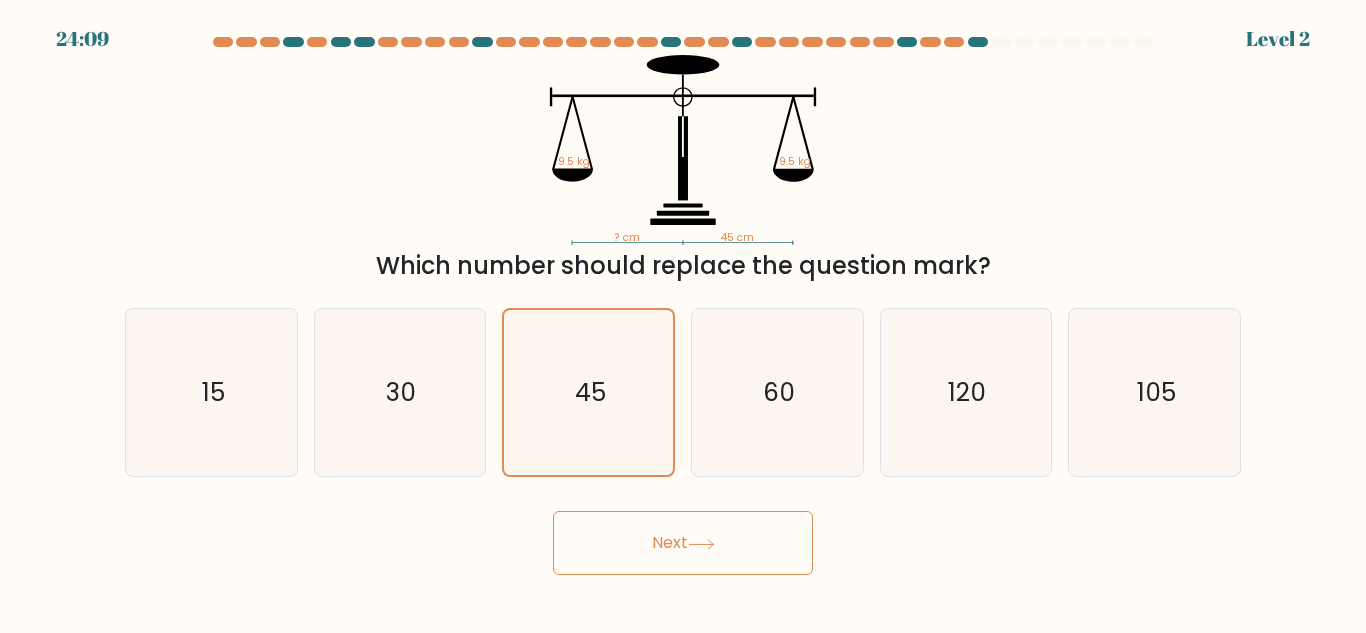 click on "Next" at bounding box center [683, 543] 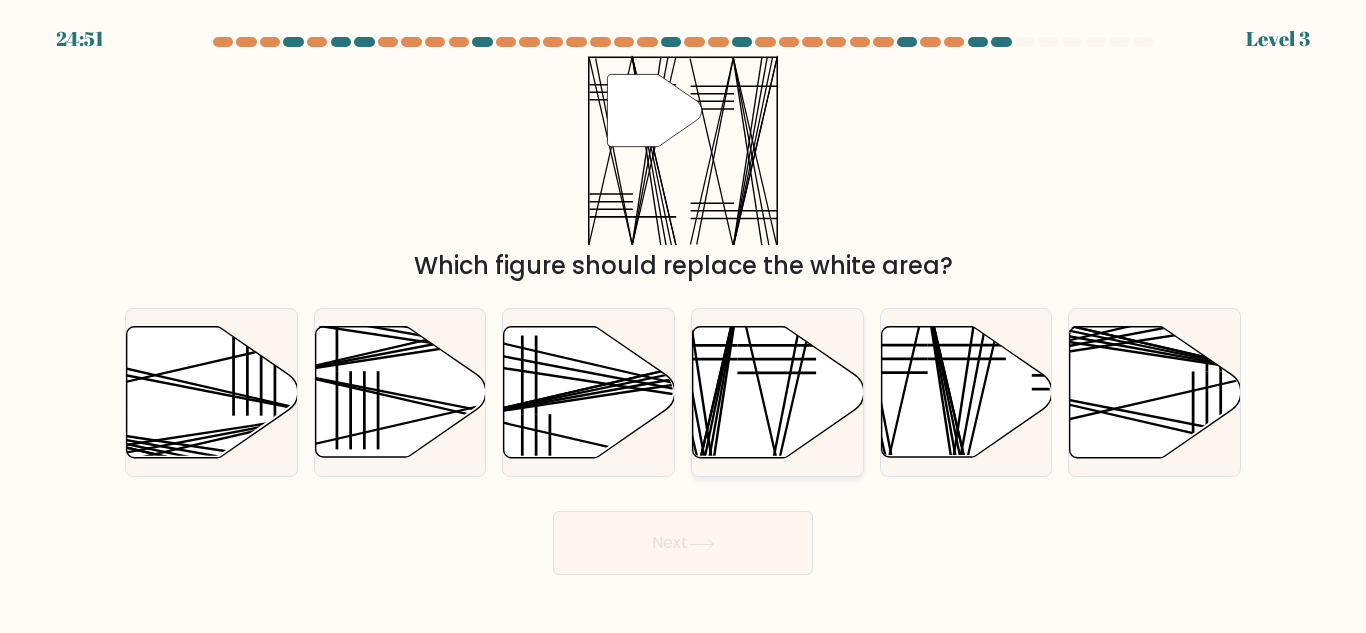 click at bounding box center (777, 392) 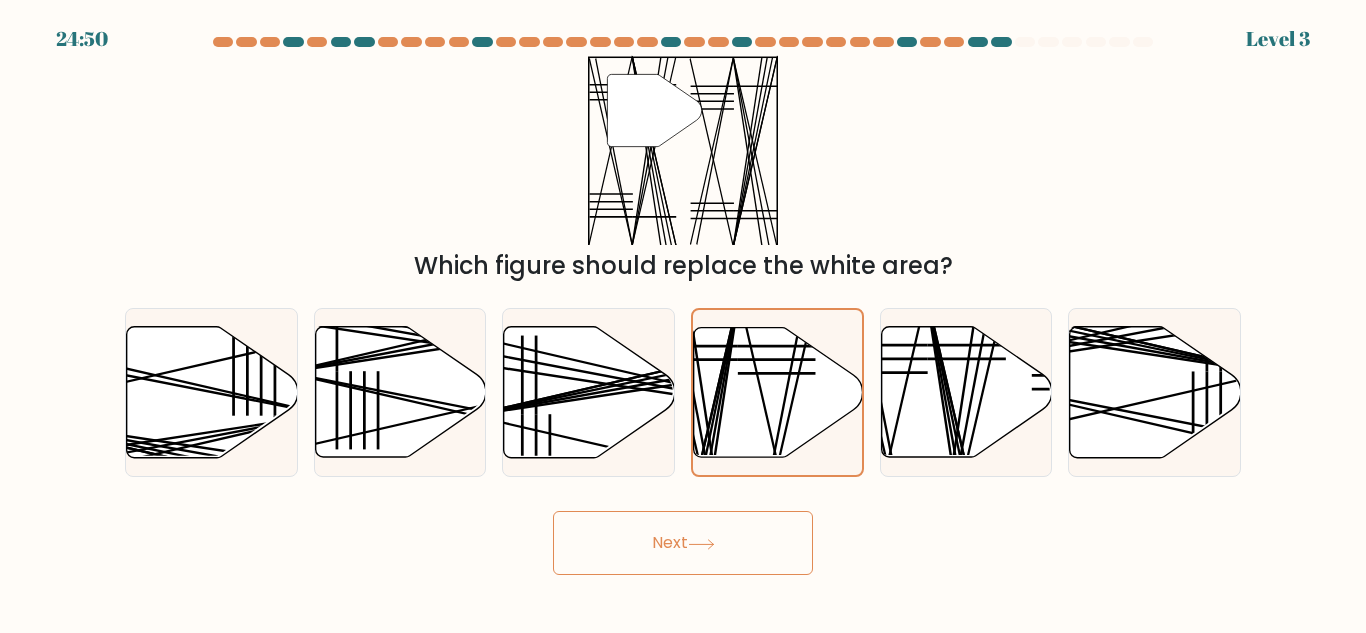 click on "Next" at bounding box center (683, 543) 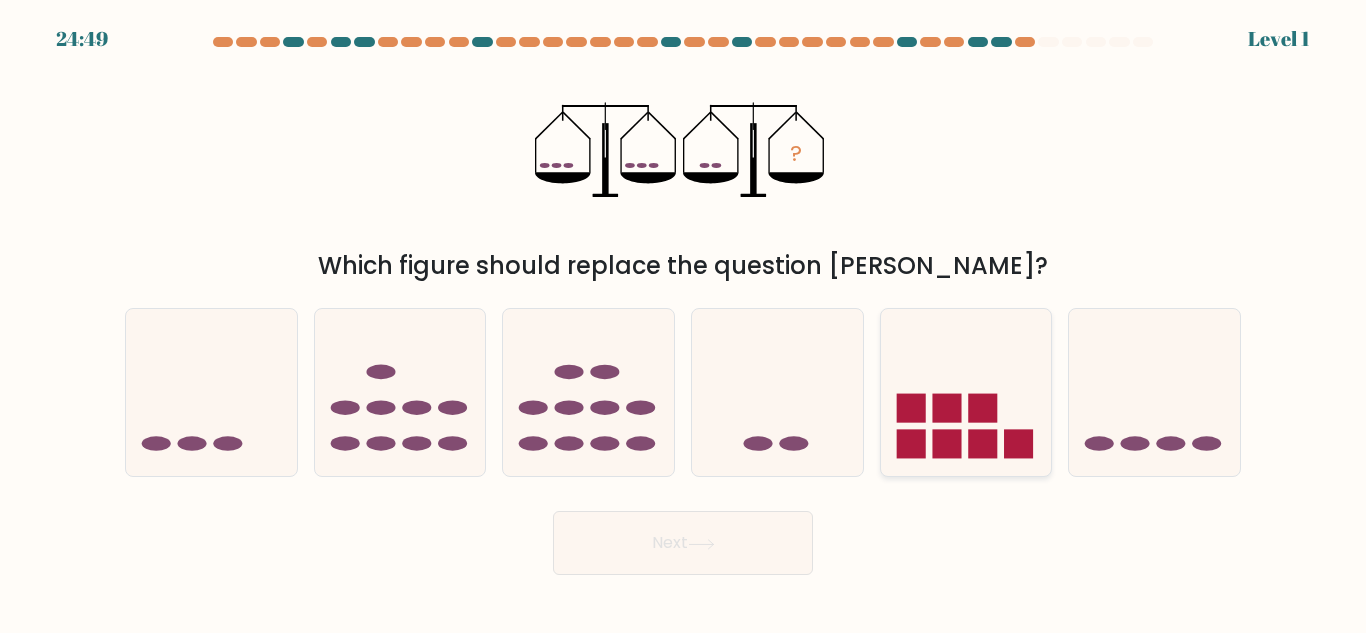 click 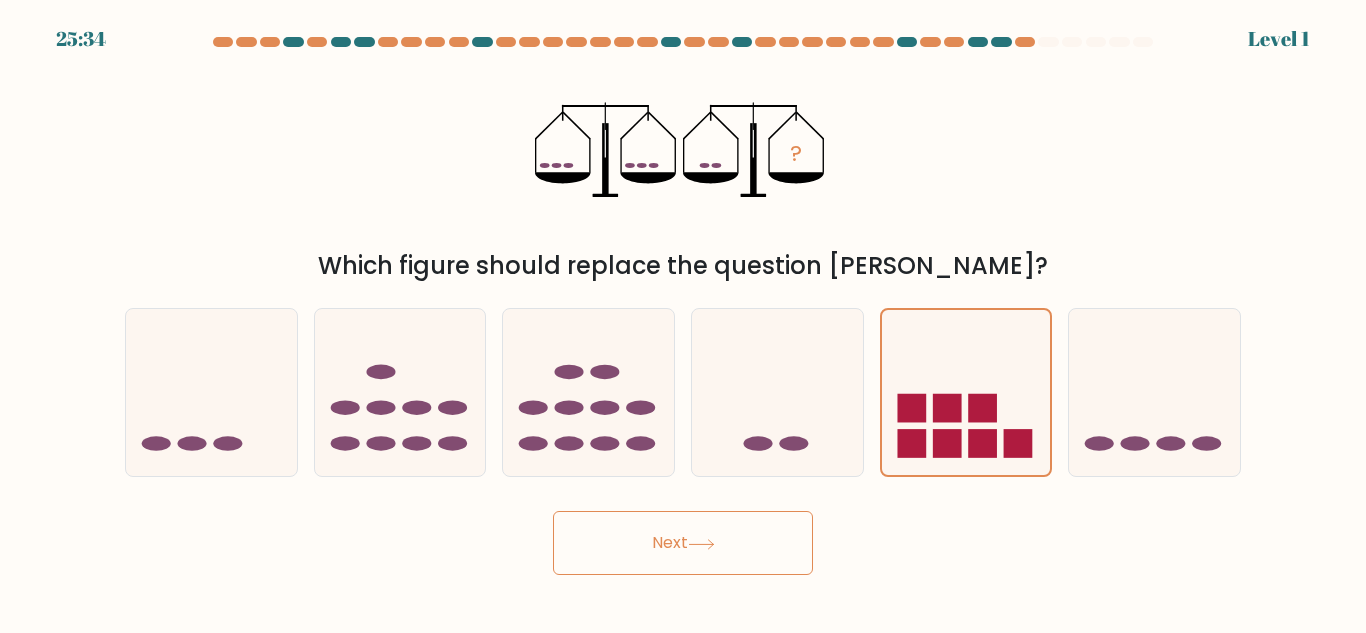 click on "Next" at bounding box center (683, 543) 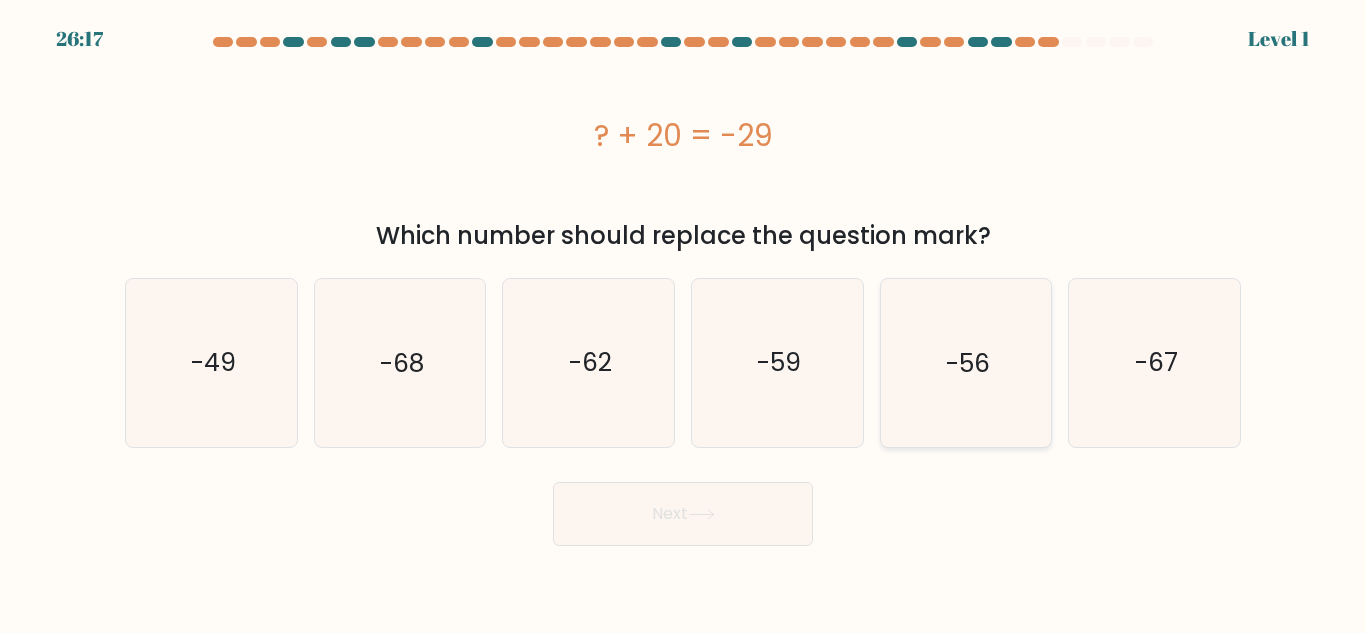 click on "-56" 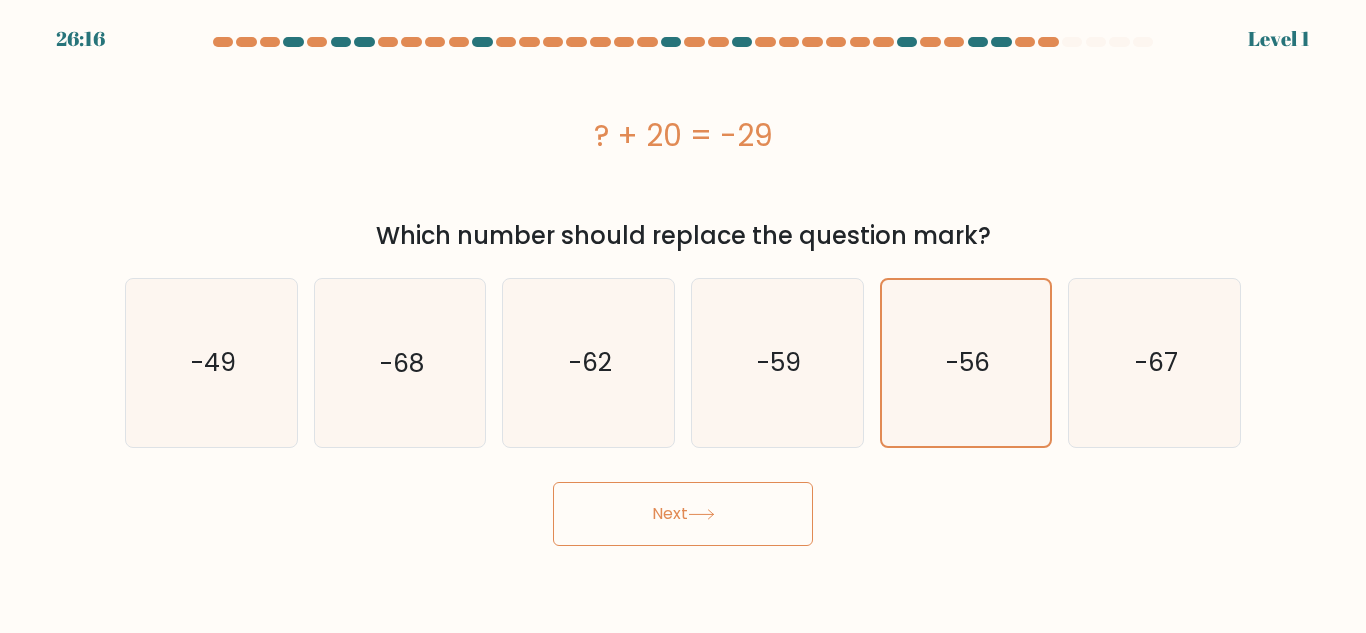 click on "Next" at bounding box center [683, 514] 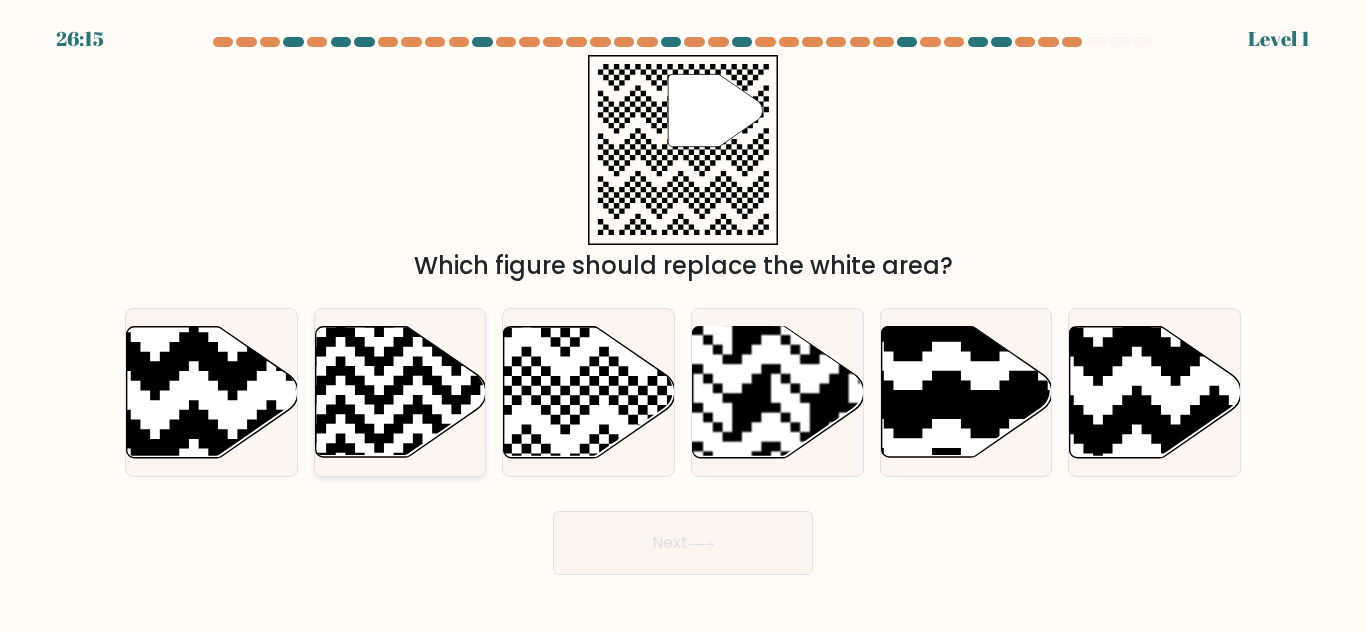 click 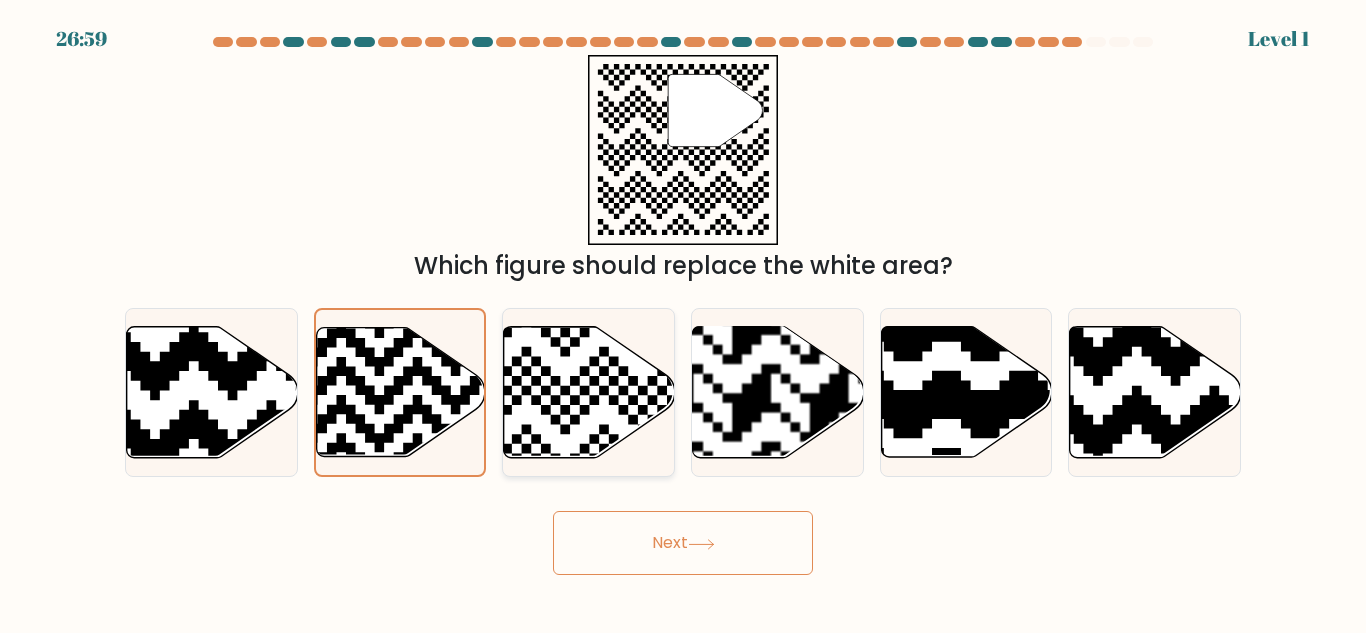 click 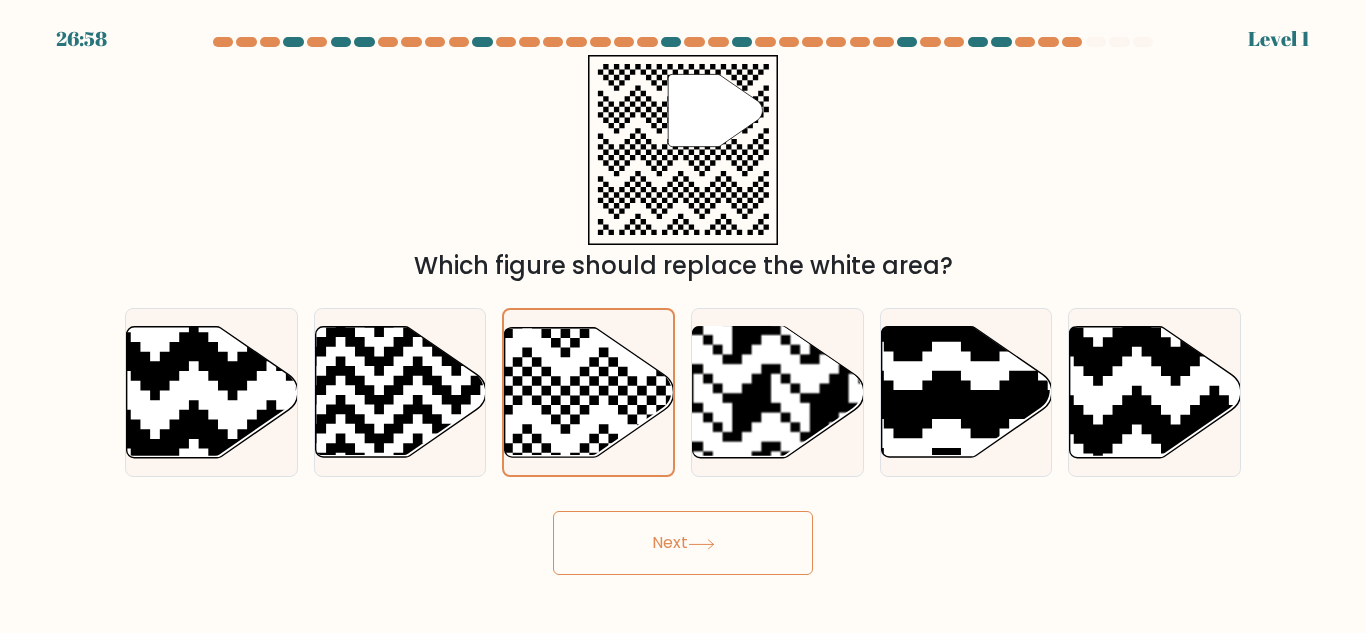 click on "Next" at bounding box center [683, 543] 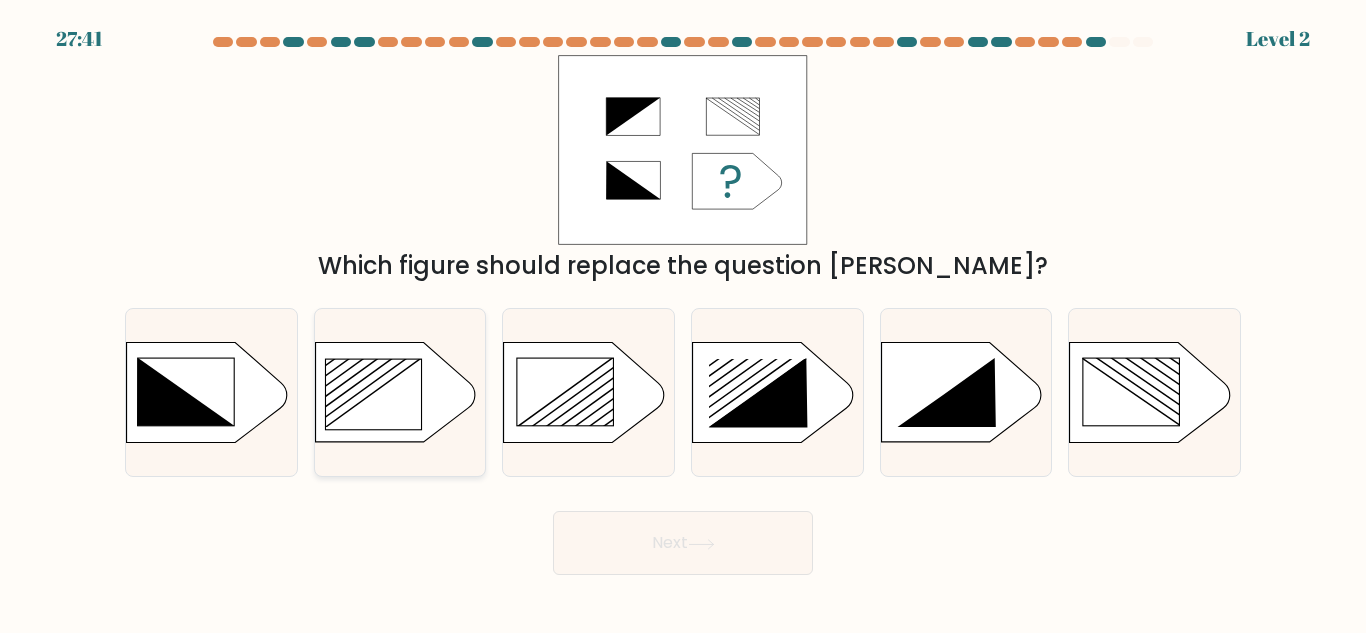 click 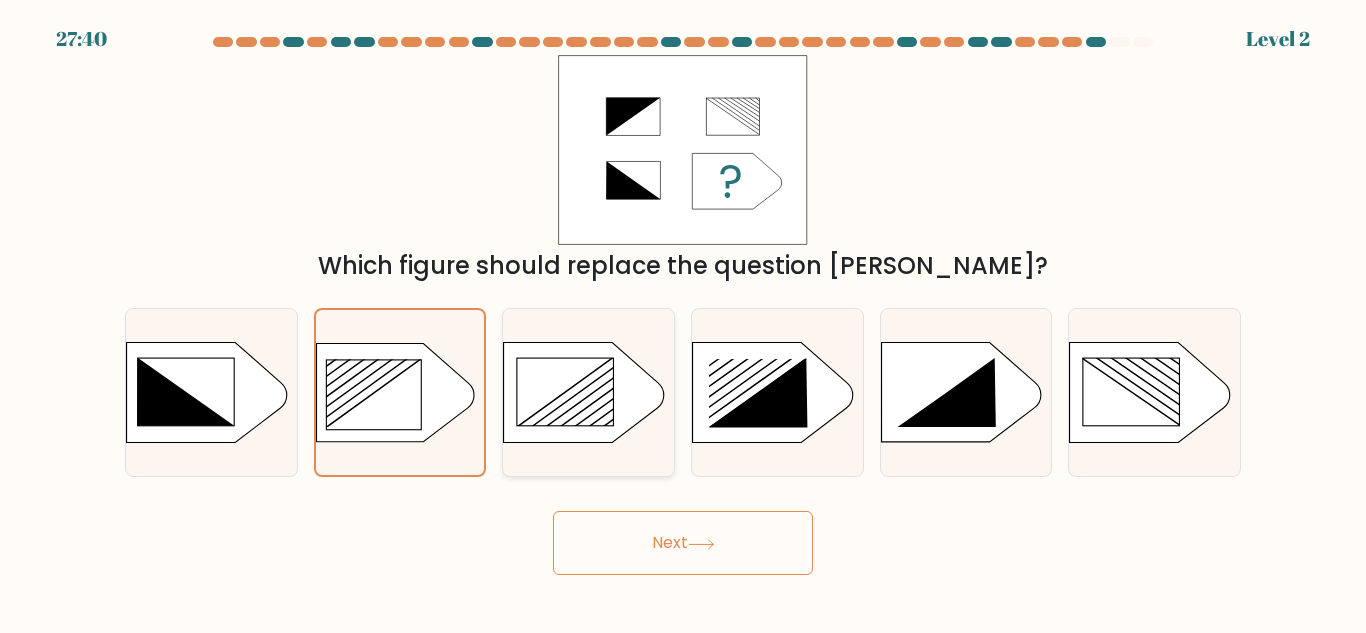 click 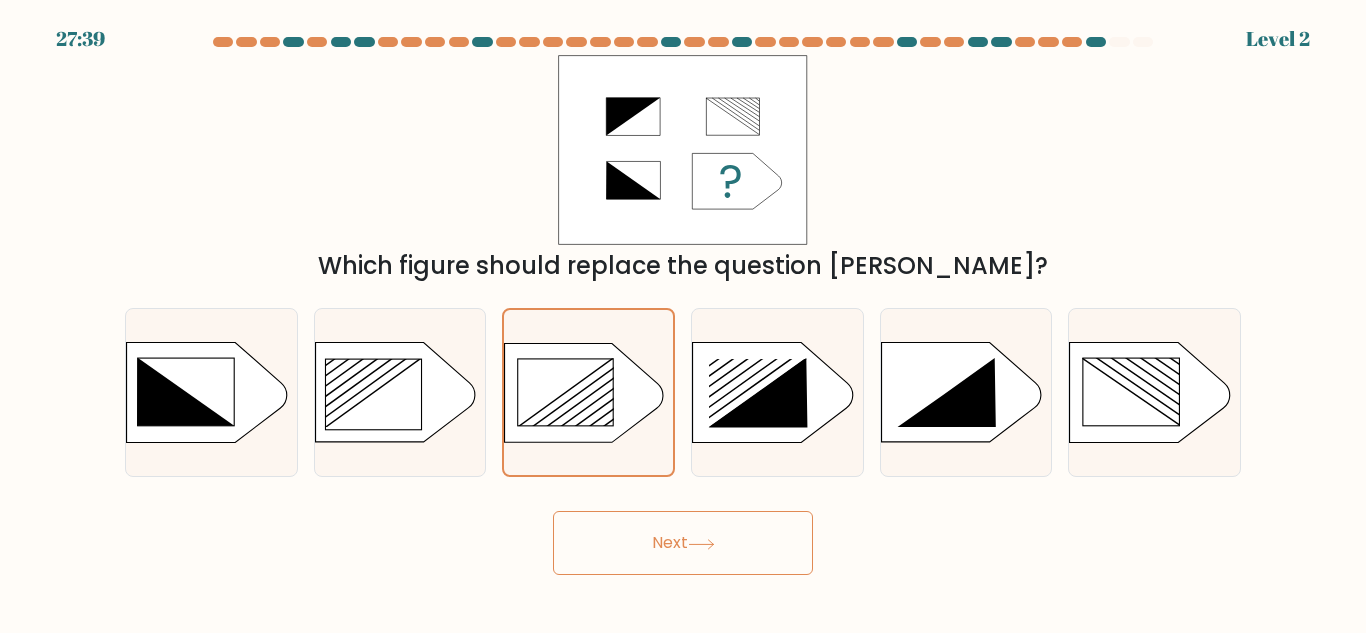 click on "Next" at bounding box center [683, 543] 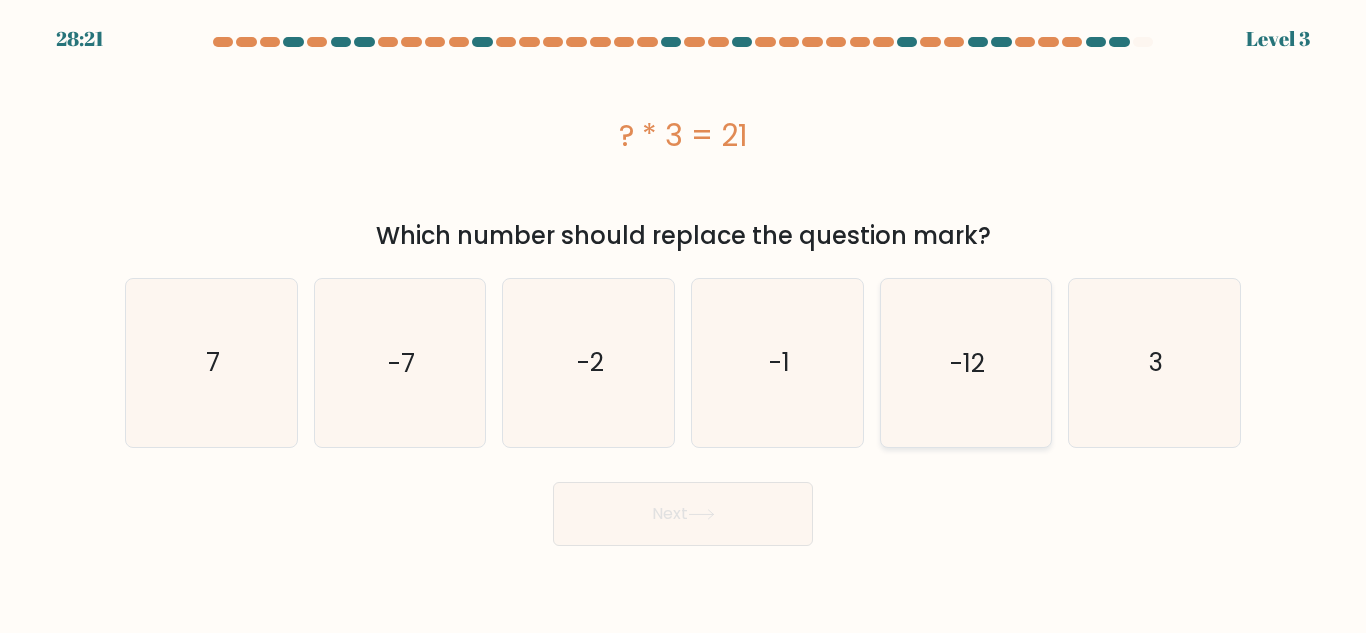 click on "-12" 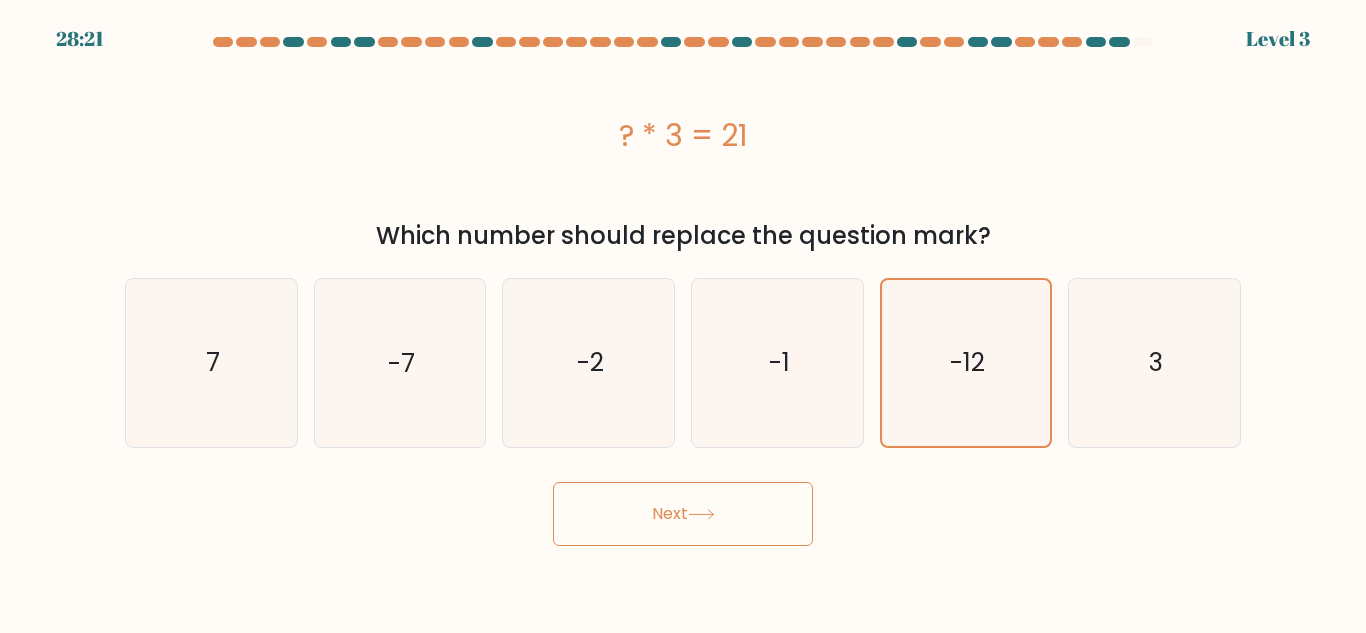click on "Next" at bounding box center [683, 514] 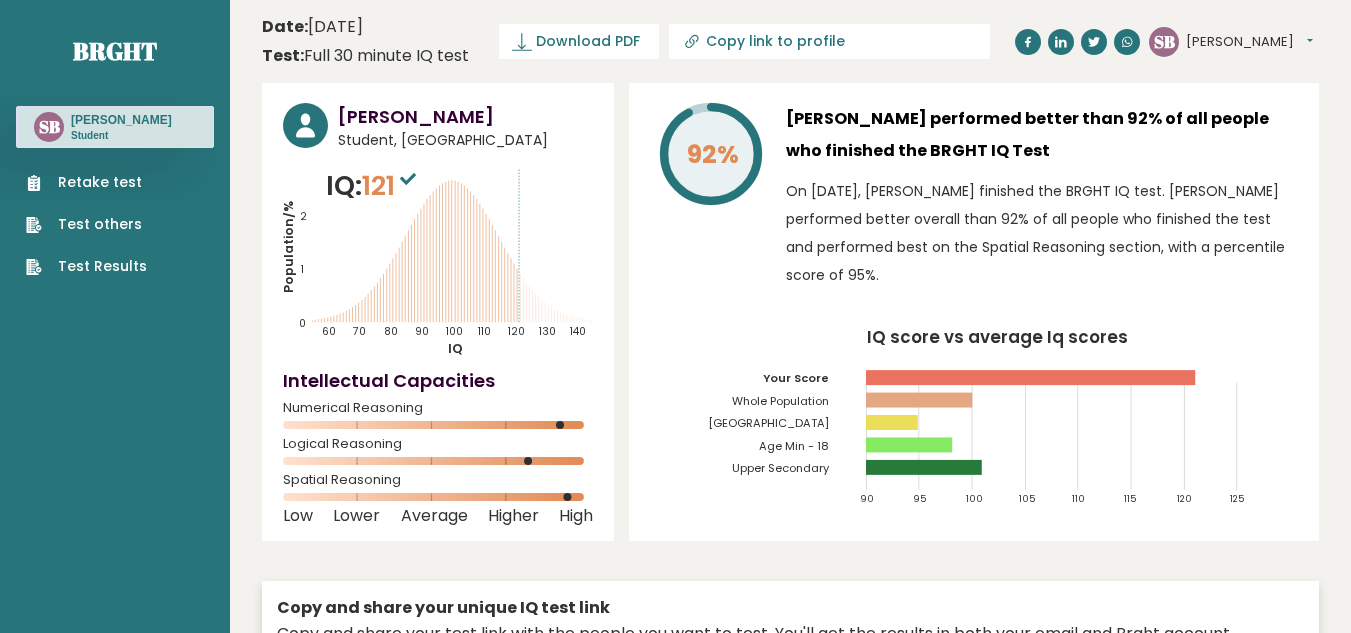 scroll, scrollTop: 0, scrollLeft: 0, axis: both 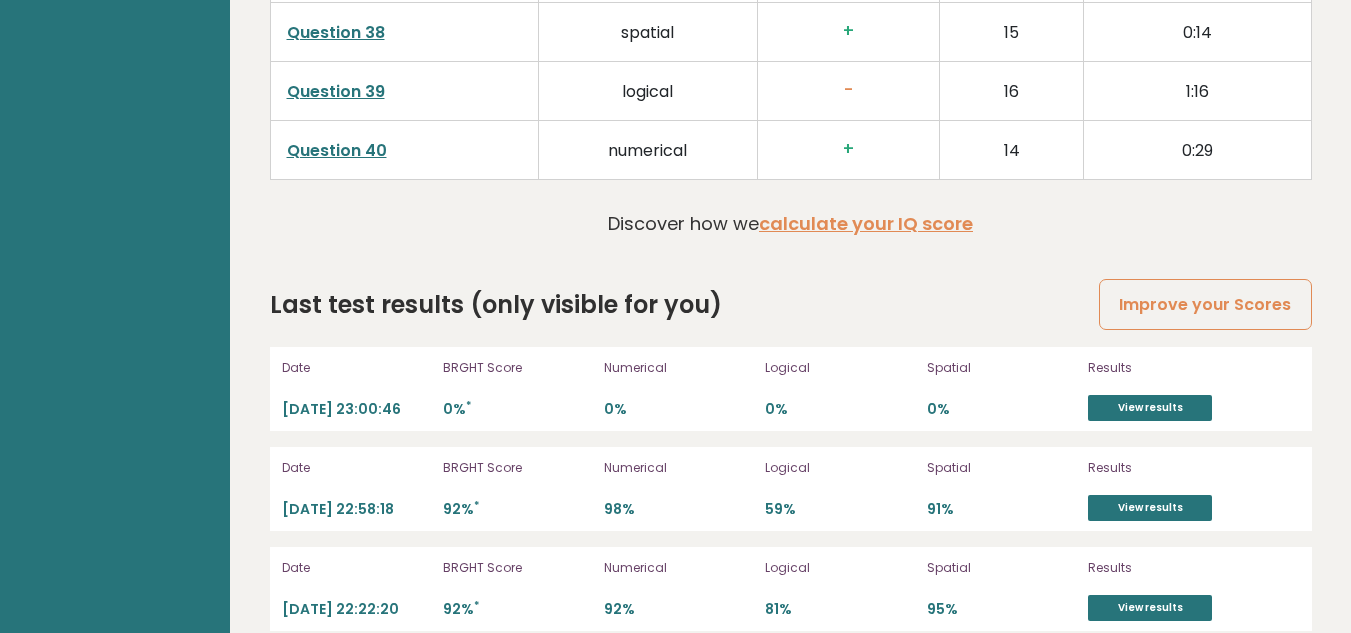 click on "Results
View results" at bounding box center [1193, 389] 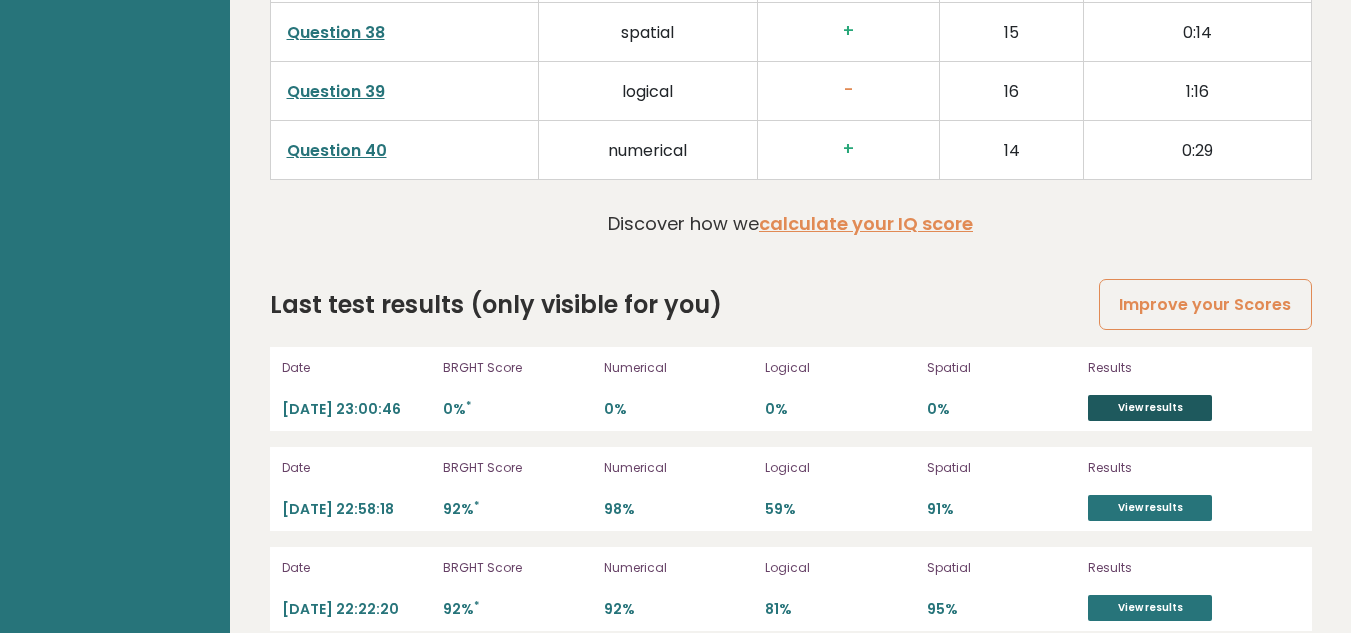 click on "View results" at bounding box center (1150, 408) 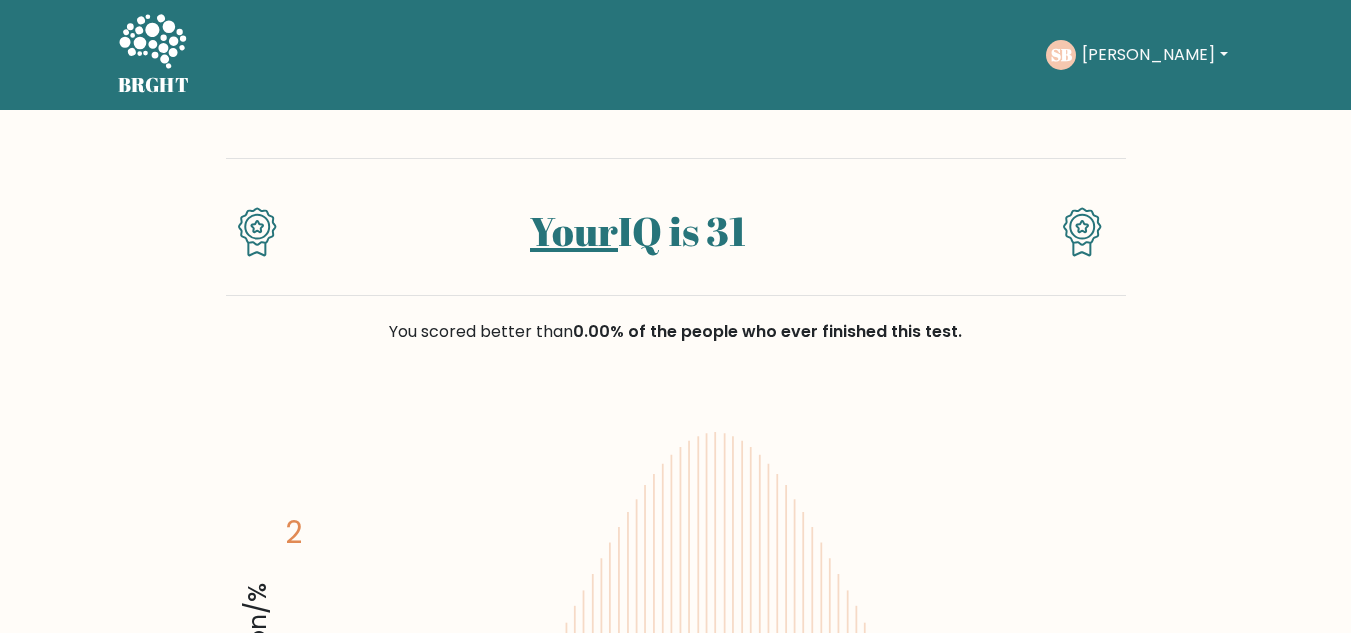 scroll, scrollTop: 0, scrollLeft: 0, axis: both 